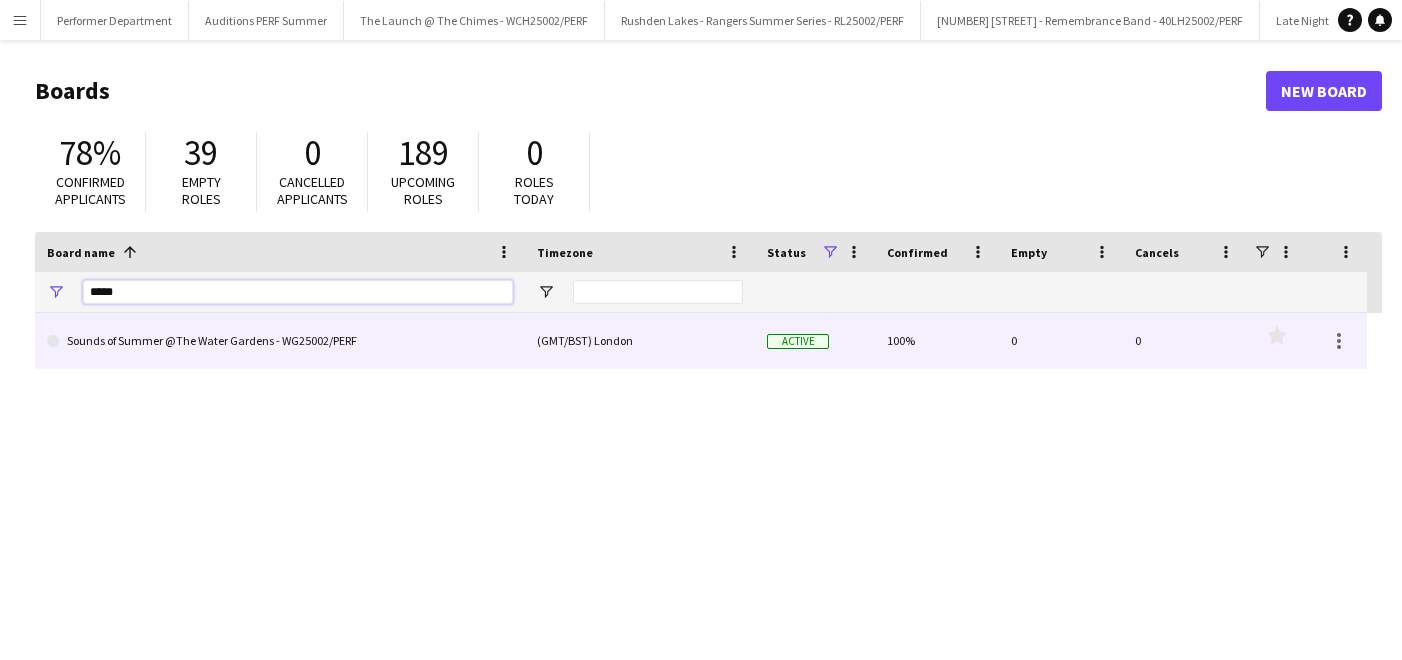 scroll, scrollTop: 0, scrollLeft: 0, axis: both 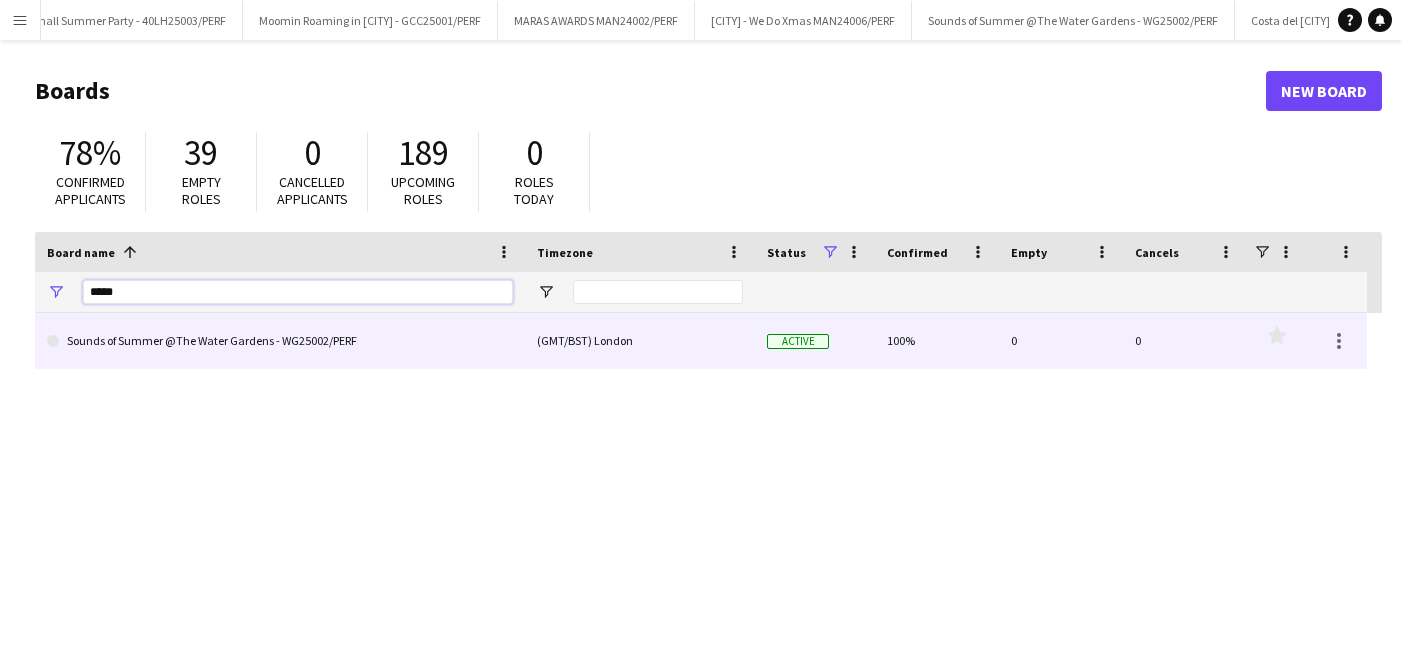 drag, startPoint x: 147, startPoint y: 286, endPoint x: 13, endPoint y: 281, distance: 134.09325 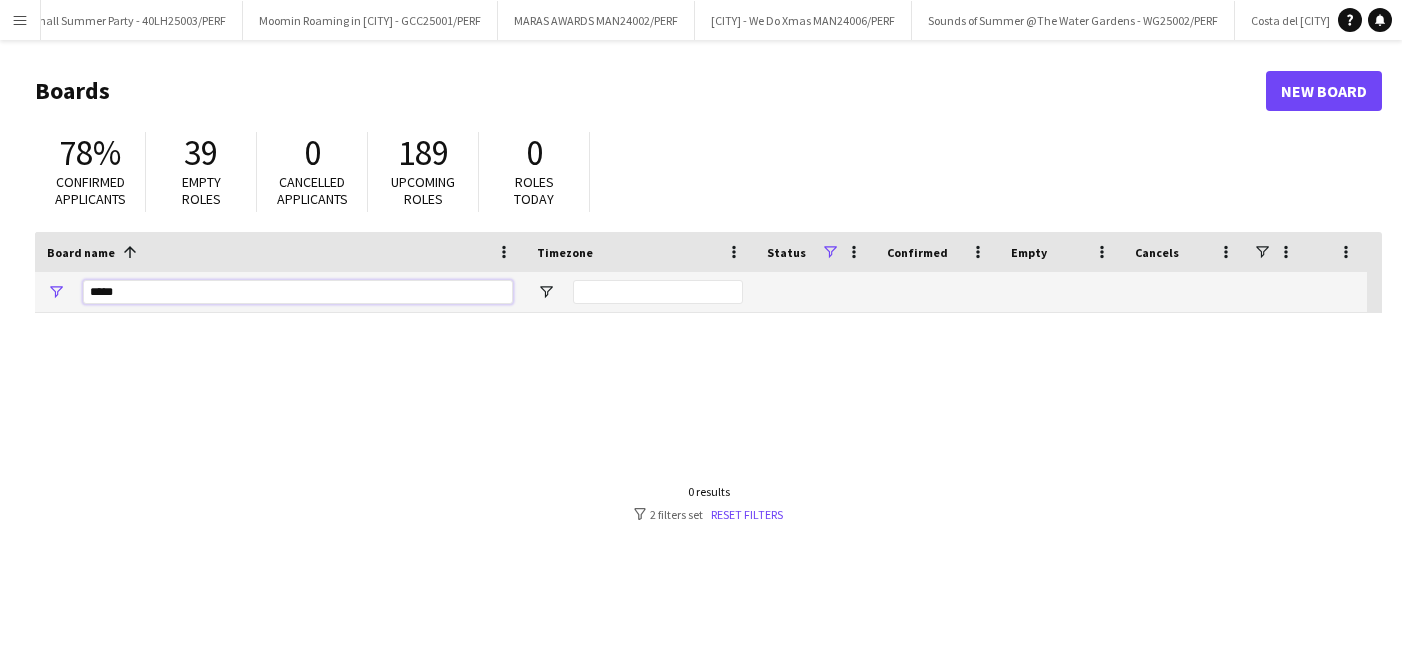 type on "*****" 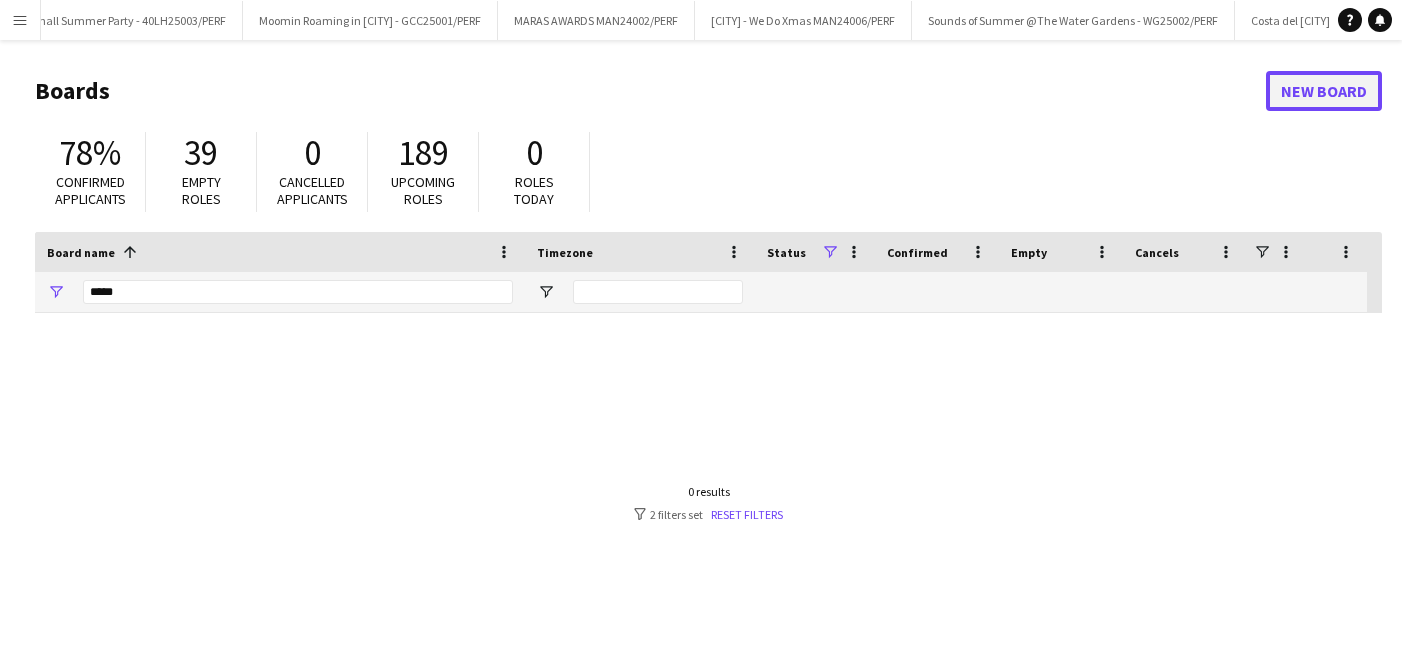 click on "New Board" 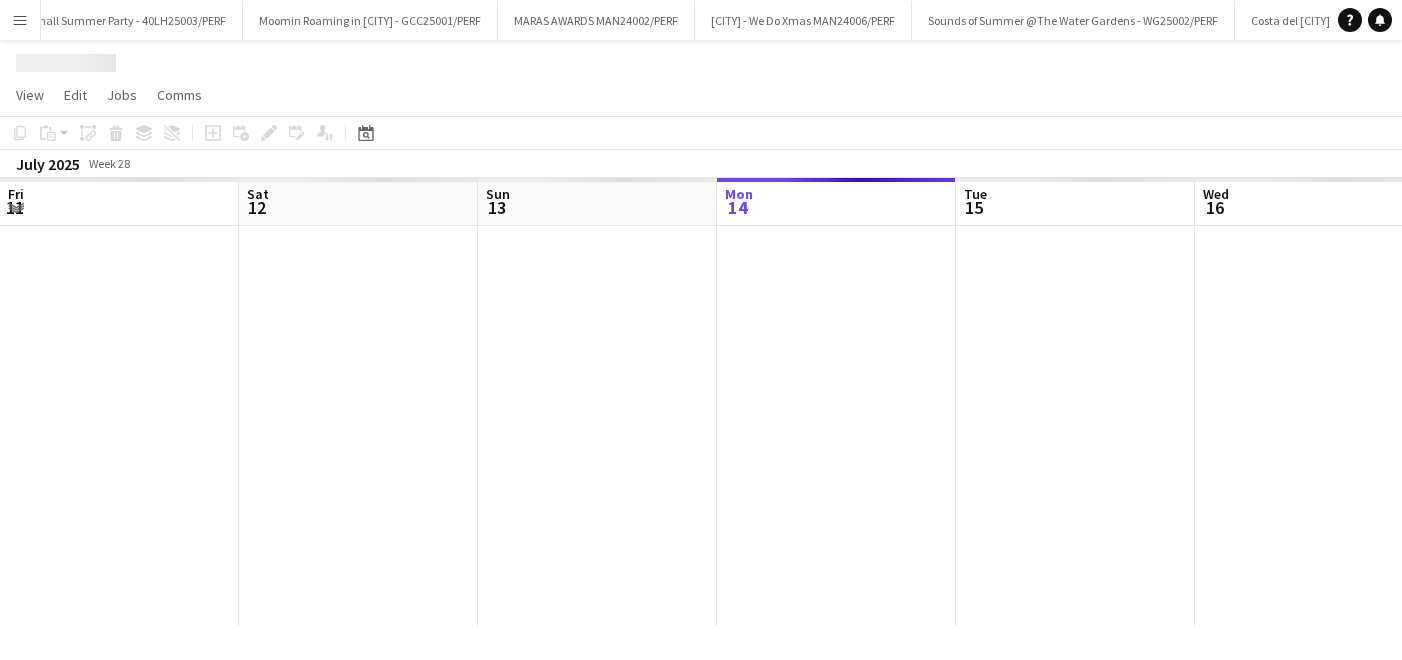 scroll, scrollTop: 0, scrollLeft: 478, axis: horizontal 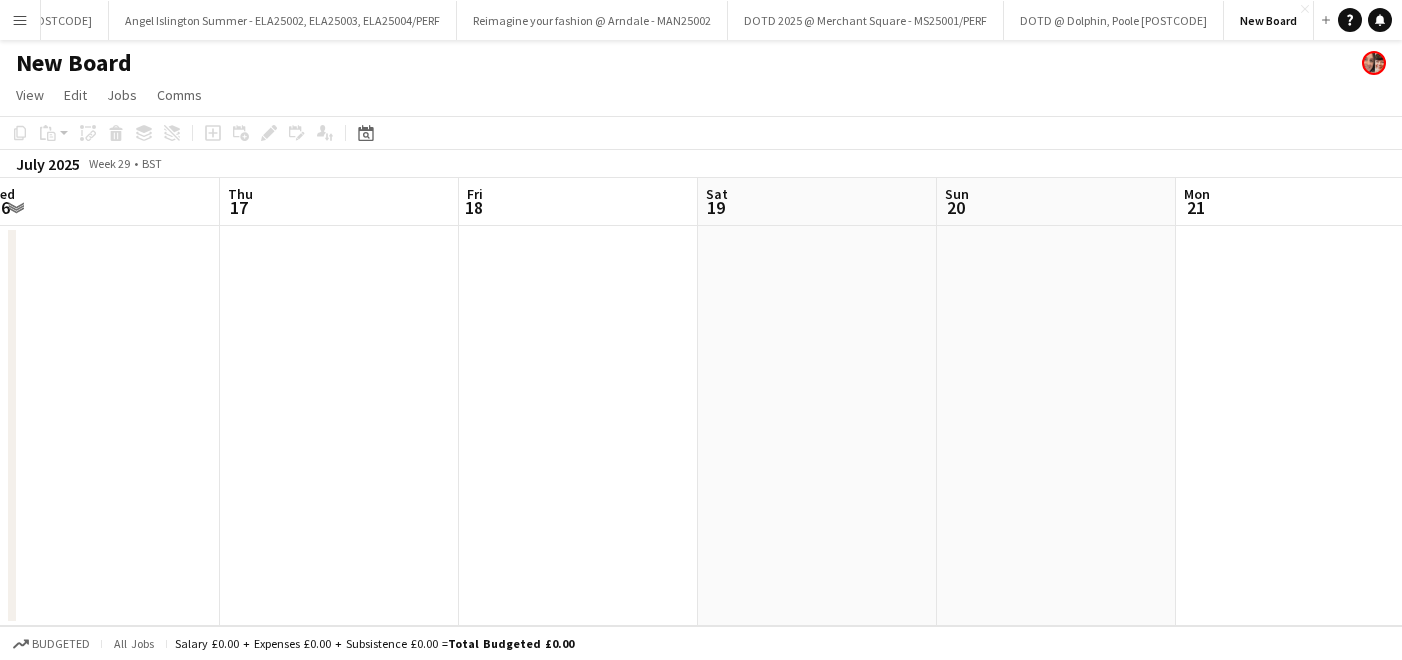 click on "New Board" 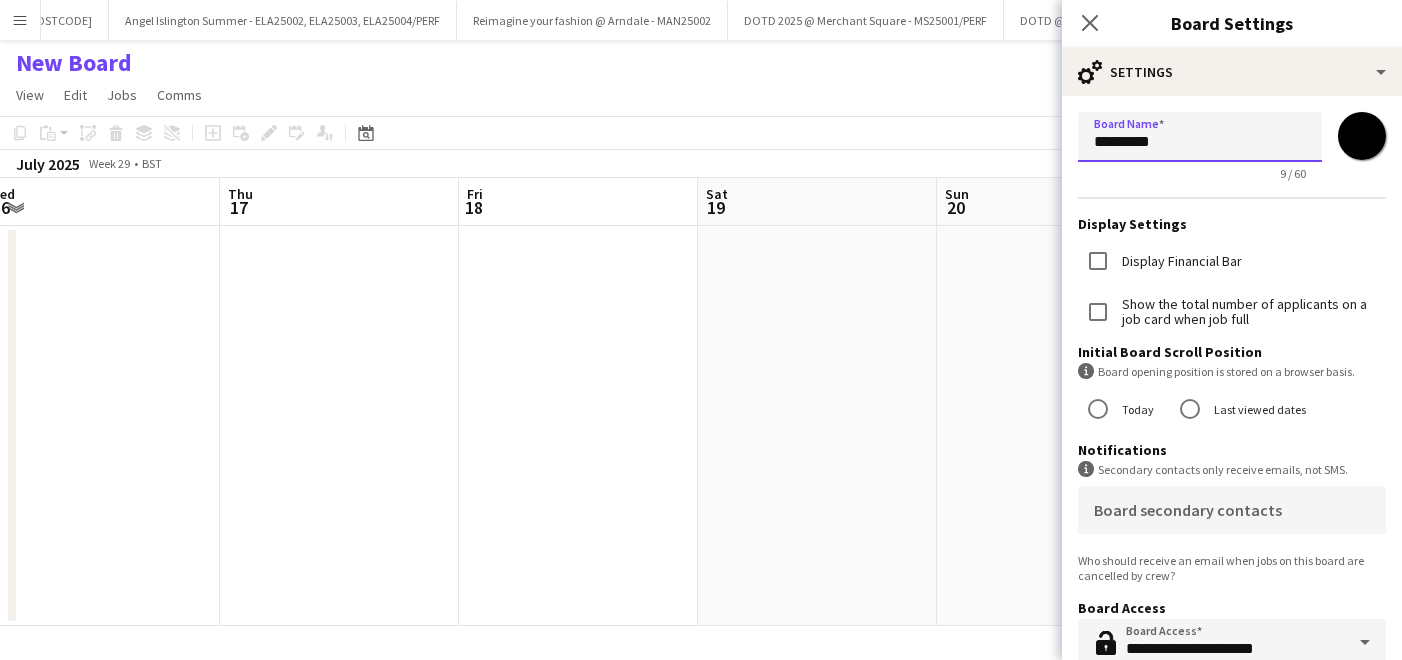 drag, startPoint x: 1220, startPoint y: 138, endPoint x: 1035, endPoint y: 141, distance: 185.02432 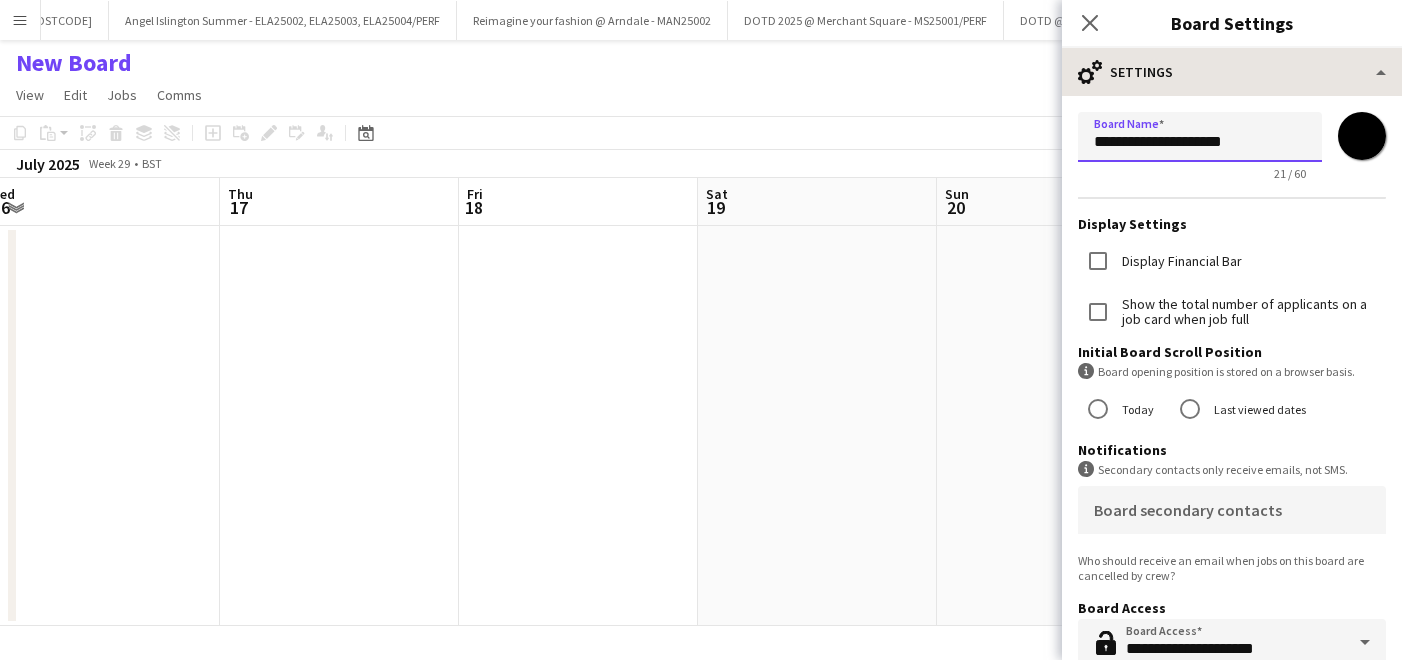 paste on "*********" 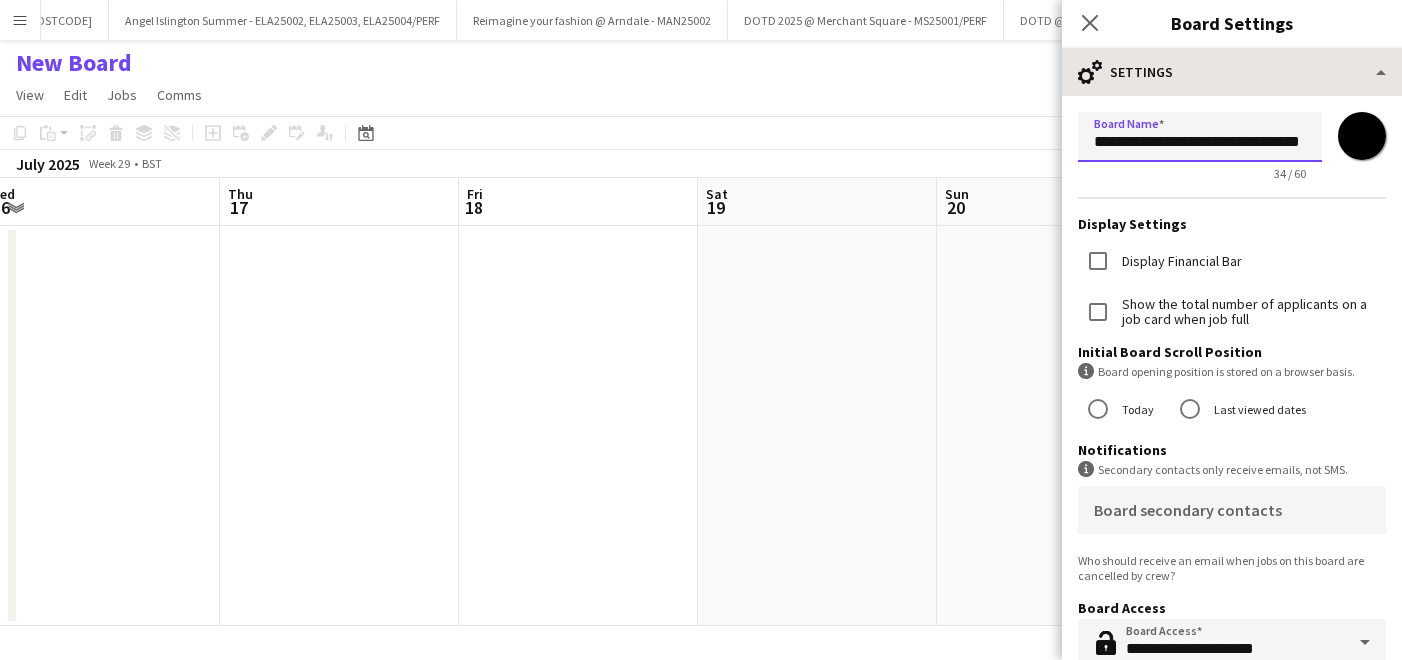 scroll, scrollTop: 0, scrollLeft: 30, axis: horizontal 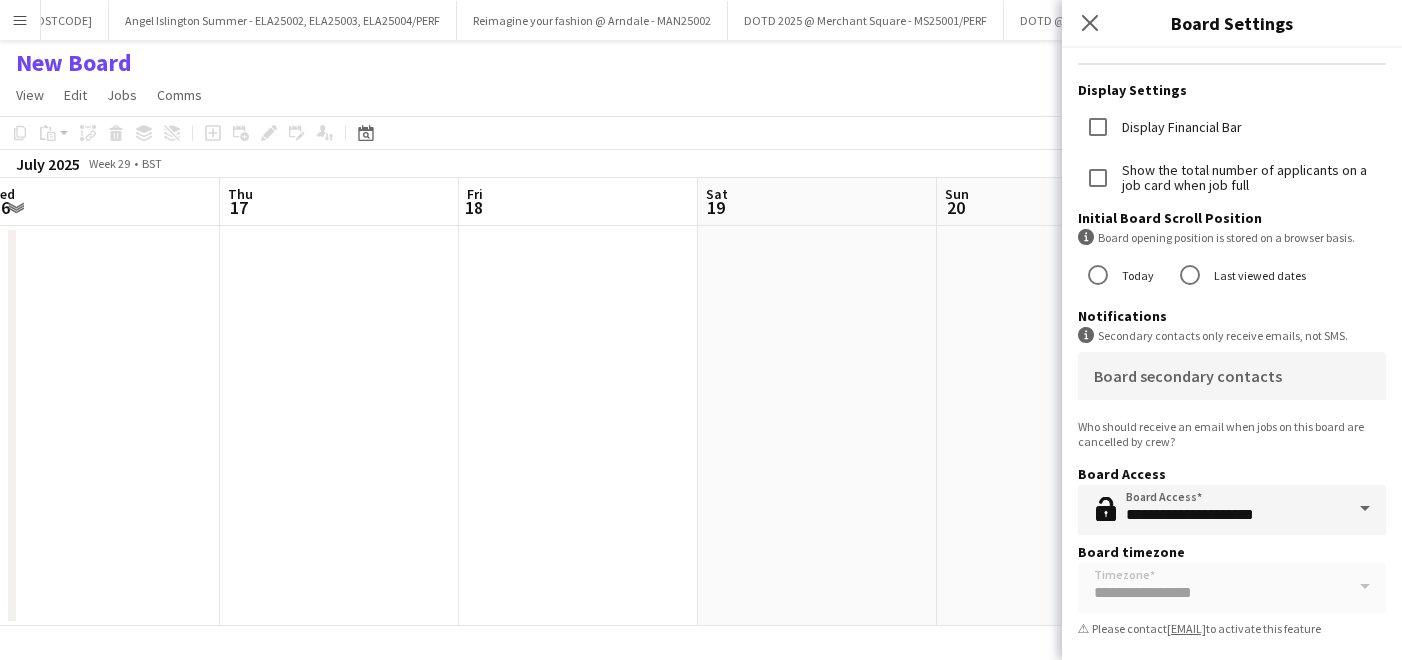 type on "**********" 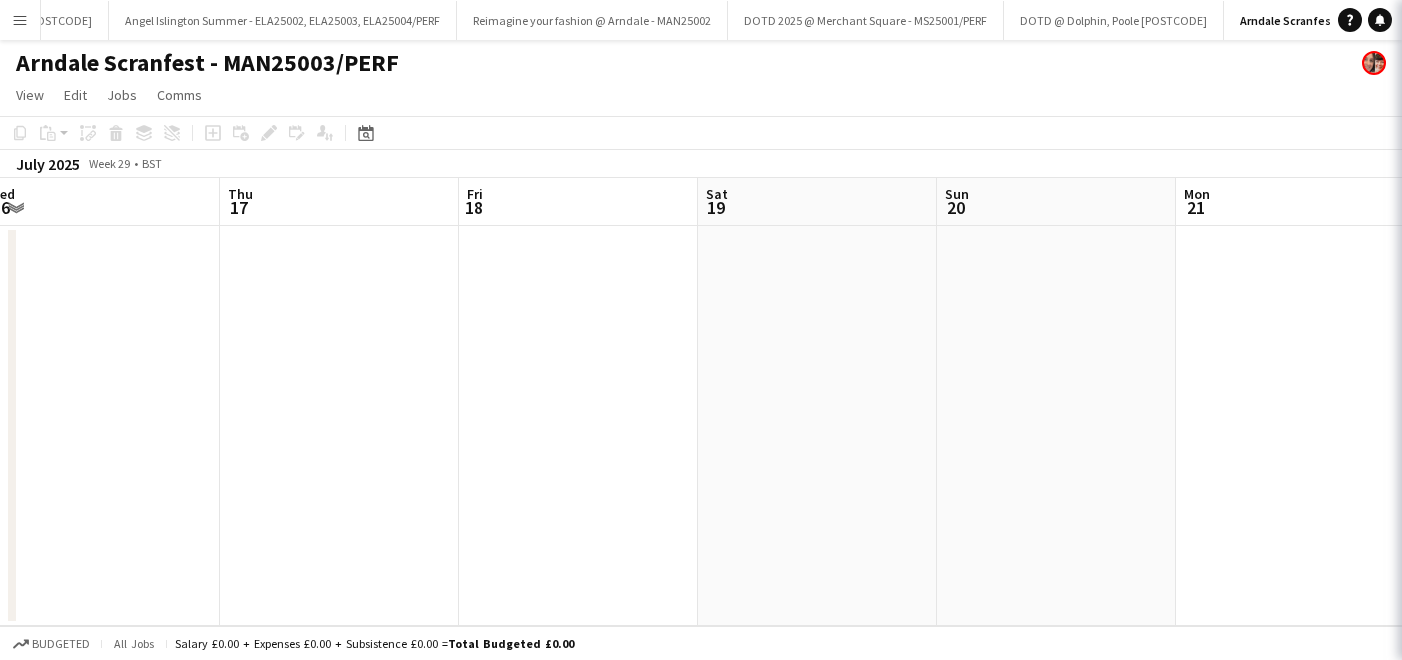 scroll, scrollTop: 0, scrollLeft: 0, axis: both 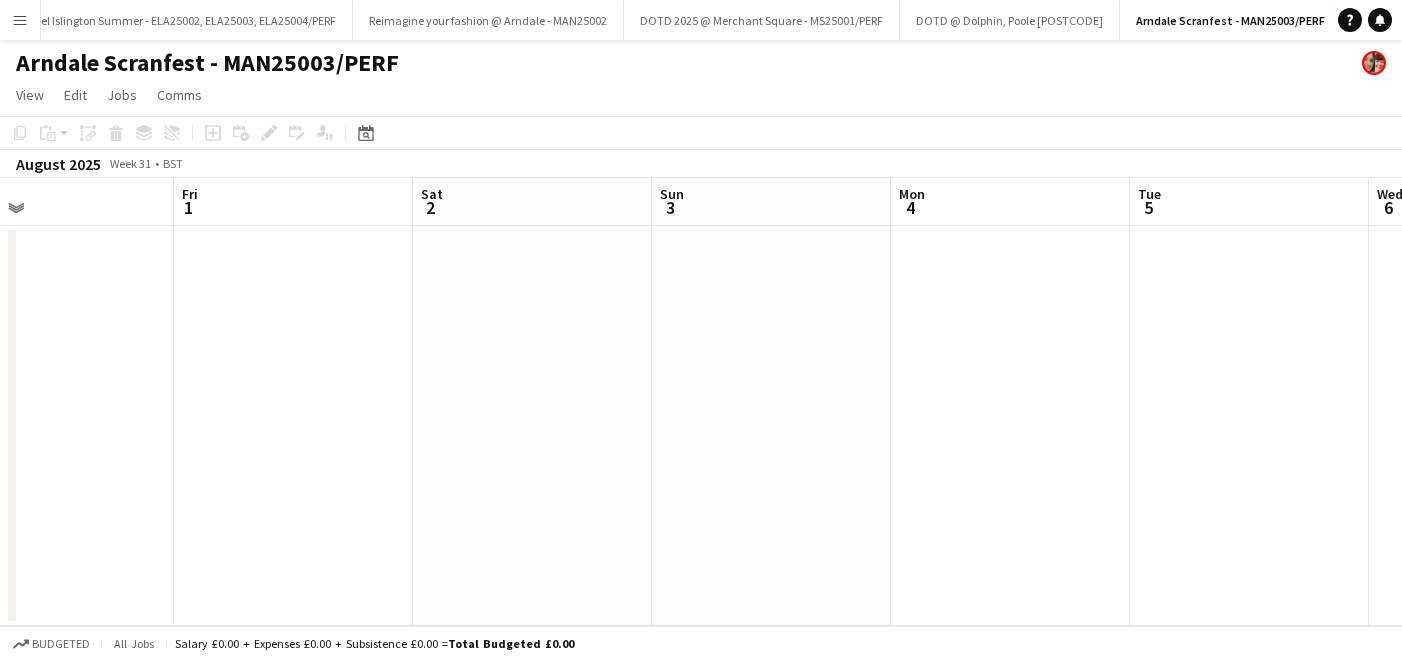 click at bounding box center (532, 426) 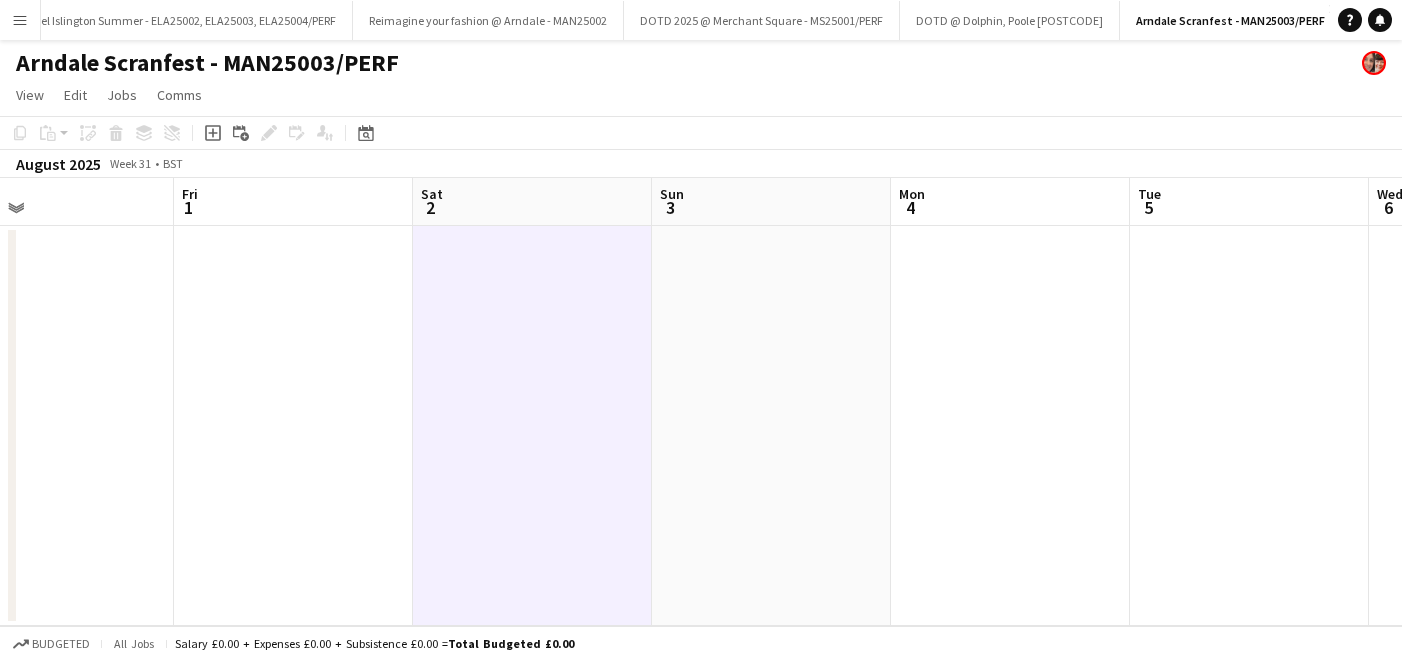 scroll, scrollTop: 0, scrollLeft: 544, axis: horizontal 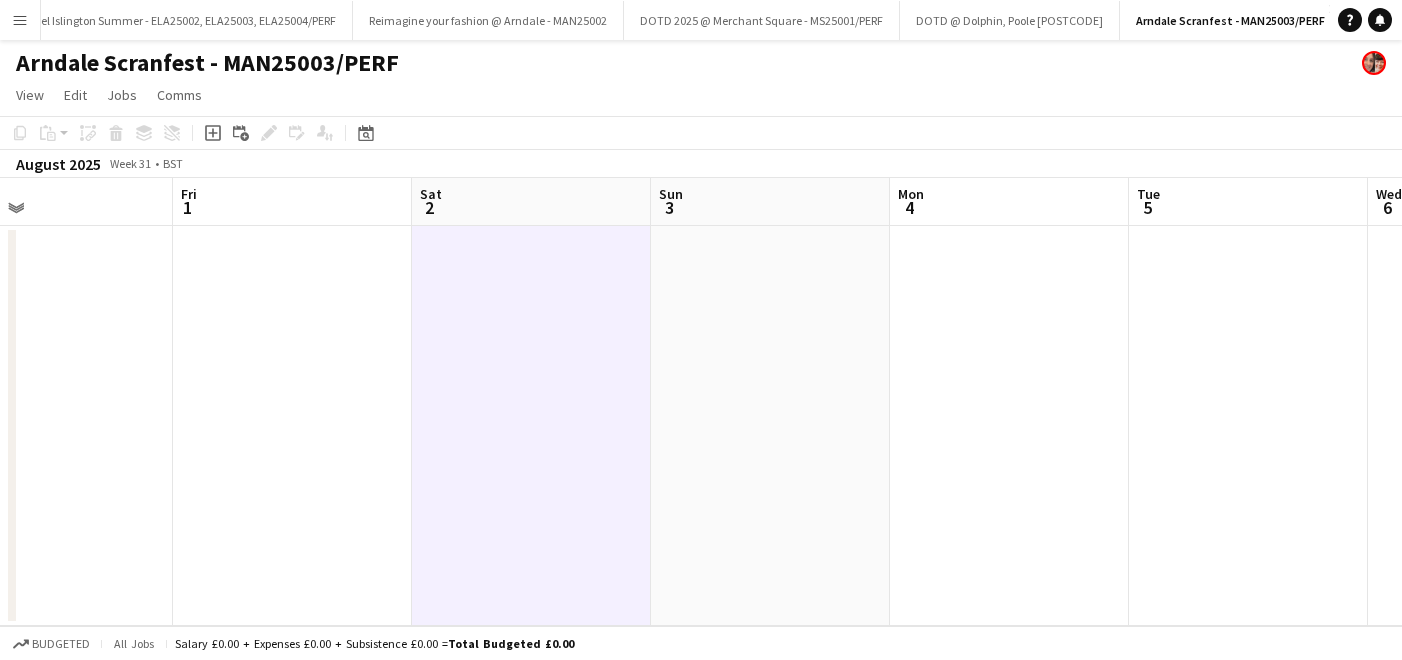 click on "Sat   2" at bounding box center [531, 202] 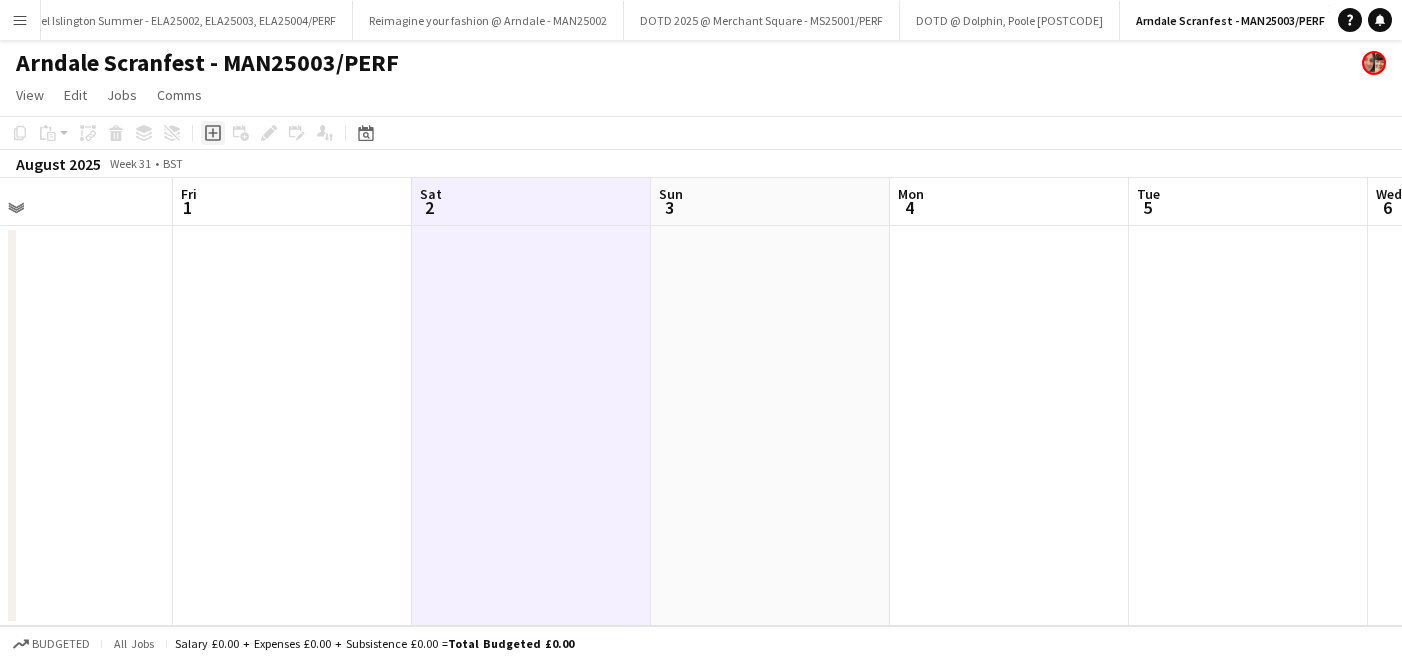 click on "Add job" 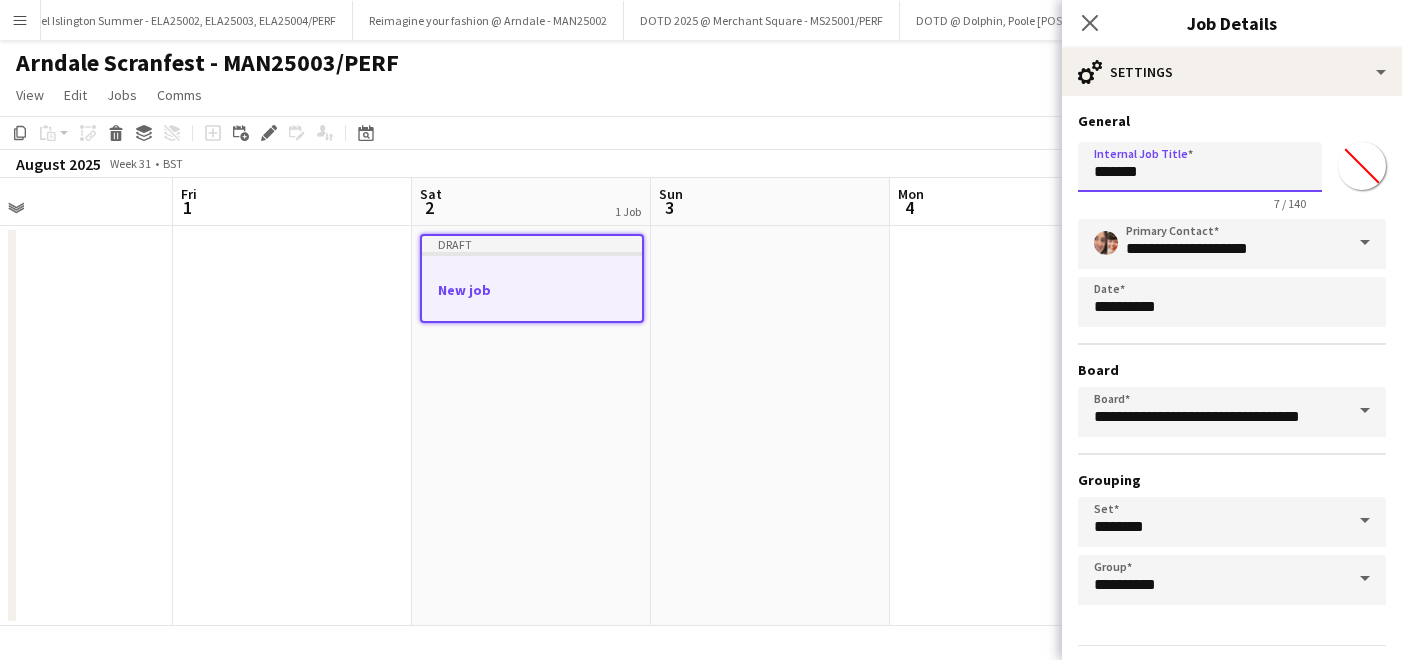 drag, startPoint x: 1173, startPoint y: 169, endPoint x: 1021, endPoint y: 165, distance: 152.05263 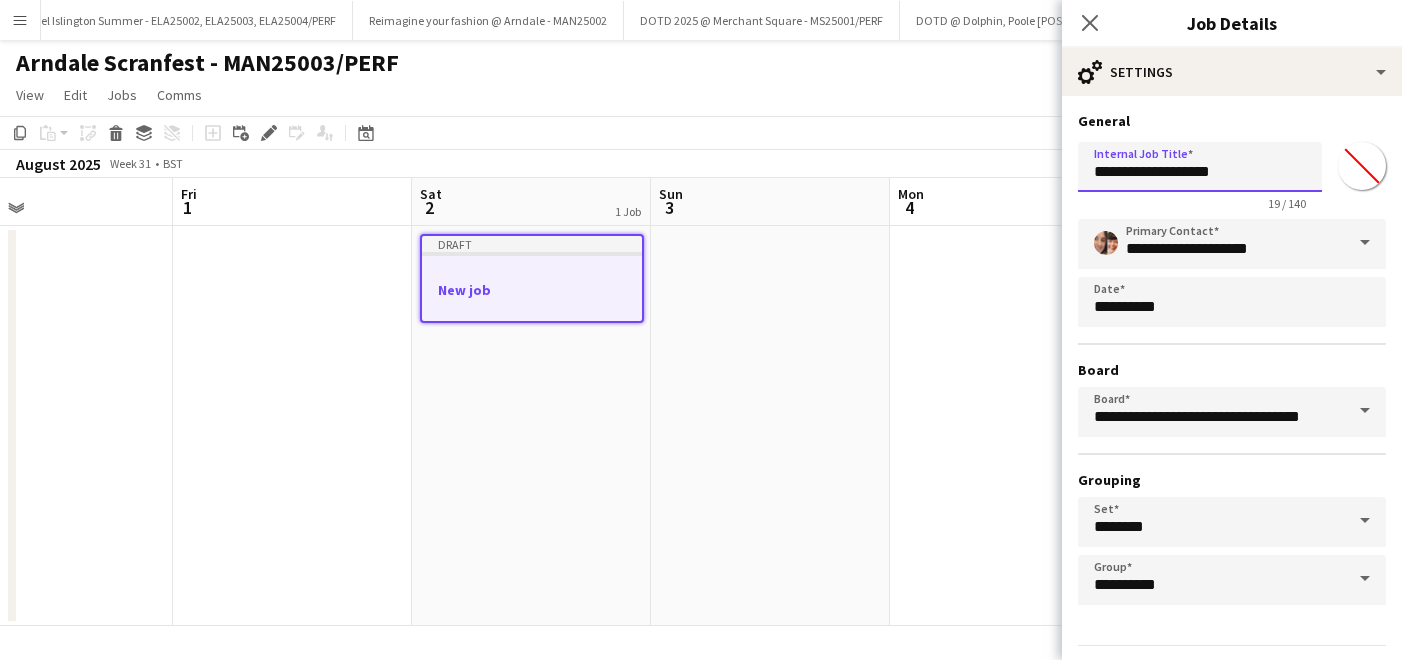 scroll, scrollTop: 58, scrollLeft: 0, axis: vertical 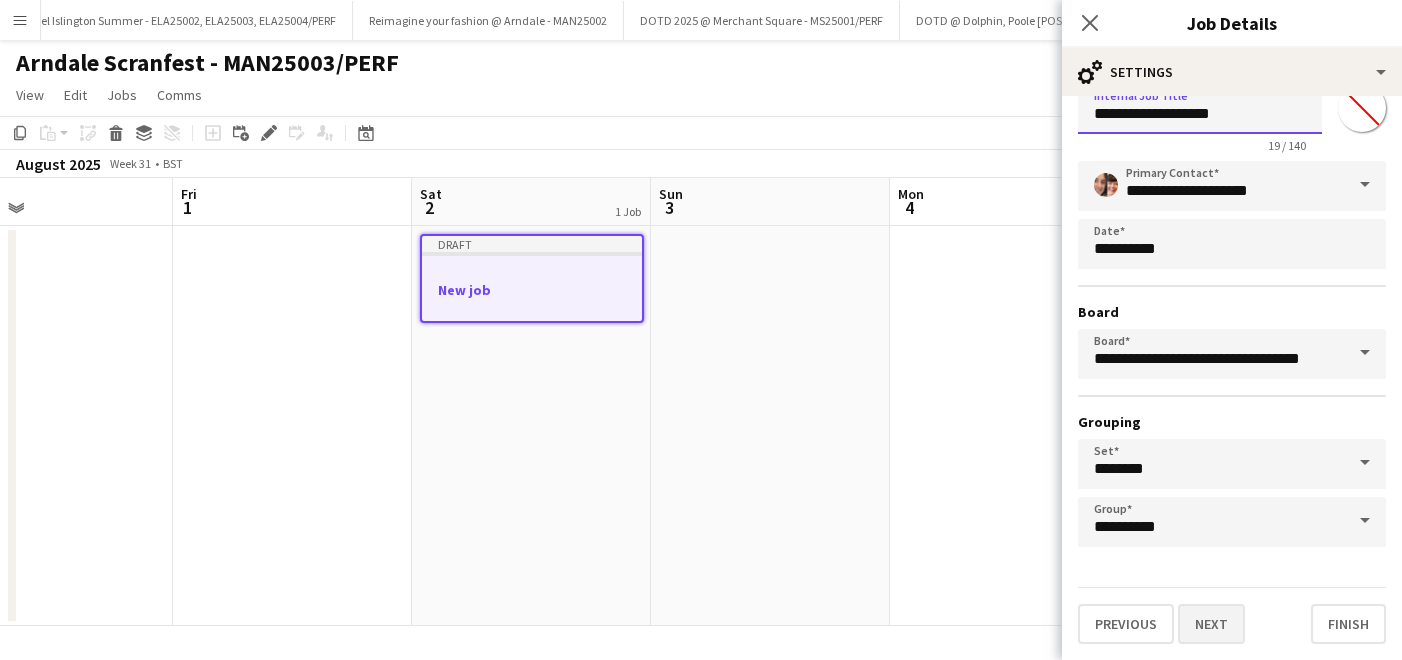 type on "**********" 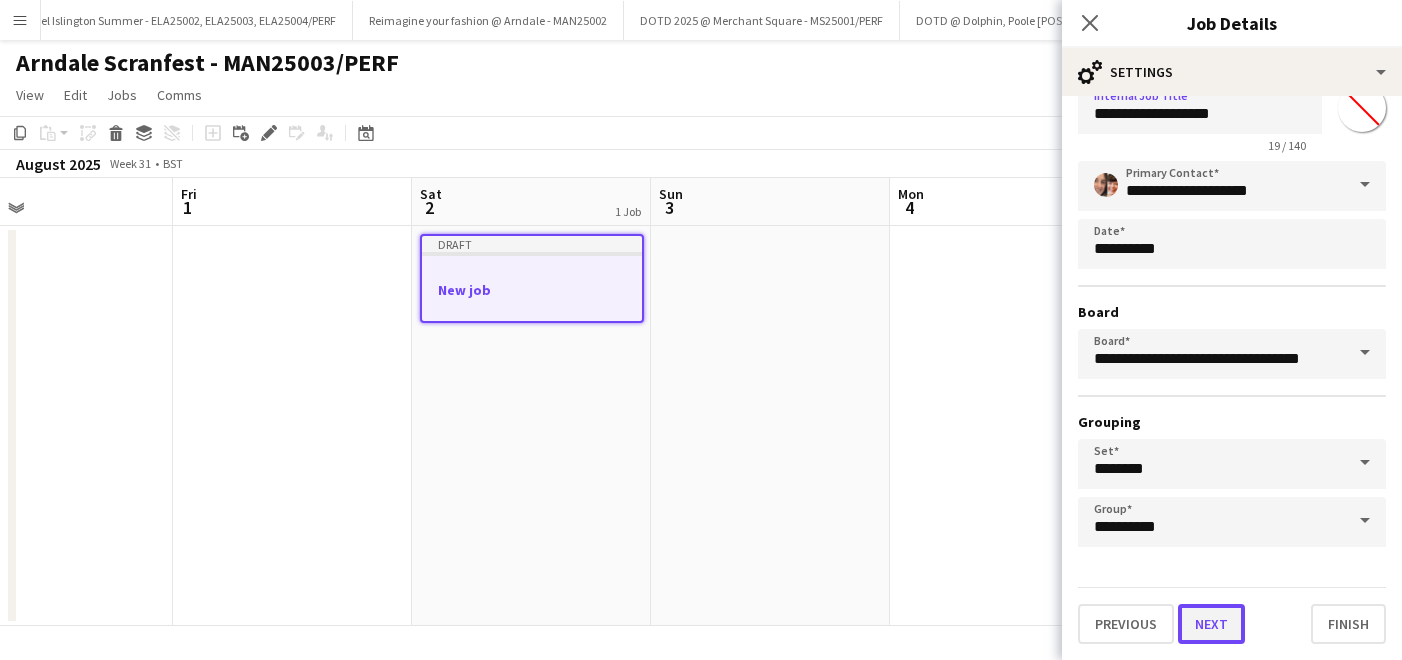click on "Next" at bounding box center (1211, 624) 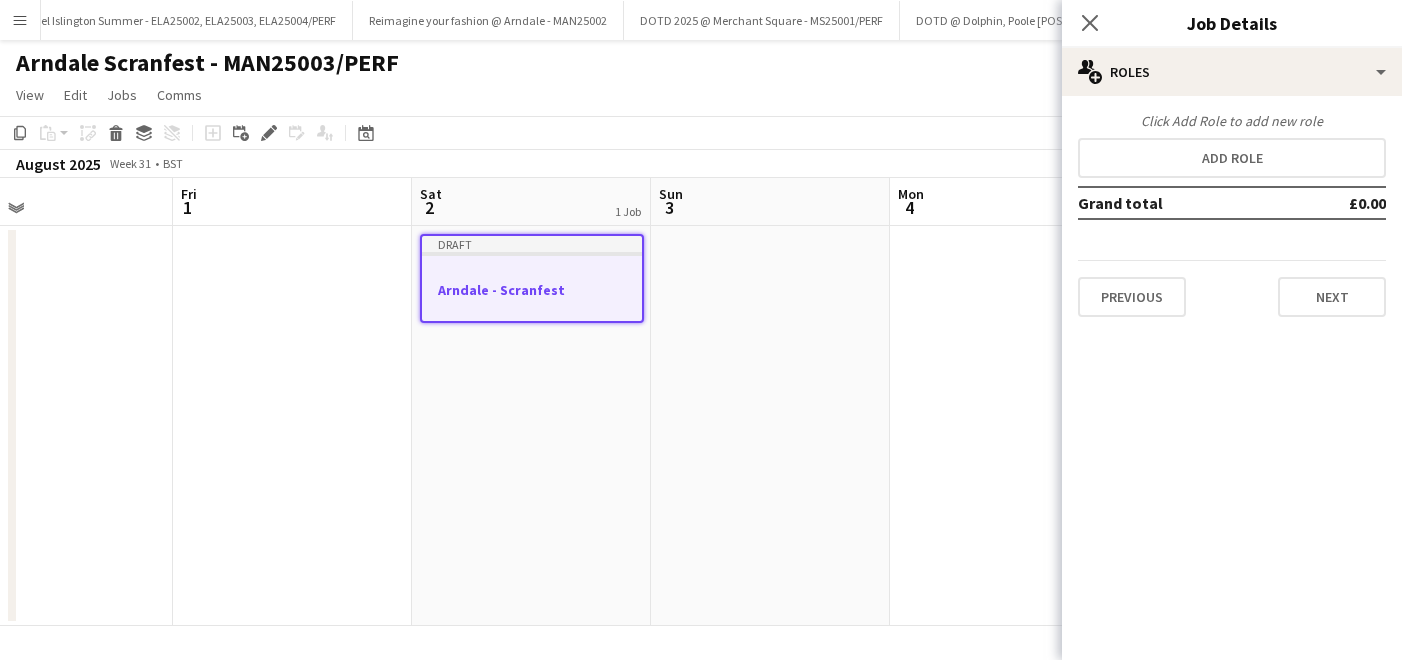 scroll, scrollTop: 0, scrollLeft: 0, axis: both 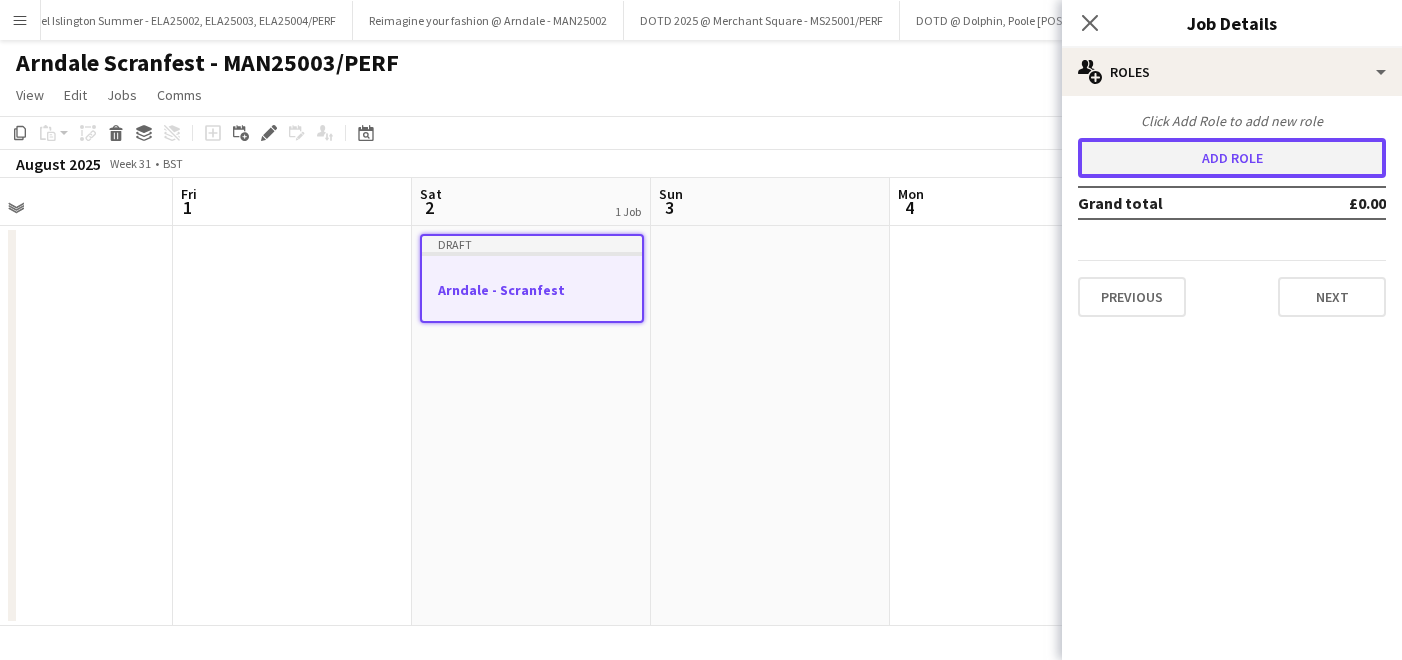 click on "Add role" at bounding box center (1232, 158) 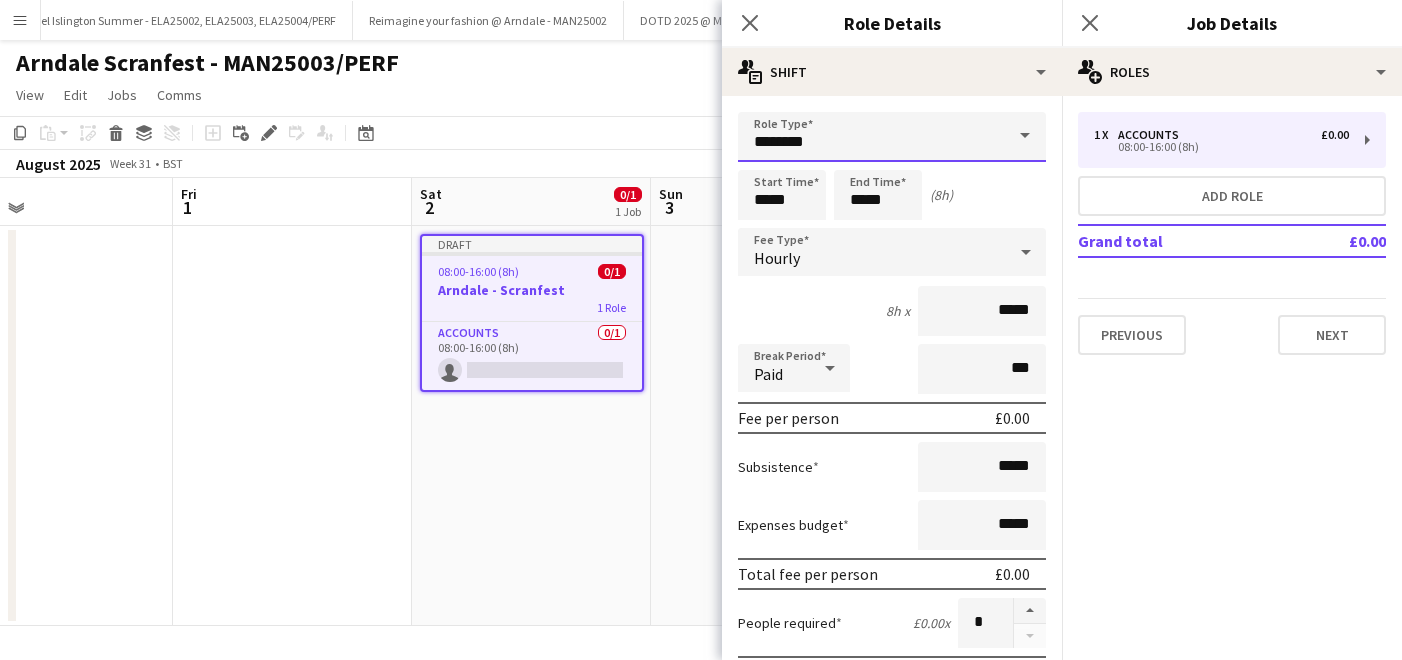 click on "********" at bounding box center [892, 137] 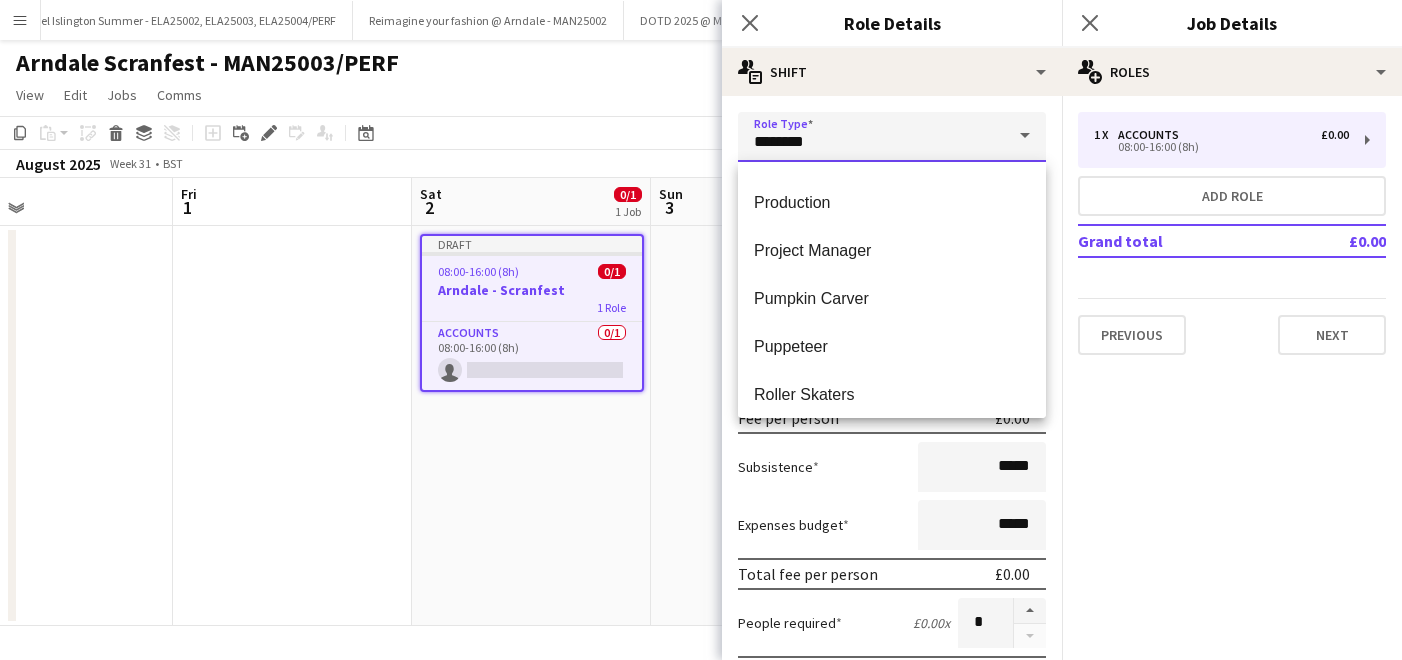 scroll, scrollTop: 3114, scrollLeft: 0, axis: vertical 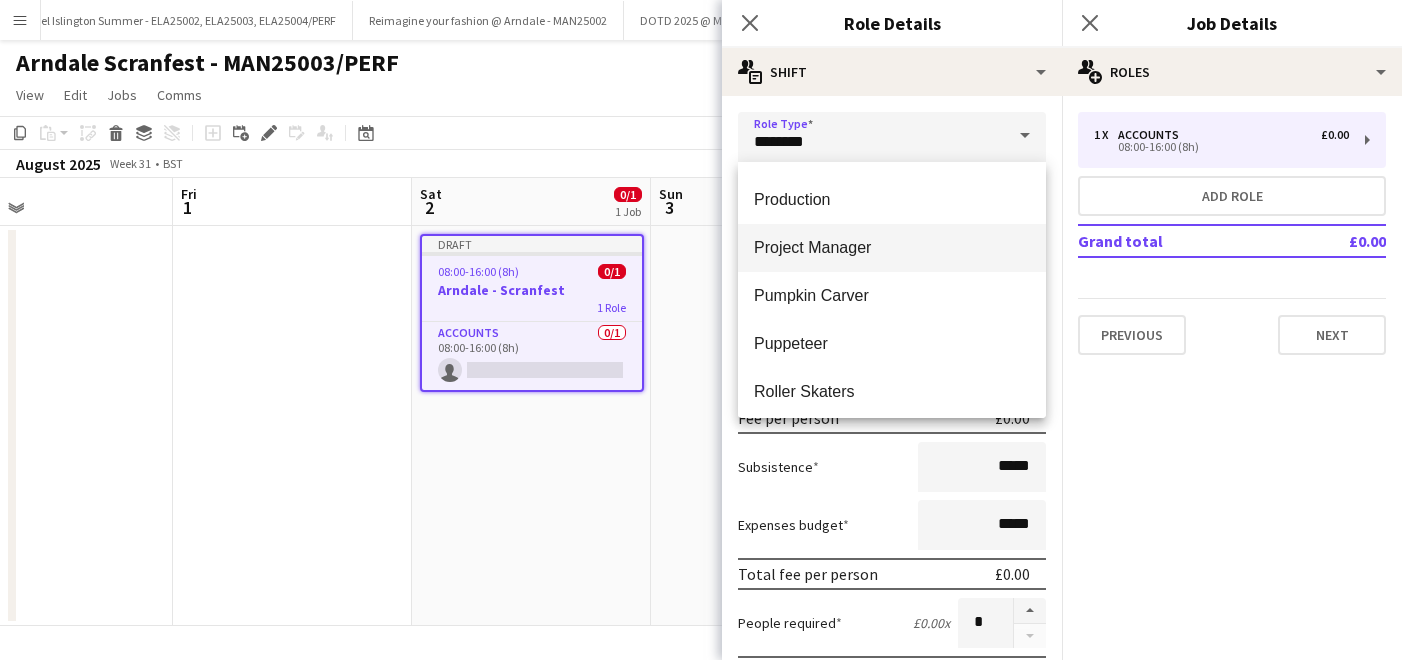 click on "Project Manager" at bounding box center (892, 247) 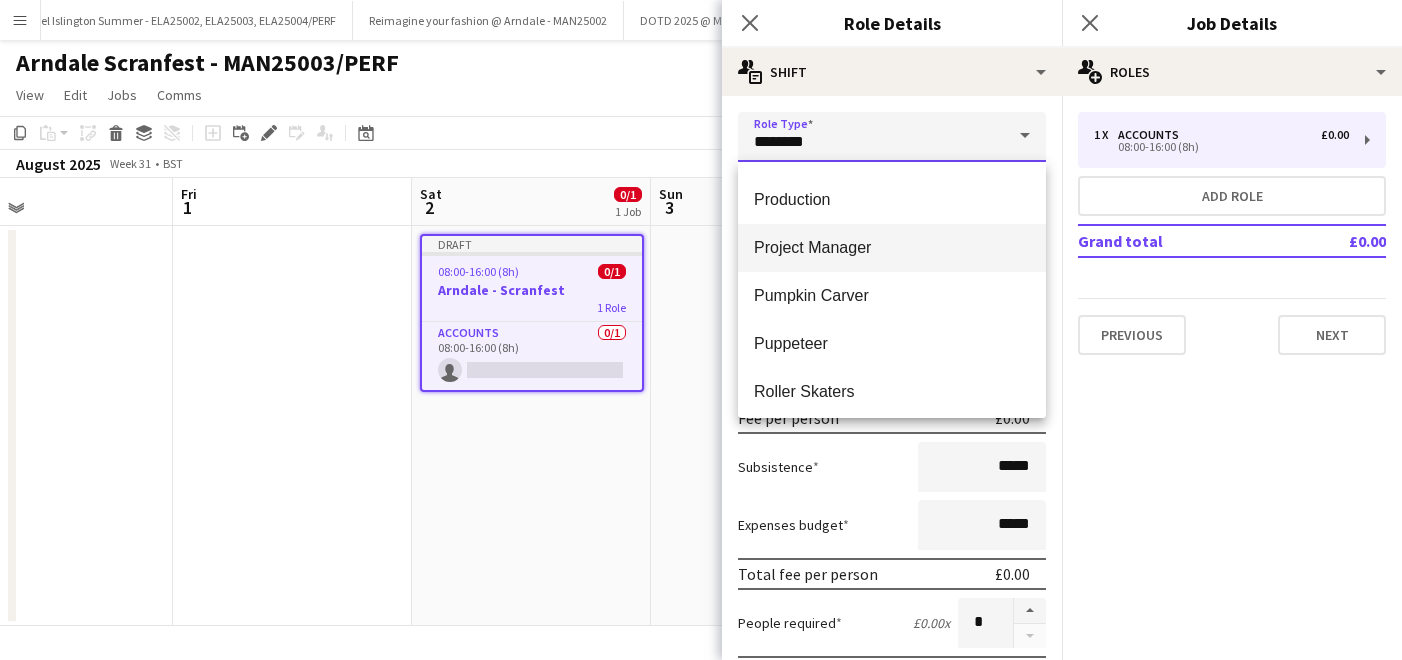 type on "**********" 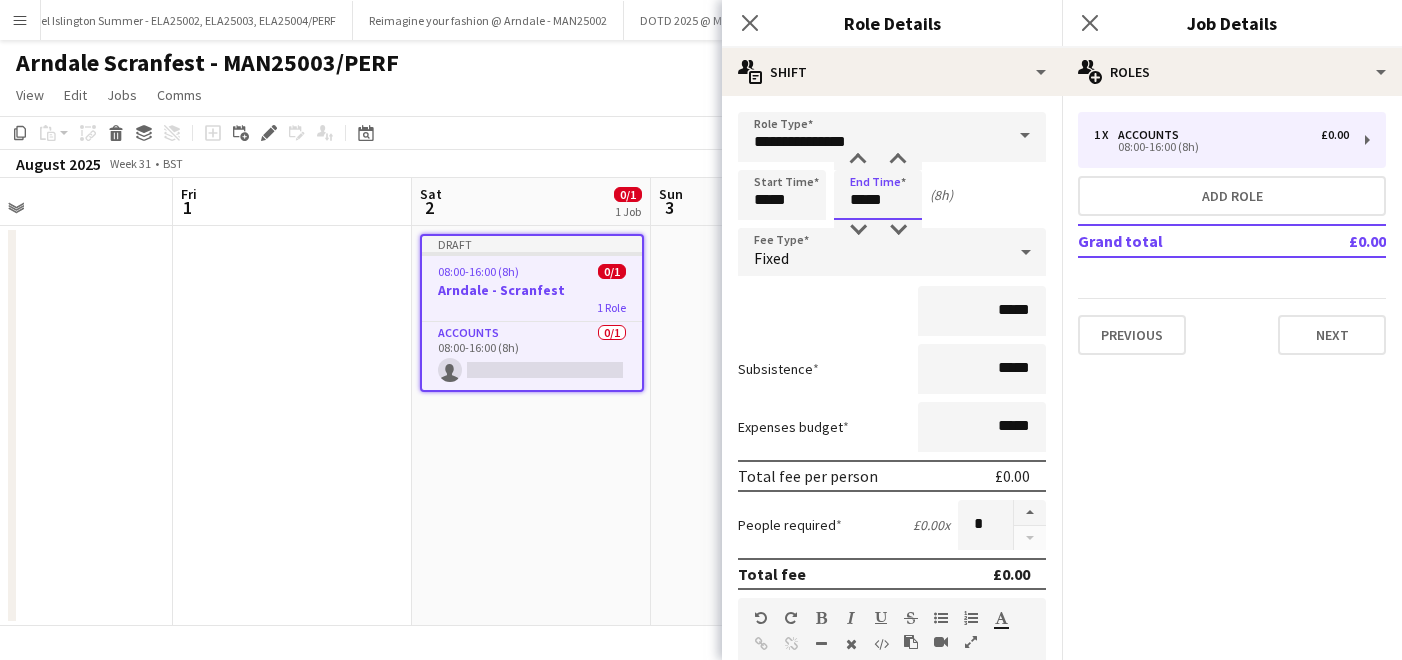 drag, startPoint x: 888, startPoint y: 197, endPoint x: 824, endPoint y: 194, distance: 64.070274 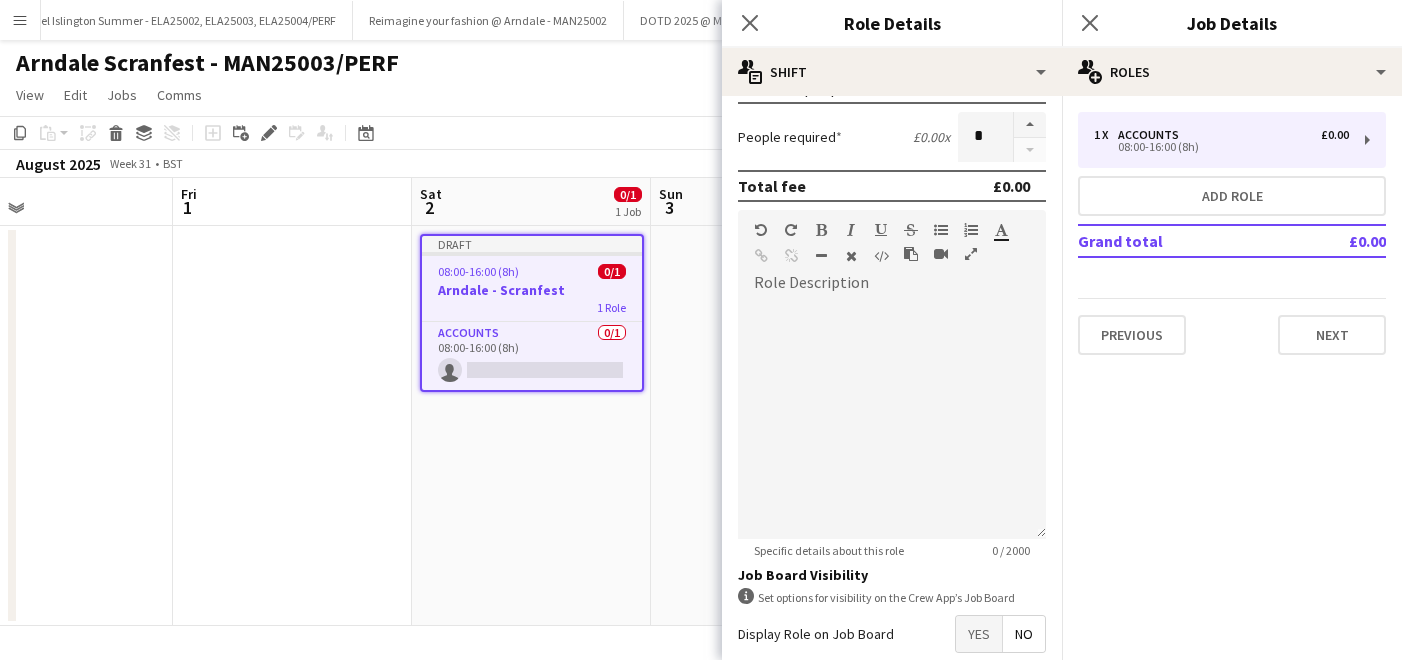 scroll, scrollTop: 494, scrollLeft: 0, axis: vertical 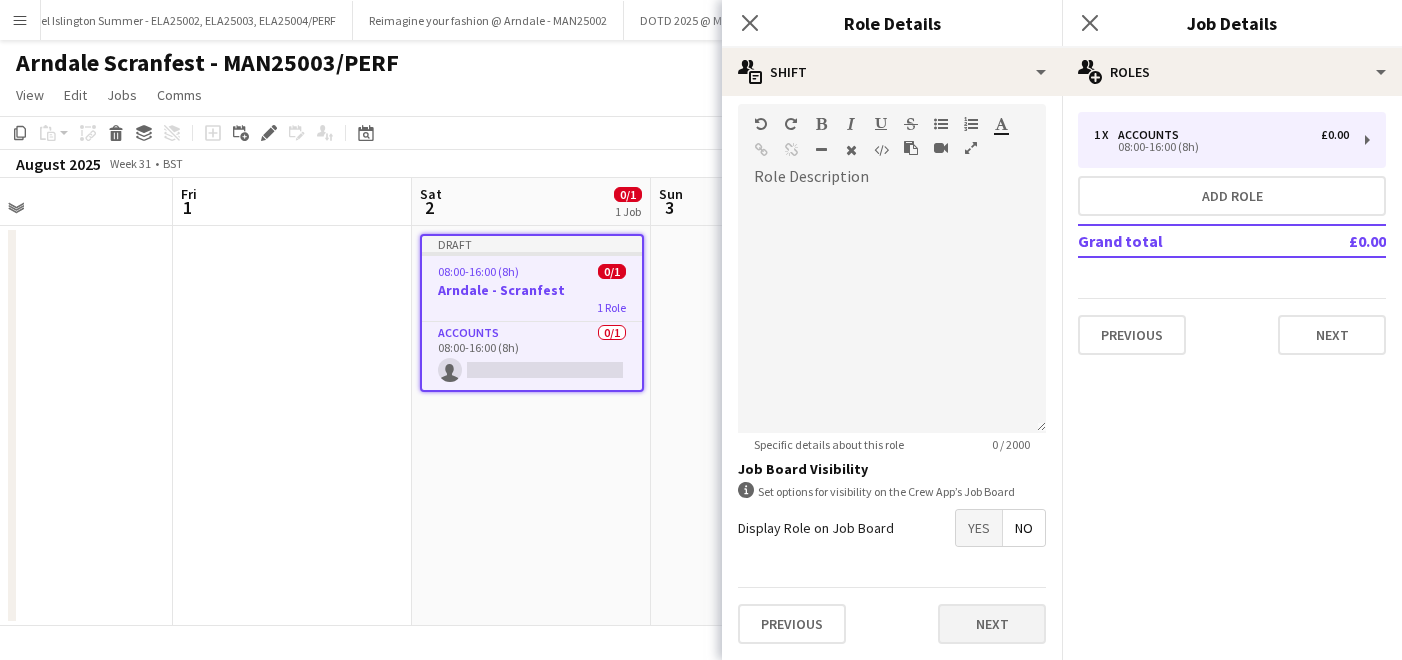type on "*****" 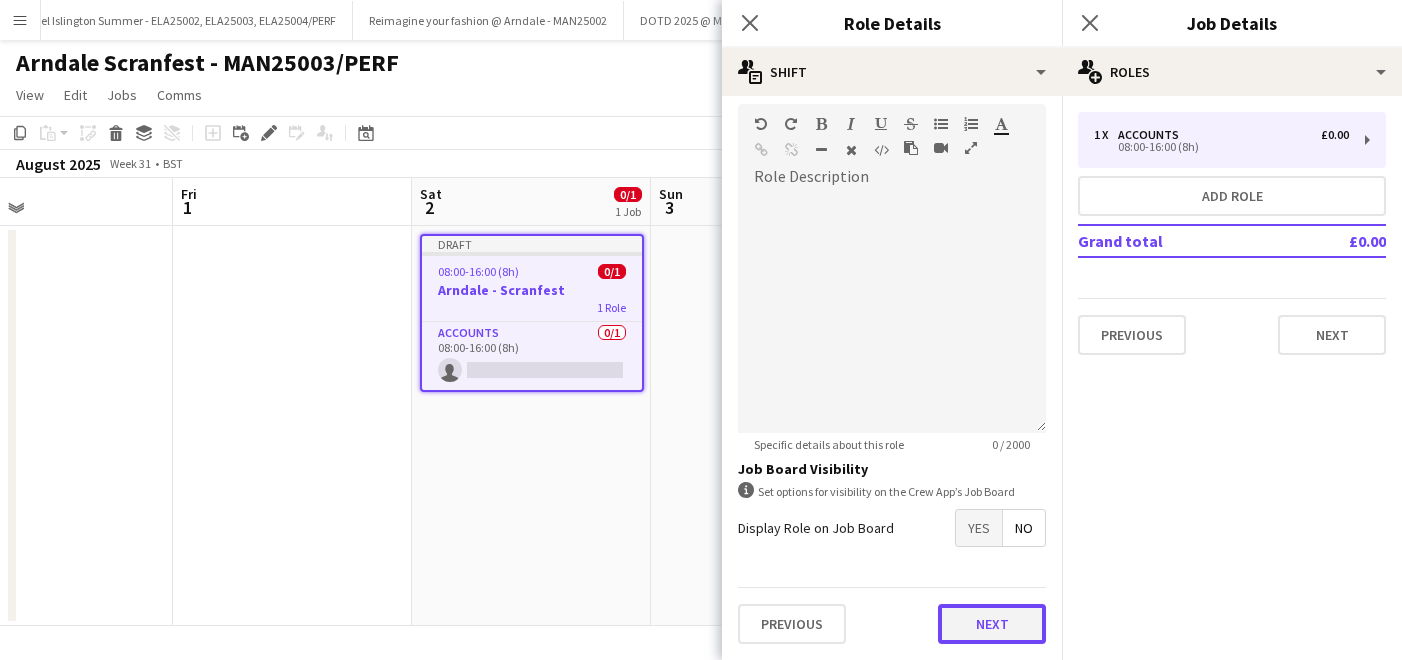 click on "Next" at bounding box center (992, 624) 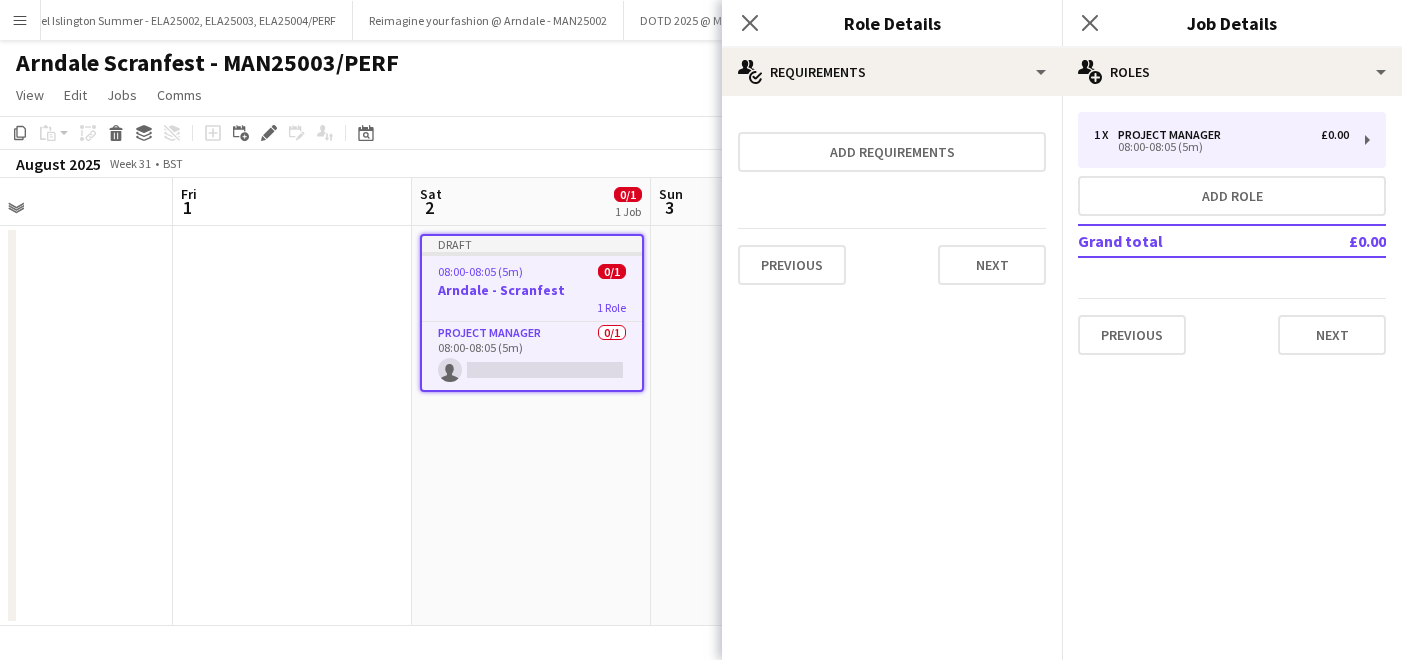 scroll, scrollTop: 0, scrollLeft: 0, axis: both 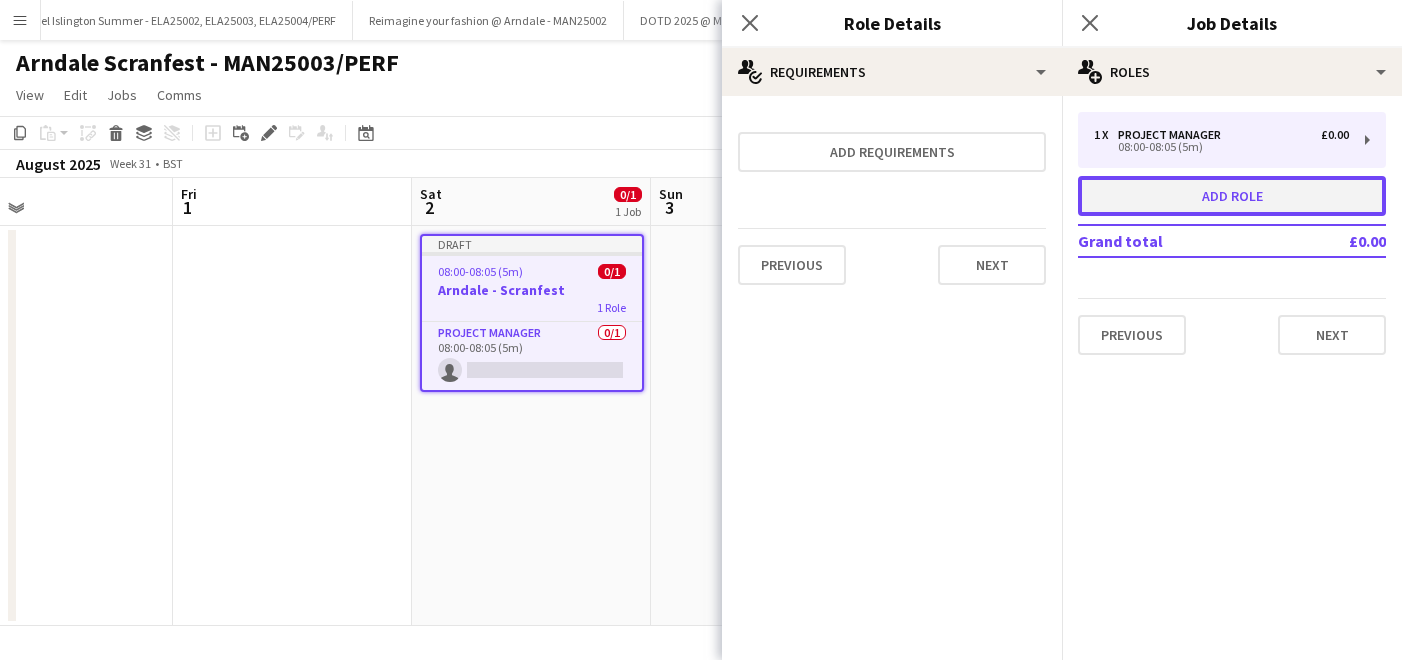click on "Add role" at bounding box center [1232, 196] 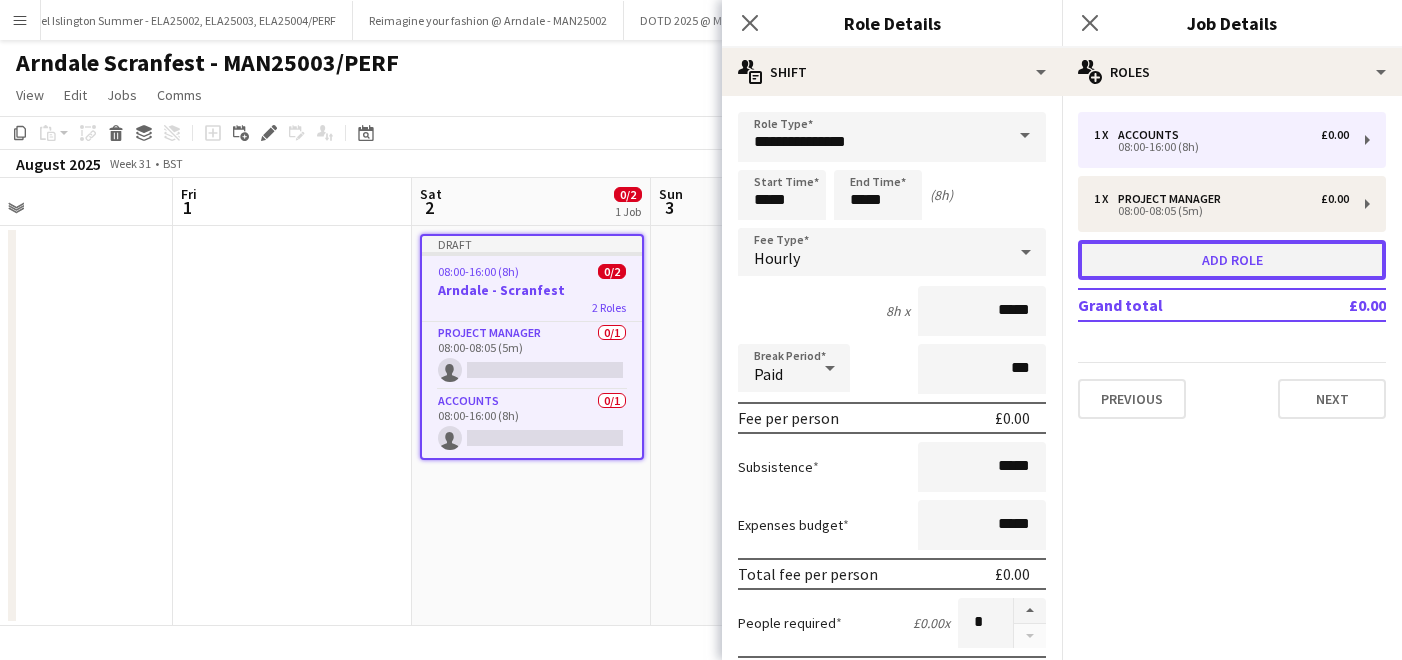 type on "********" 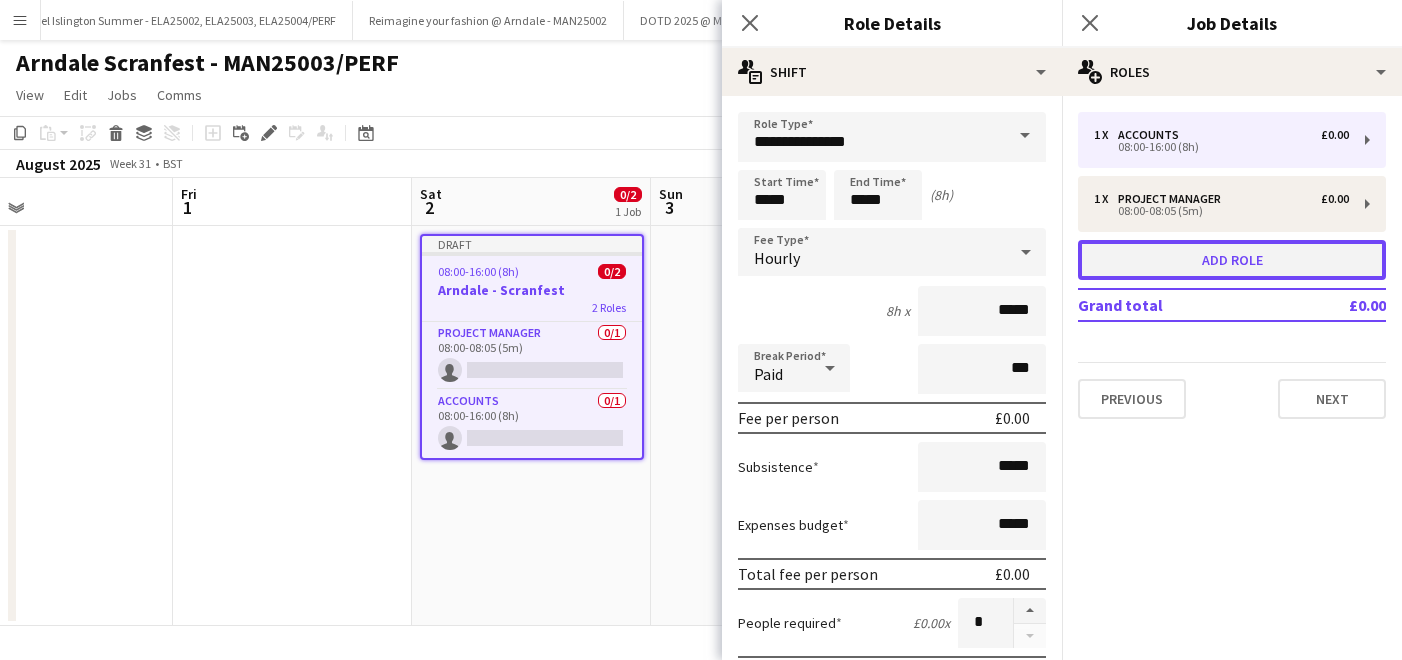 type on "*****" 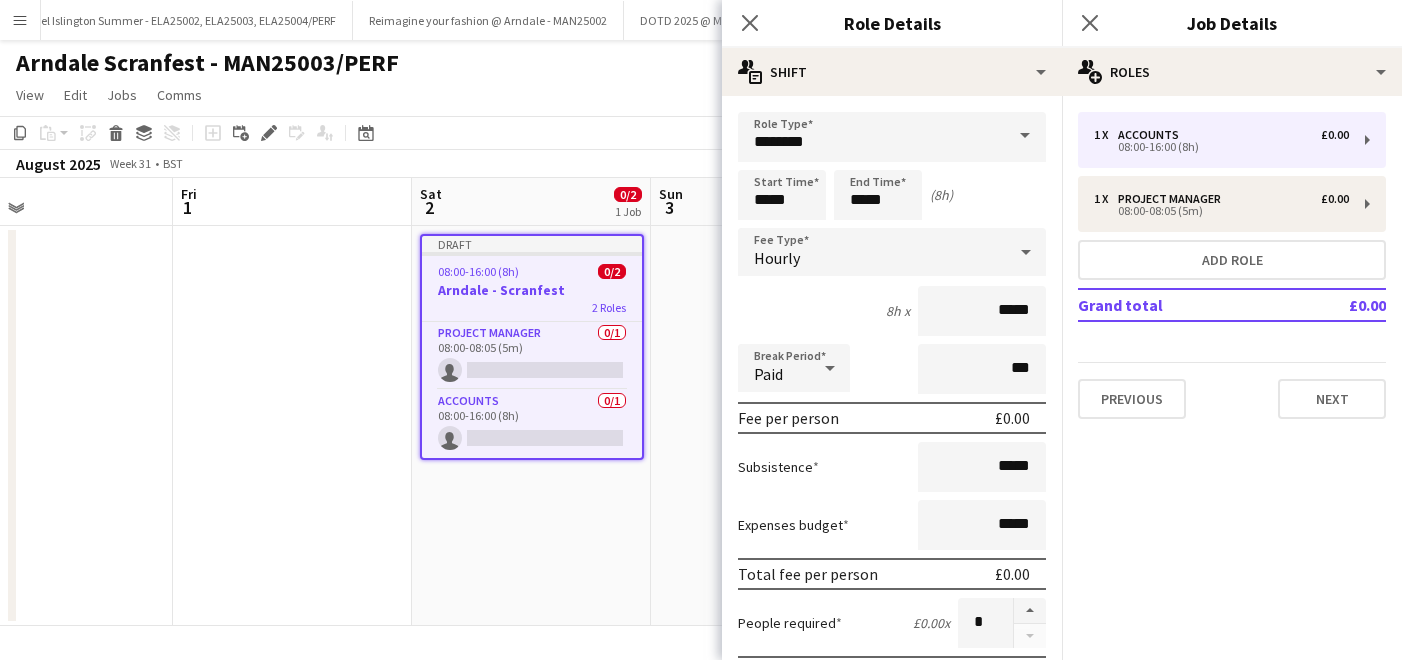 click at bounding box center [1025, 136] 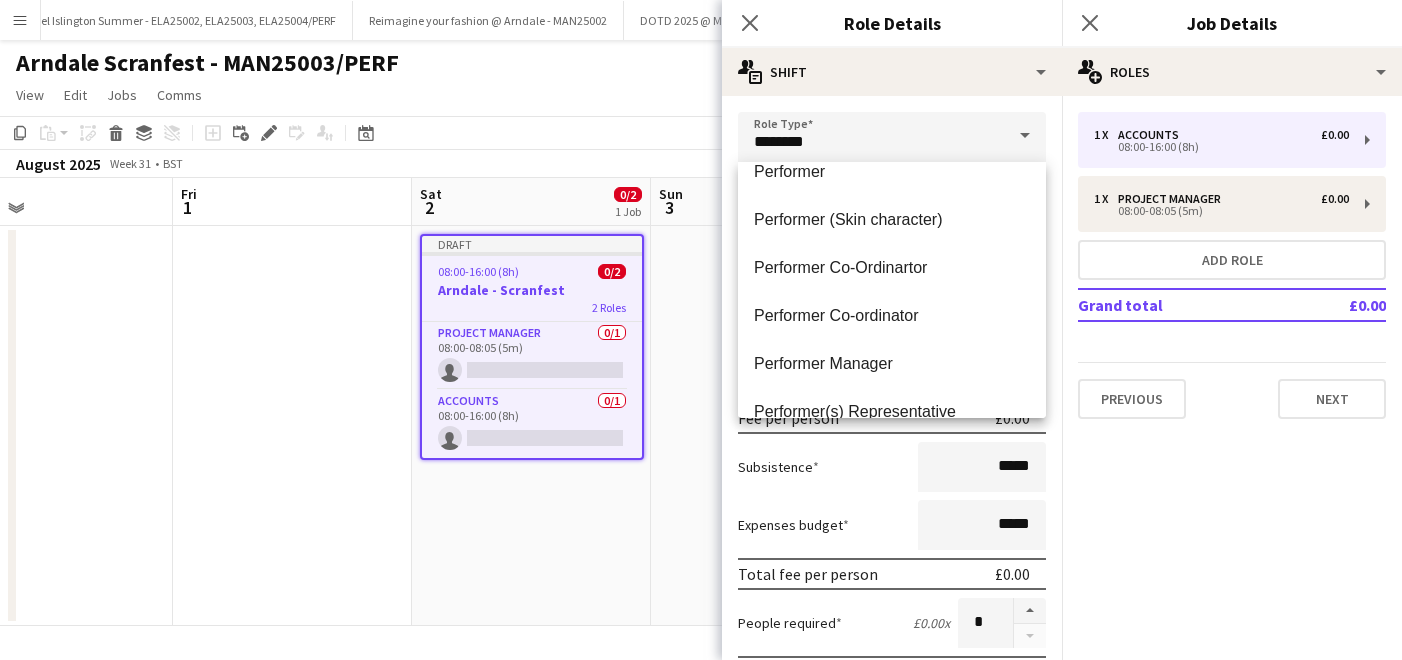 scroll, scrollTop: 2749, scrollLeft: 0, axis: vertical 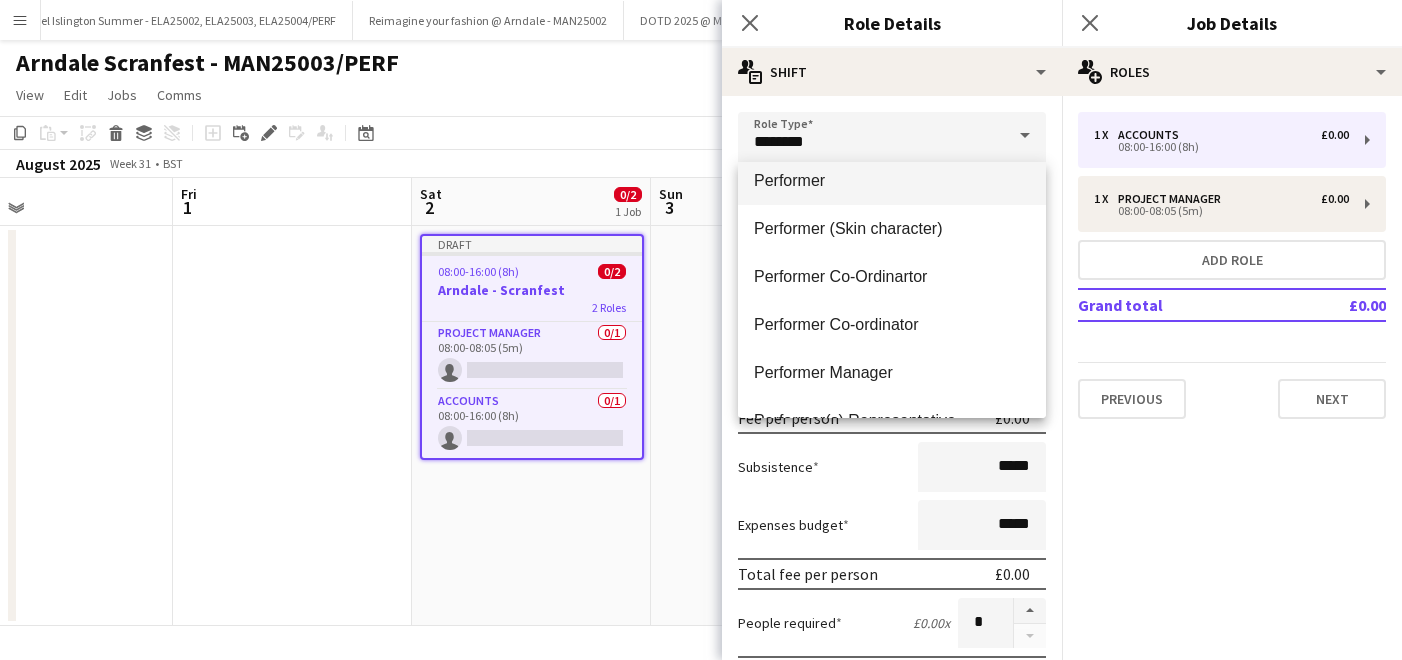 click on "Performer" at bounding box center (892, 180) 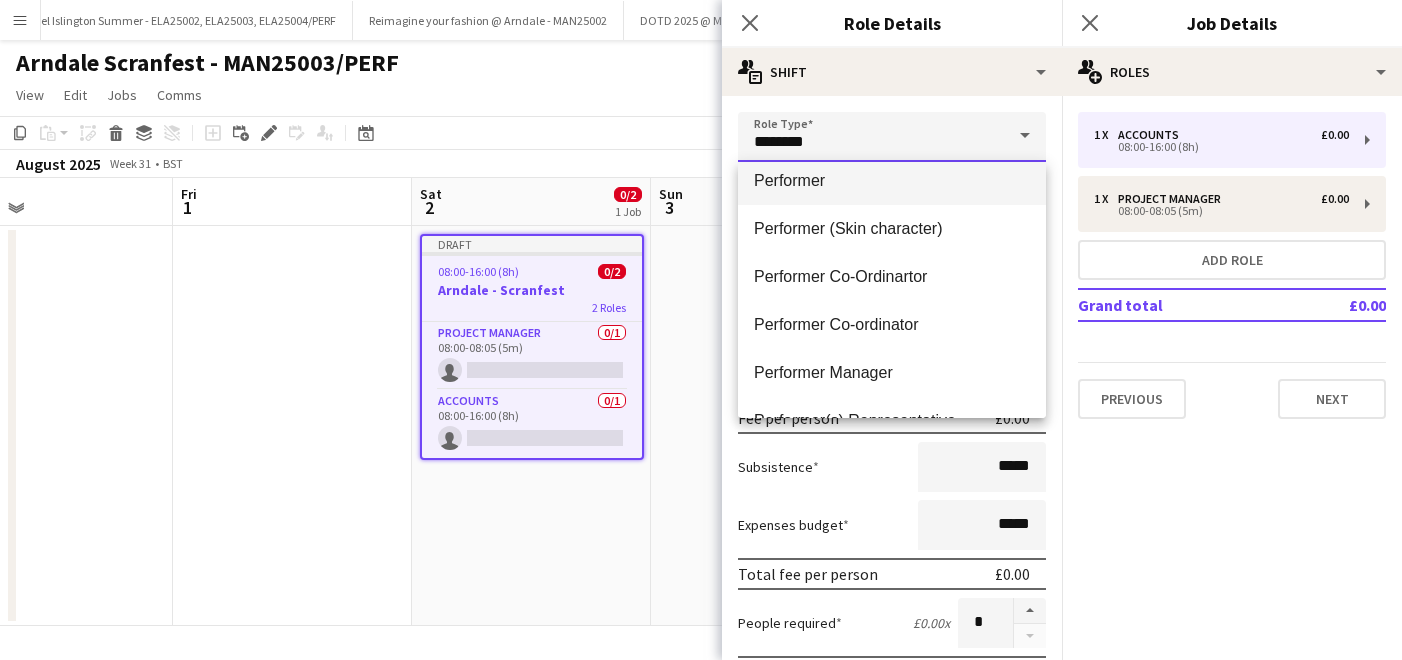 type on "*********" 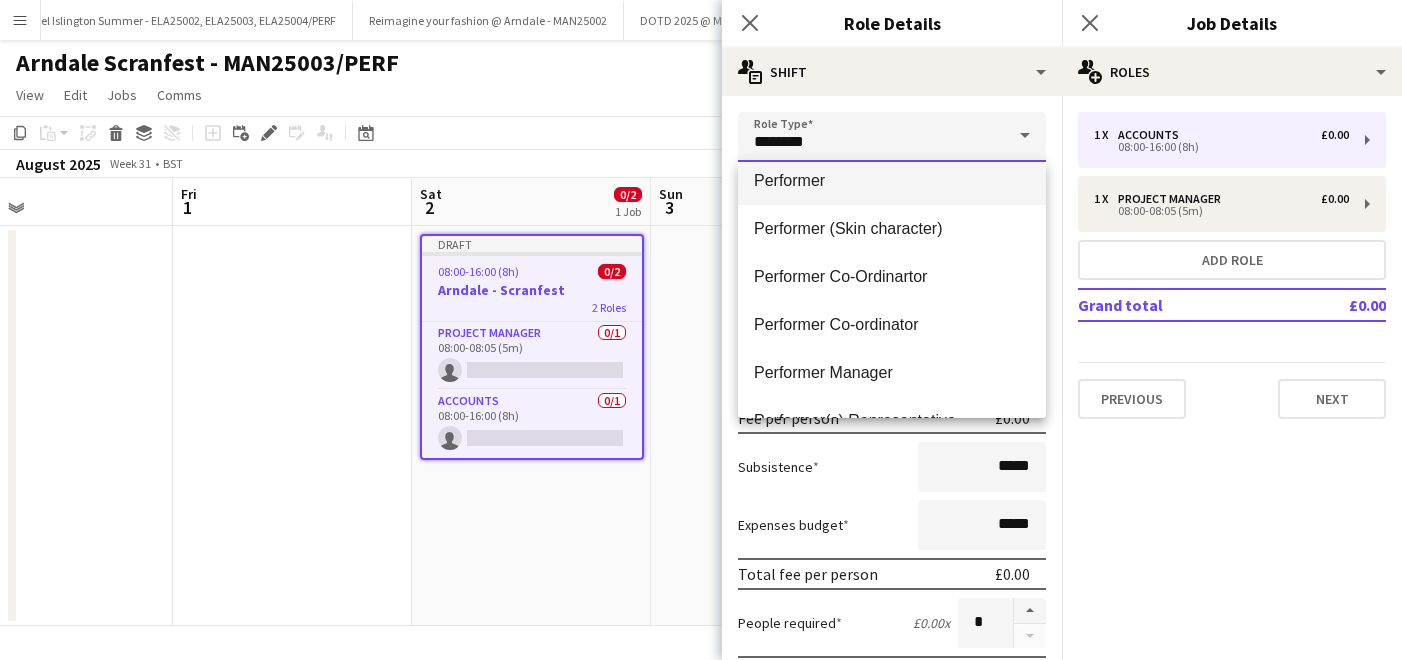 type on "*******" 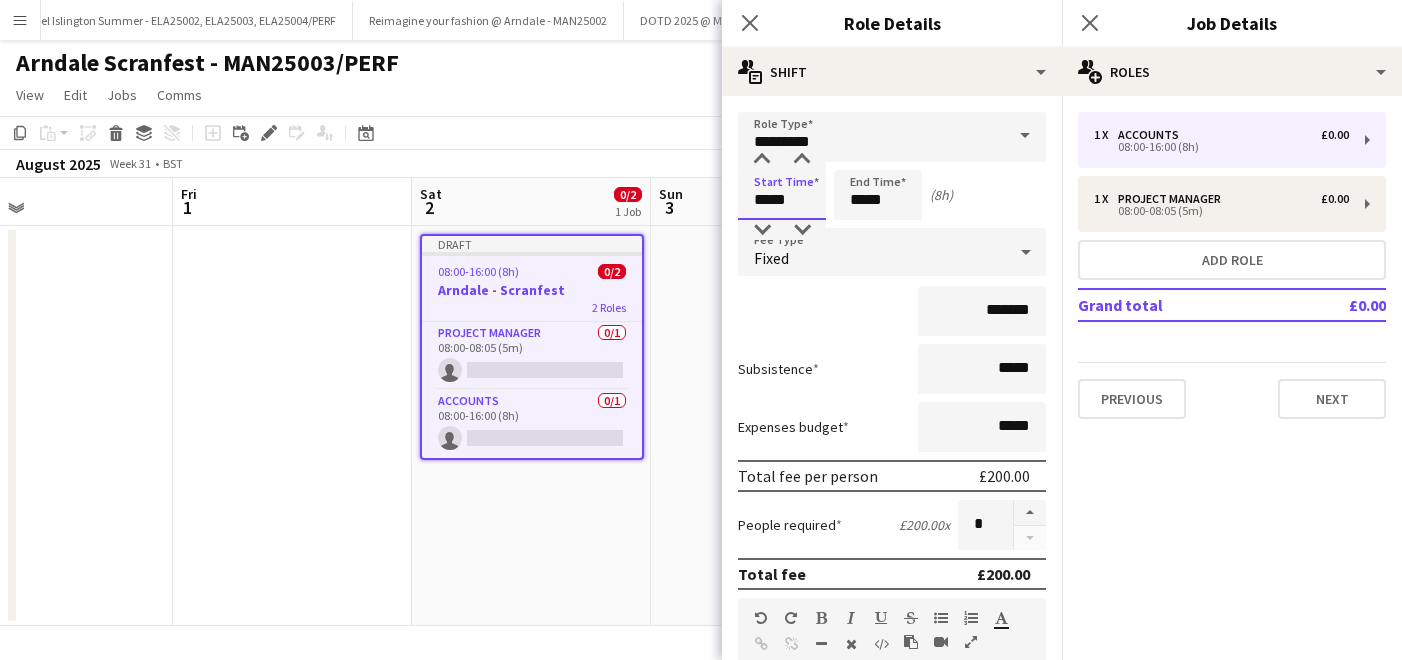 click on "*****" at bounding box center (782, 195) 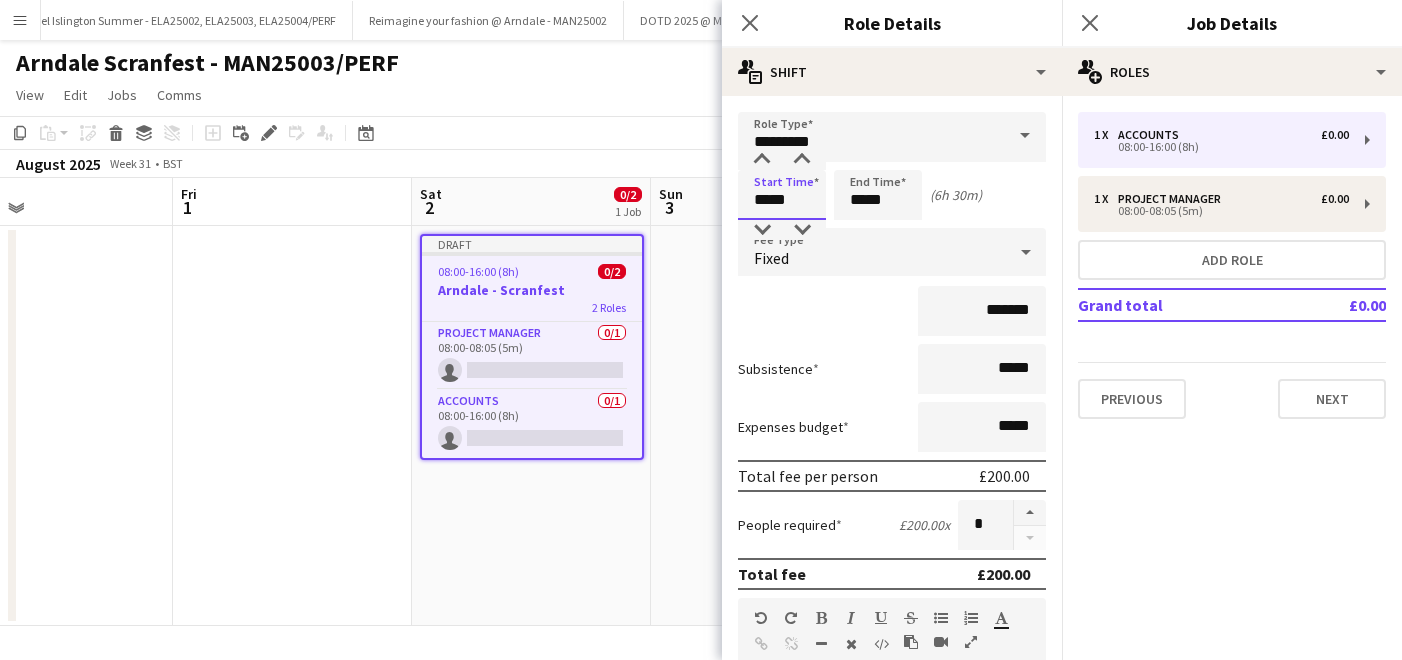 type on "*****" 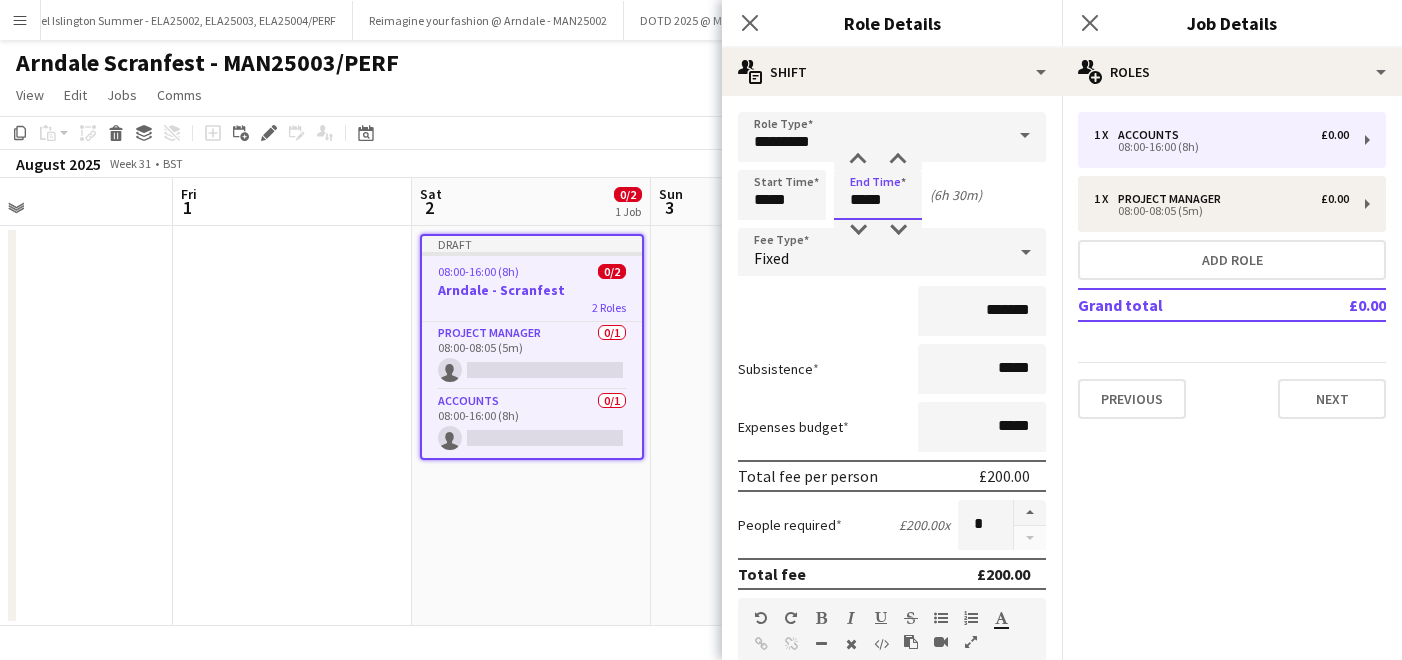 click on "*****" at bounding box center (878, 195) 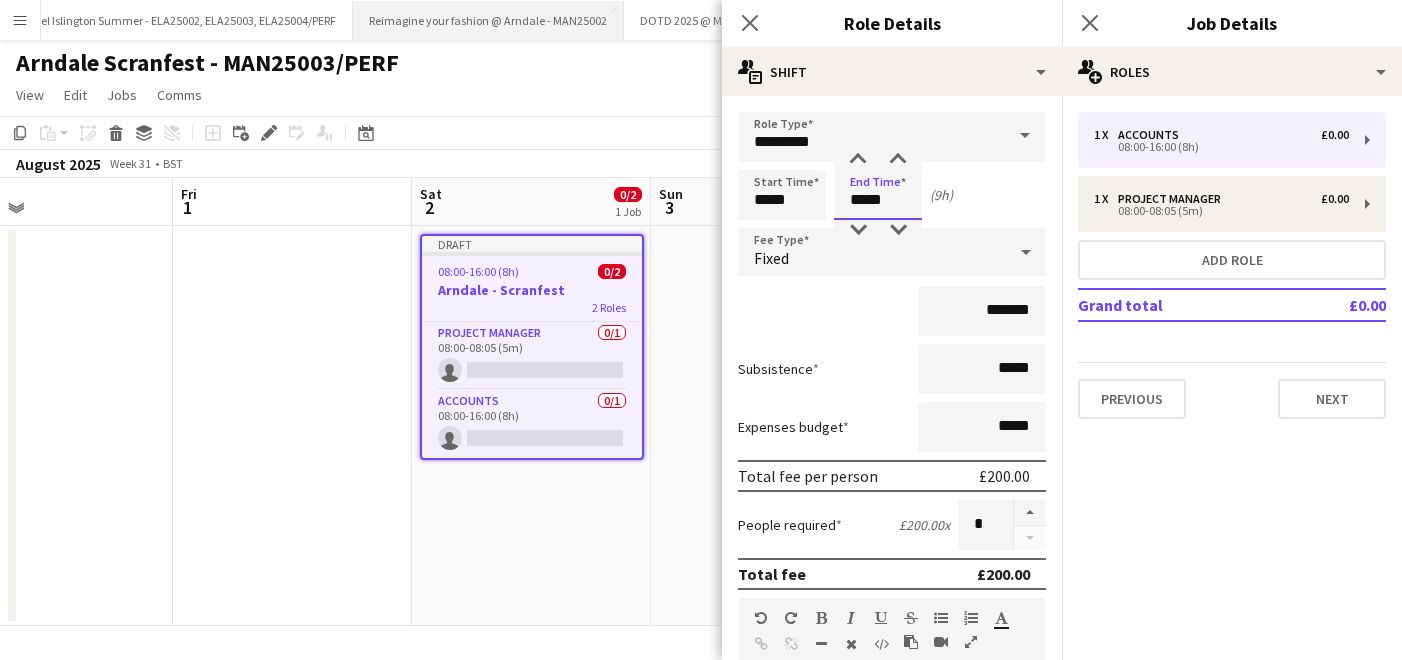 type on "*****" 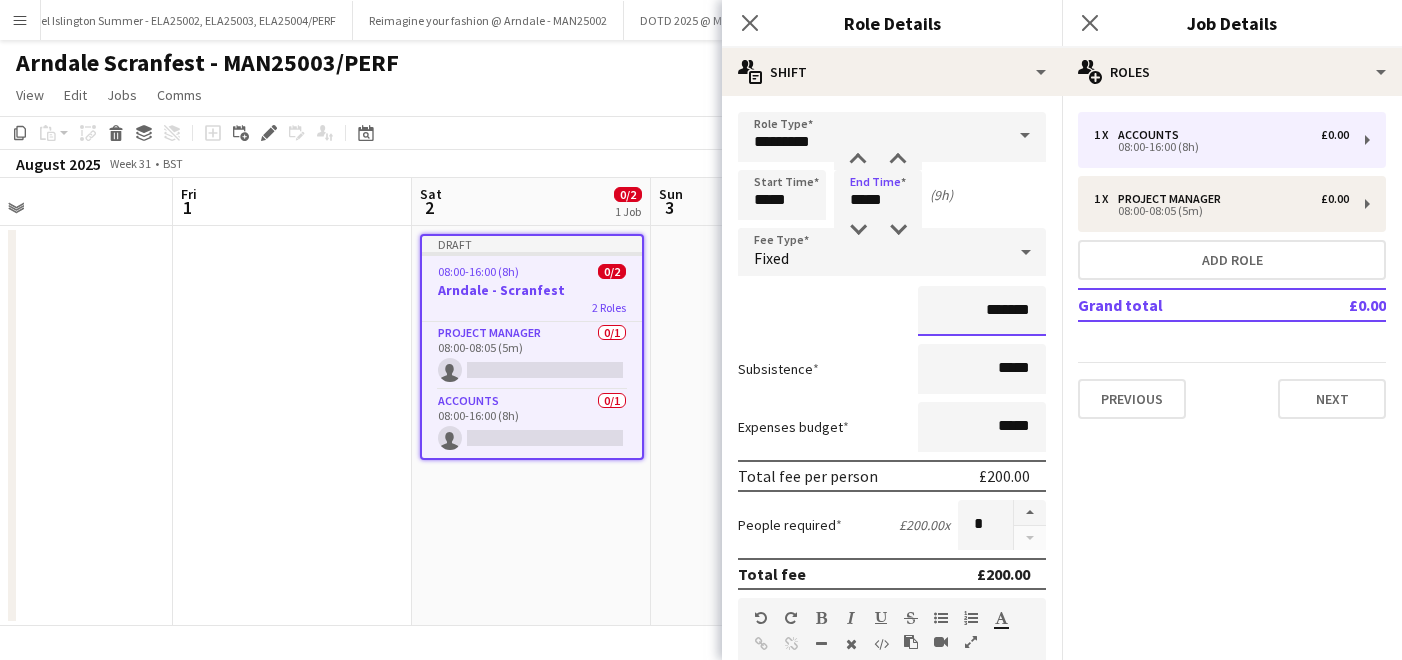 click on "*******" at bounding box center (982, 311) 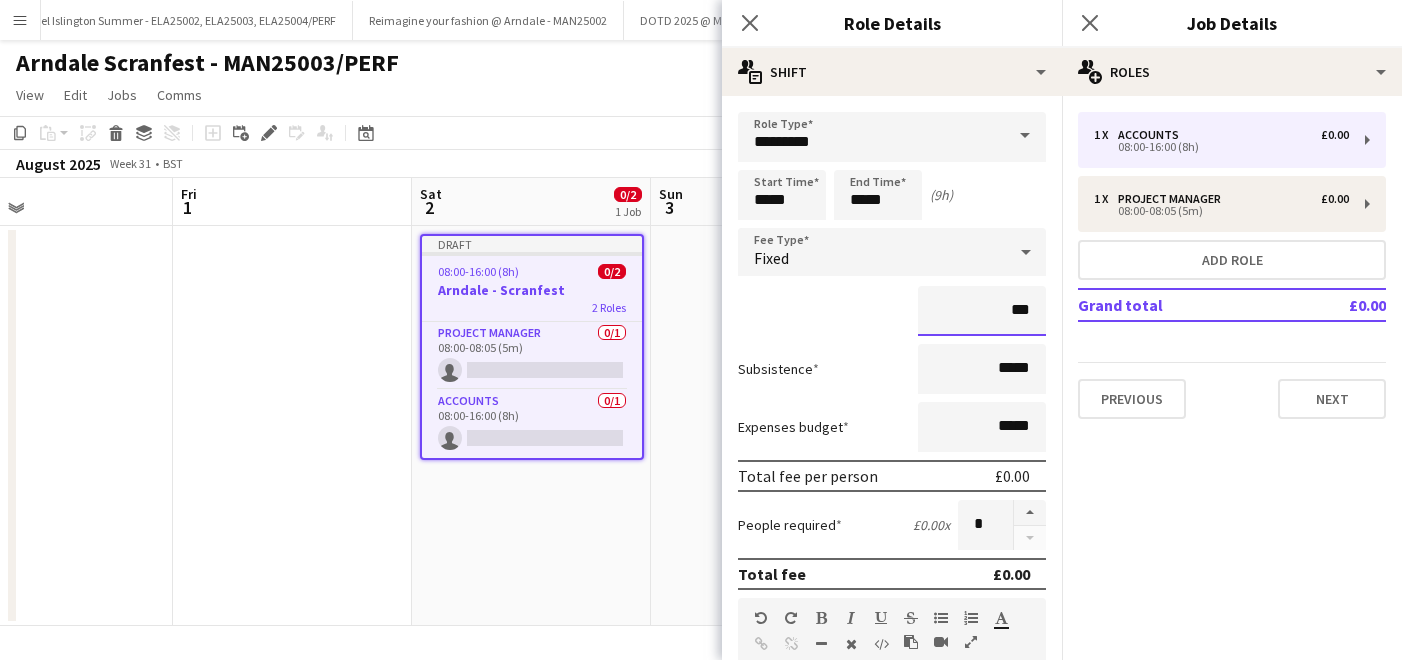 type on "**" 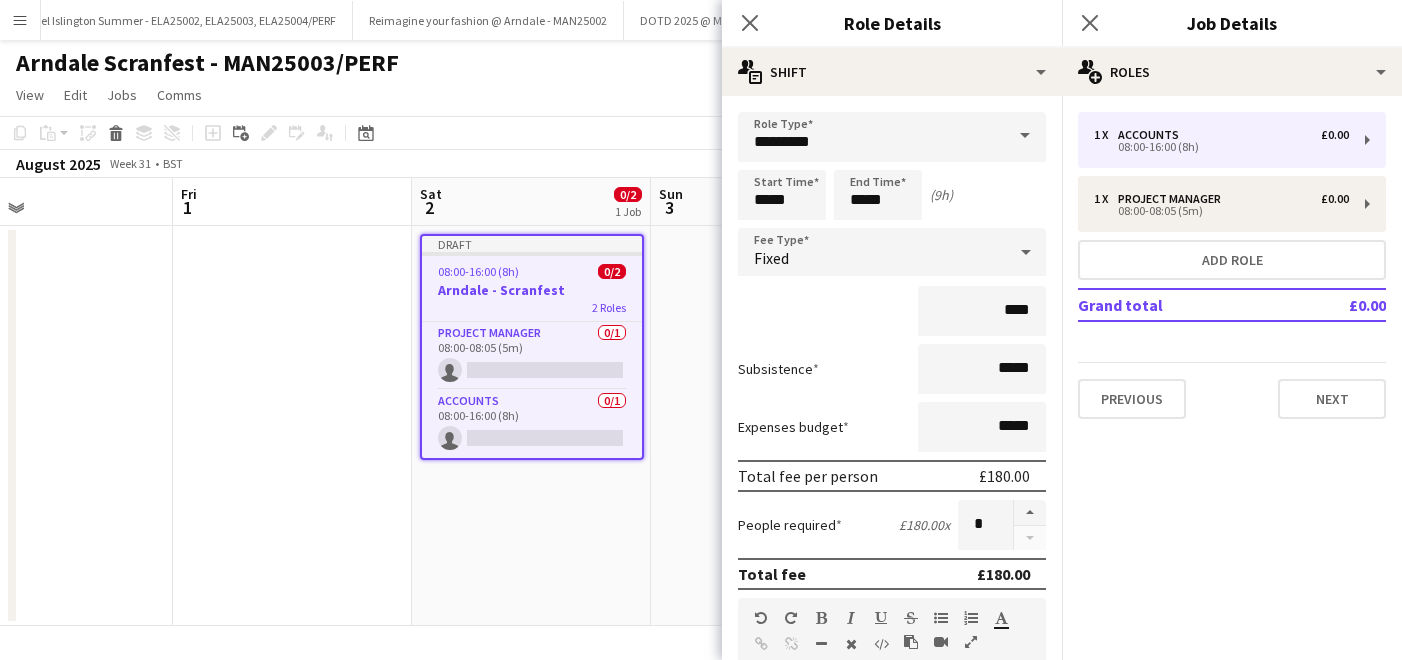 click on "****" at bounding box center (892, 311) 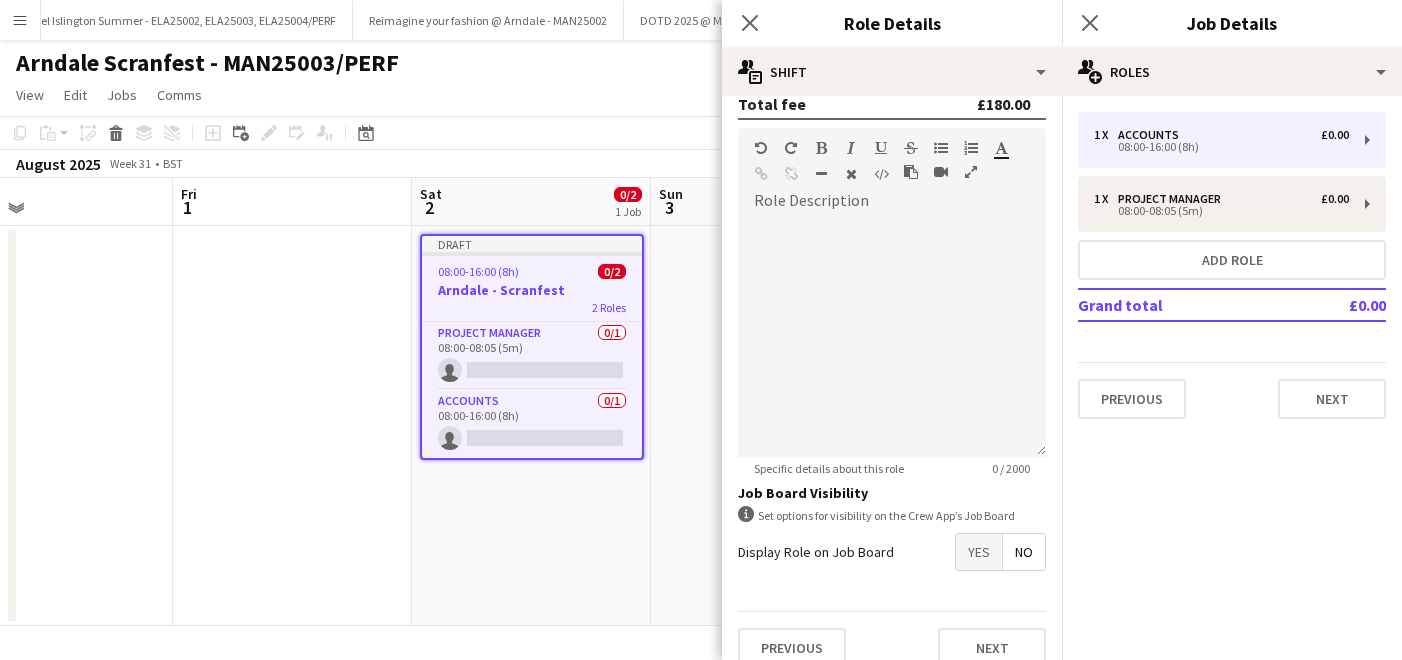 scroll, scrollTop: 494, scrollLeft: 0, axis: vertical 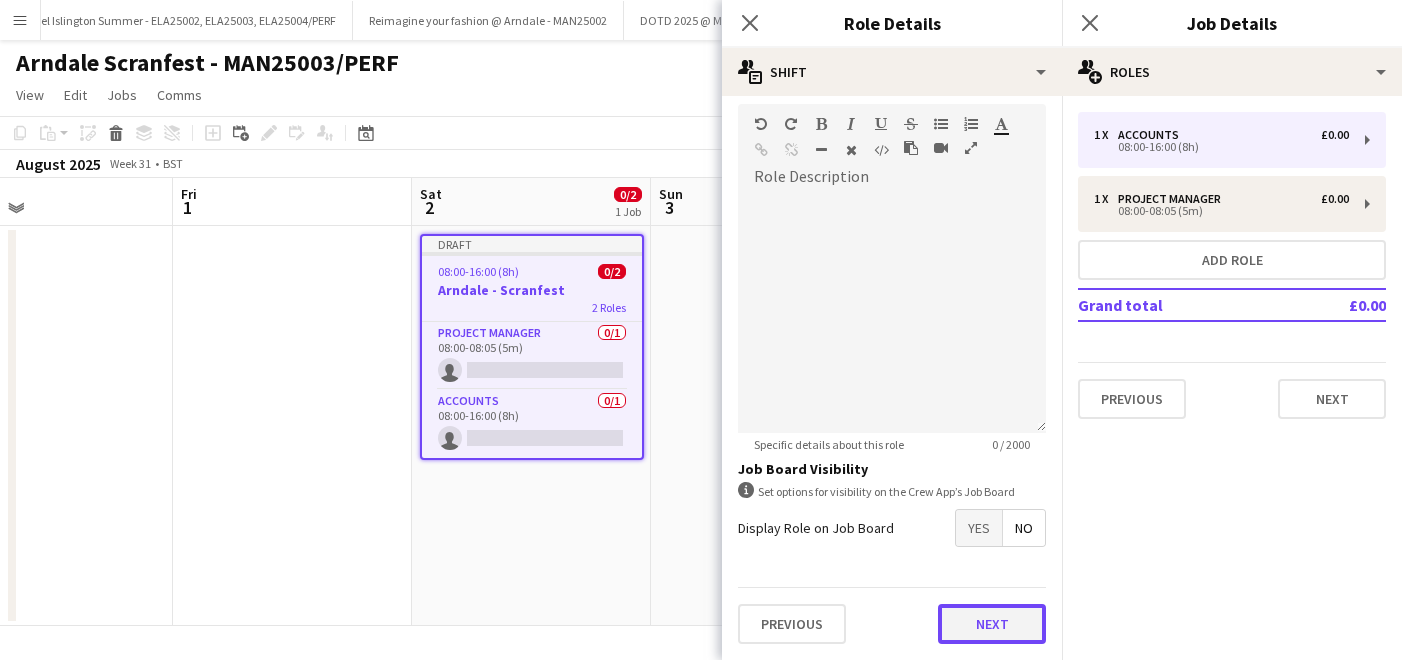 click on "Next" at bounding box center [992, 624] 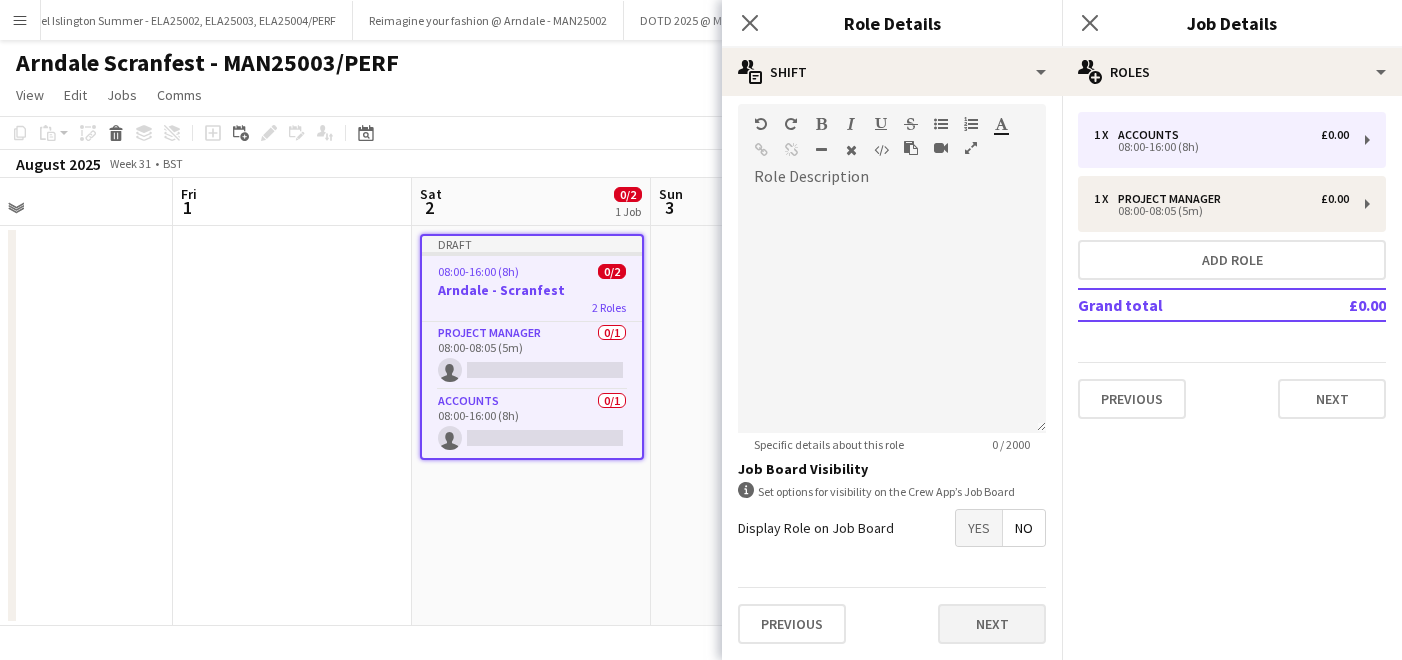 type on "*******" 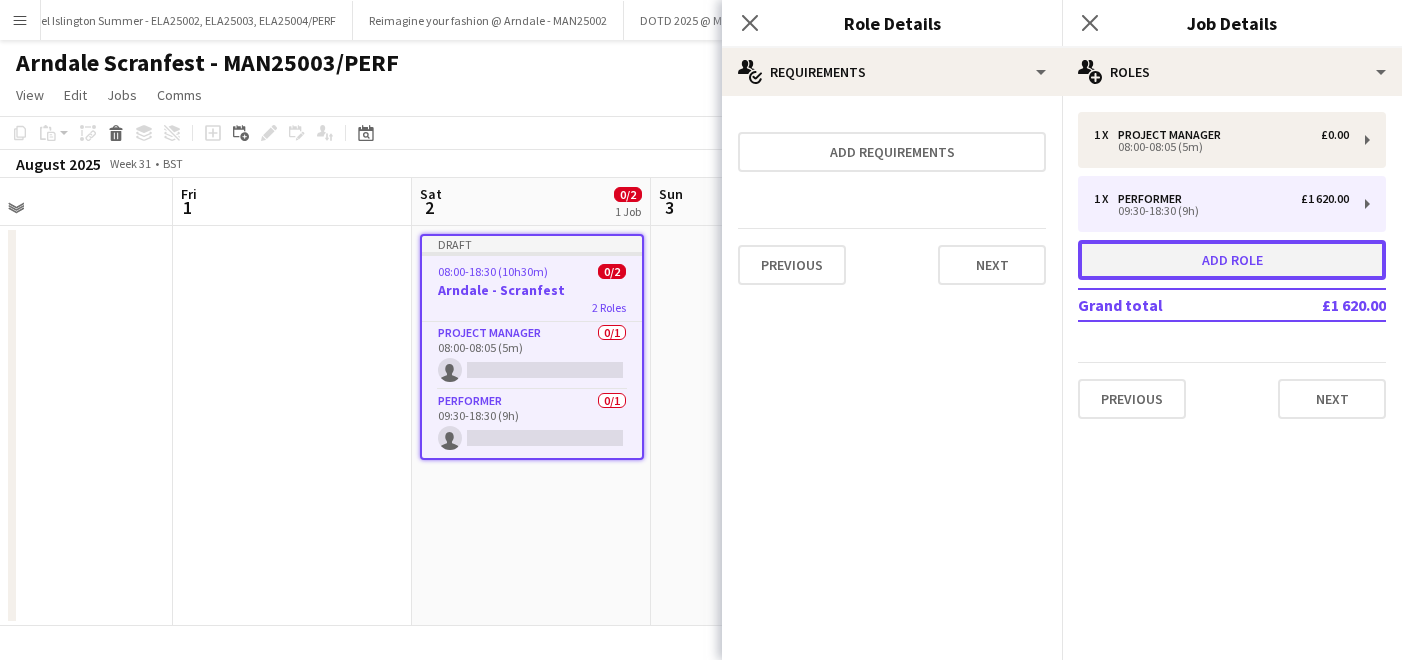 click on "Add role" at bounding box center (1232, 260) 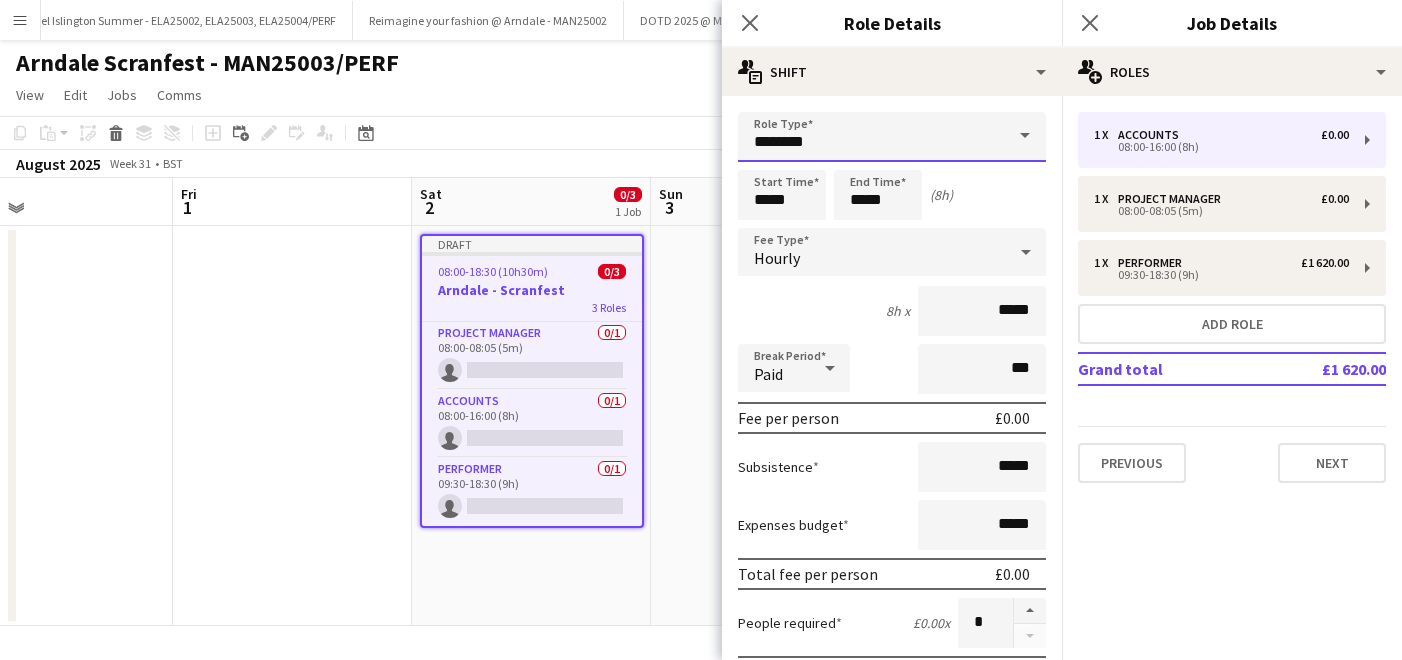click on "********" at bounding box center (892, 137) 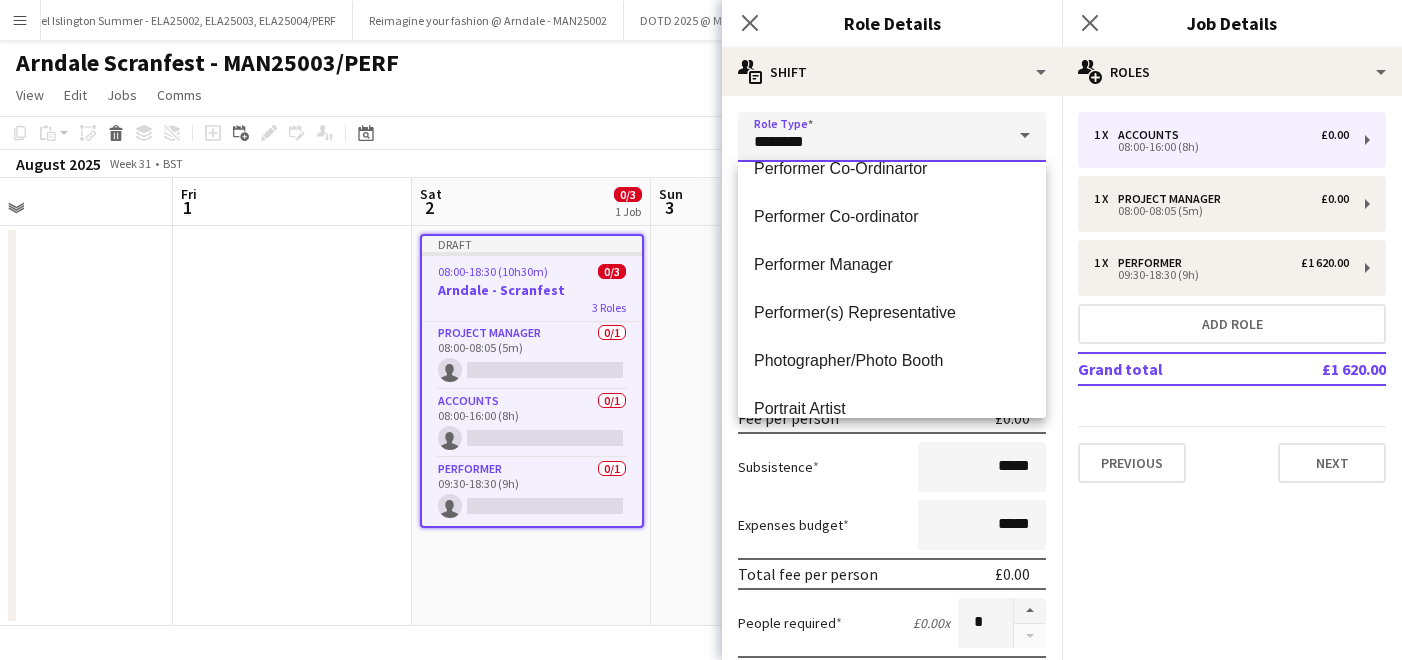 scroll, scrollTop: 2858, scrollLeft: 0, axis: vertical 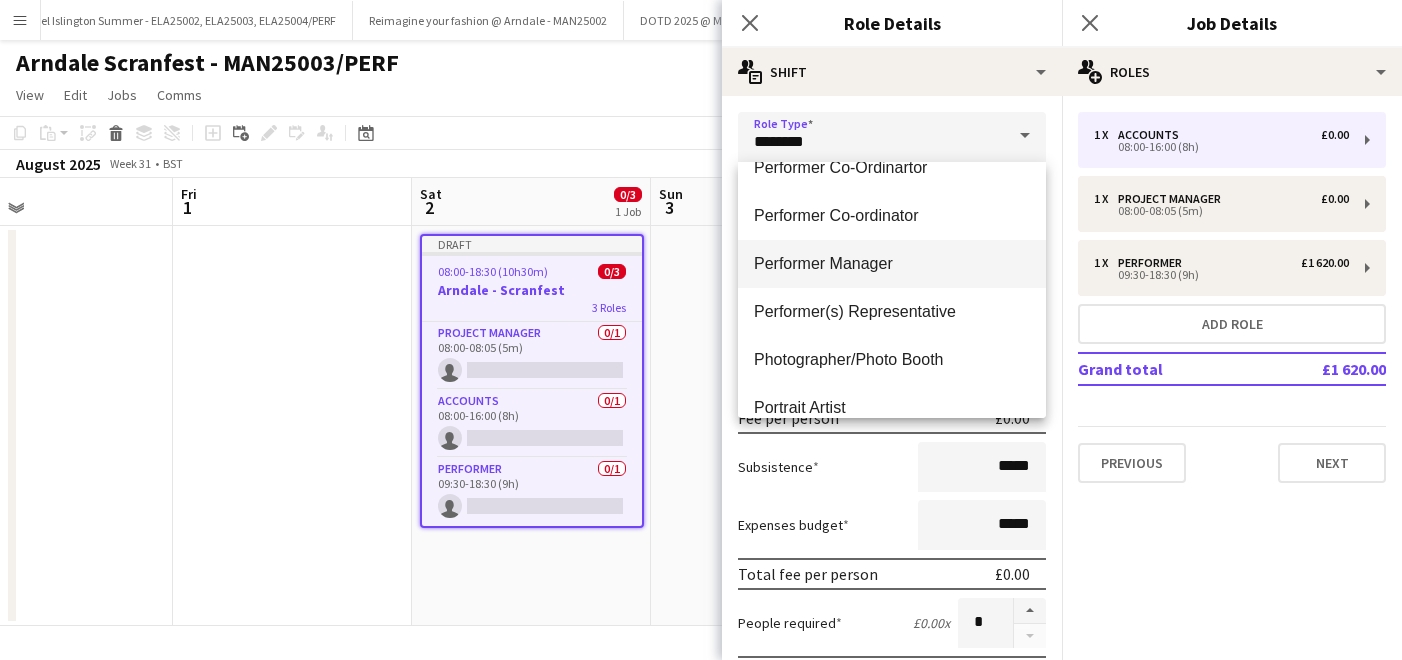 click on "Performer Manager" at bounding box center [892, 263] 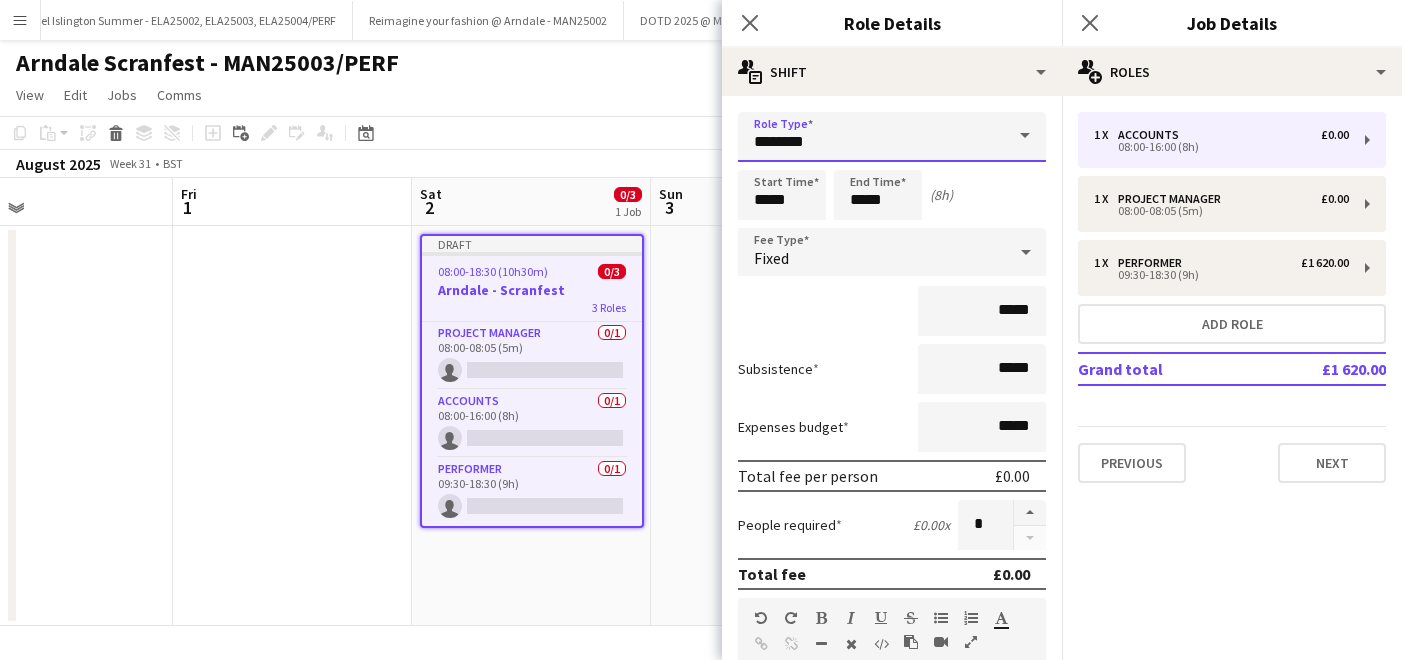 type on "**********" 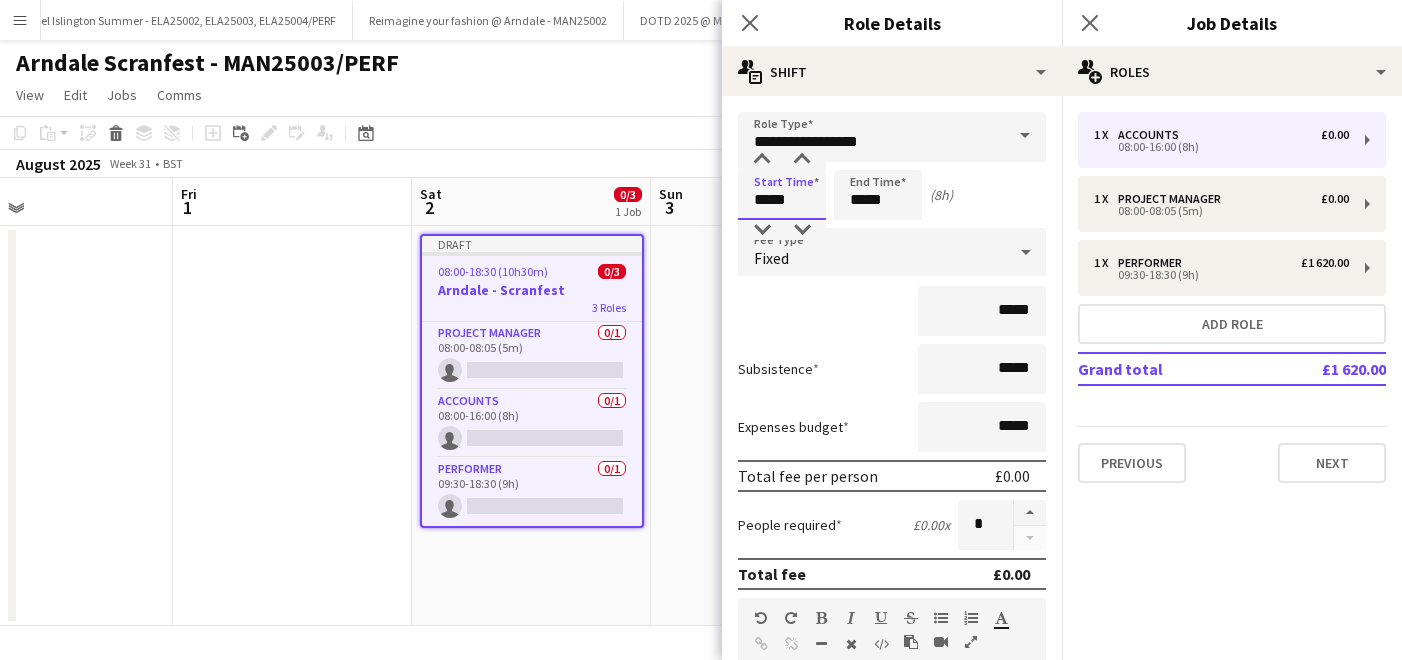 click on "*****" at bounding box center [782, 195] 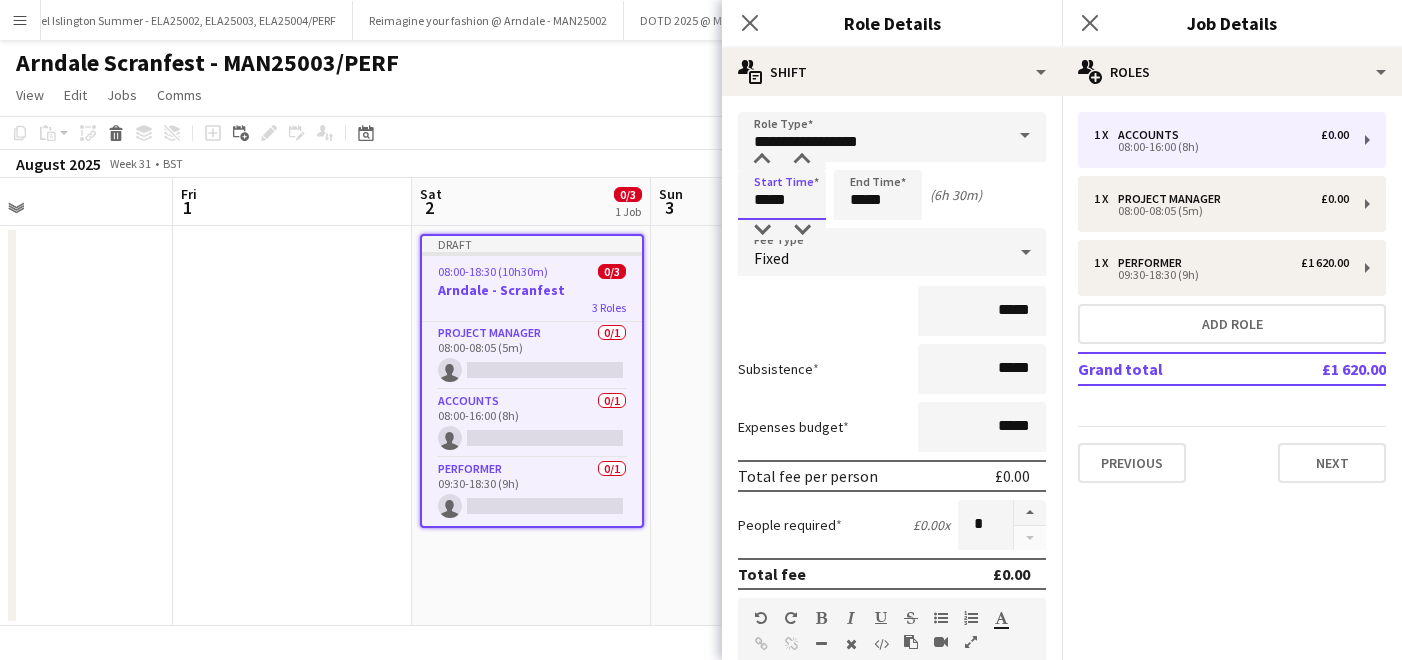 type on "*****" 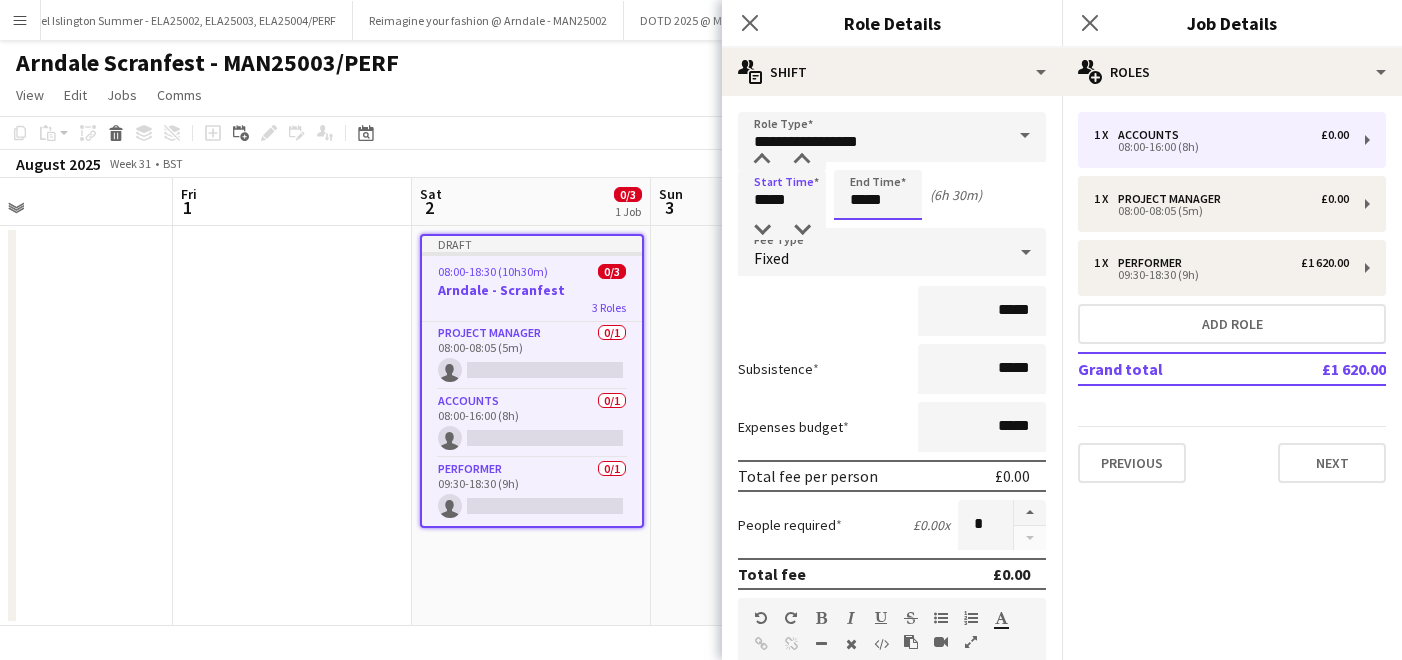 click on "*****" at bounding box center (878, 195) 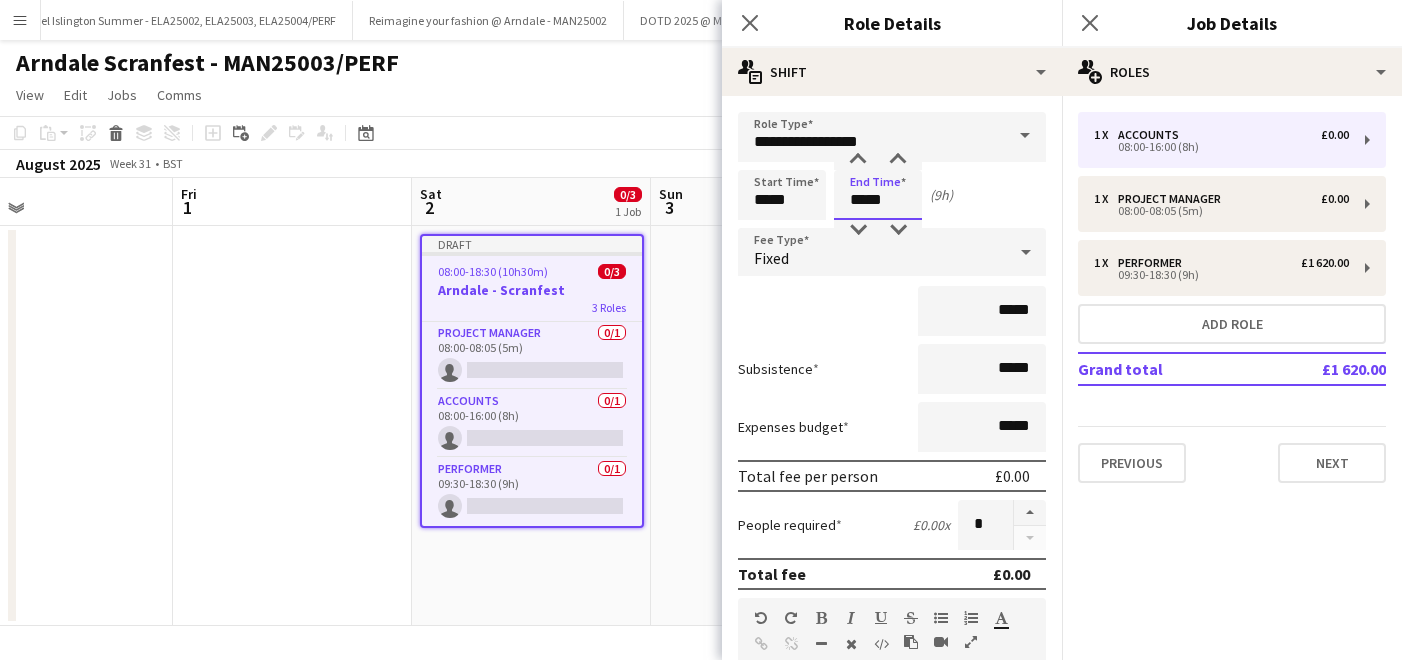 type on "*****" 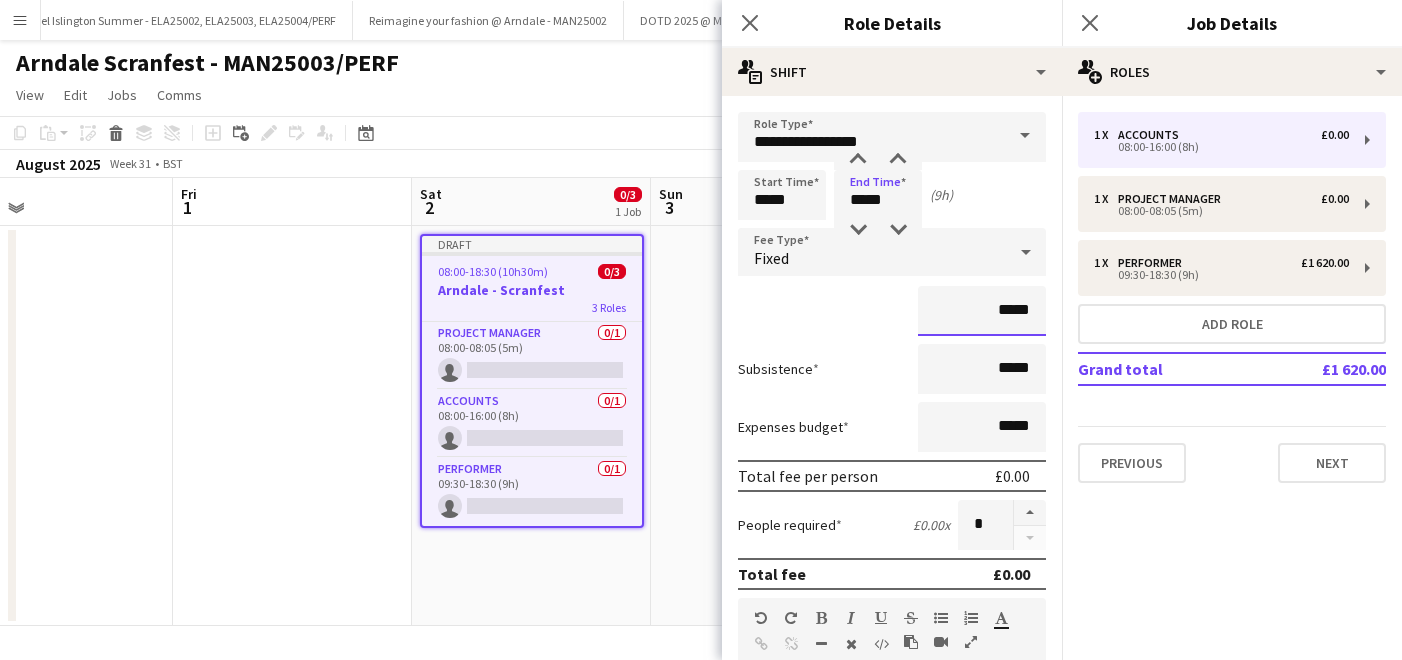 click on "*****" at bounding box center [982, 311] 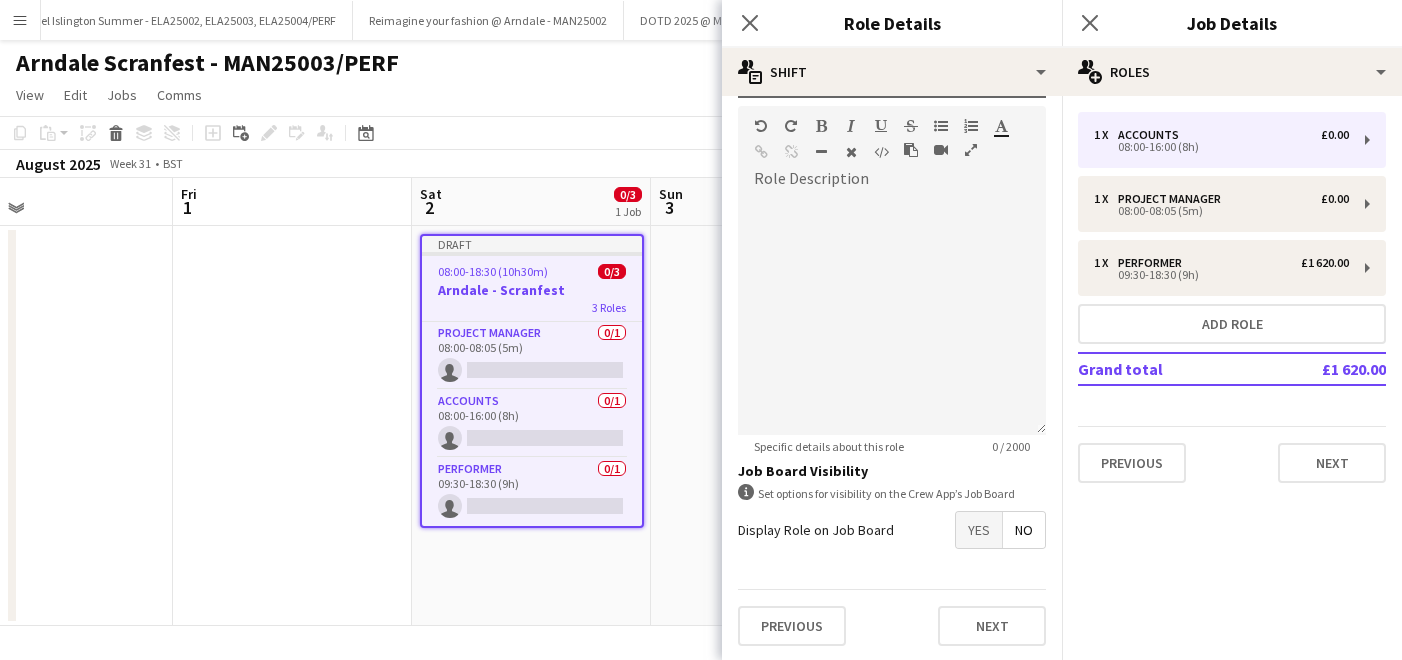 scroll, scrollTop: 494, scrollLeft: 0, axis: vertical 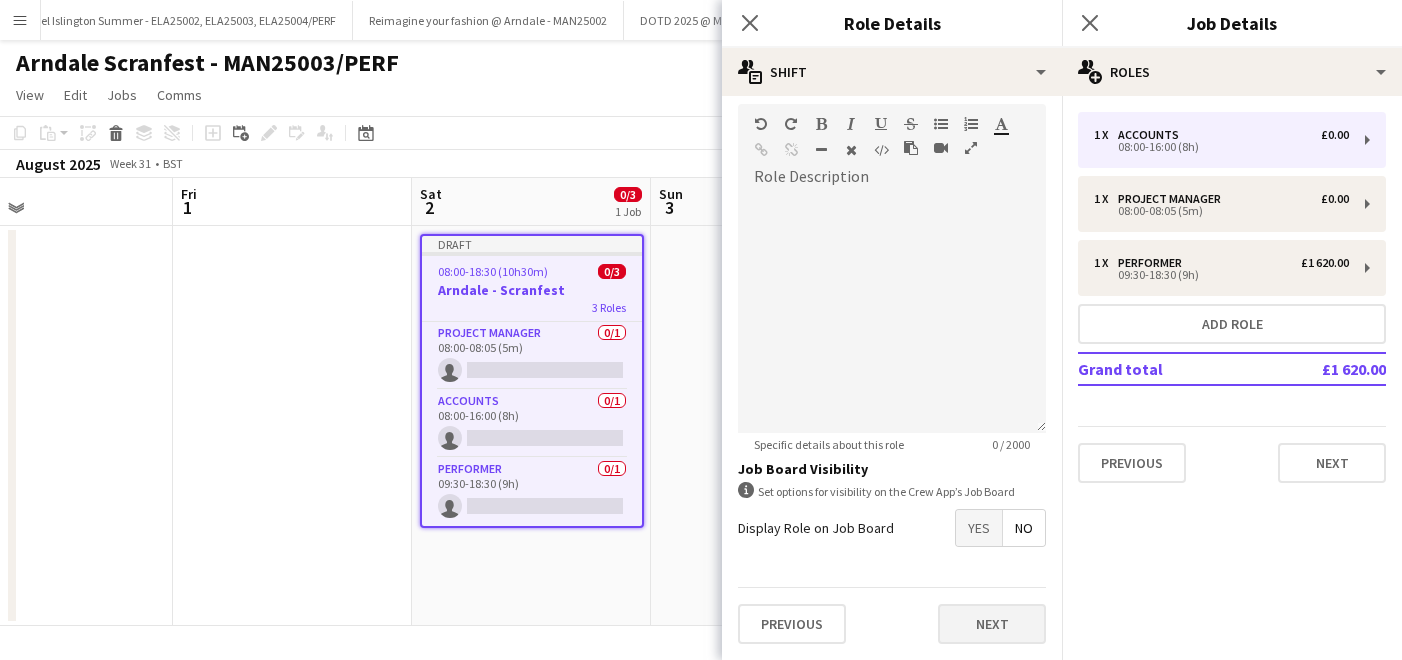 type on "*******" 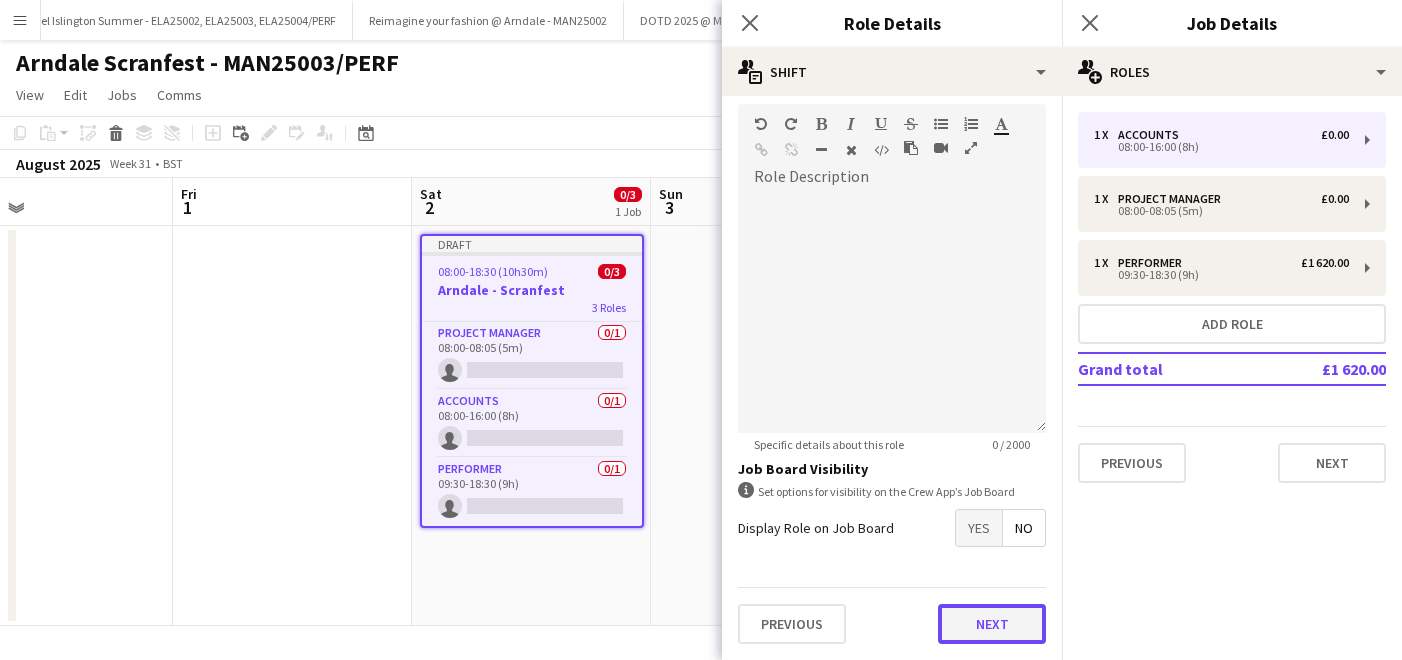 click on "Next" at bounding box center (992, 624) 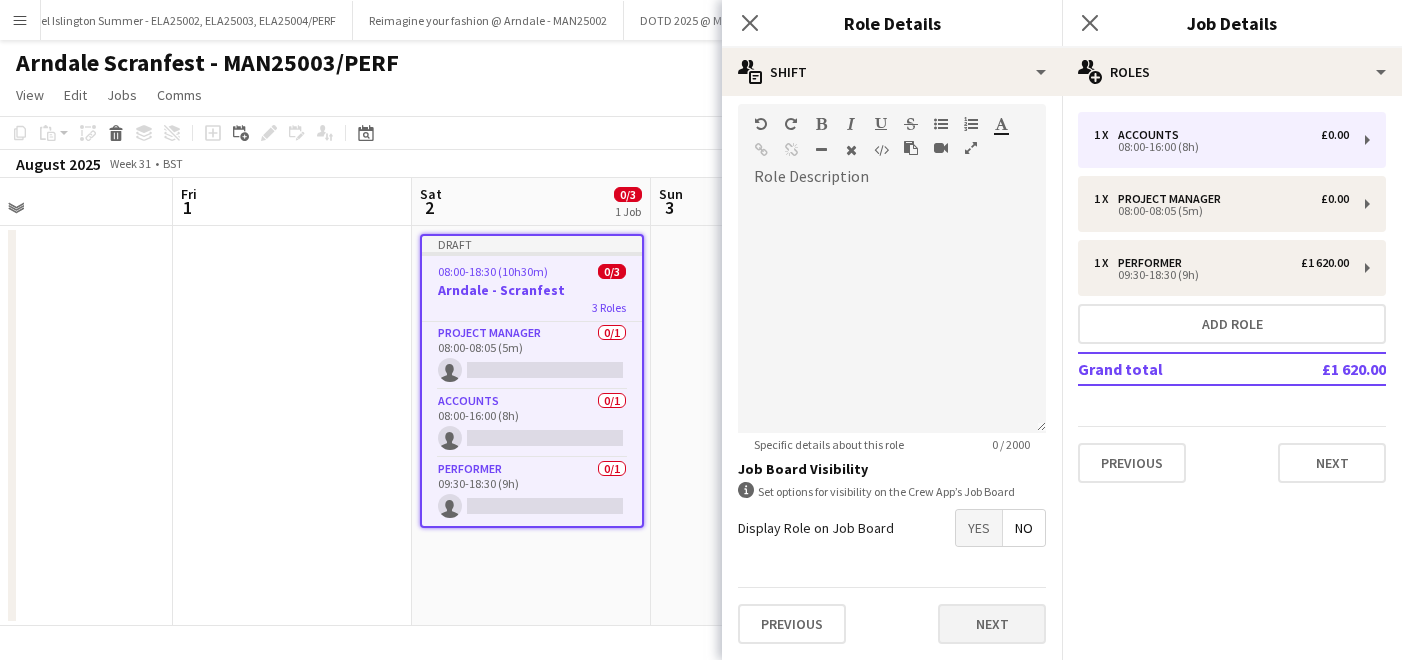 scroll, scrollTop: 0, scrollLeft: 0, axis: both 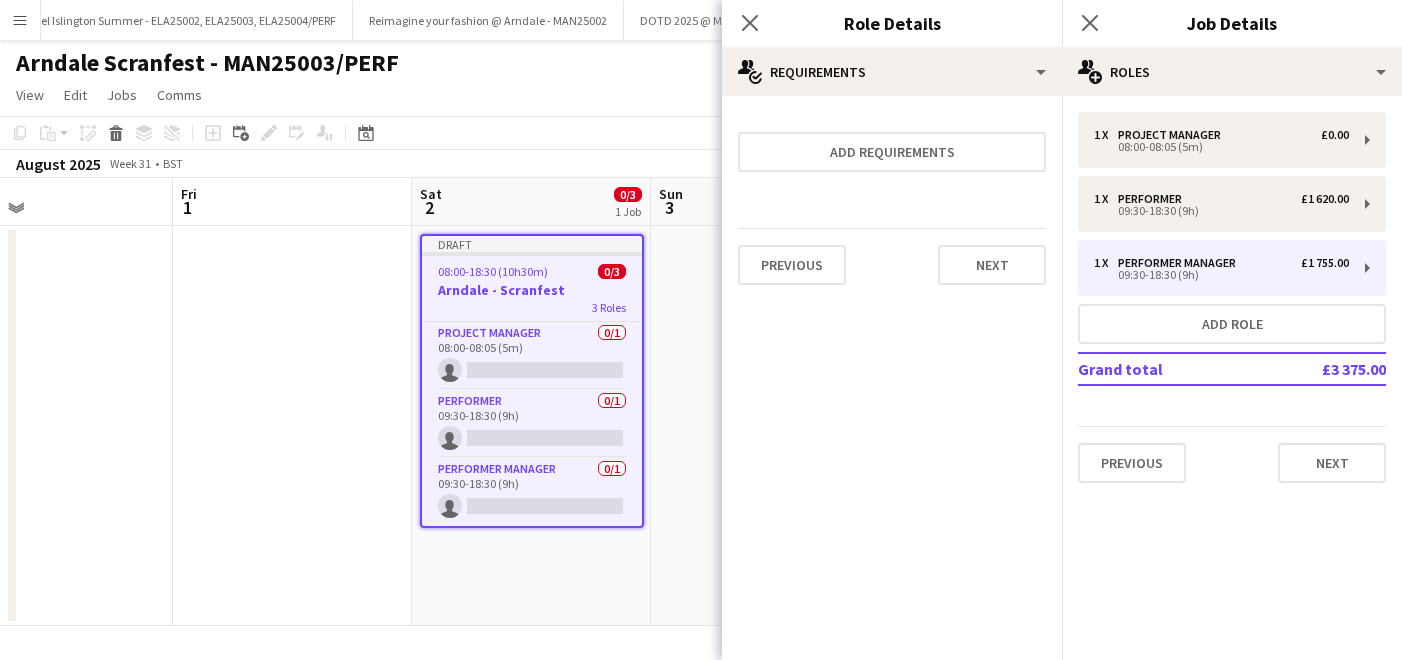 click on "Draft   08:00-18:30 (10h30m)    0/3   Arndale - Scranfest   3 Roles   Project Manager   0/1   08:00-08:05 (5m)
single-neutral-actions
Performer   0/1   09:30-18:30 (9h)
single-neutral-actions
Performer Manager   0/1   09:30-18:30 (9h)
single-neutral-actions" at bounding box center [531, 426] 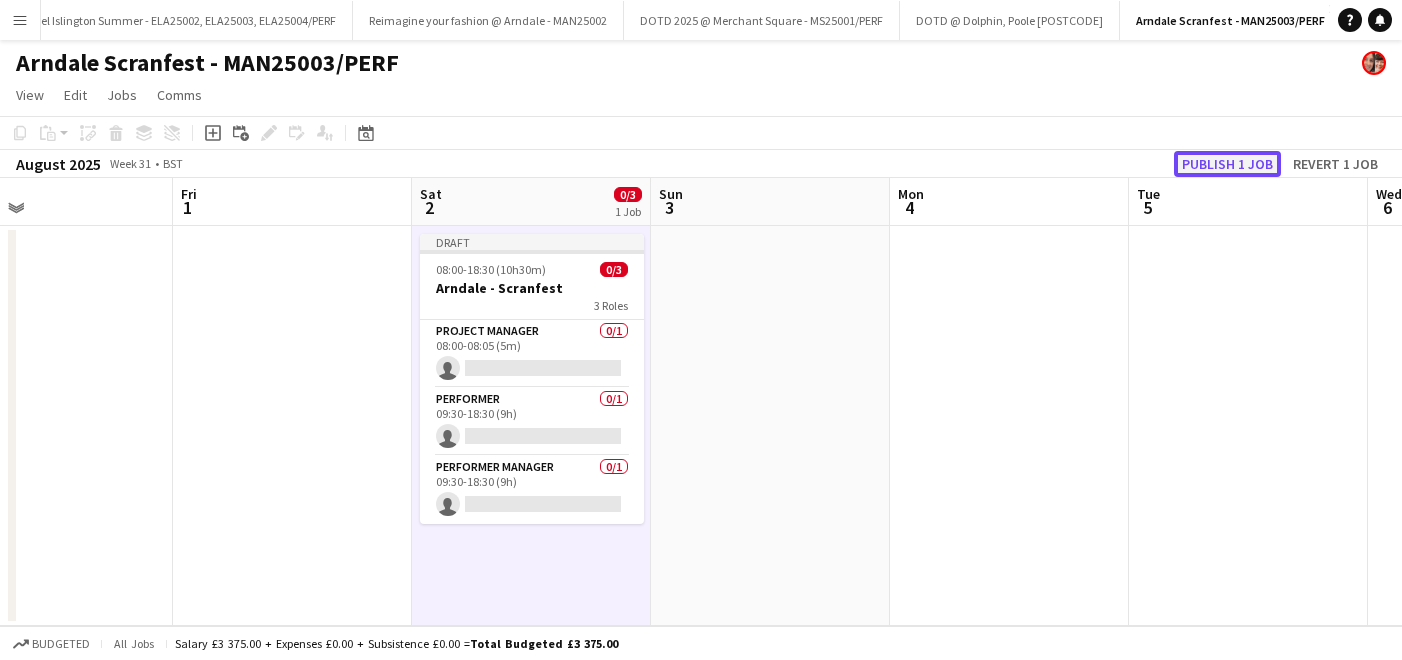 click on "Publish 1 job" 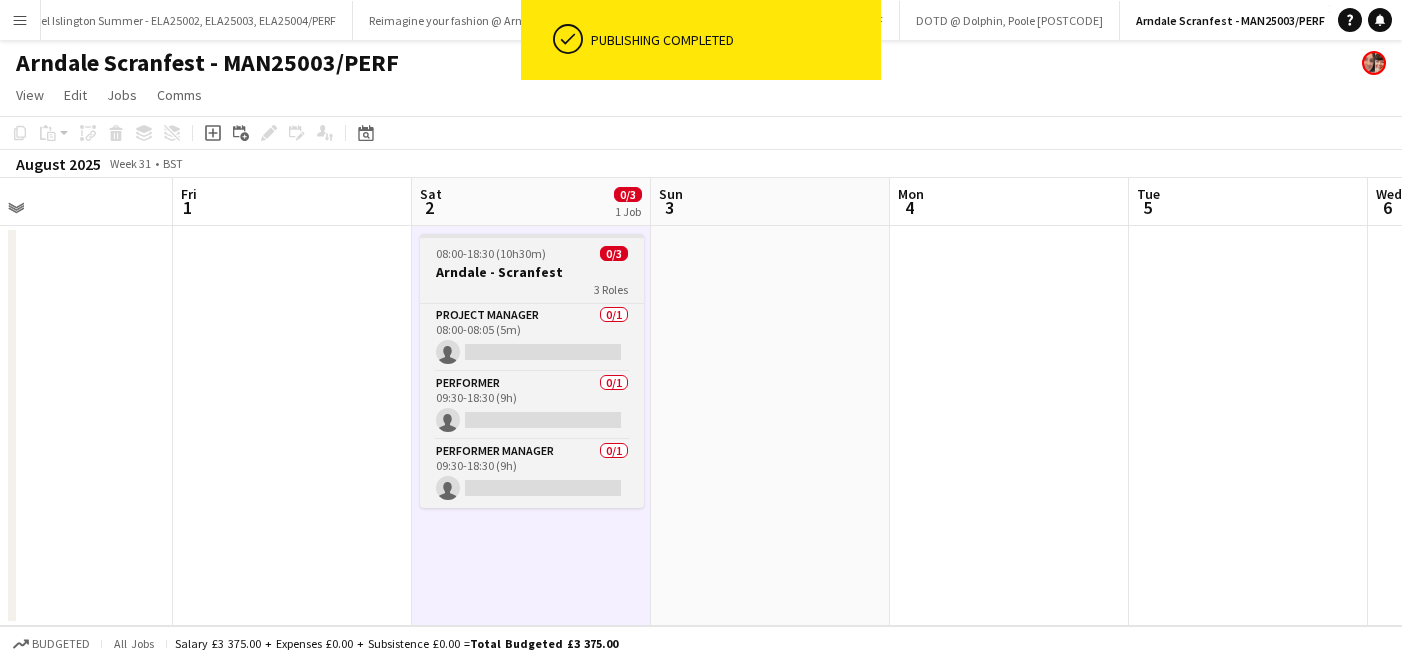 click on "Arndale - Scranfest" at bounding box center (532, 272) 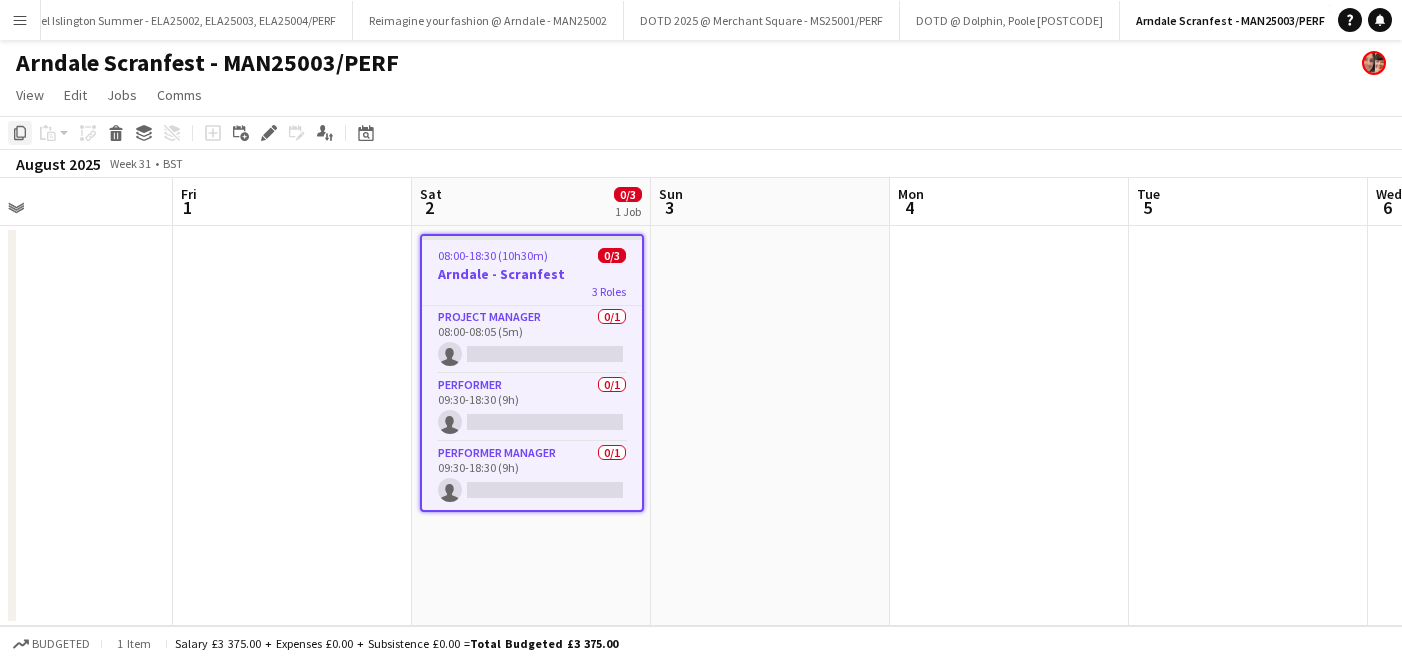 click on "Copy" 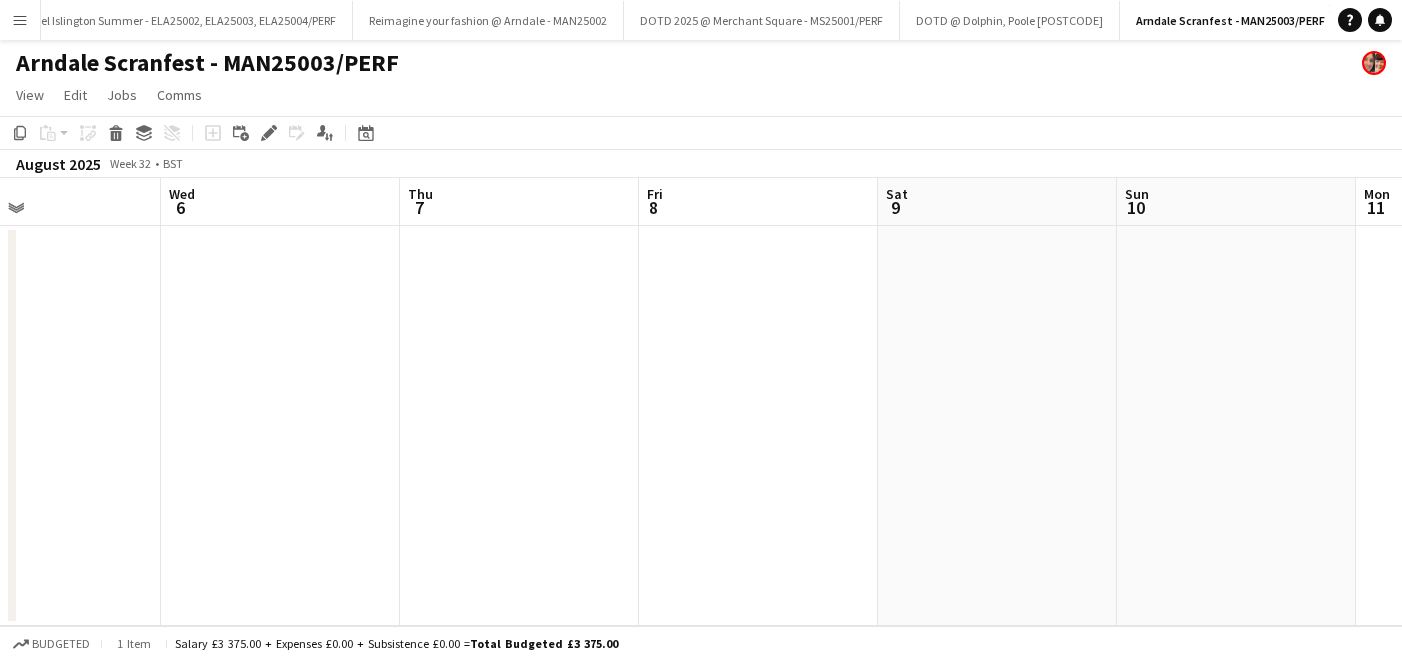 scroll, scrollTop: 0, scrollLeft: 610, axis: horizontal 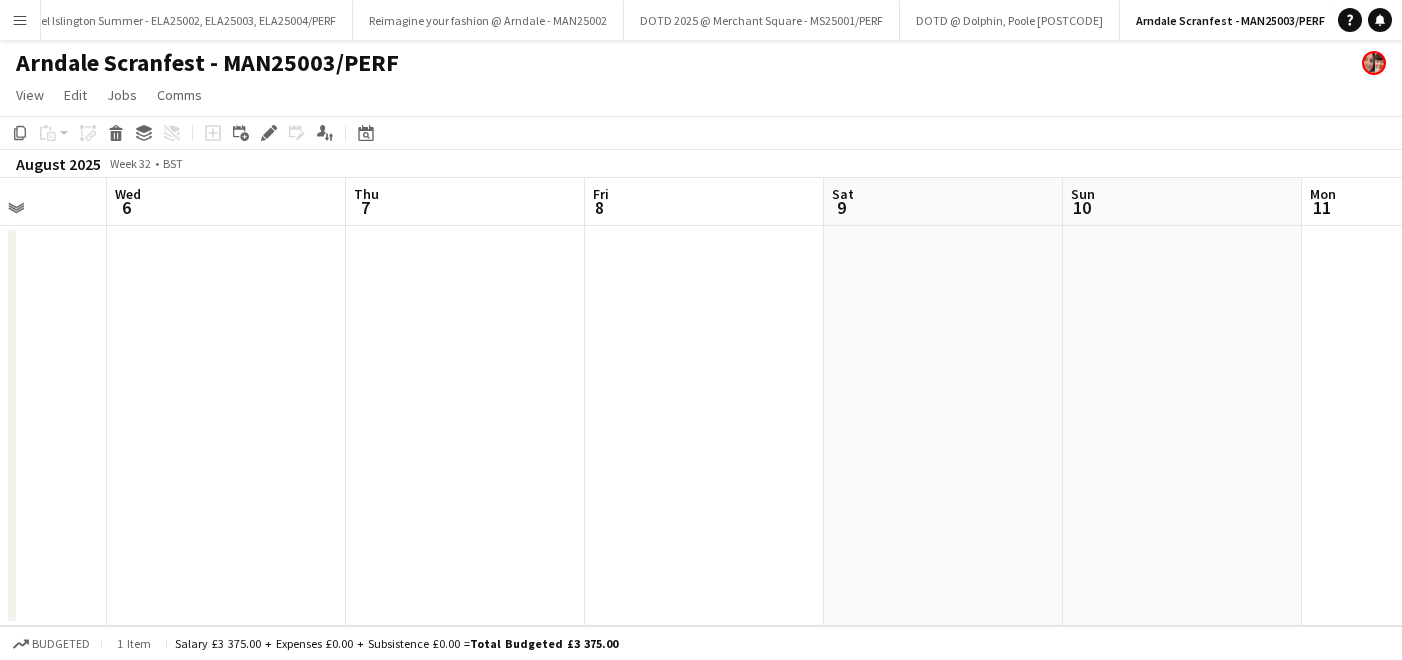 click on "Sat   9" at bounding box center [943, 202] 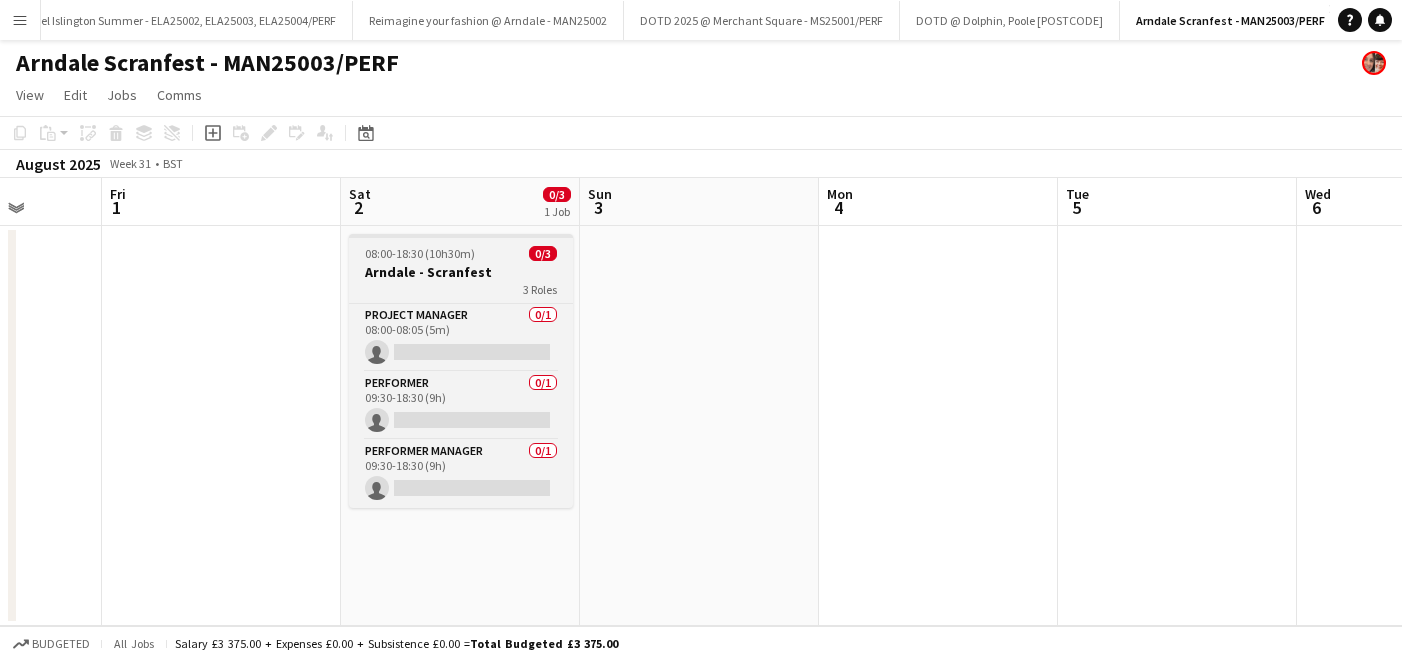 scroll, scrollTop: 0, scrollLeft: 616, axis: horizontal 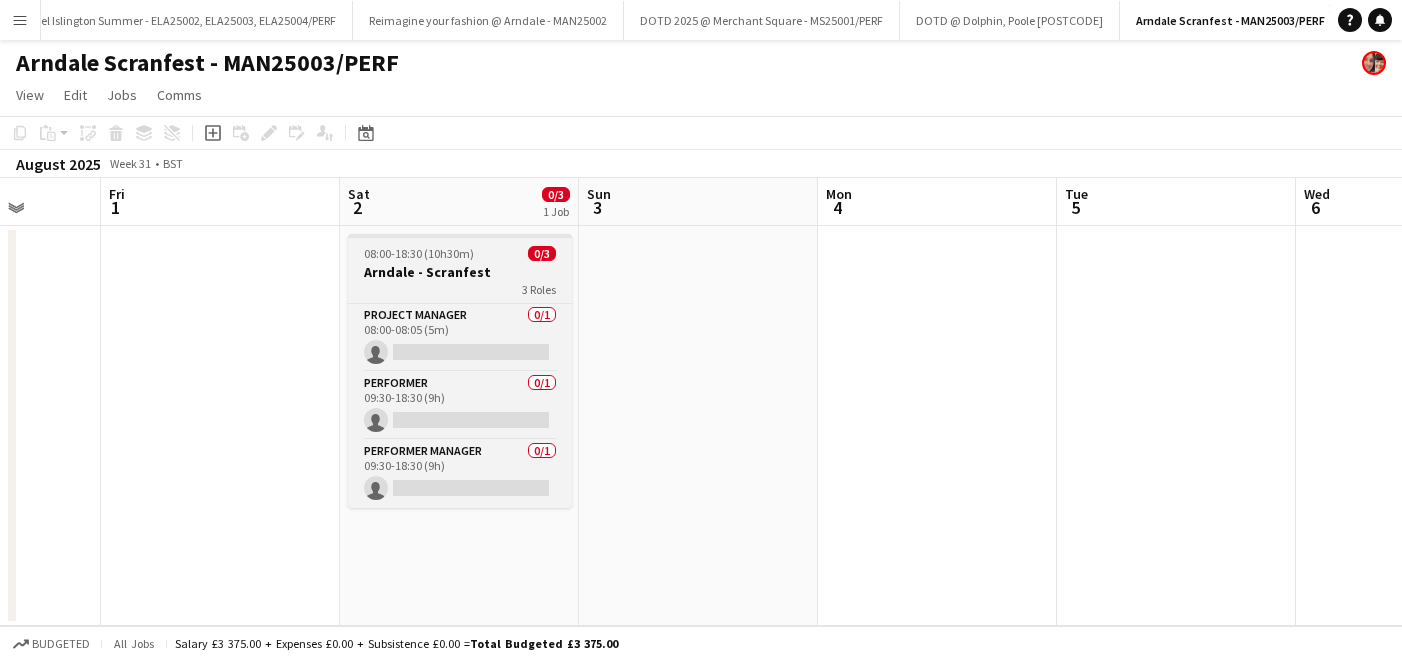 click on "3 Roles" at bounding box center (460, 289) 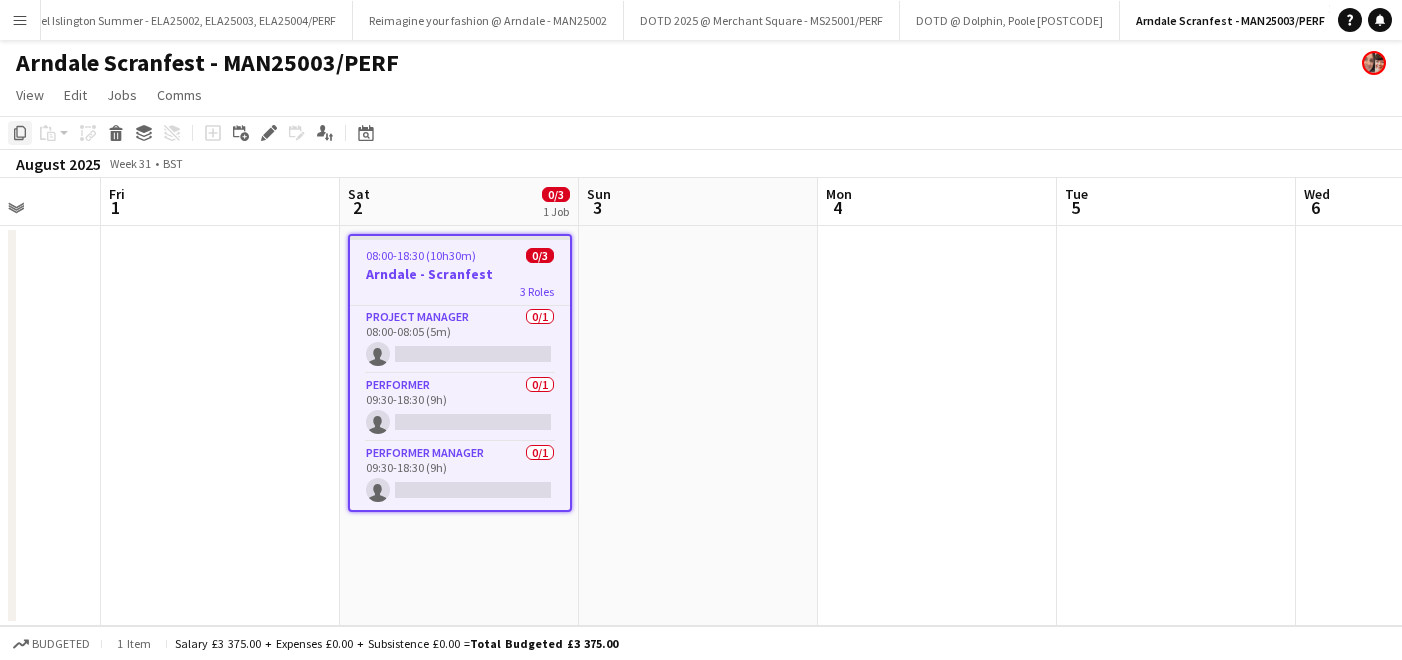 click on "Copy" 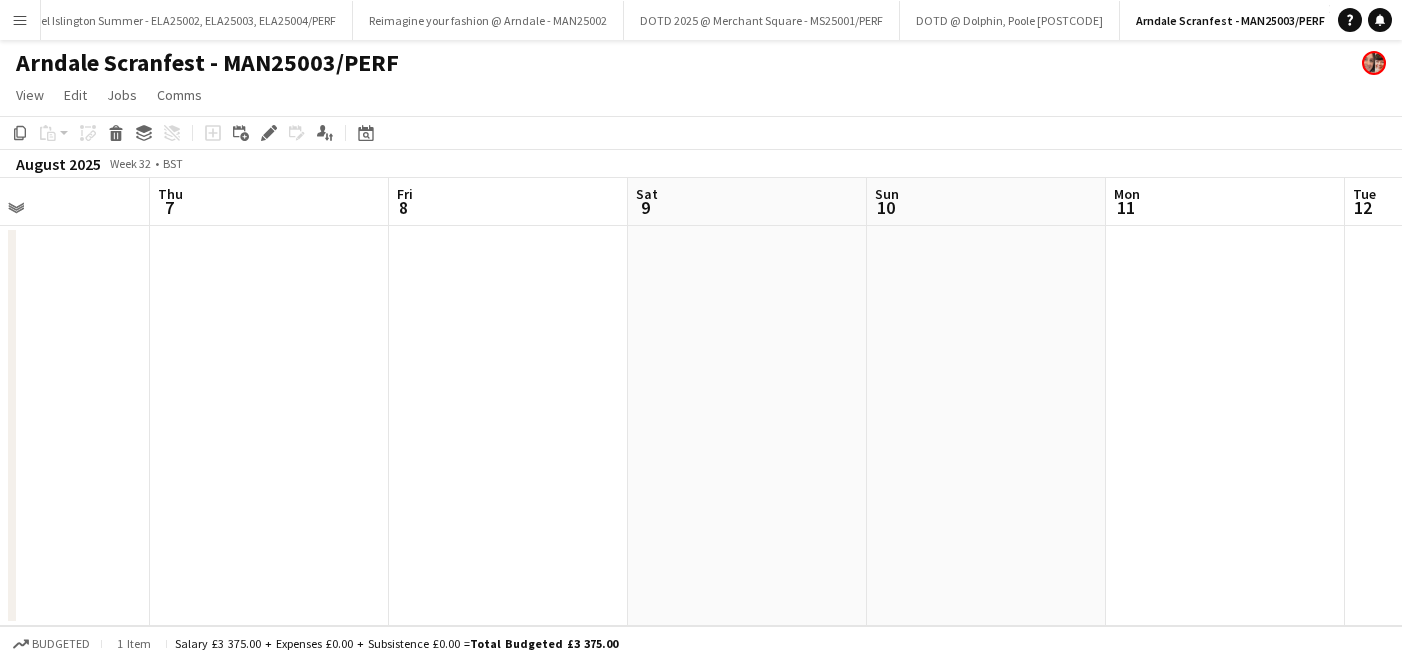 scroll, scrollTop: 0, scrollLeft: 770, axis: horizontal 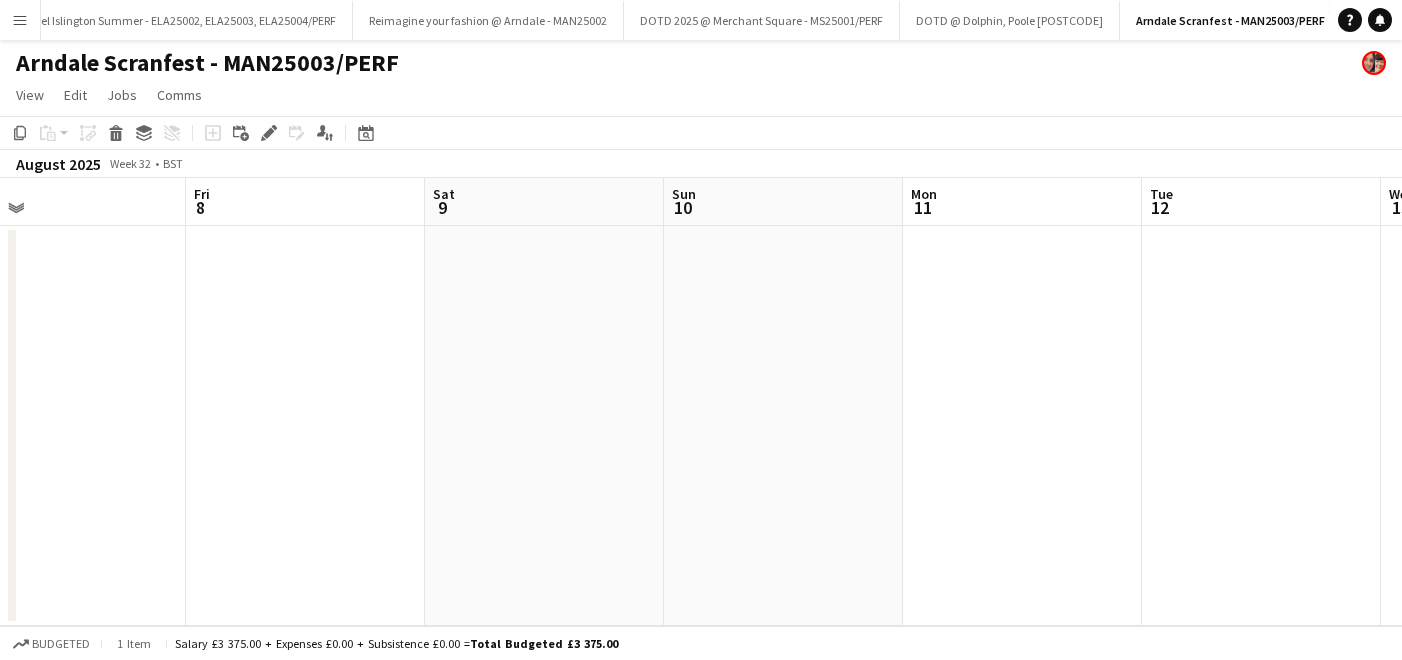 click at bounding box center (544, 426) 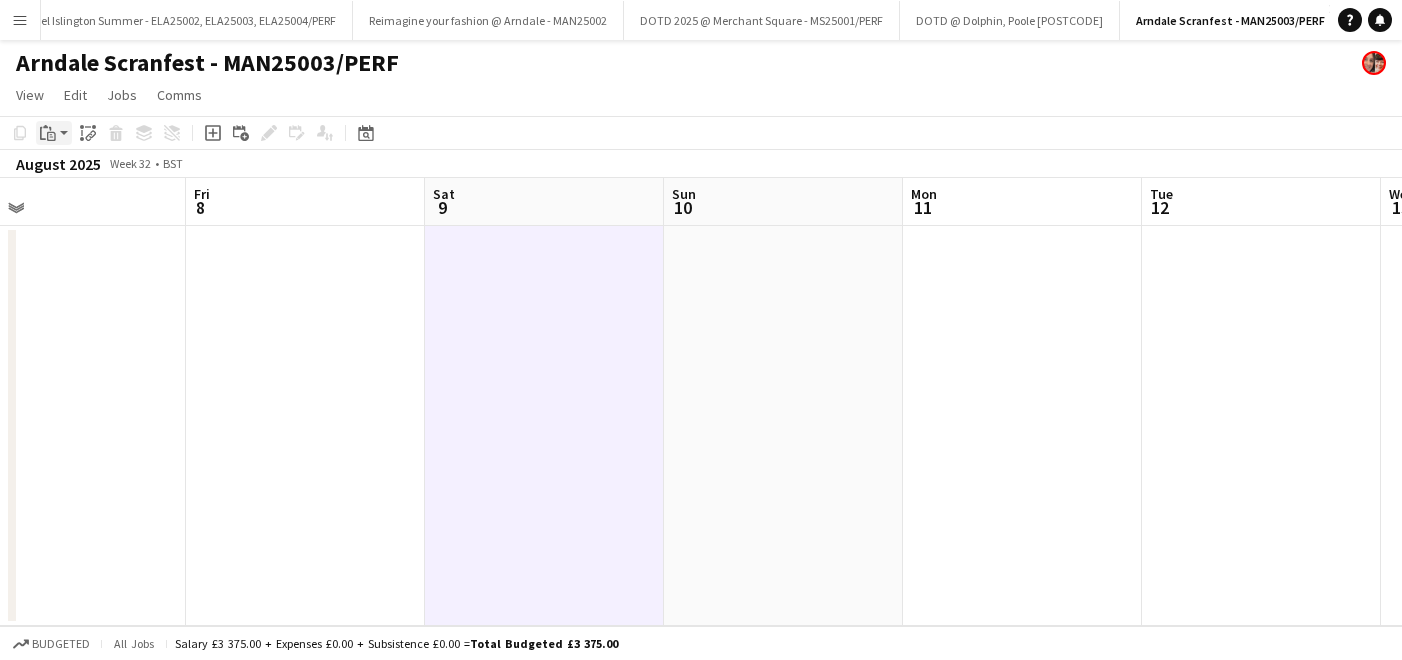 click 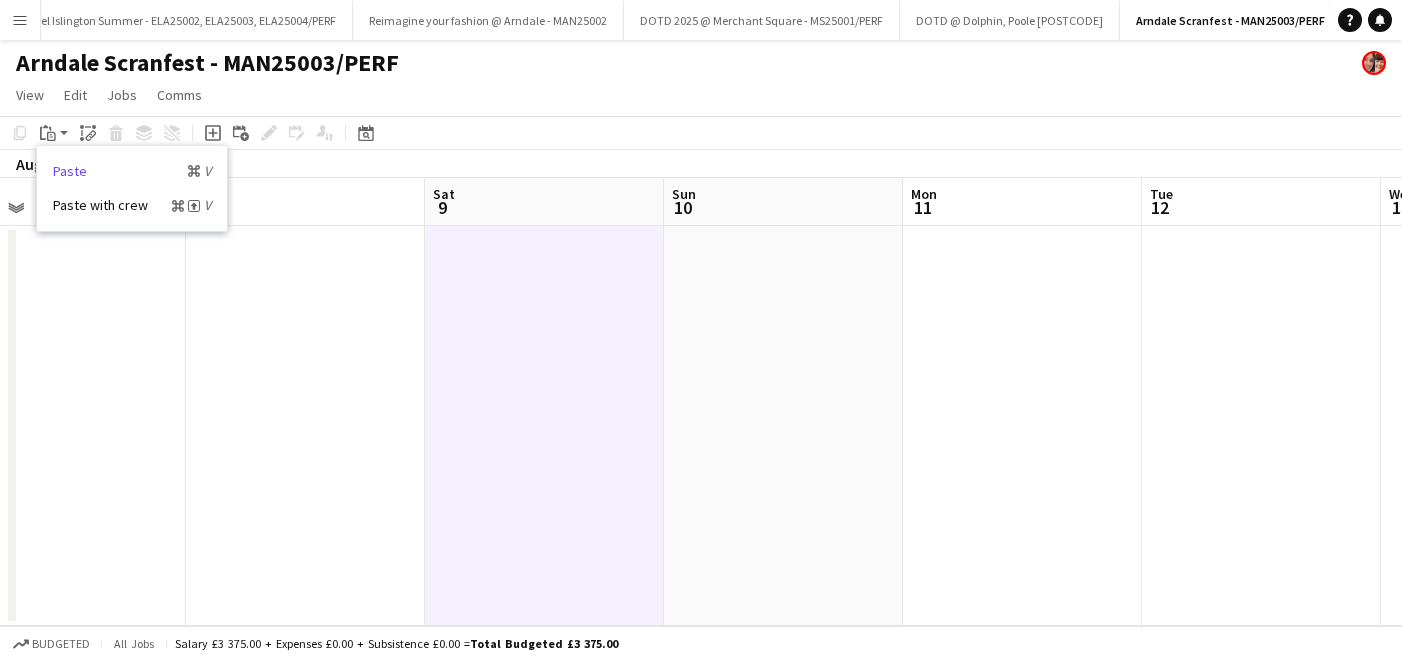 click on "Paste
Command
V" at bounding box center [132, 171] 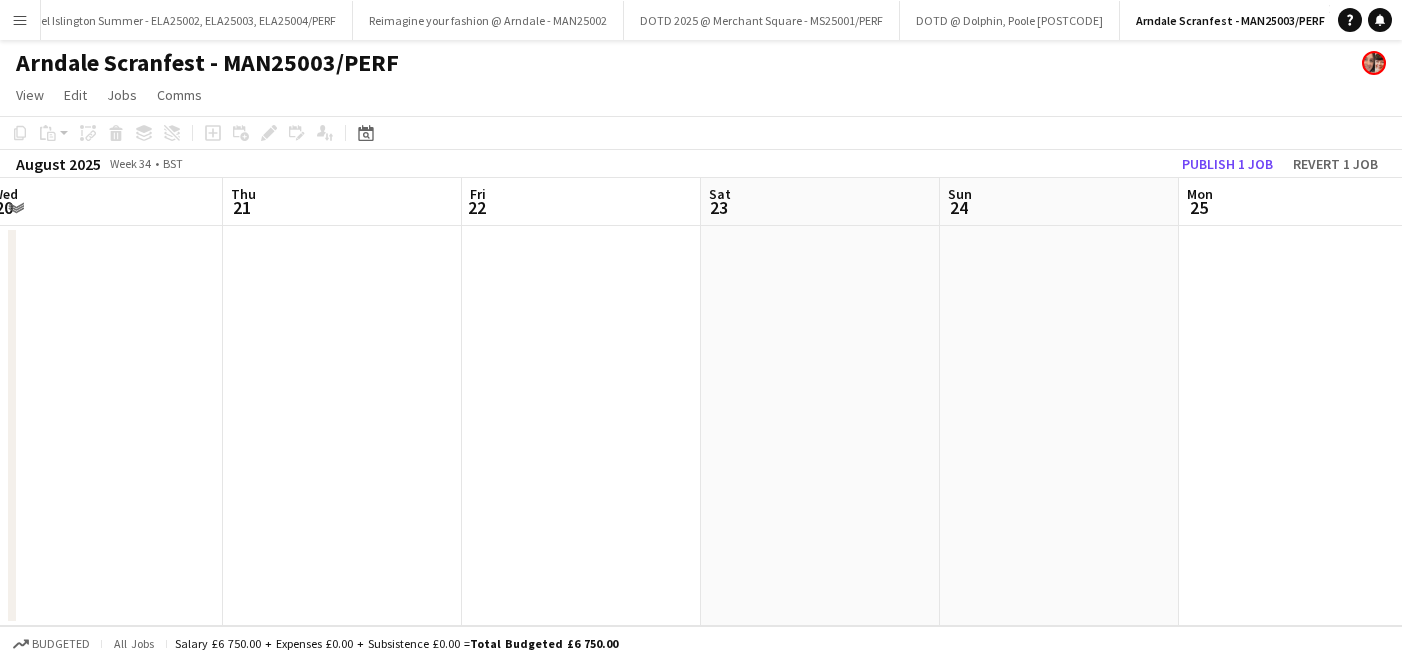 scroll, scrollTop: 0, scrollLeft: 737, axis: horizontal 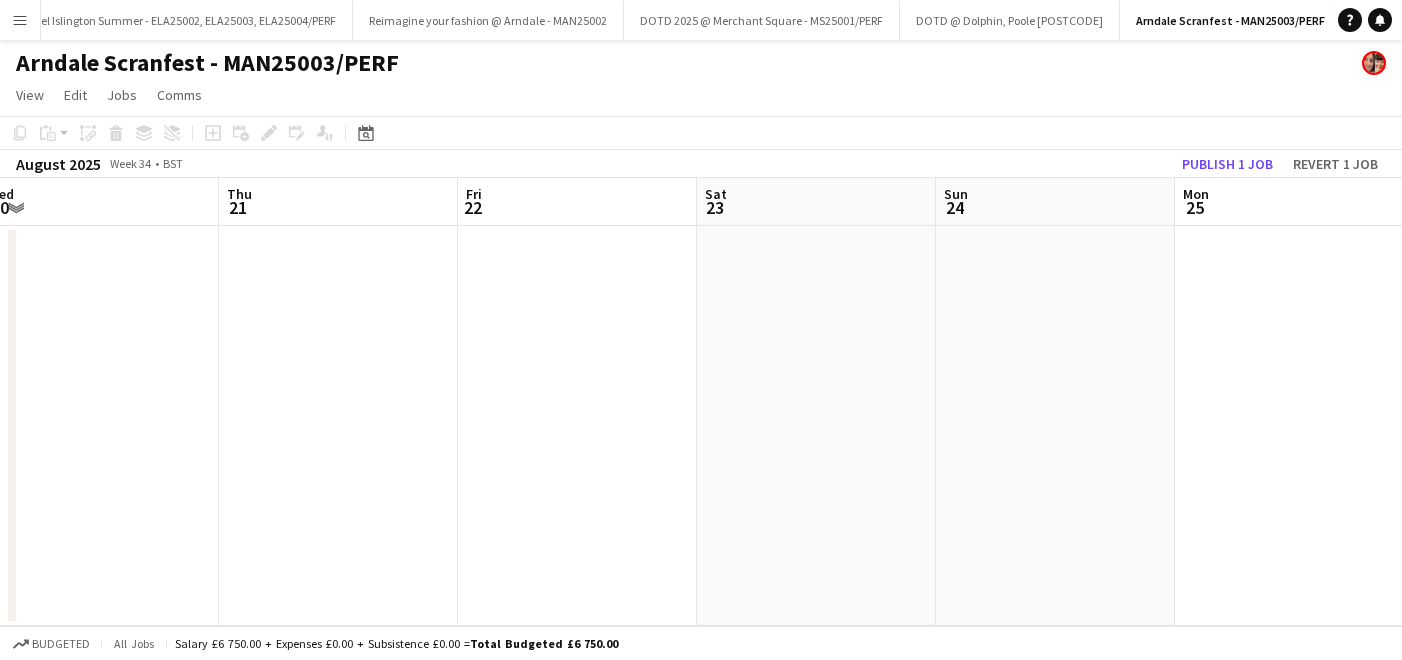 click at bounding box center [816, 426] 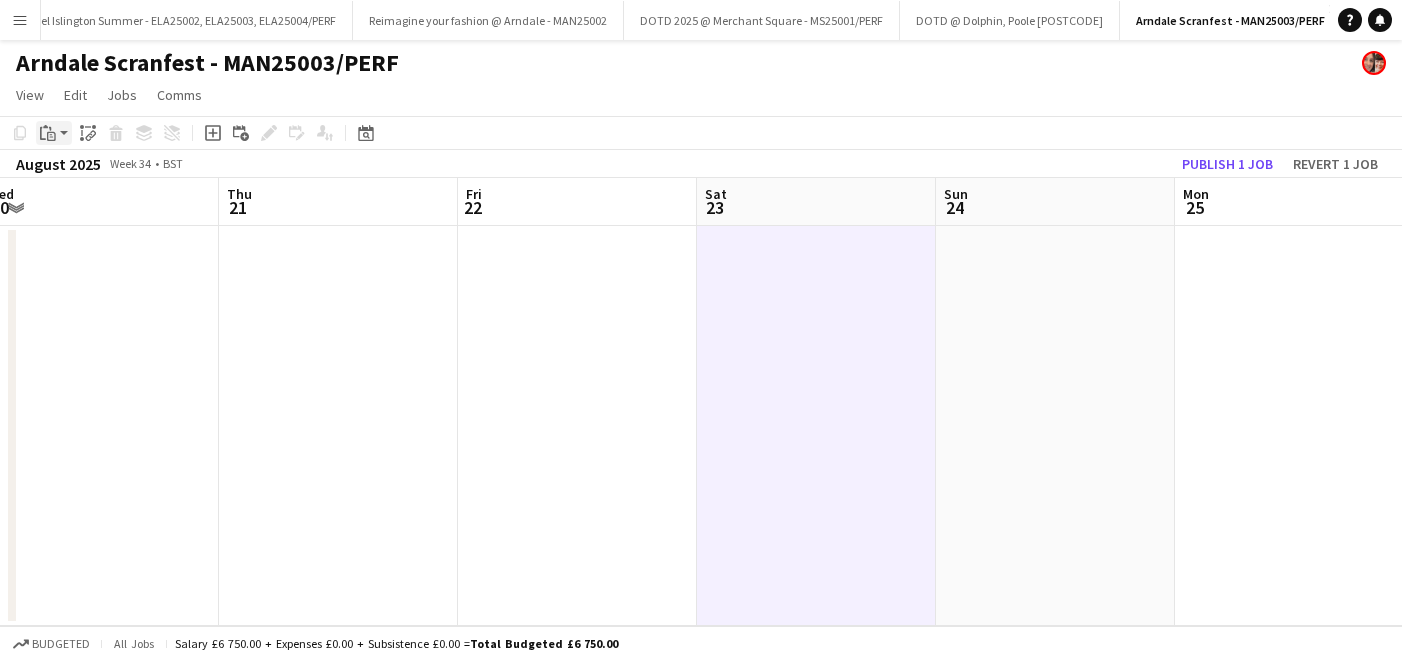 click 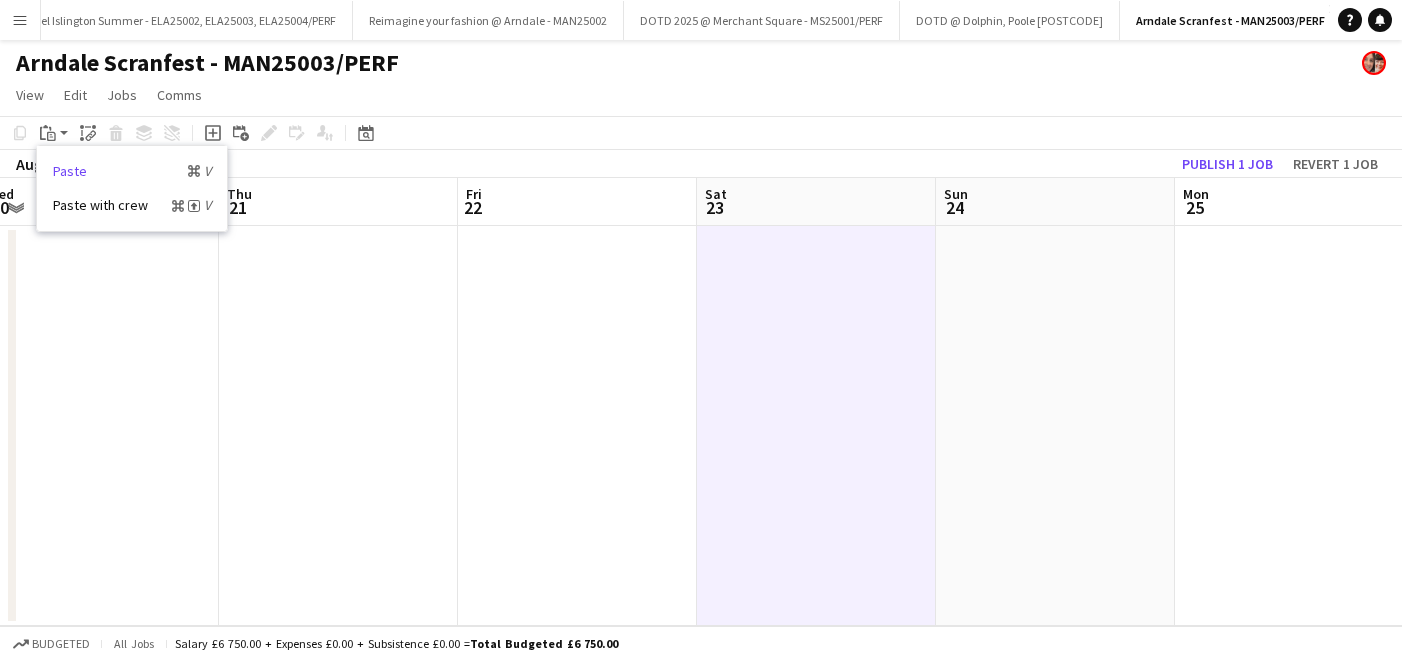 click on "Paste
Command
V" at bounding box center [132, 171] 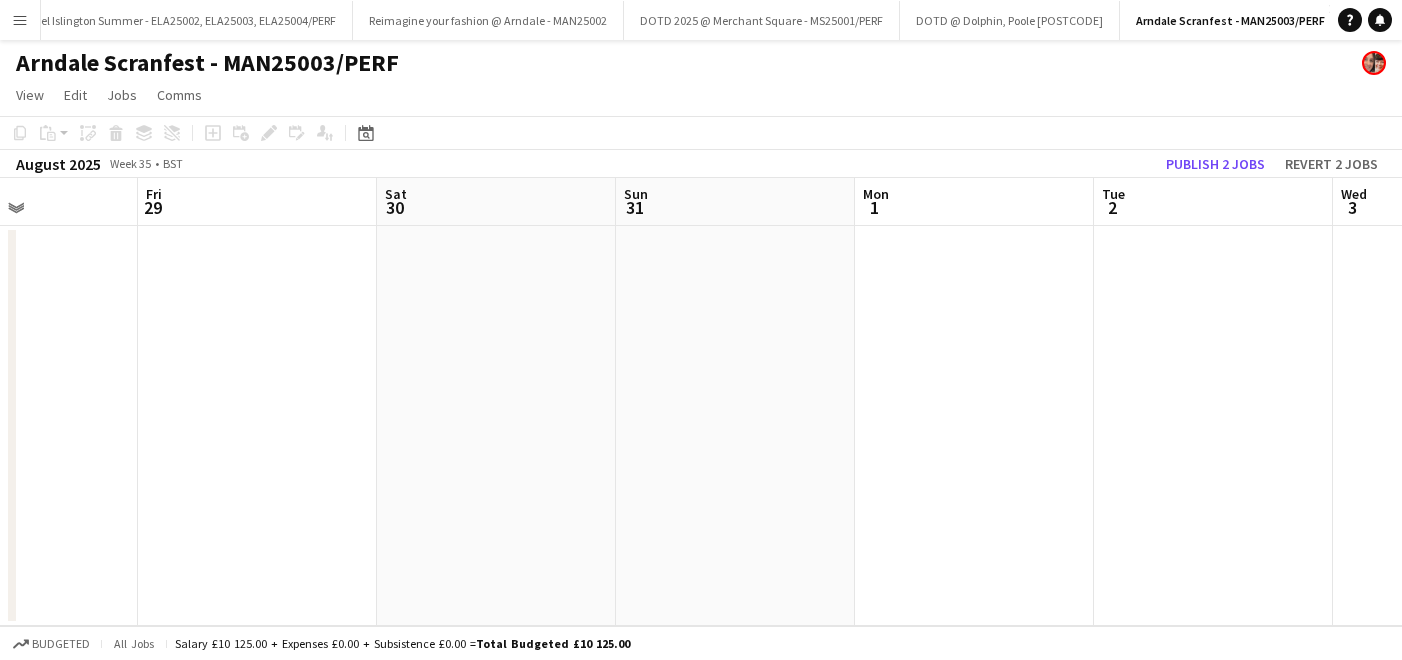 scroll, scrollTop: 0, scrollLeft: 821, axis: horizontal 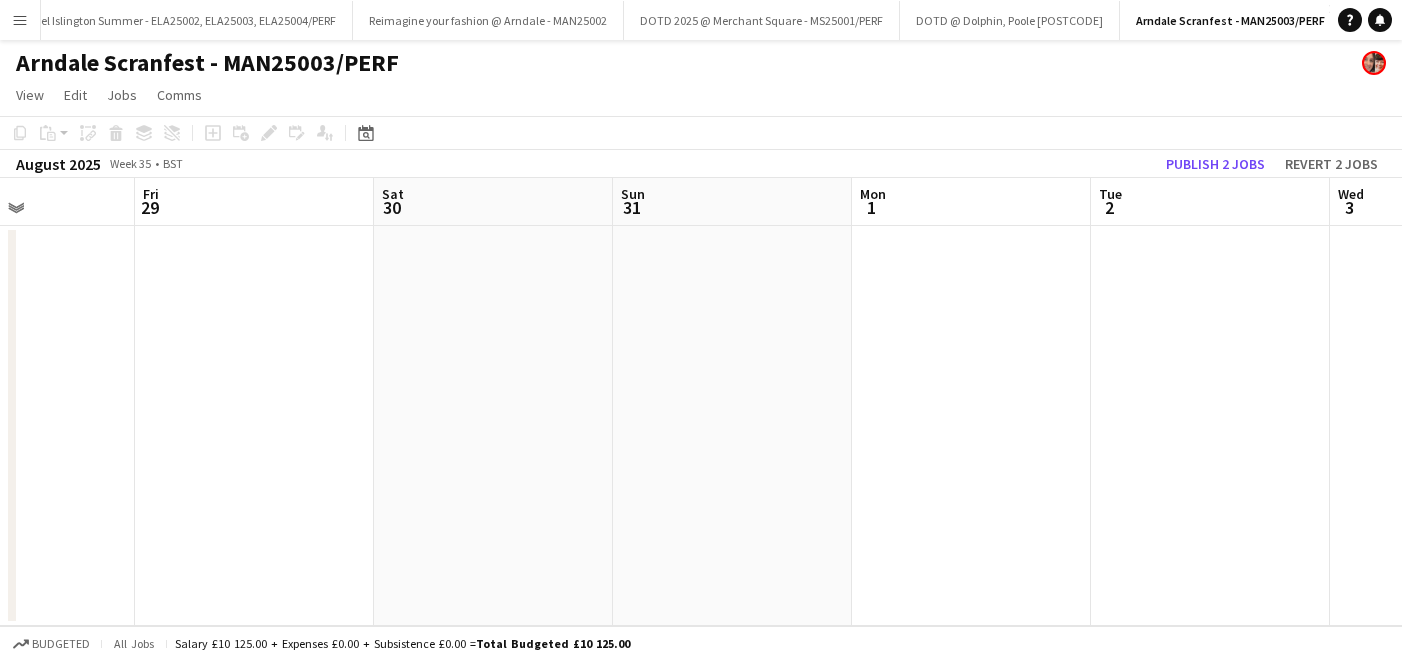 click at bounding box center (493, 426) 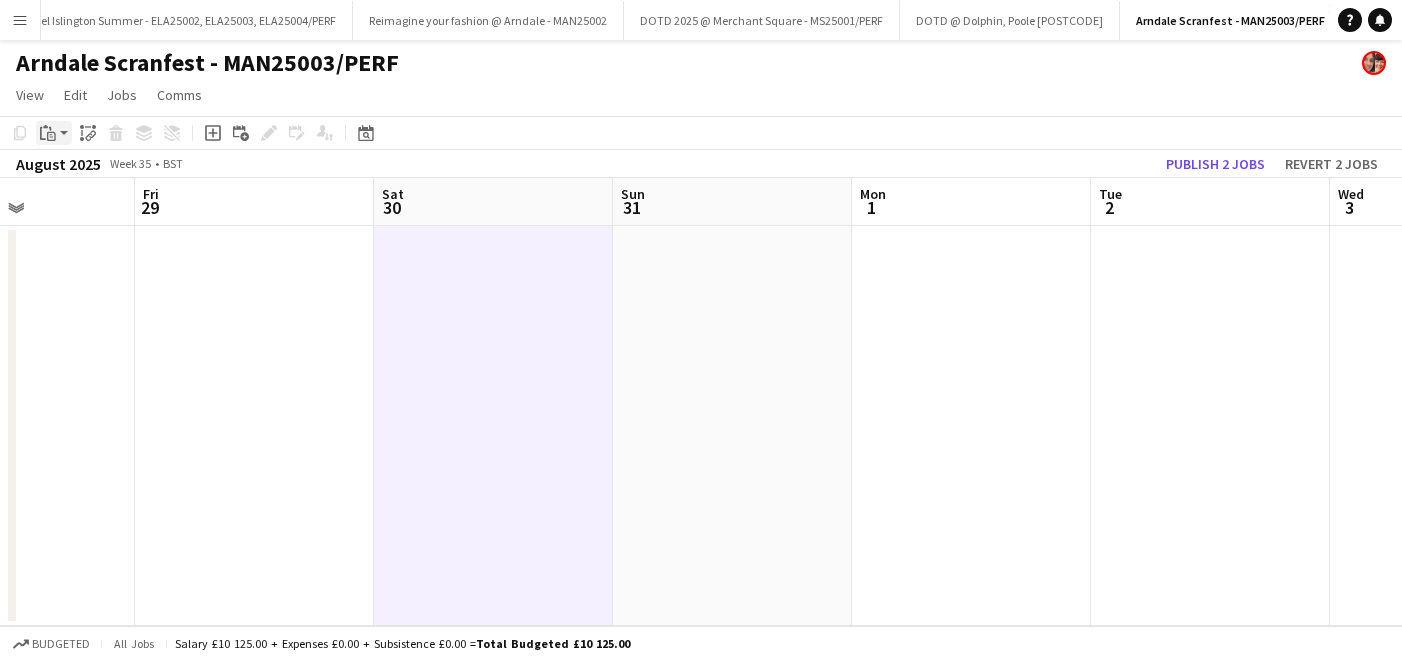 click on "Paste" 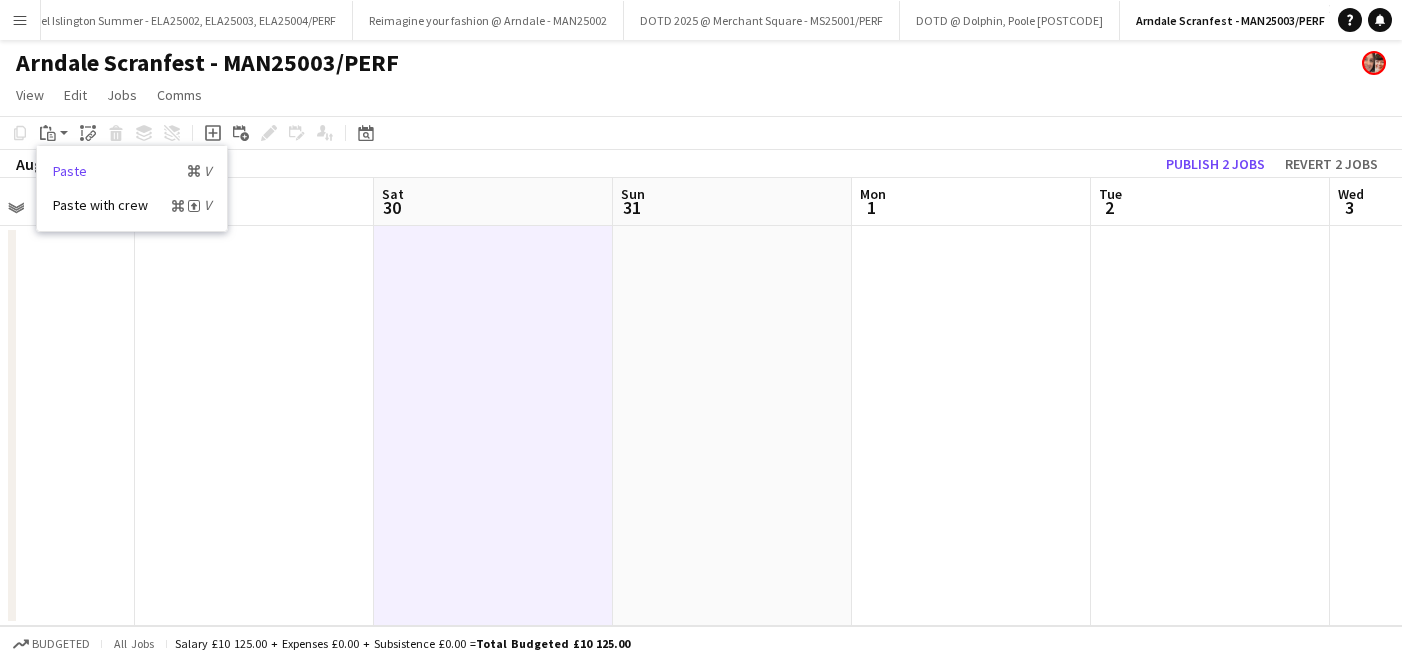click on "Paste
Command
V" at bounding box center [132, 171] 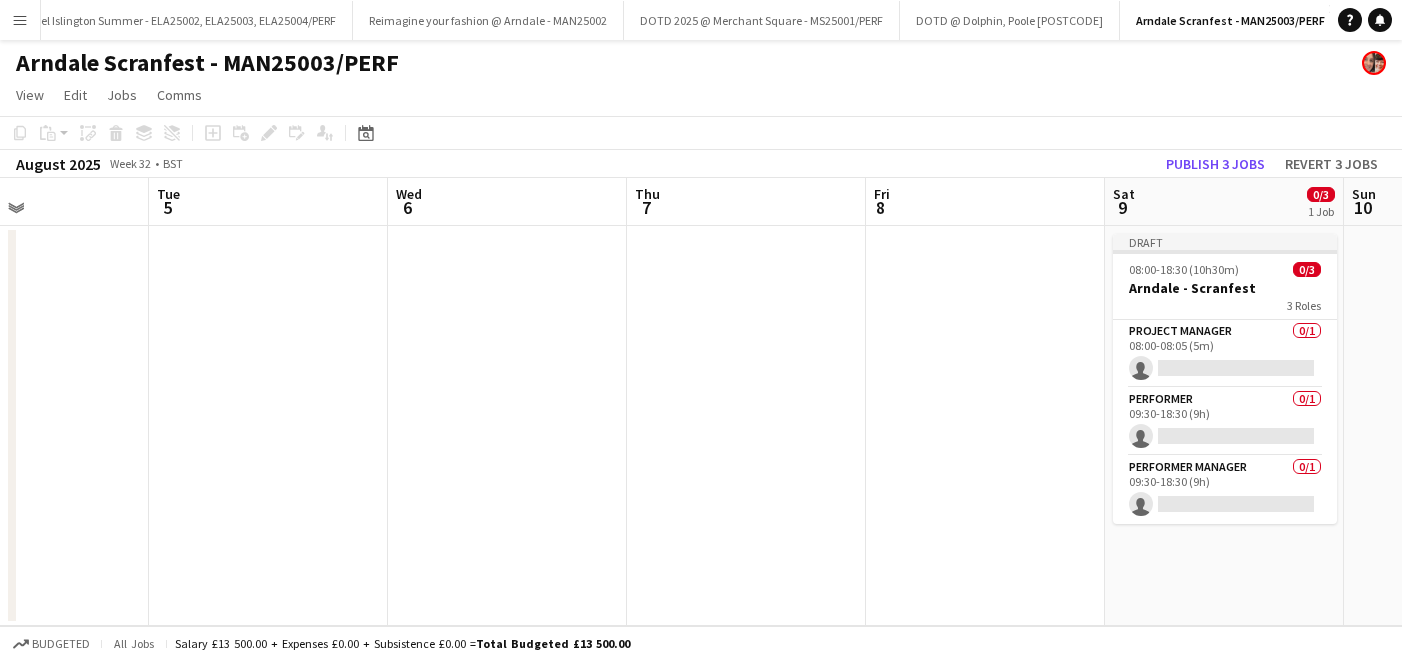 scroll, scrollTop: 0, scrollLeft: 551, axis: horizontal 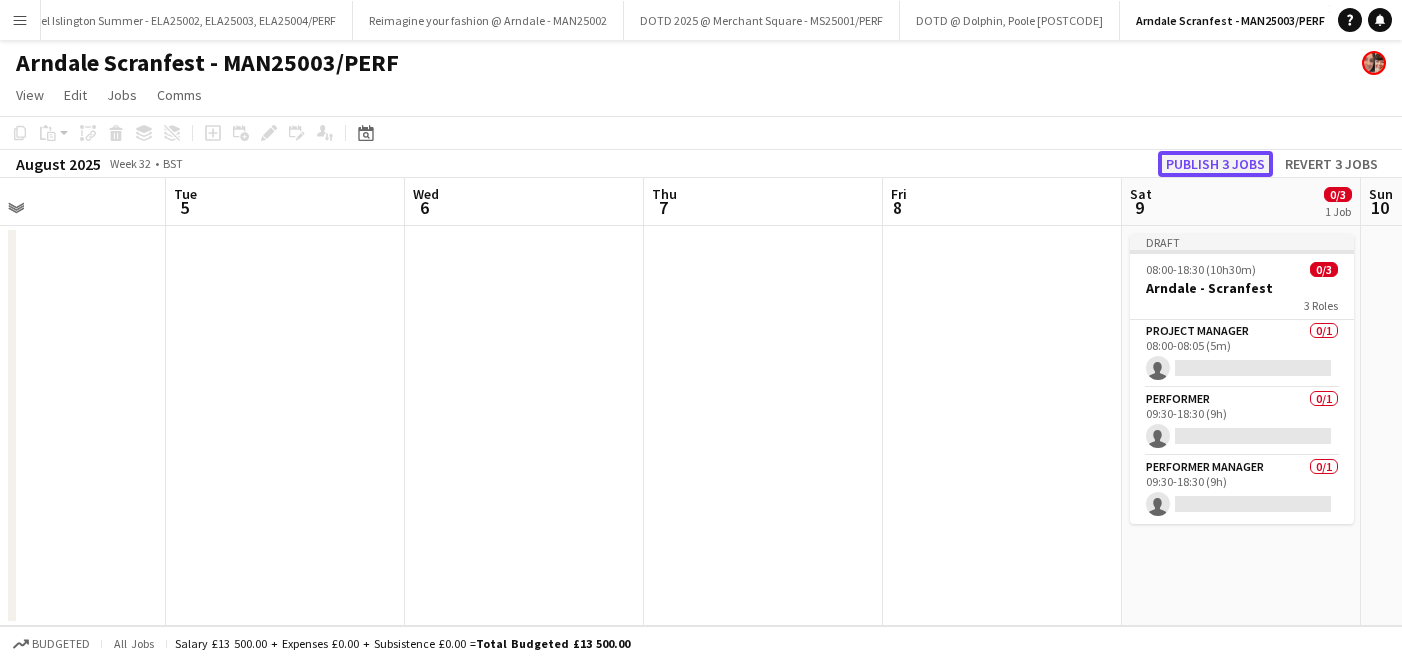 click on "Publish 3 jobs" 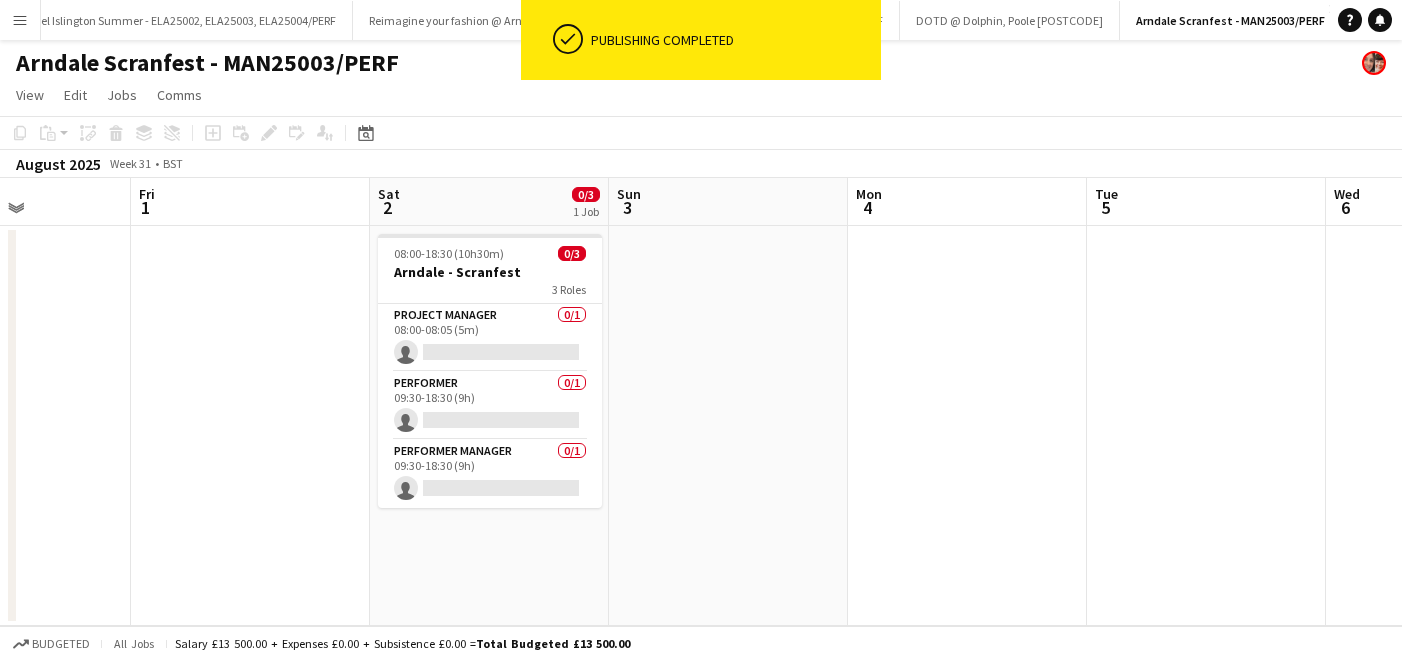 scroll, scrollTop: 0, scrollLeft: 587, axis: horizontal 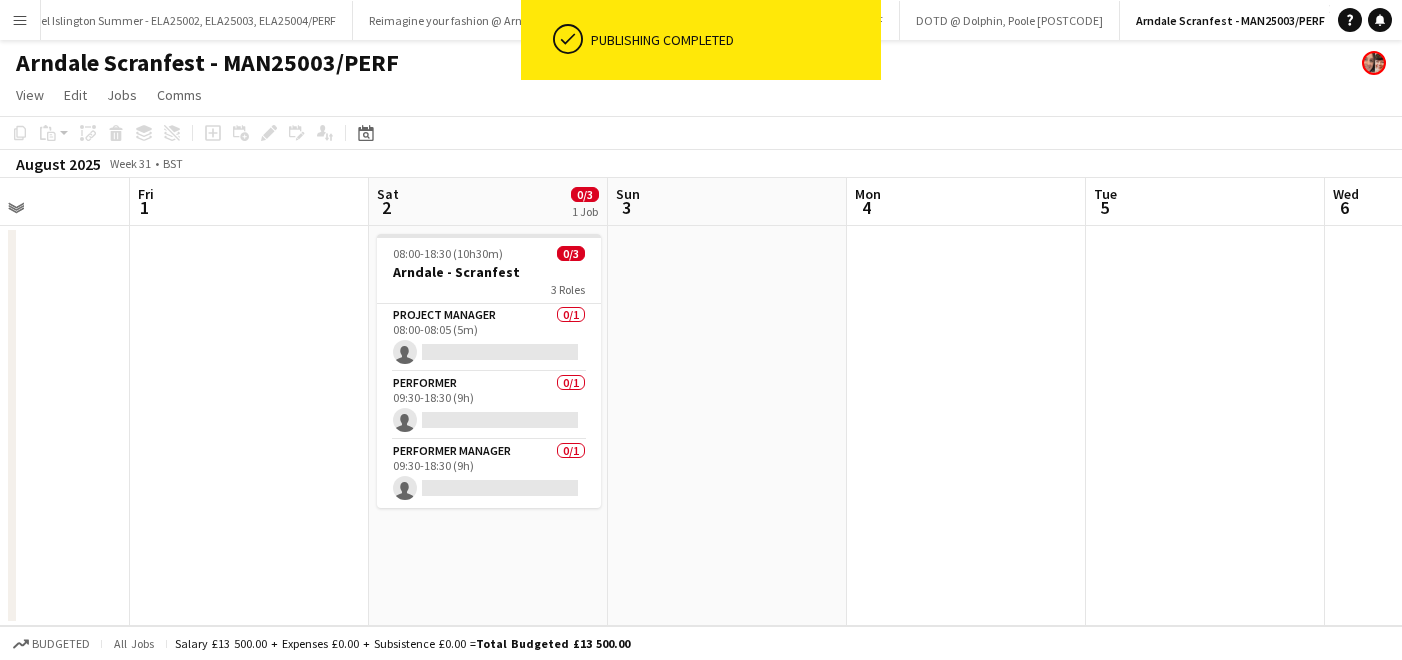 click at bounding box center [727, 426] 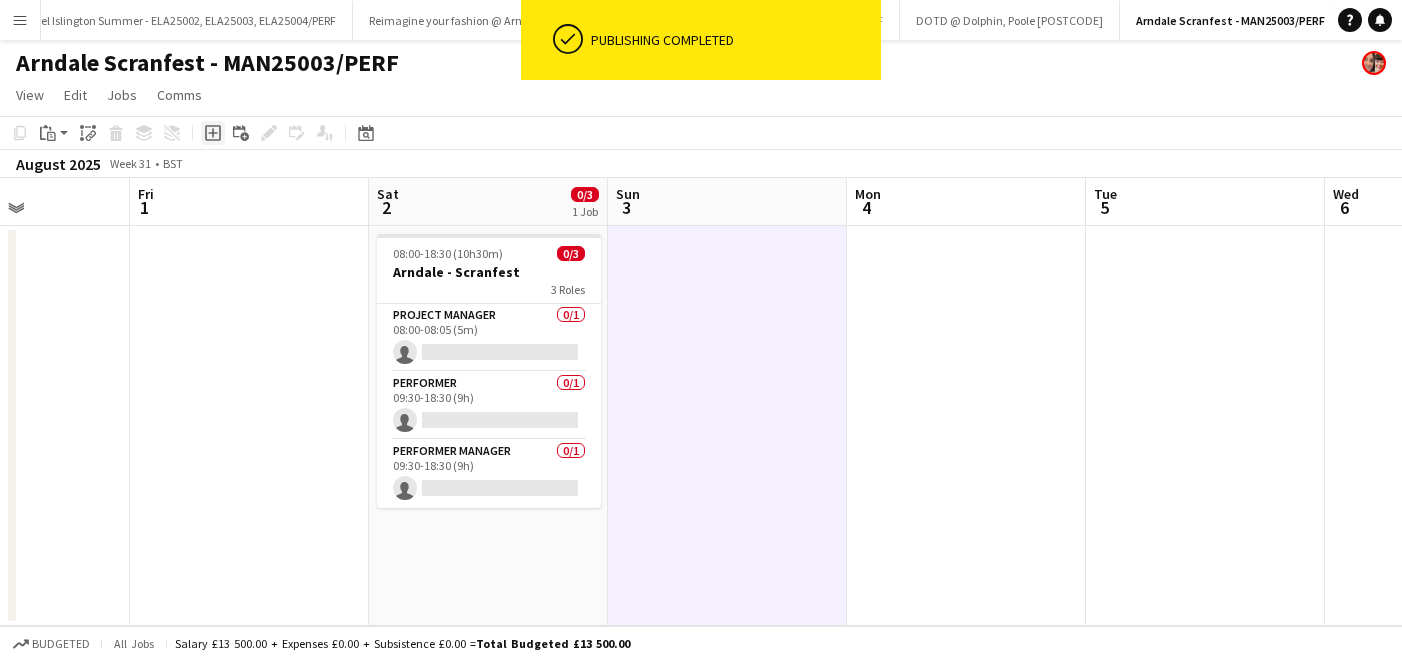click 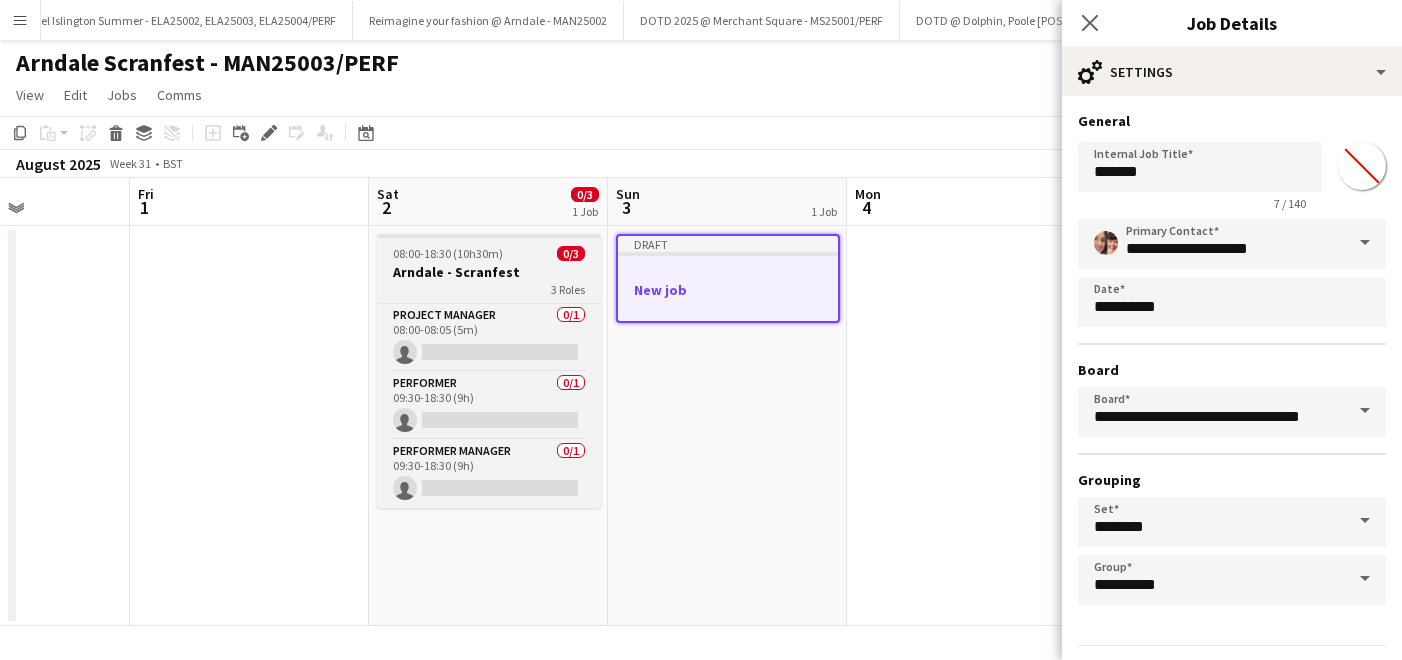click on "3 Roles" at bounding box center (489, 289) 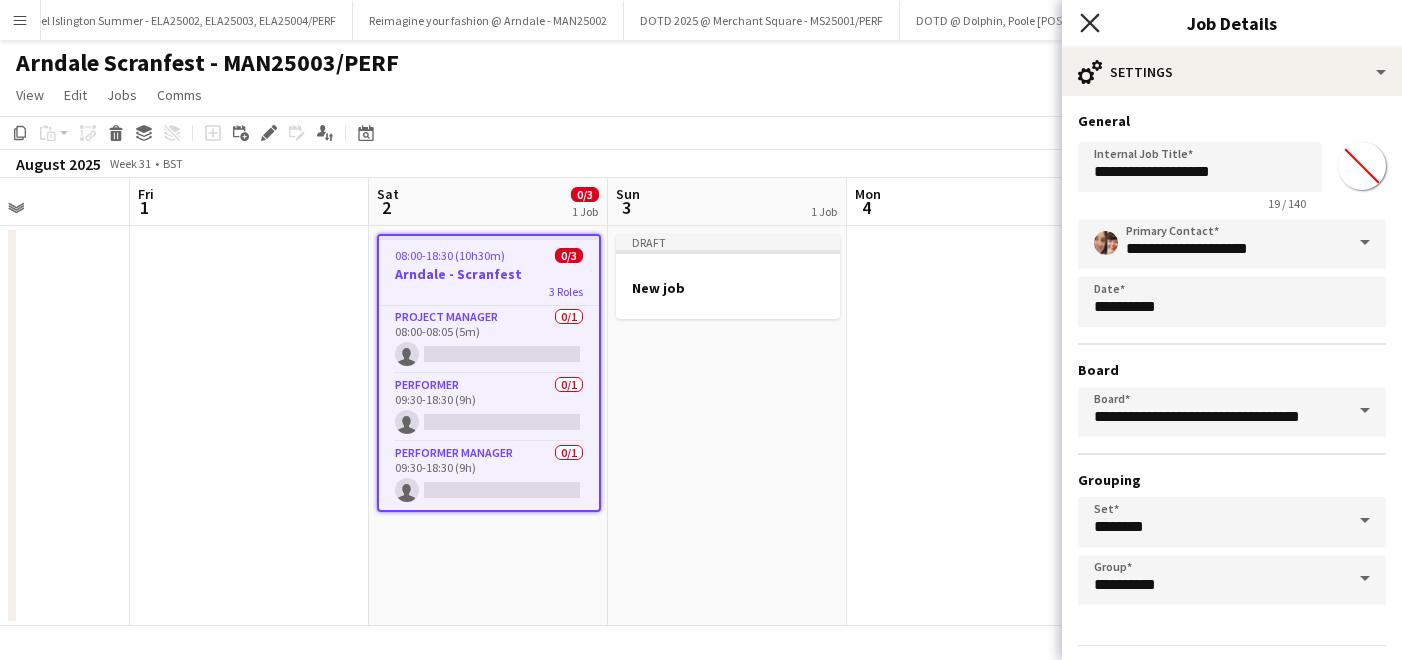 click on "Close pop-in" 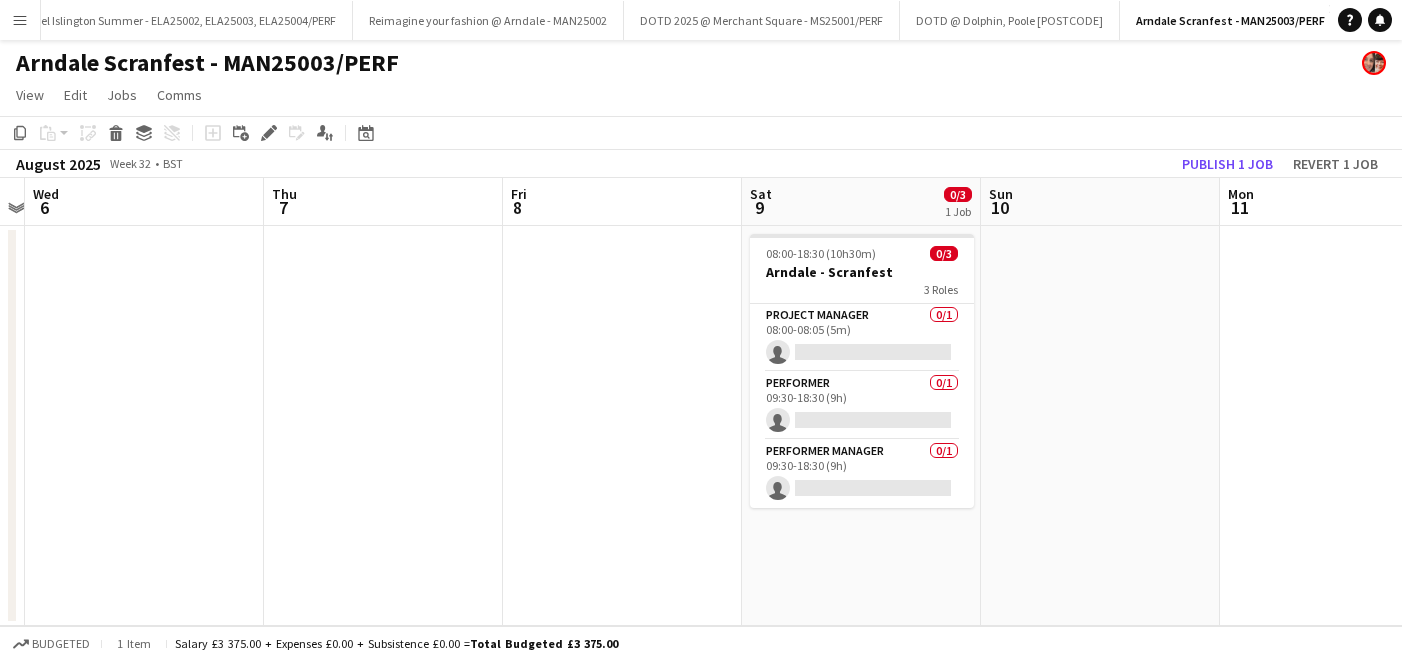scroll, scrollTop: 0, scrollLeft: 728, axis: horizontal 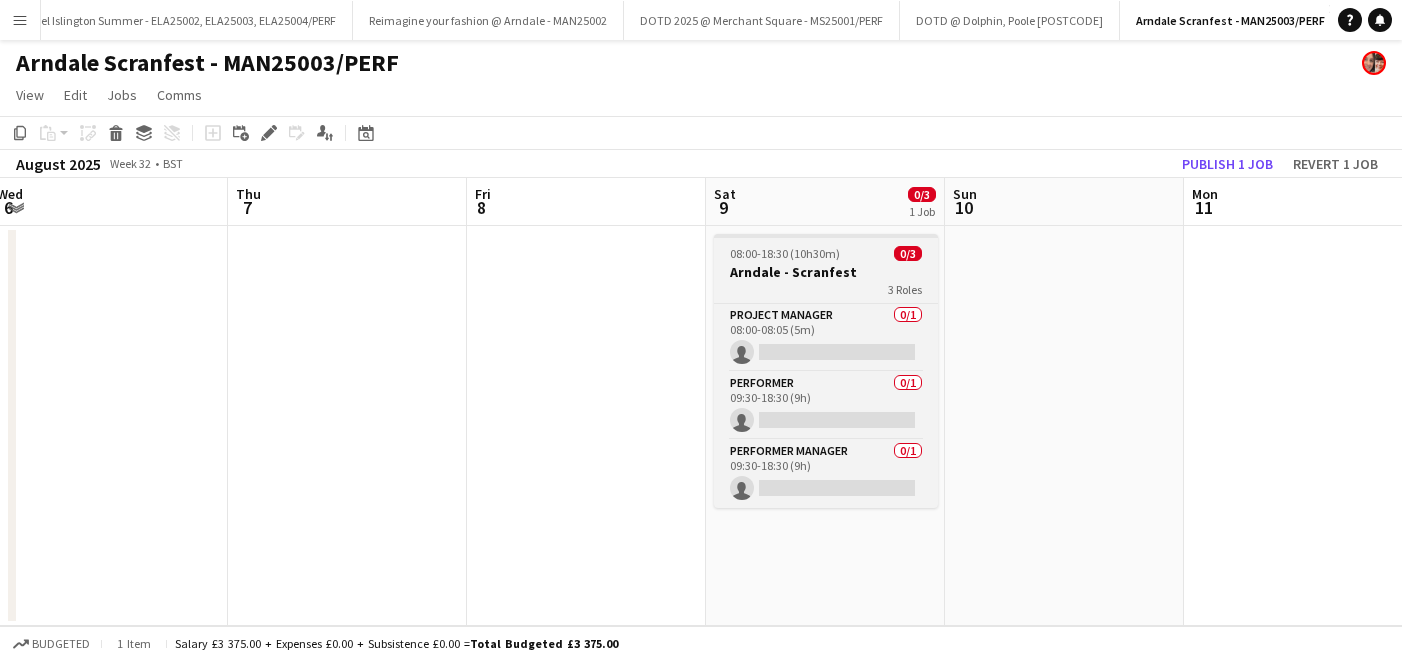 click on "Arndale - Scranfest" at bounding box center [826, 272] 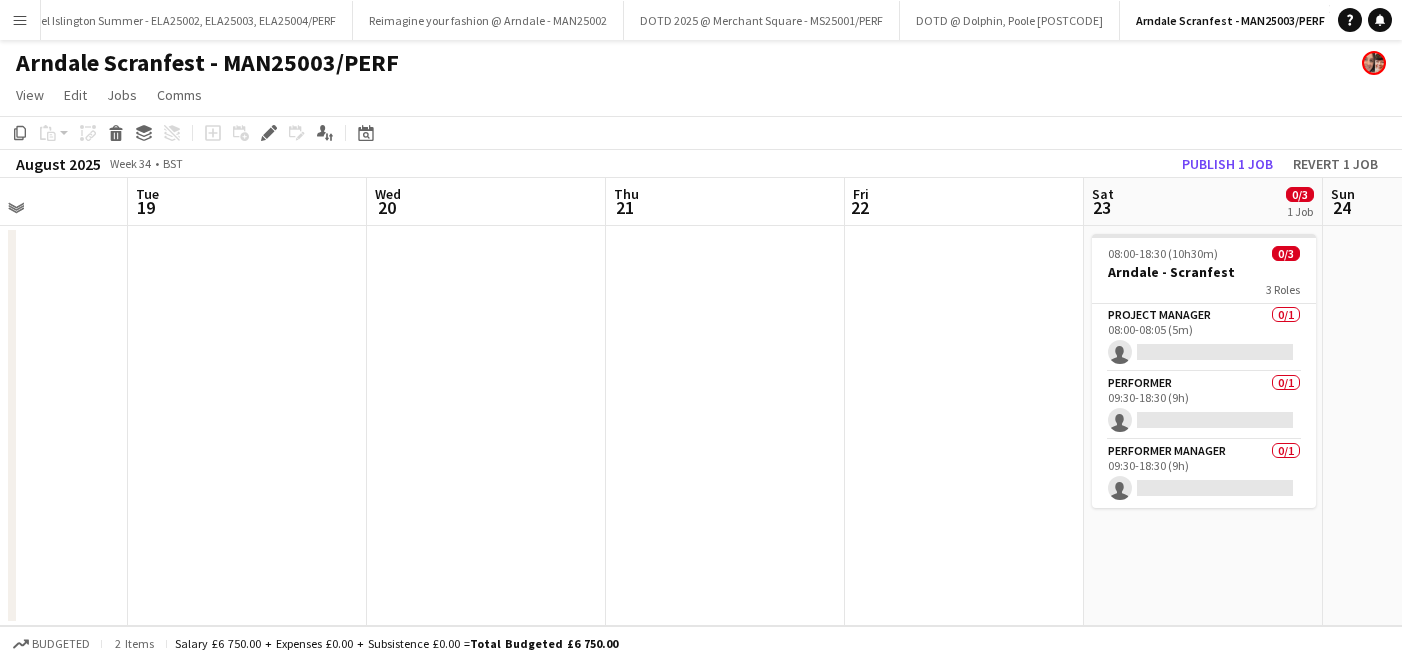 scroll, scrollTop: 0, scrollLeft: 655, axis: horizontal 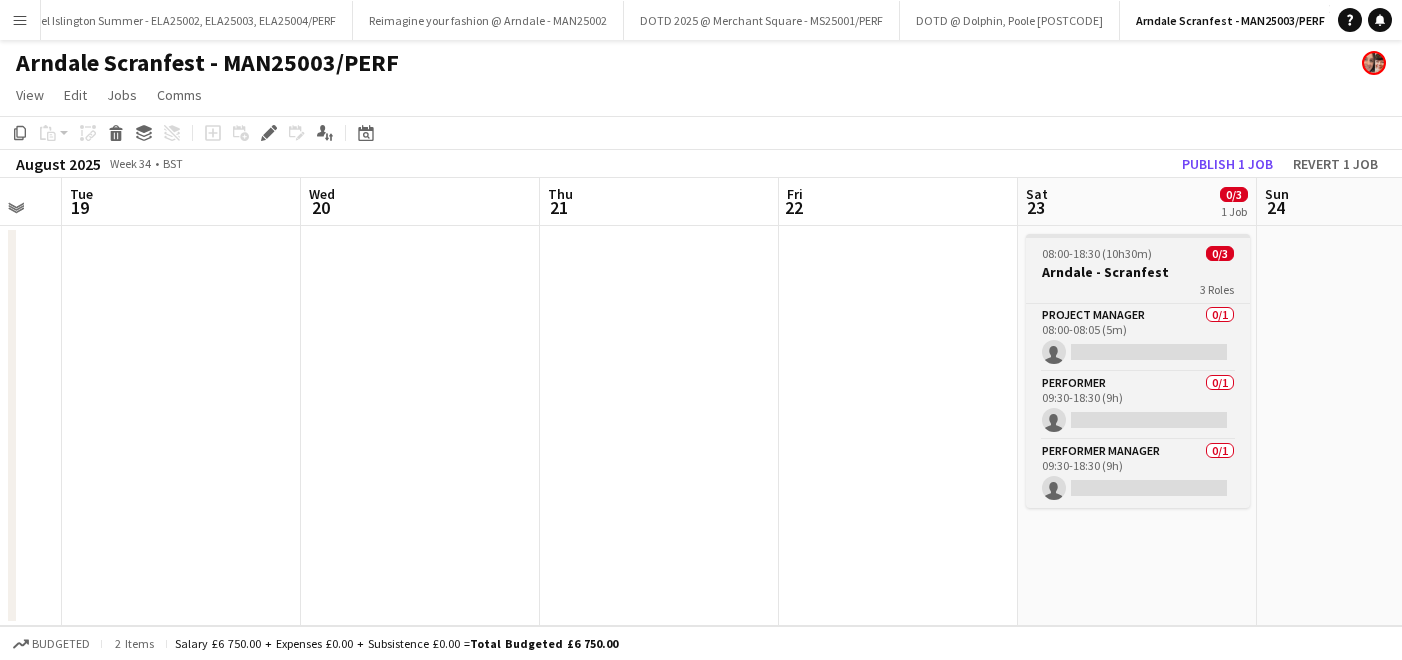 click on "Arndale - Scranfest" at bounding box center (1138, 272) 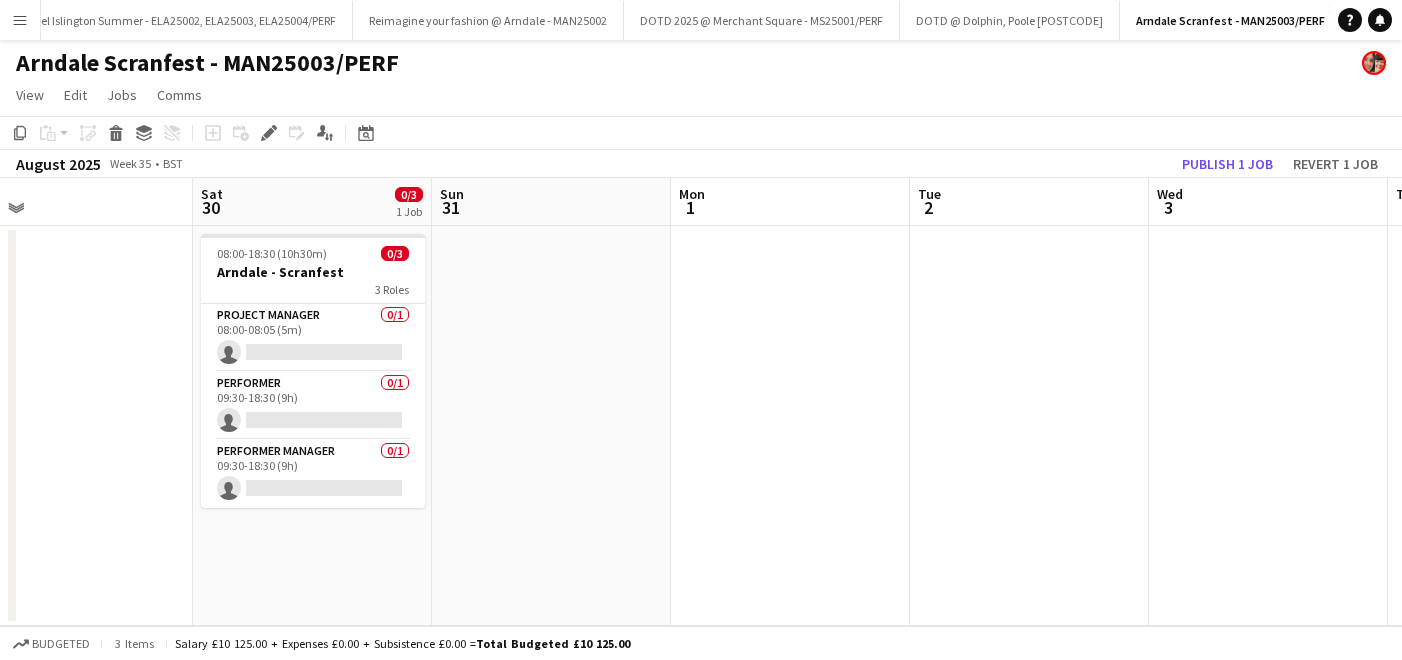 scroll, scrollTop: 0, scrollLeft: 746, axis: horizontal 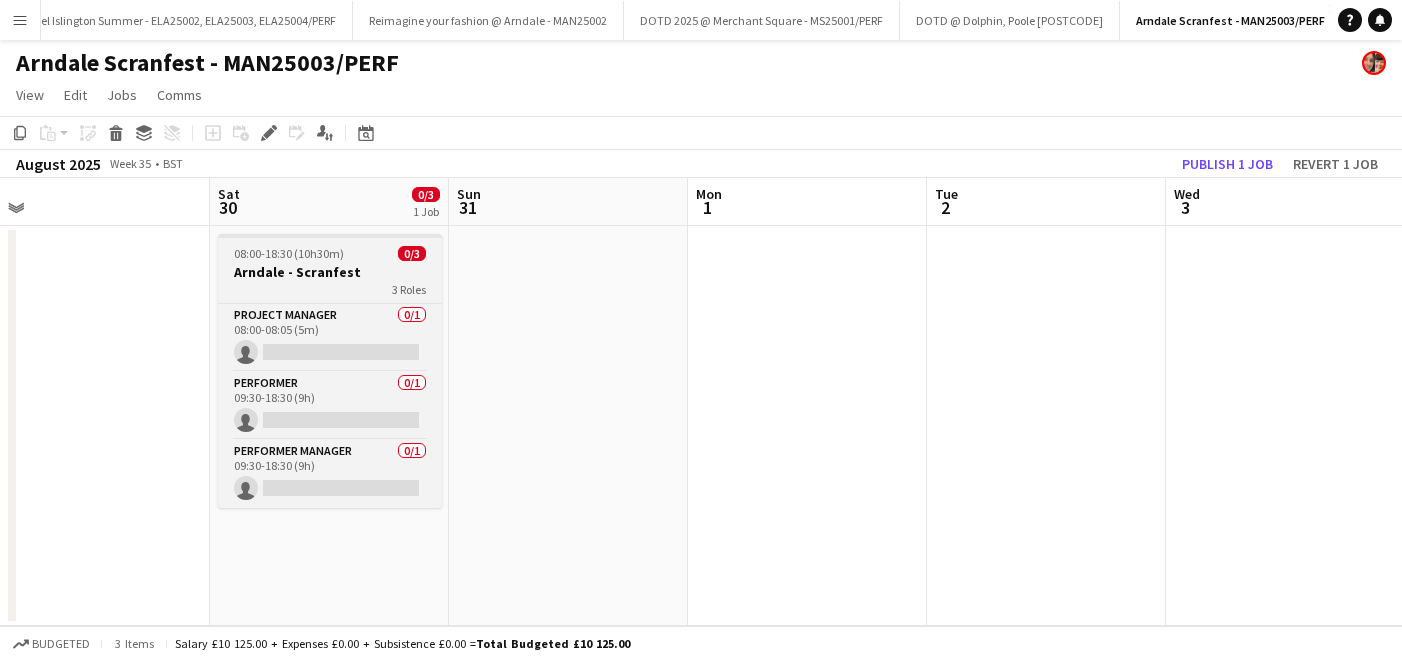 click on "Arndale - Scranfest" at bounding box center [330, 272] 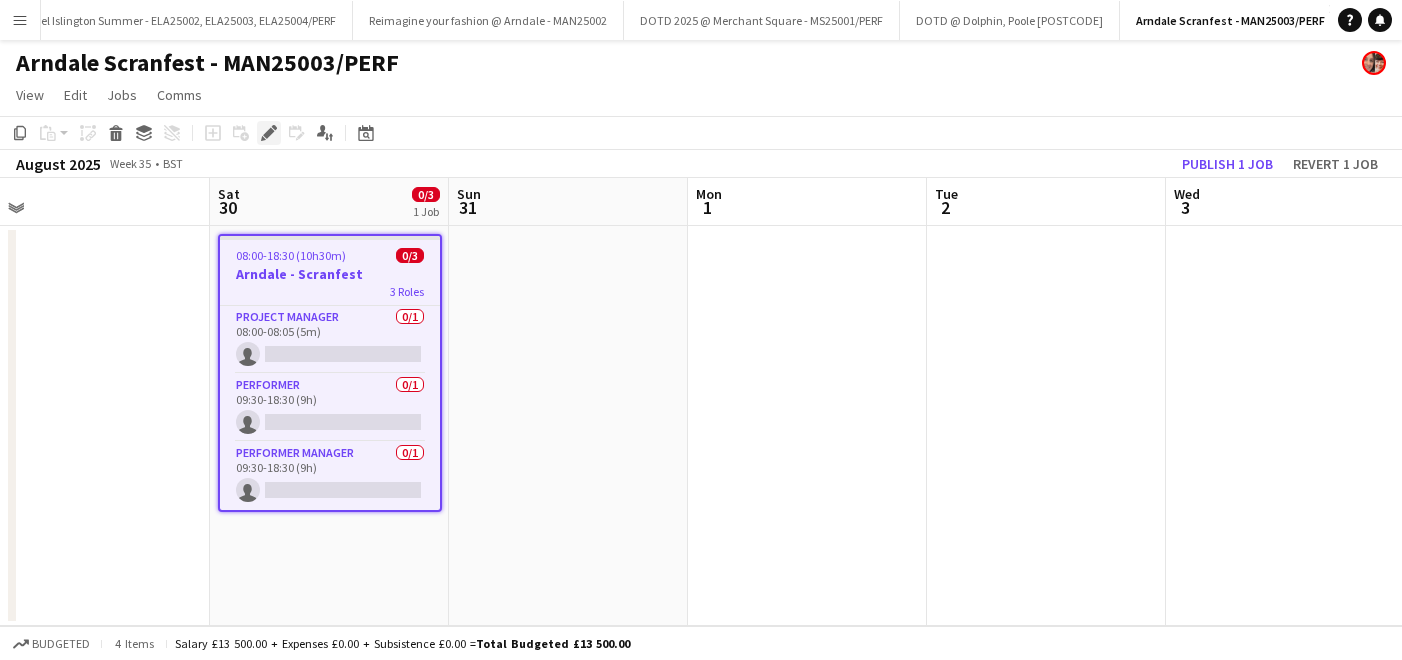 click on "Edit" at bounding box center [269, 133] 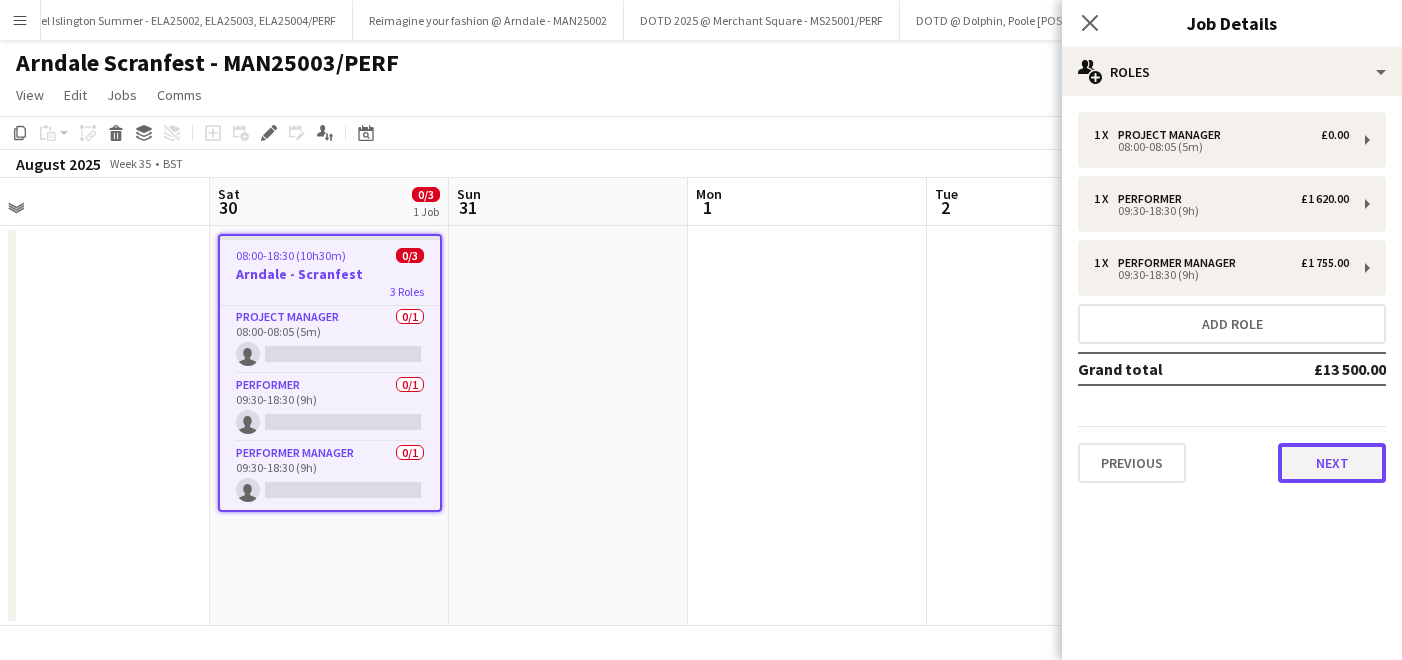click on "Next" at bounding box center [1332, 463] 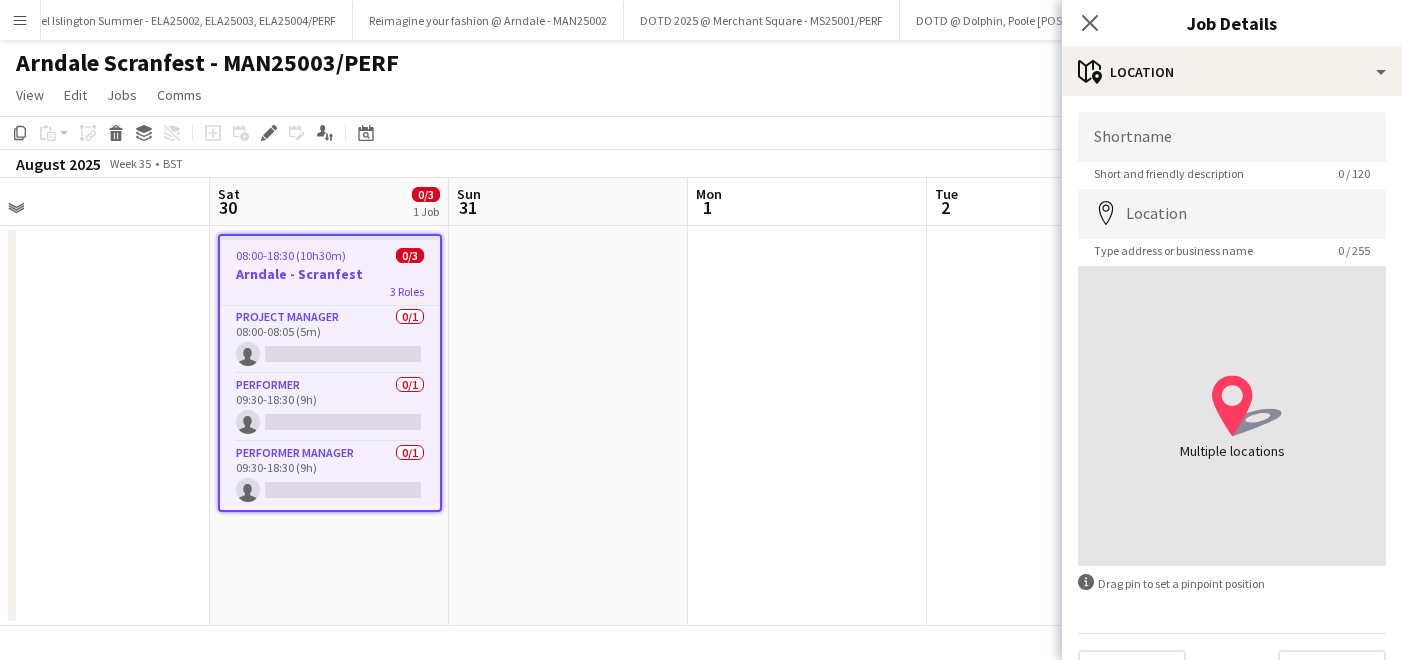 scroll, scrollTop: 1, scrollLeft: 0, axis: vertical 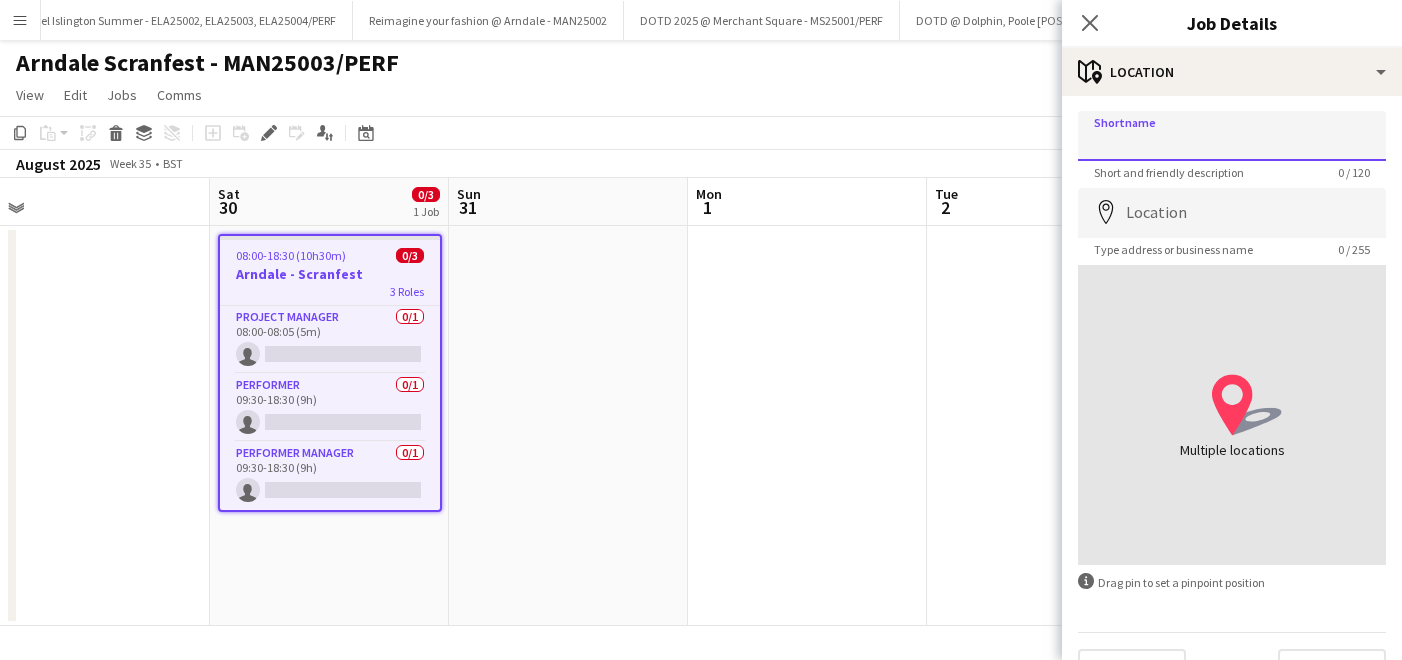click on "Shortname" at bounding box center (1232, 136) 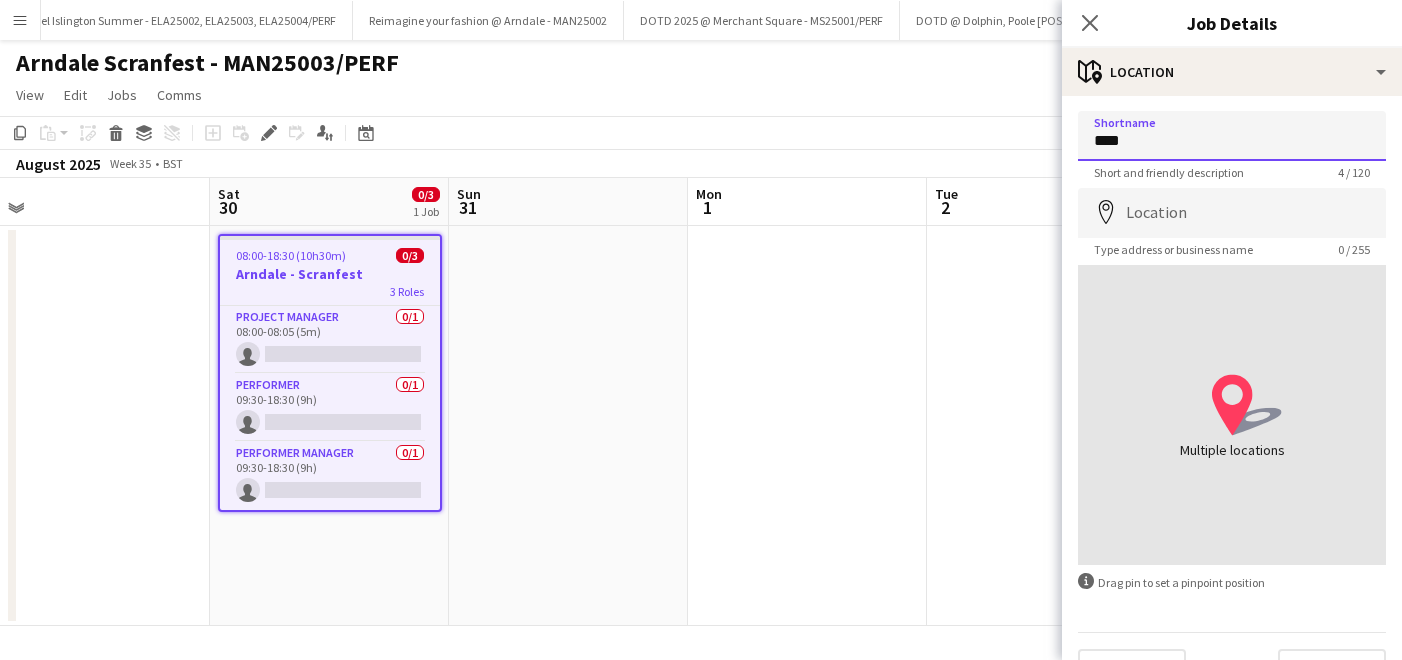 type on "*******" 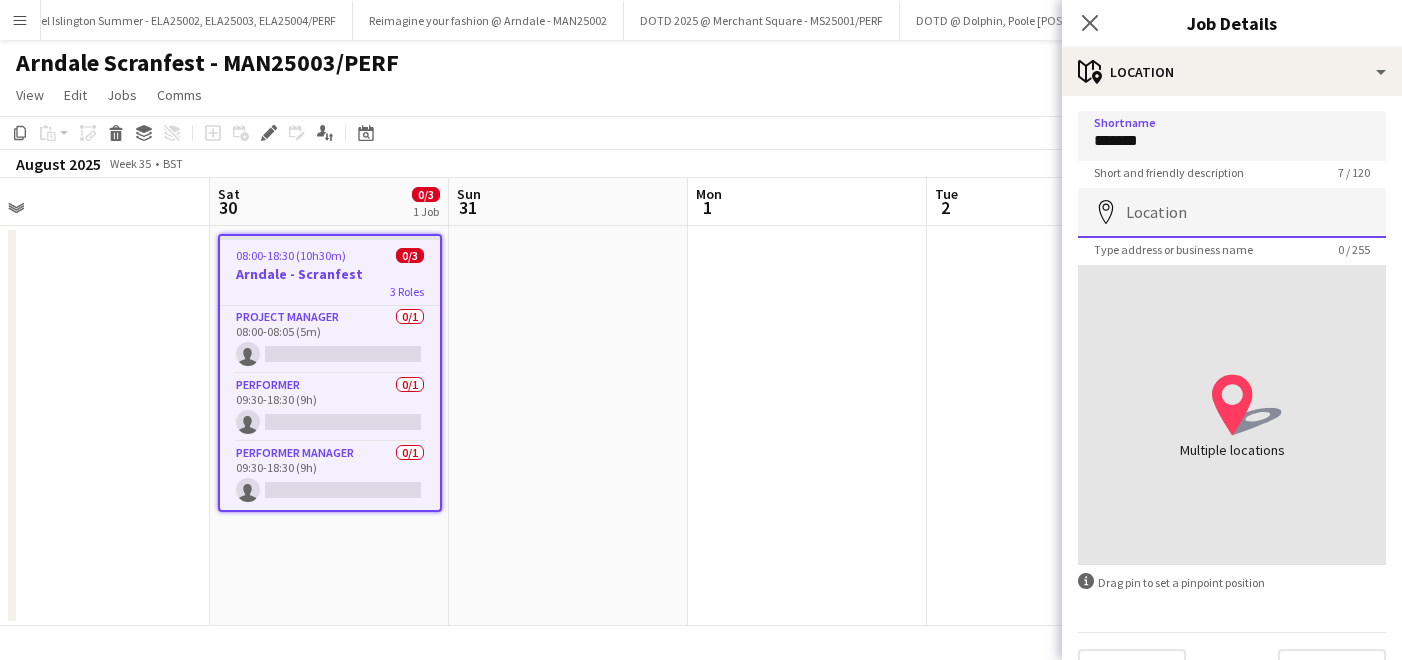 click on "Location" at bounding box center [1232, 213] 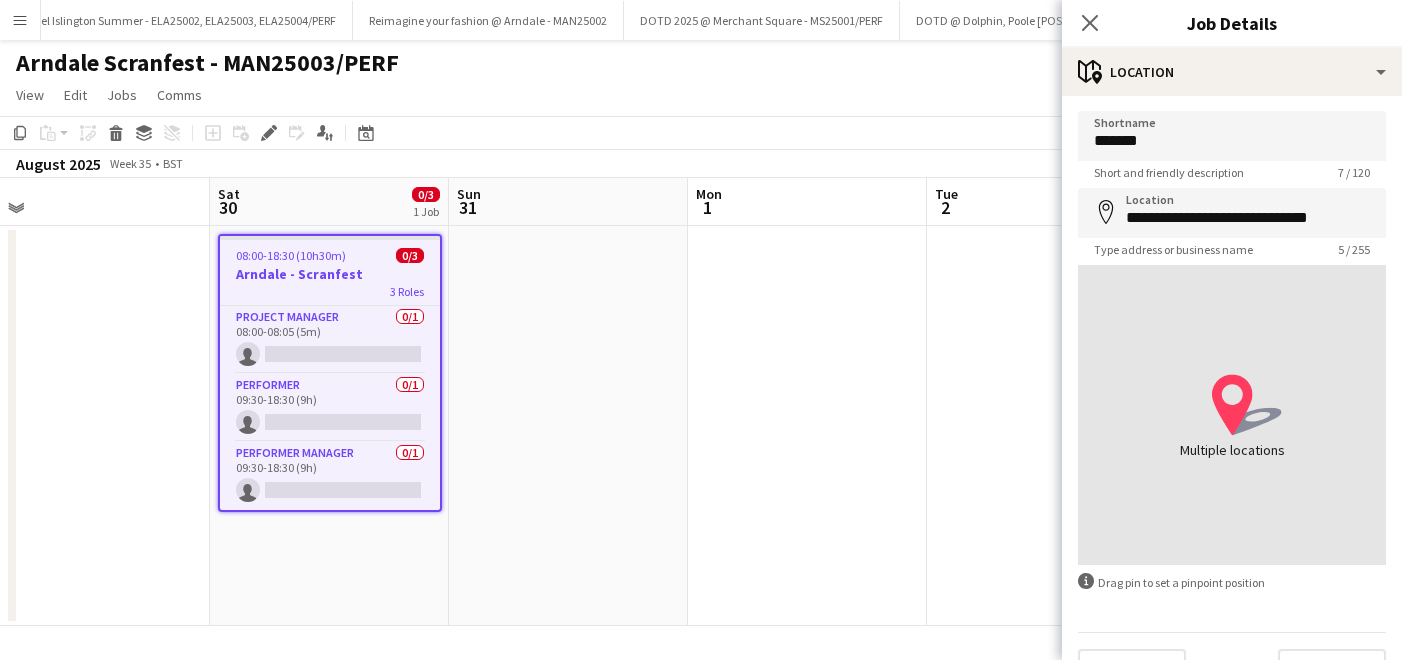 type on "**********" 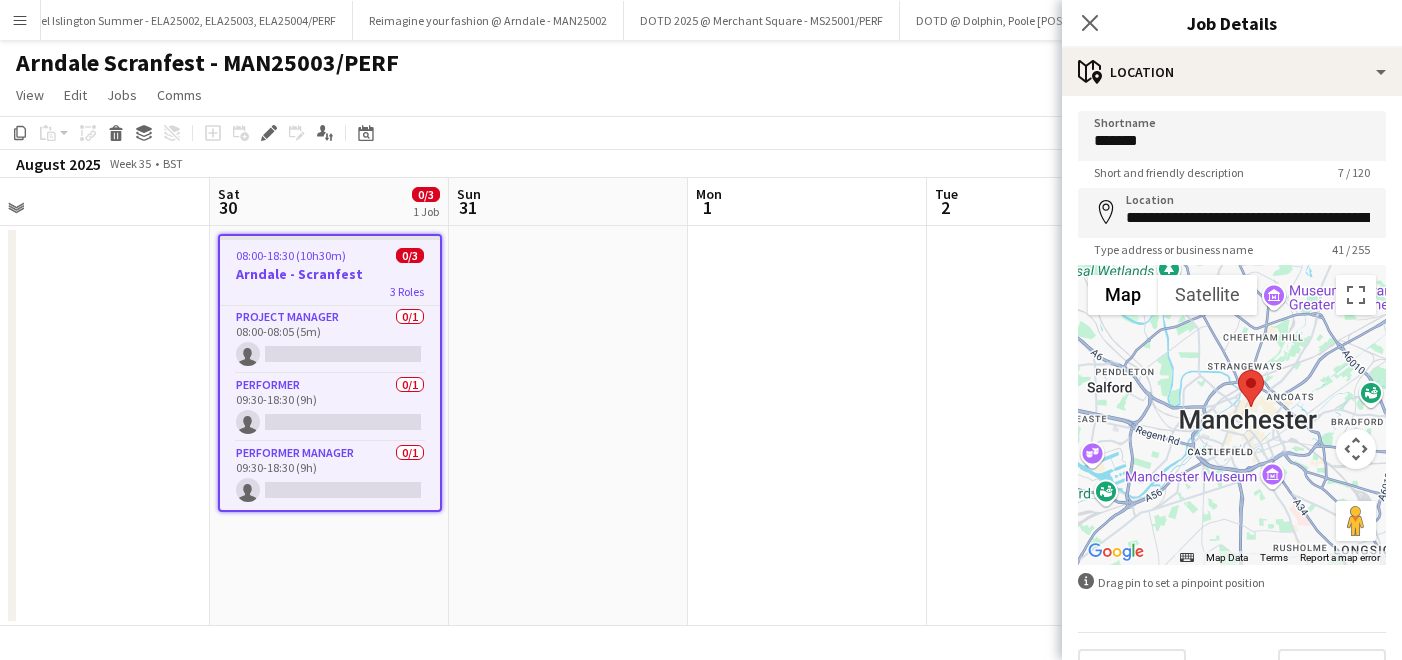 scroll, scrollTop: 46, scrollLeft: 0, axis: vertical 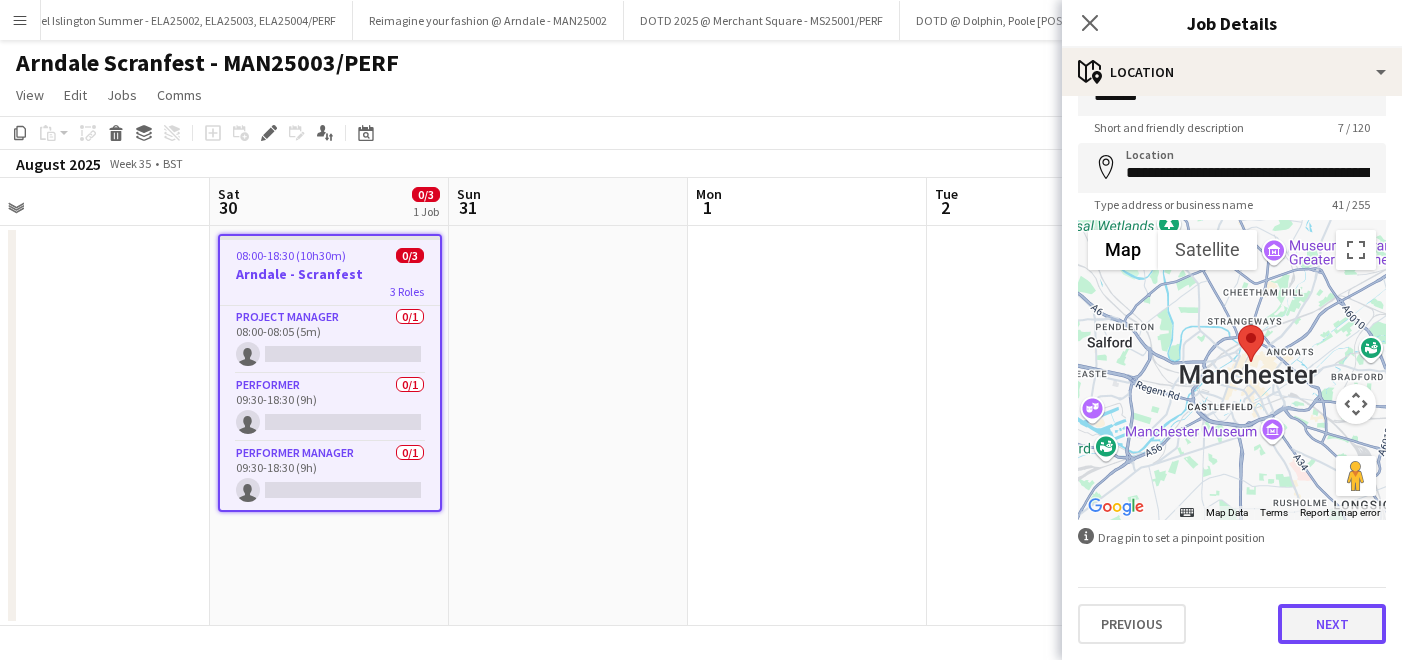 click on "Next" at bounding box center (1332, 624) 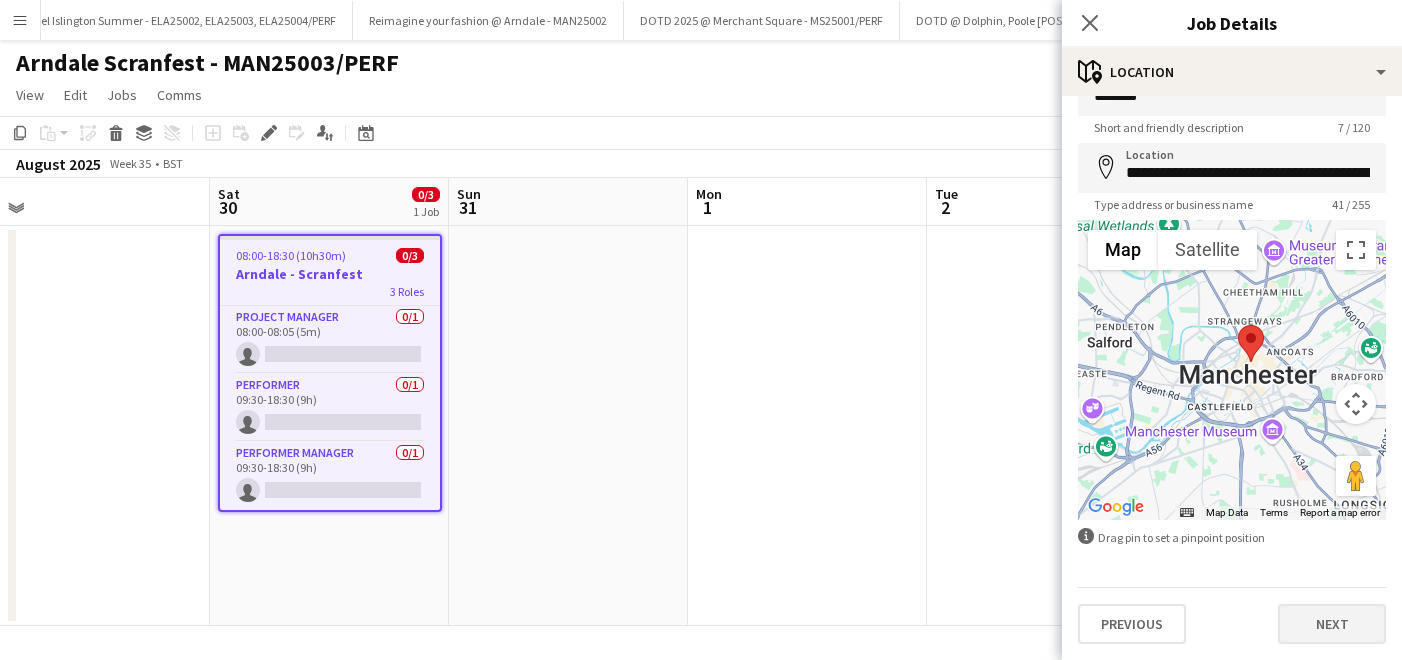 scroll, scrollTop: 0, scrollLeft: 0, axis: both 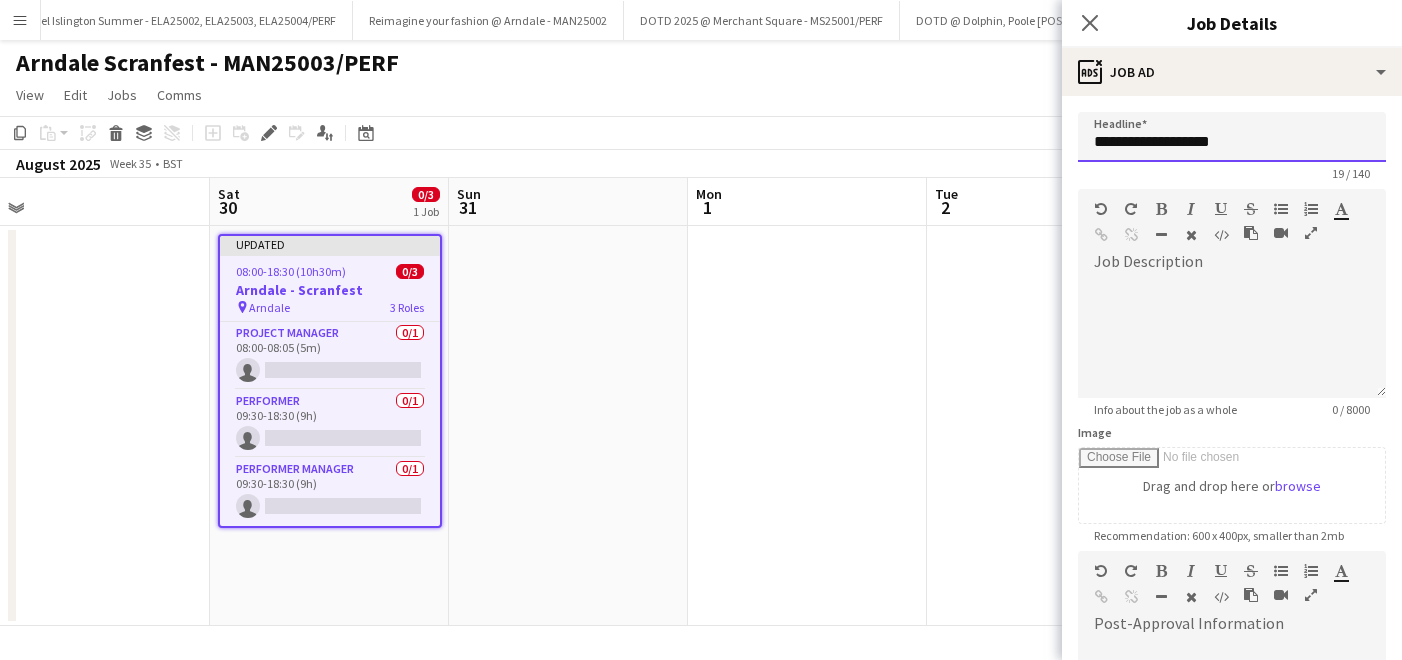 click on "**********" at bounding box center (1232, 137) 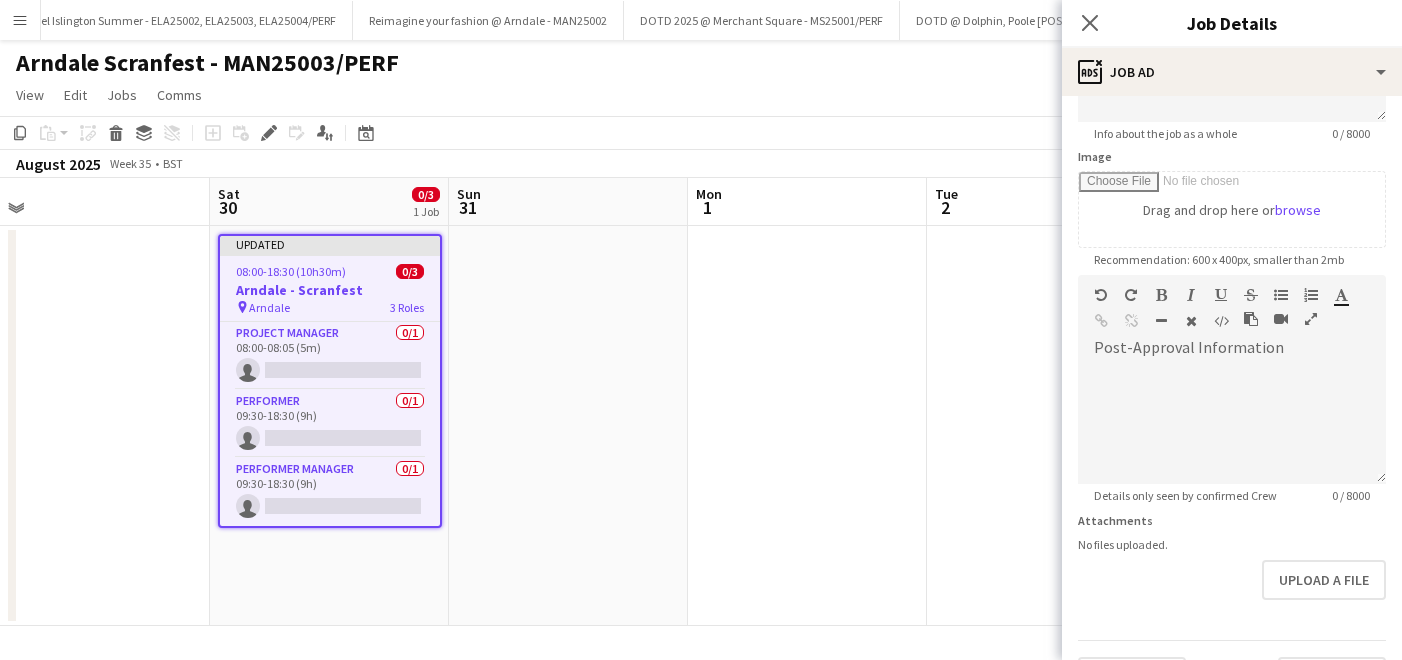 scroll, scrollTop: 328, scrollLeft: 0, axis: vertical 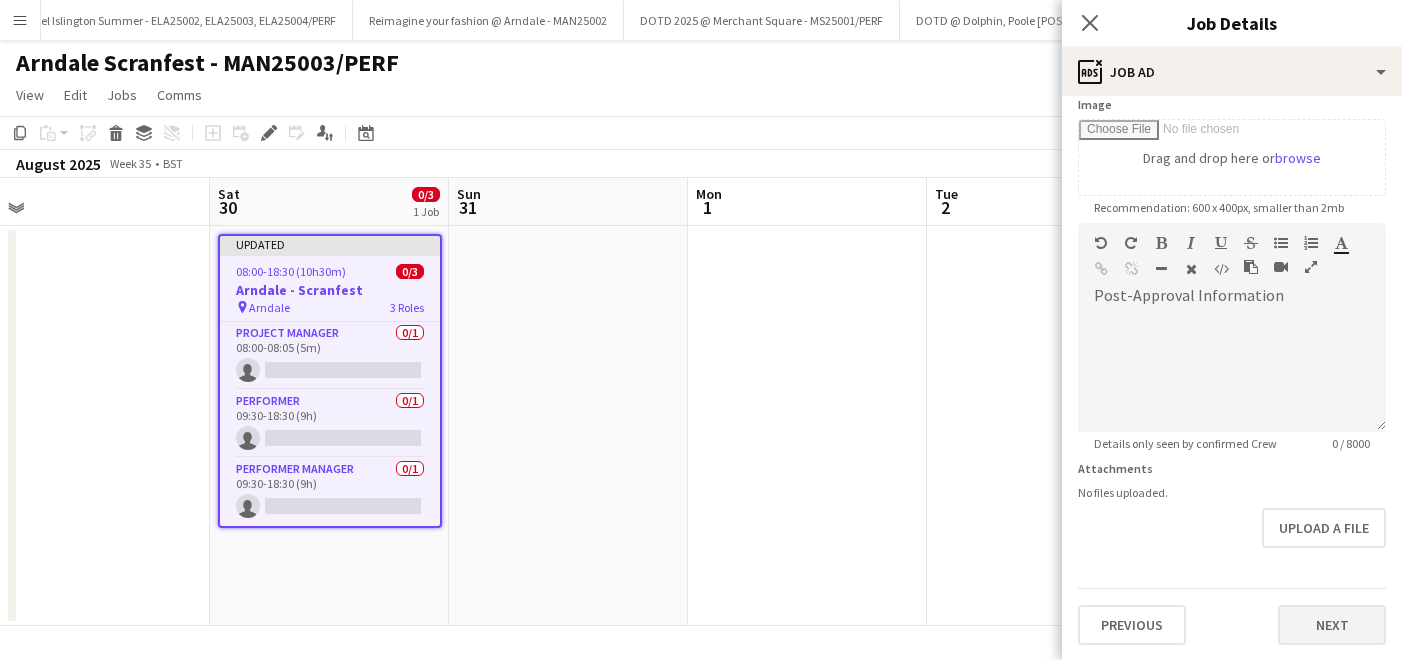 type on "**********" 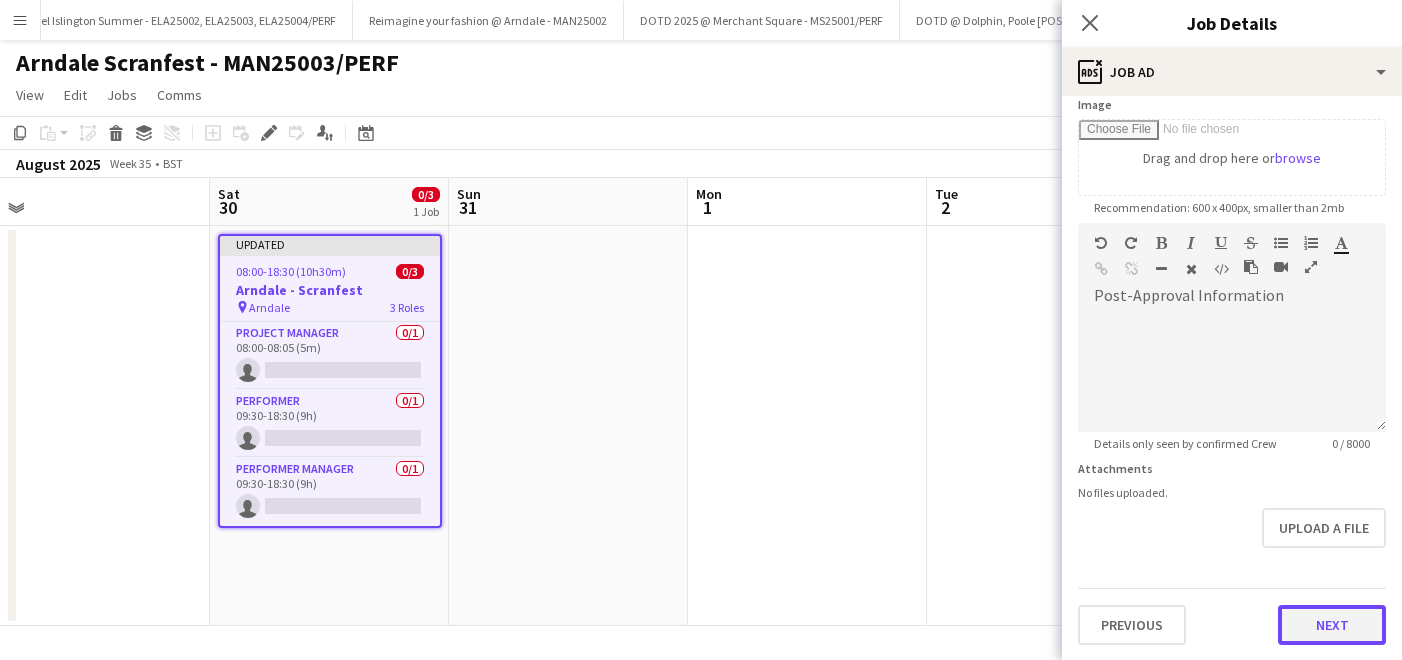 click on "Next" at bounding box center (1332, 625) 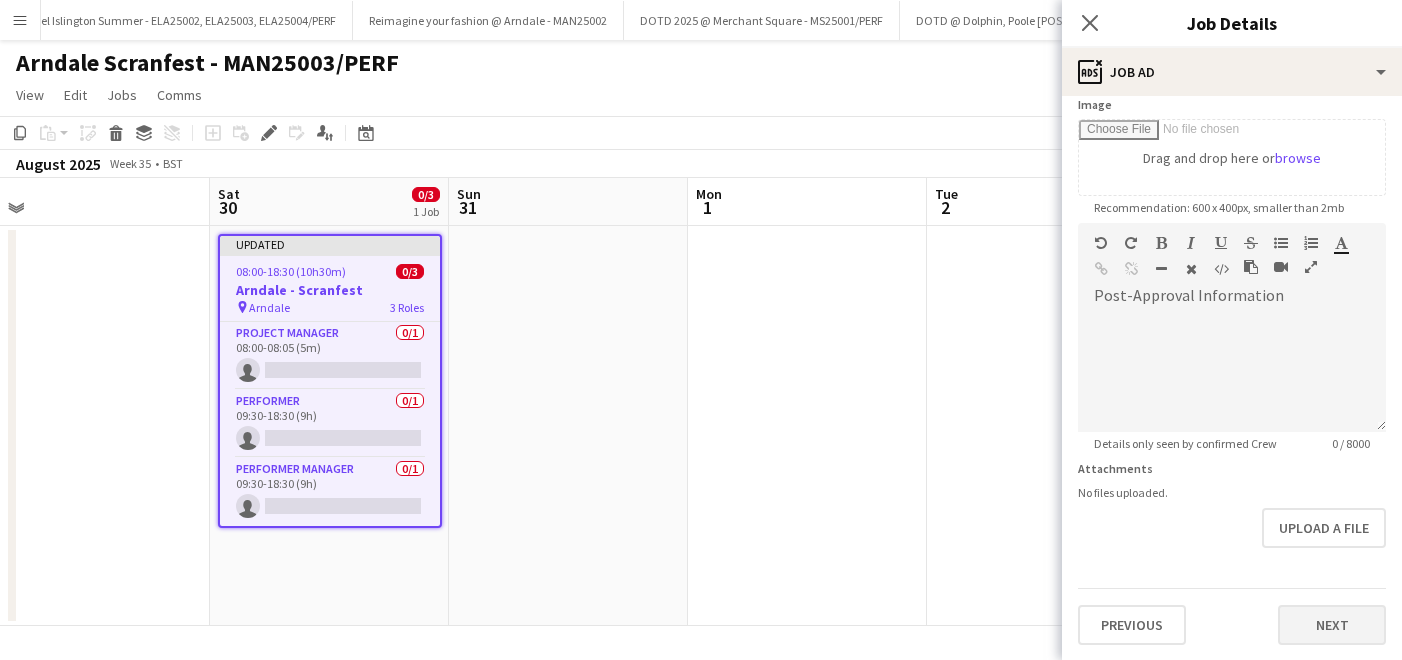 scroll, scrollTop: 0, scrollLeft: 0, axis: both 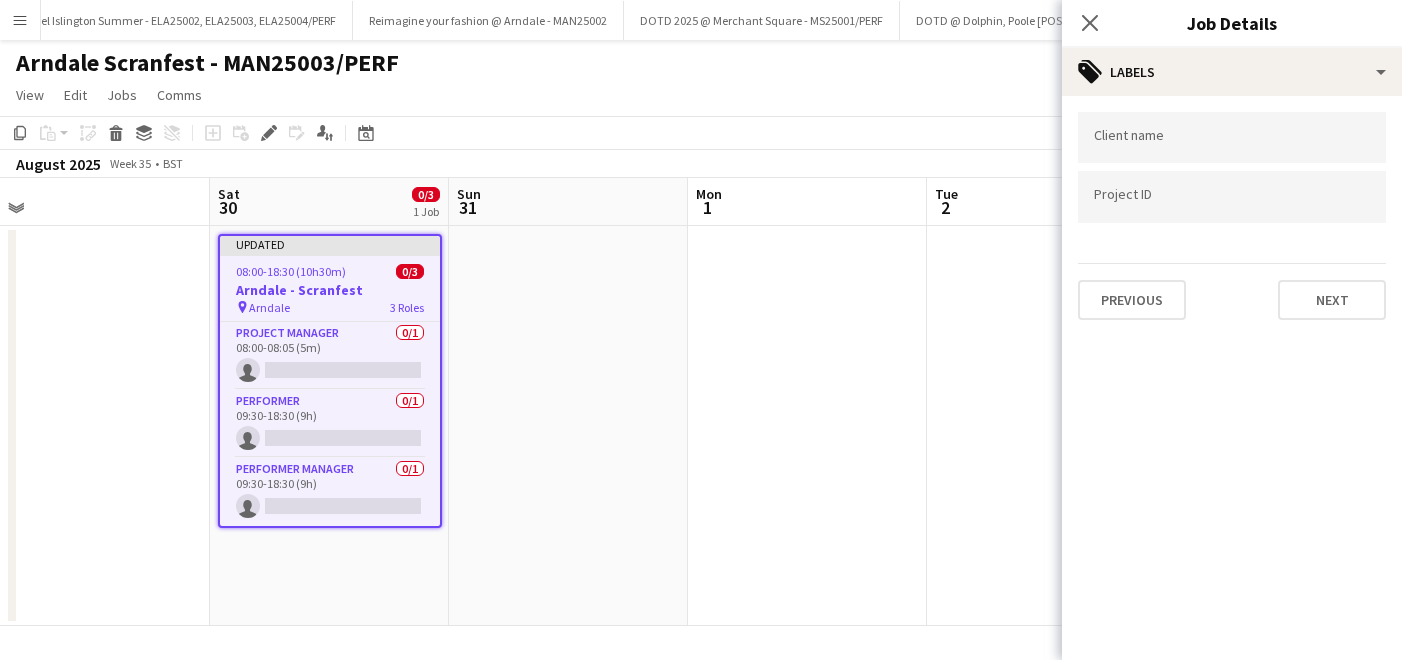 click at bounding box center [1232, 137] 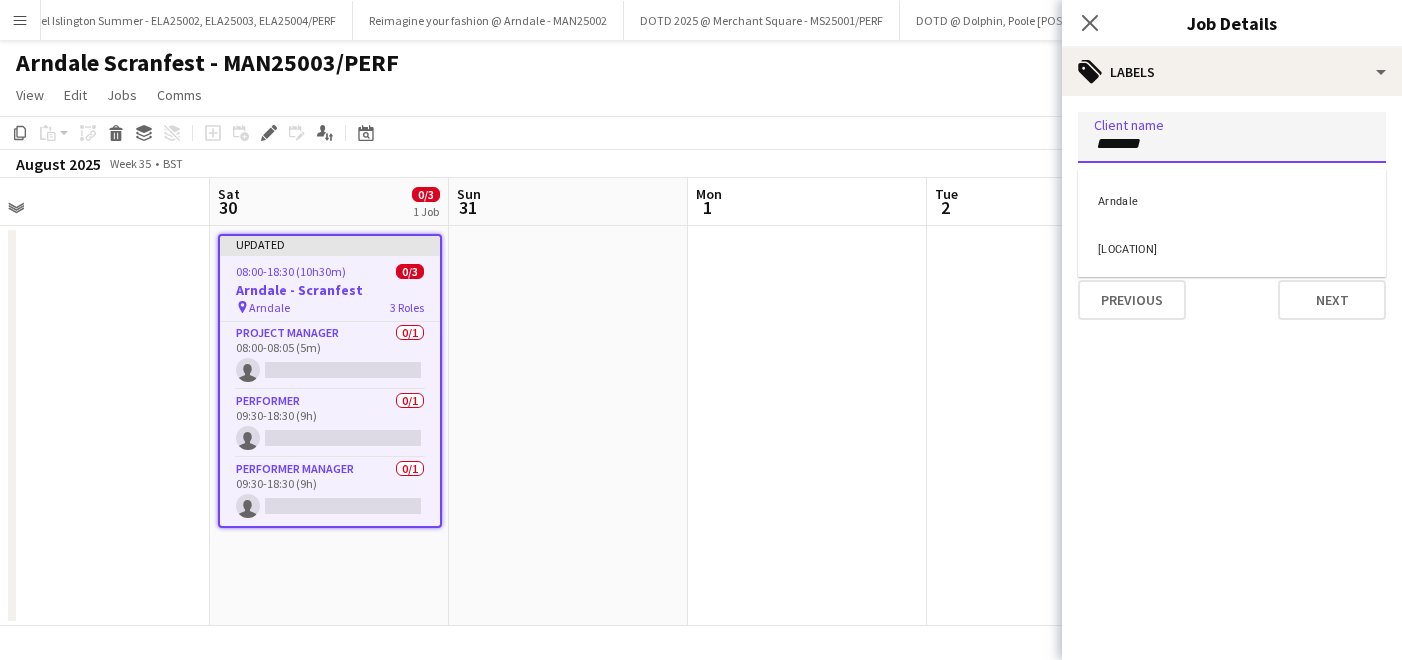 type on "*******" 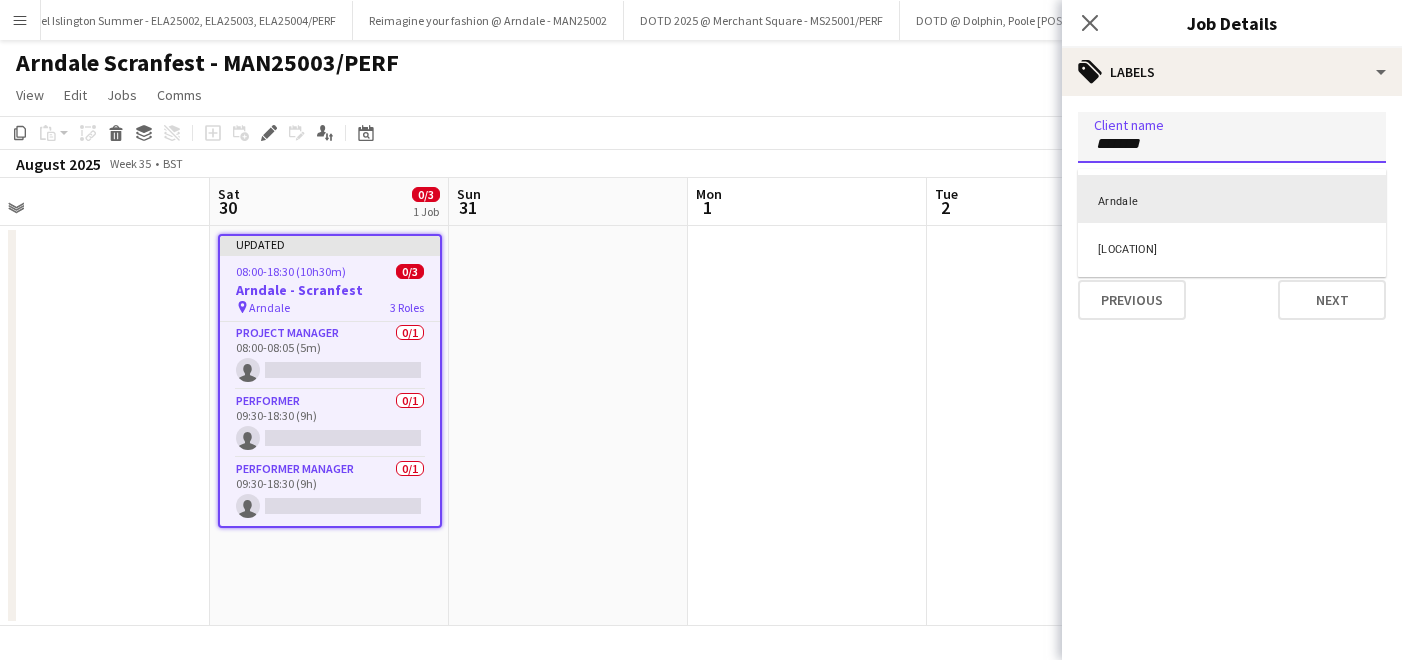 click on "Arndale" at bounding box center (1232, 199) 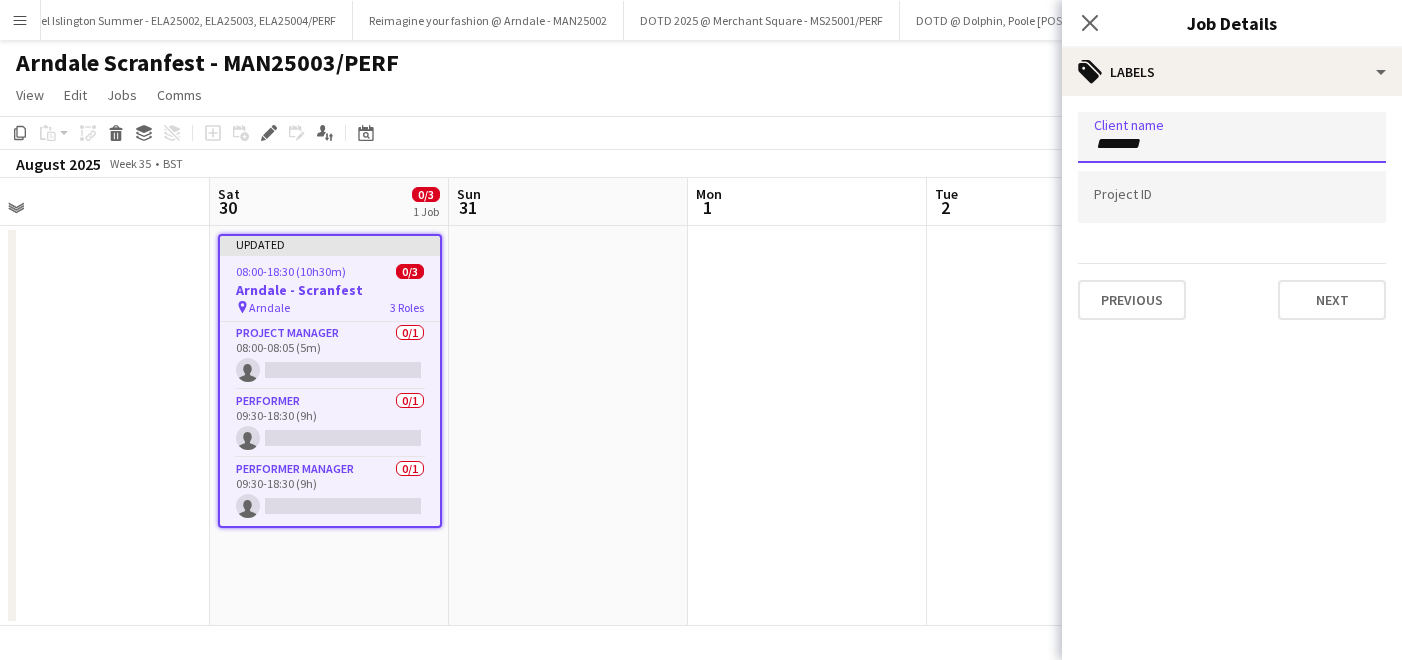 type 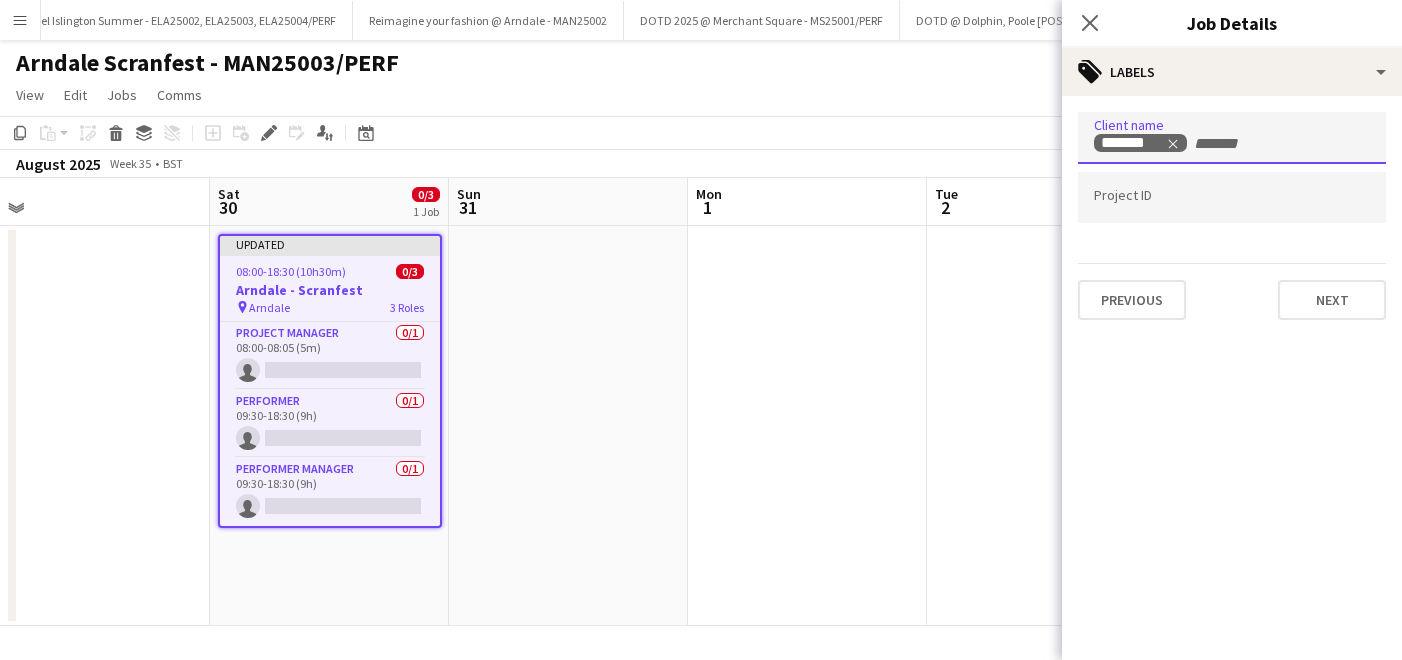 click at bounding box center (1232, 197) 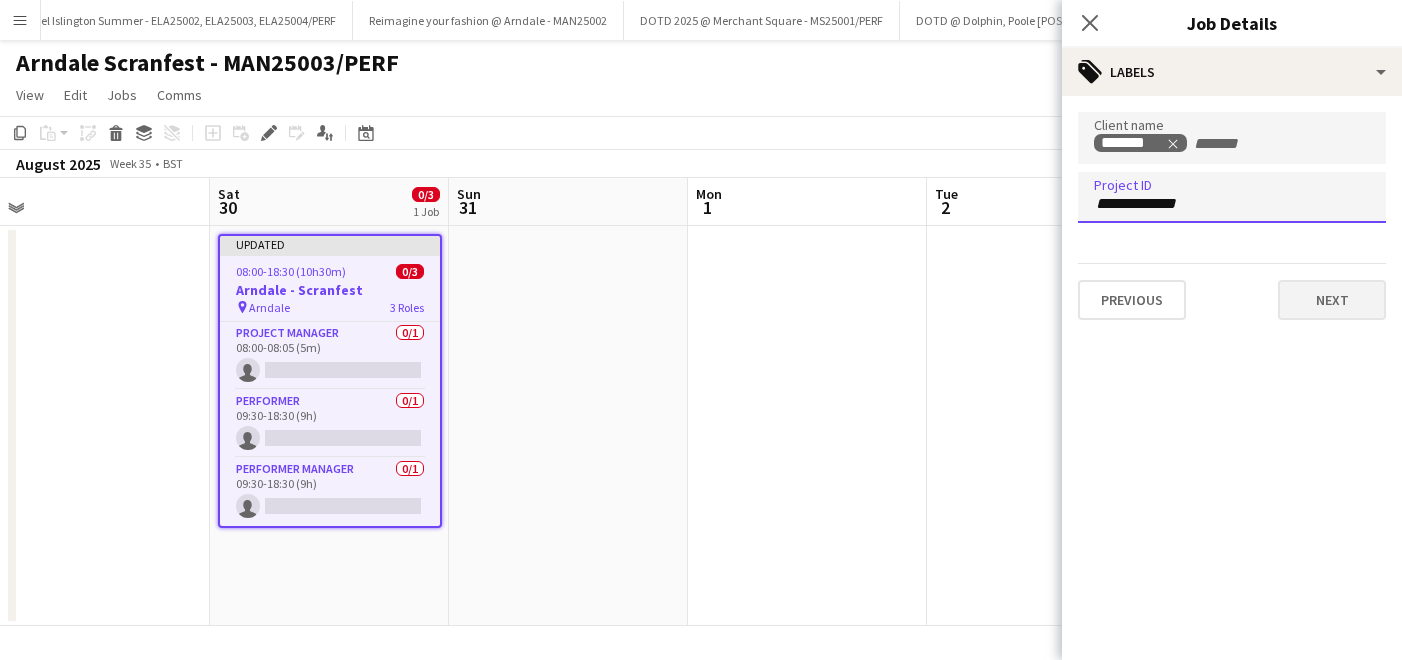 type on "**********" 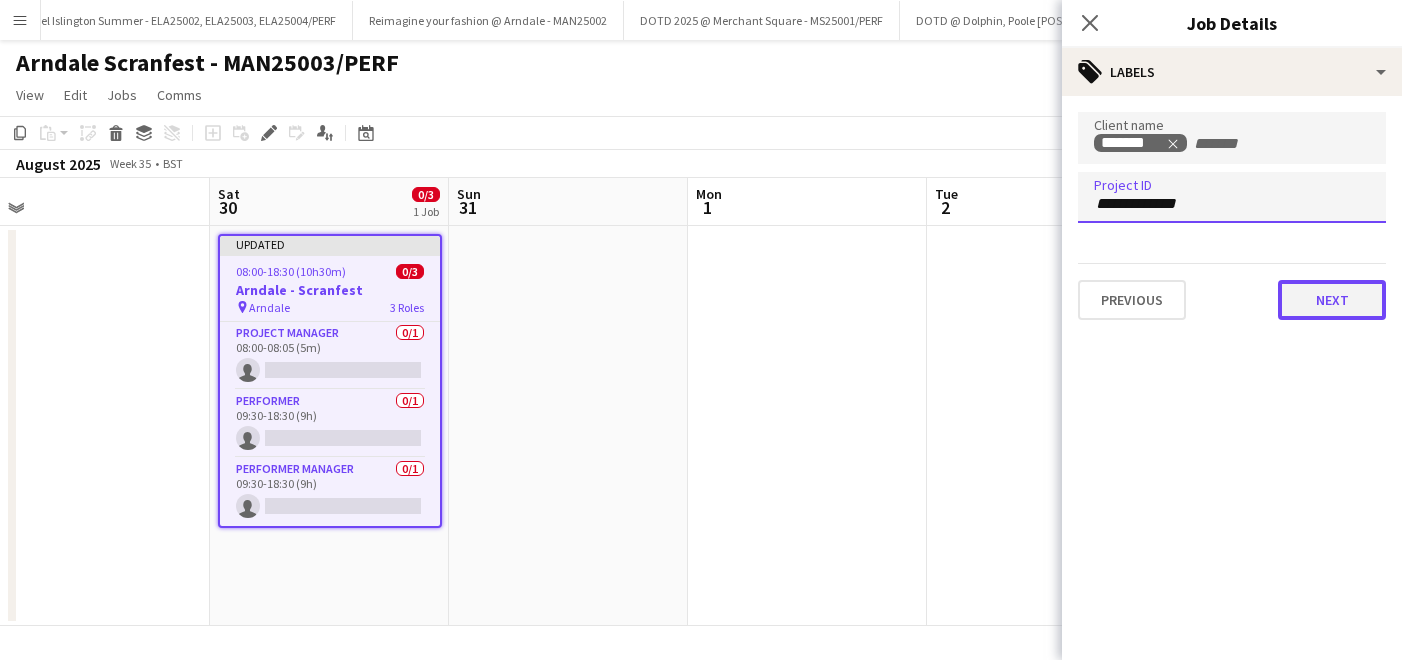 click on "Next" at bounding box center [1332, 300] 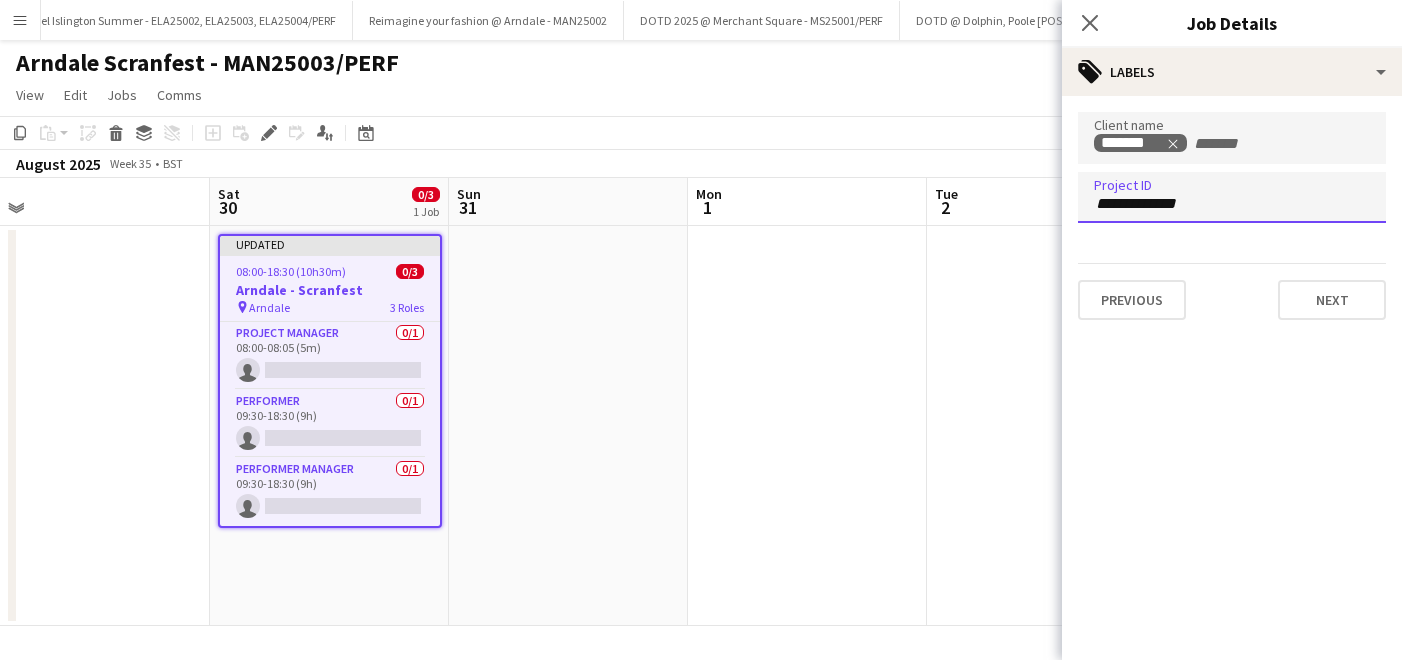 type on "*******" 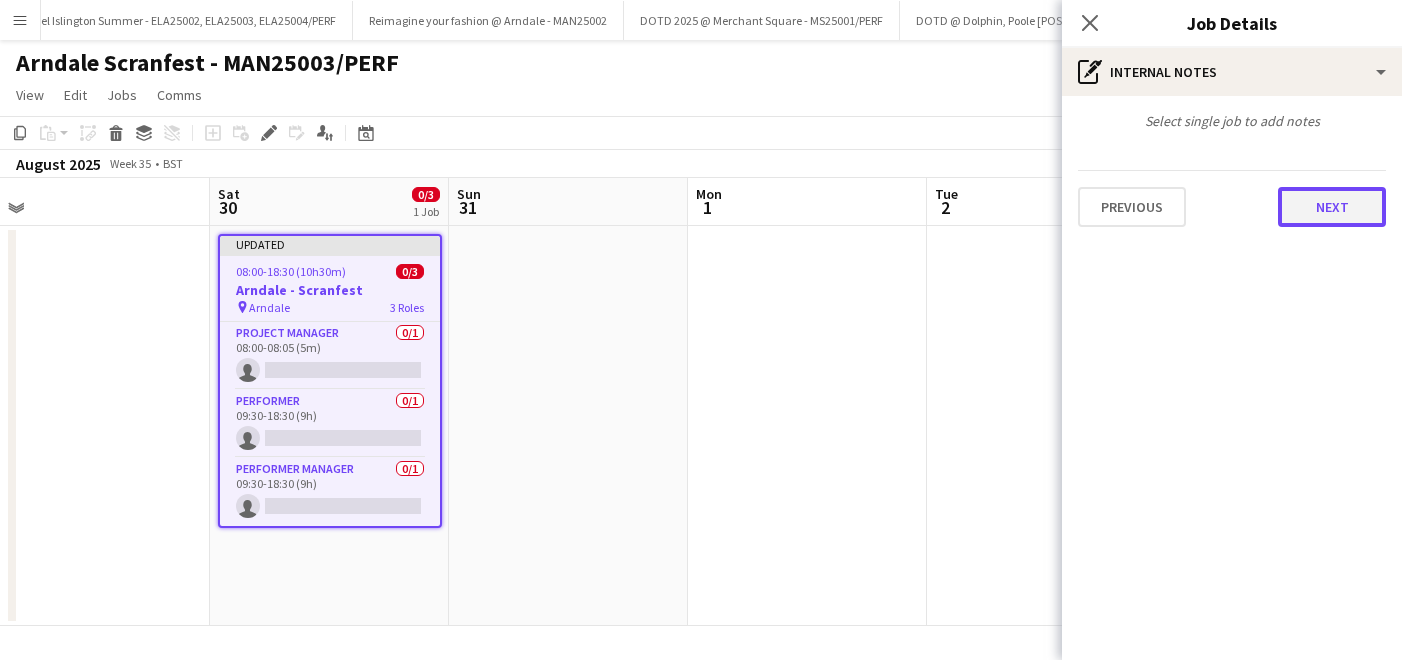 click on "Next" at bounding box center [1332, 207] 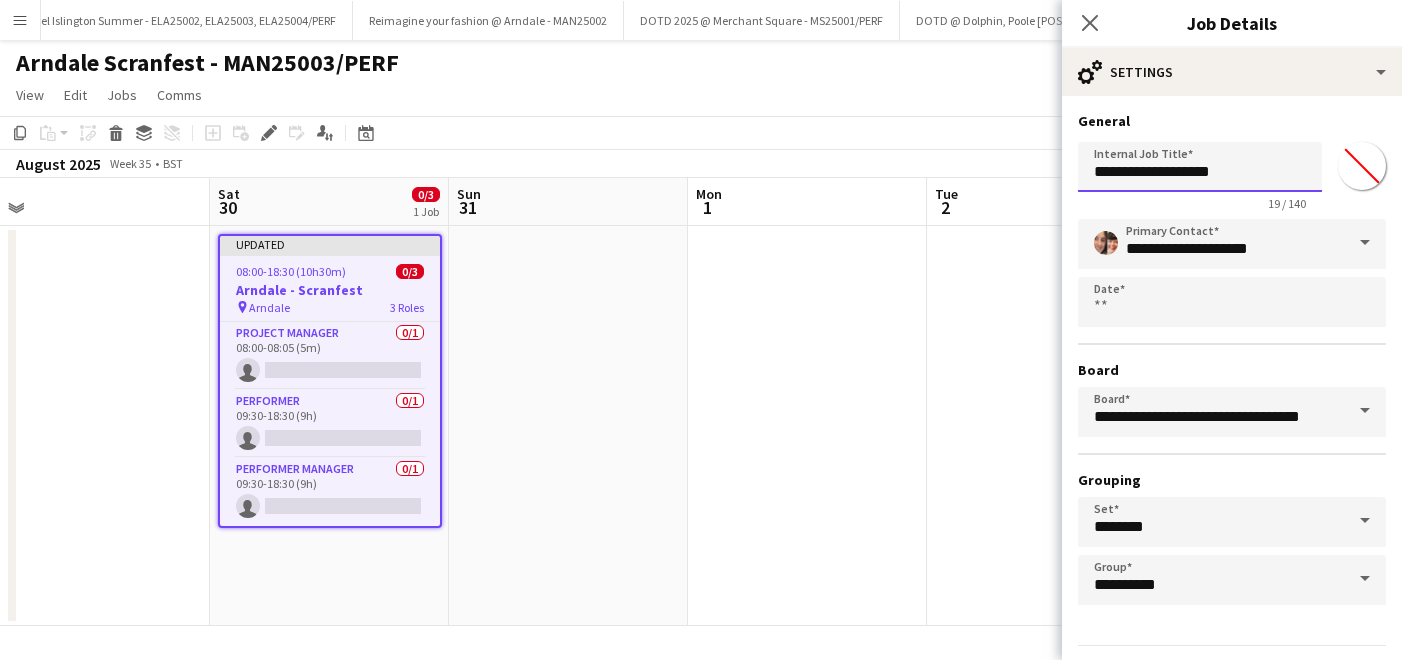 click on "**********" at bounding box center [1200, 167] 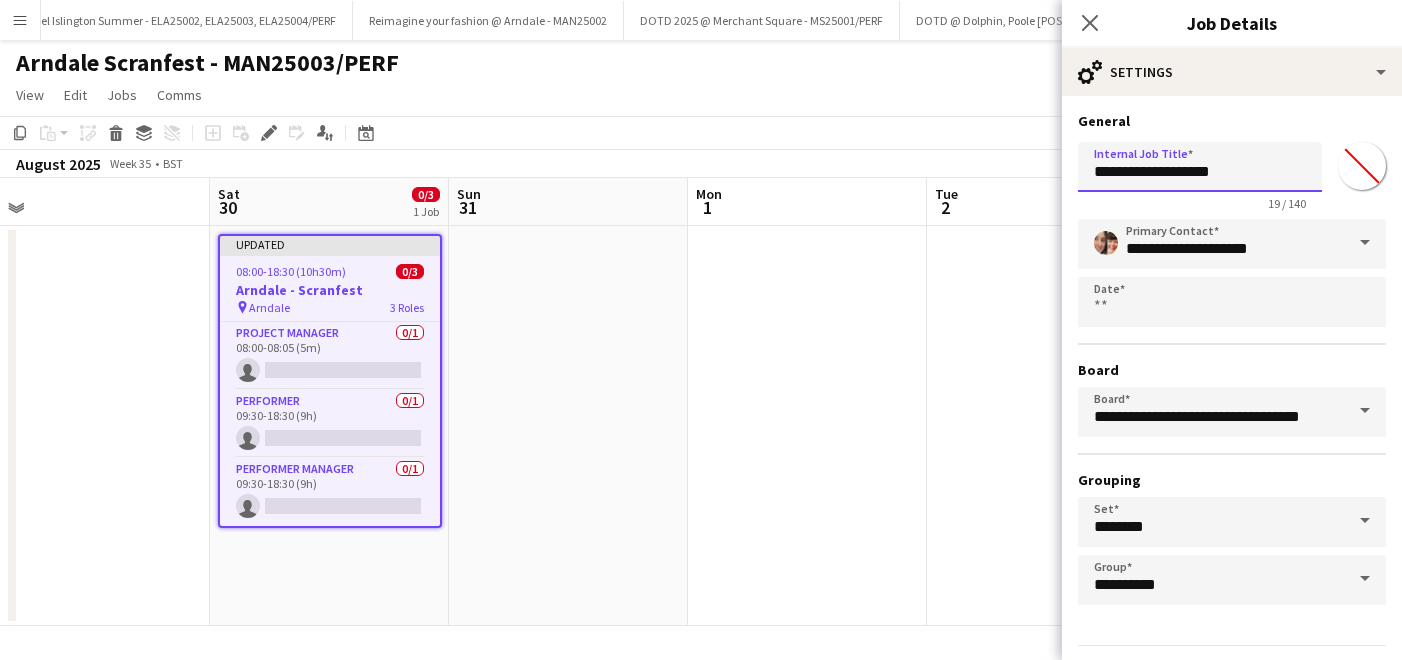 scroll, scrollTop: 58, scrollLeft: 0, axis: vertical 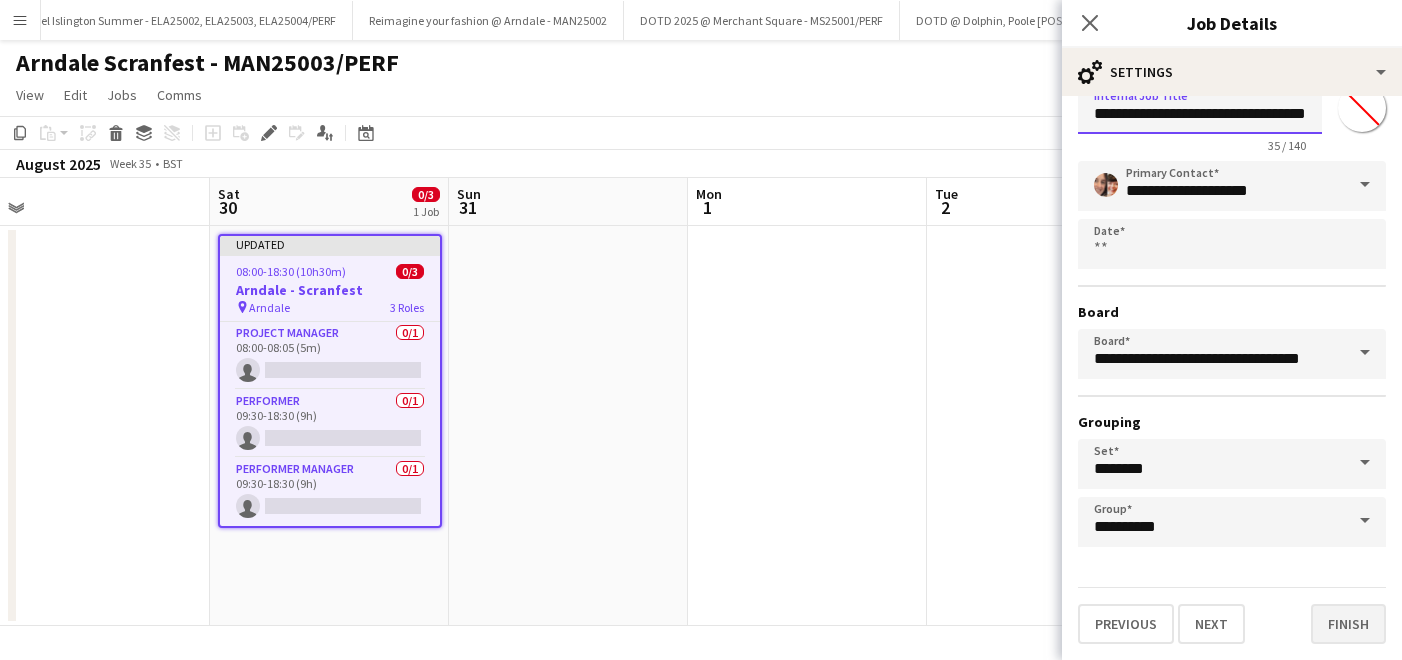 type on "**********" 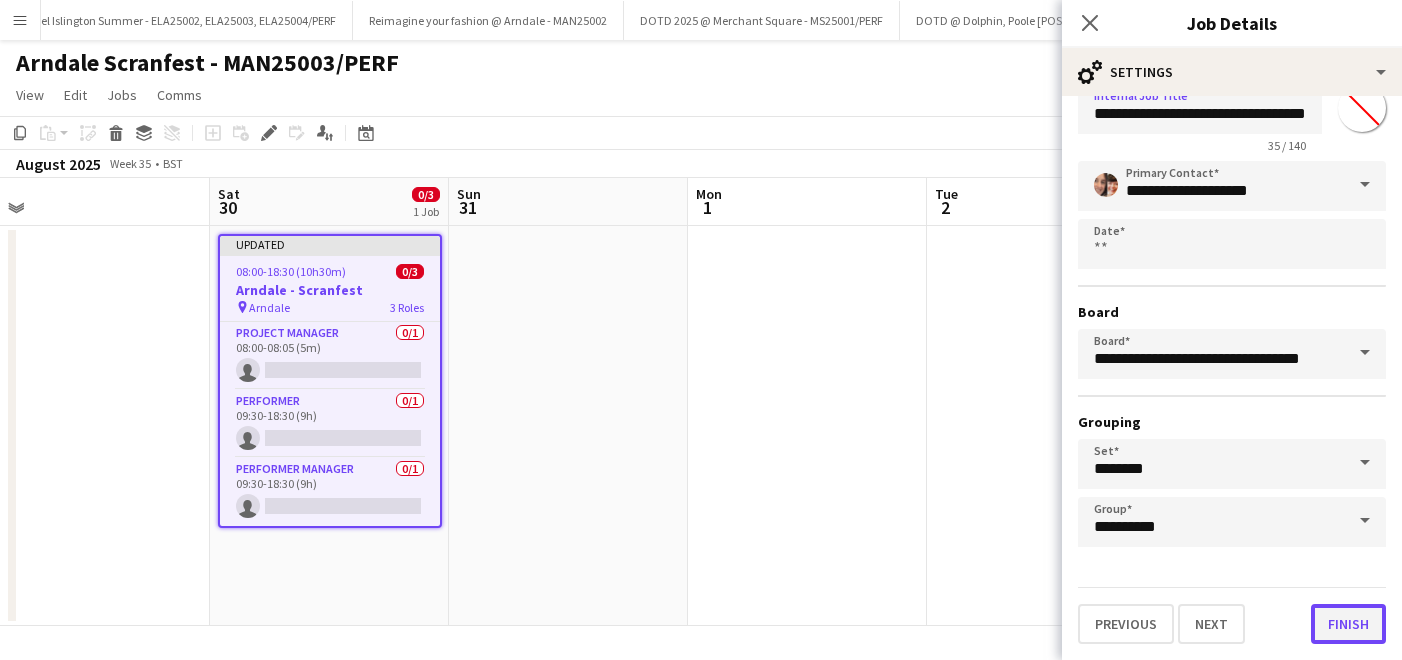 click on "Finish" at bounding box center [1348, 624] 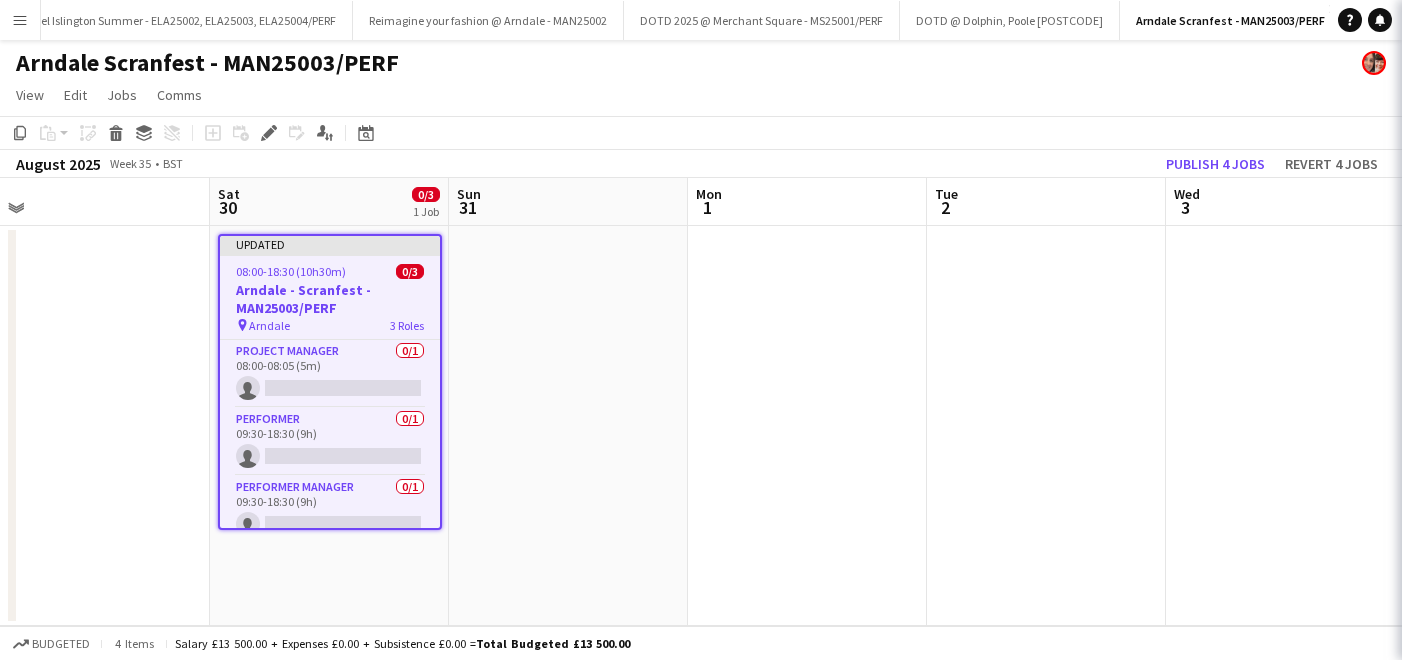 scroll, scrollTop: 0, scrollLeft: 0, axis: both 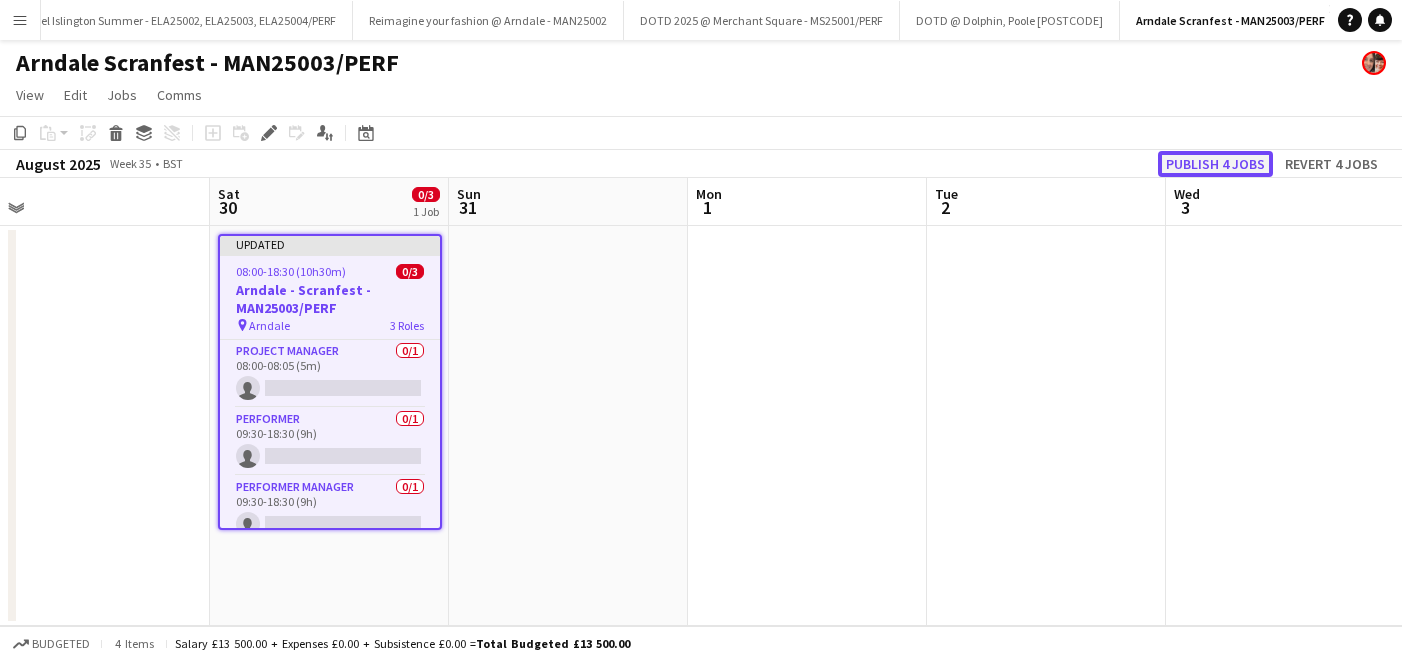 click on "Publish 4 jobs" 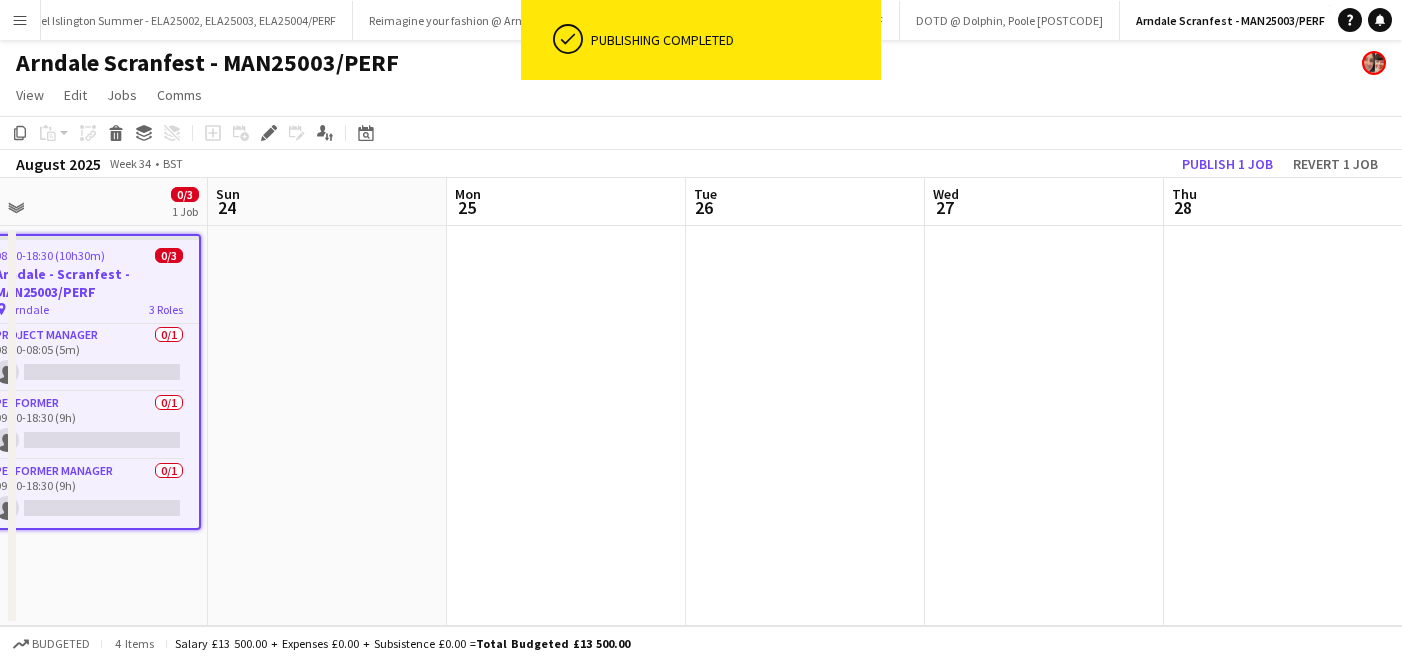 scroll, scrollTop: 0, scrollLeft: 427, axis: horizontal 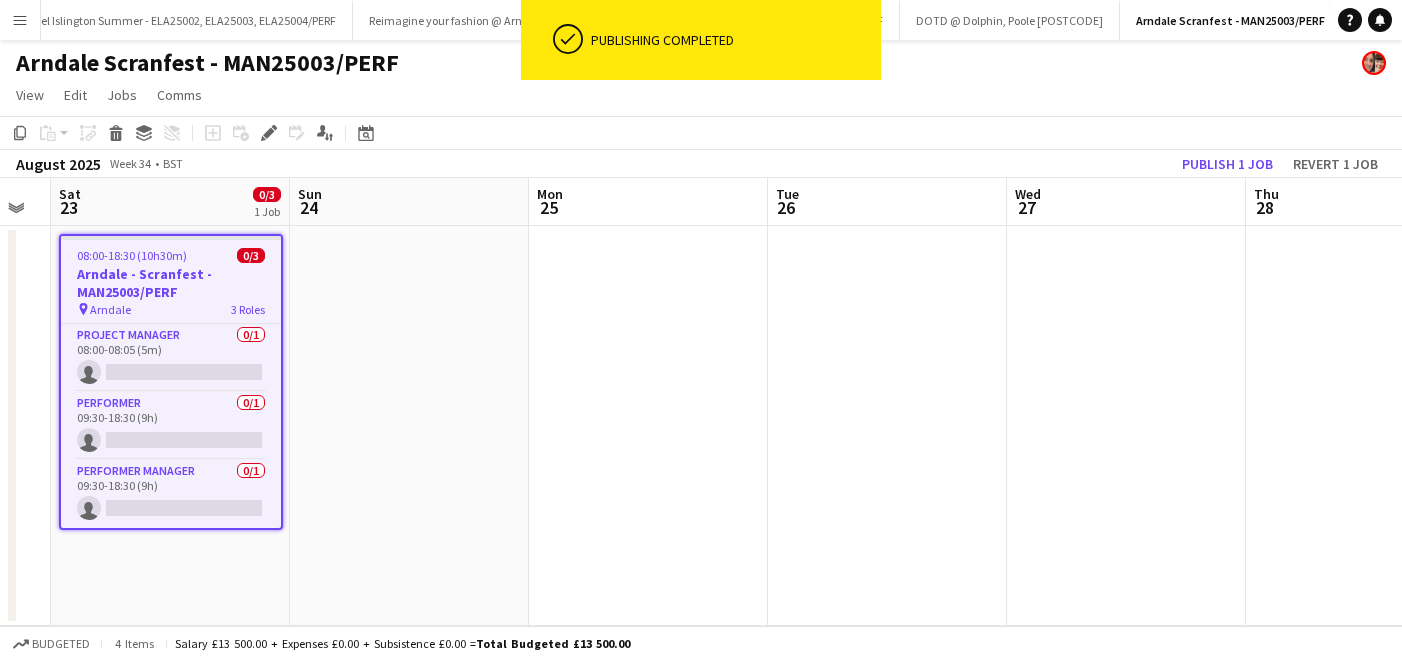 click on "View  Day view expanded Day view collapsed Month view Date picker Jump to today Expand Linked Jobs Collapse Linked Jobs  Edit  Copy
Command
C  Paste  Without Crew
Command
V With Crew
Command
Shift
V Paste as linked job  Group  Group Ungroup  Jobs  New Job Edit Job Delete Job New Linked Job Edit Linked Jobs Job fulfilment Promote Role Copy Role URL  Comms  Notify confirmed crew Create chat" 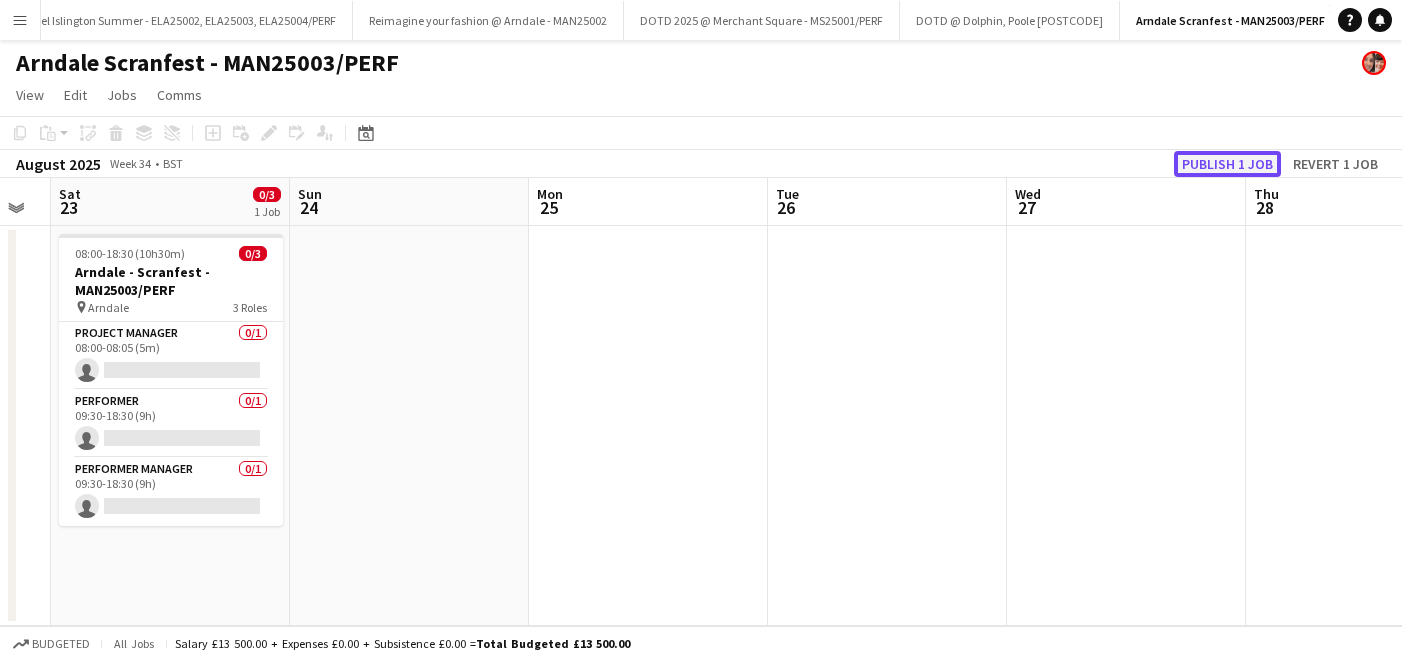 click on "Publish 1 job" 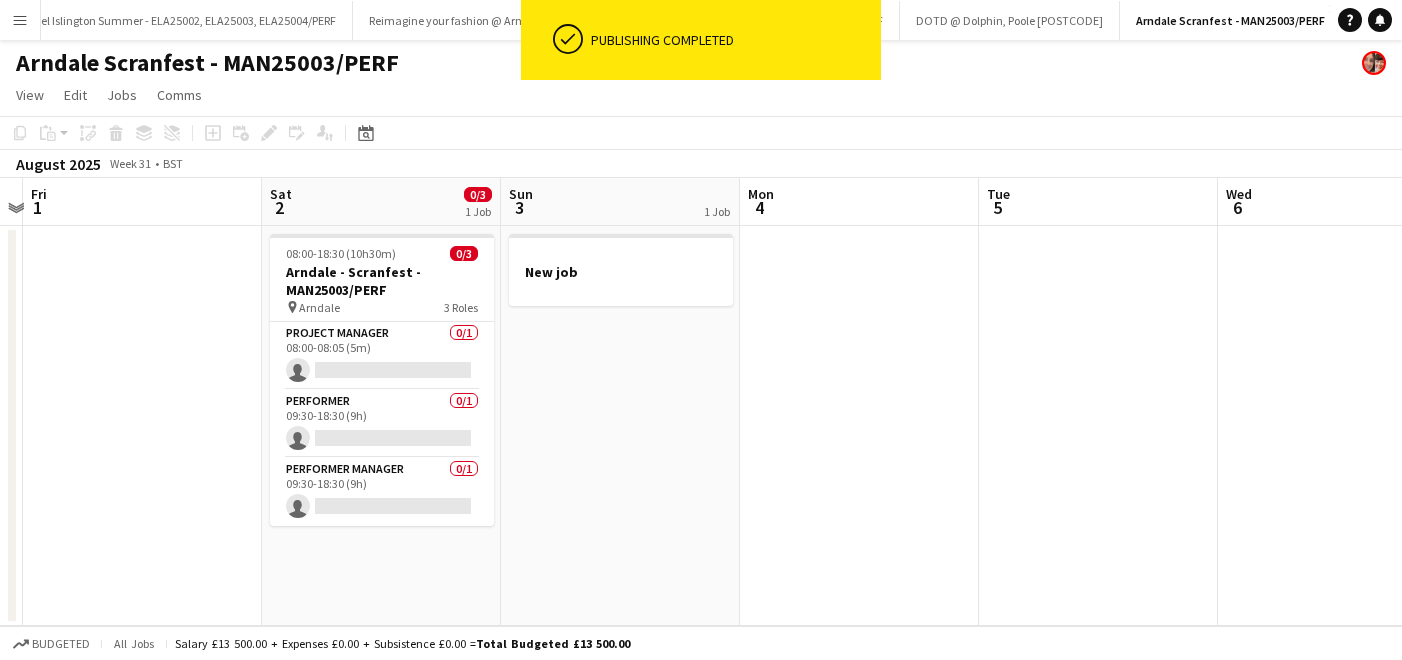 scroll, scrollTop: 0, scrollLeft: 465, axis: horizontal 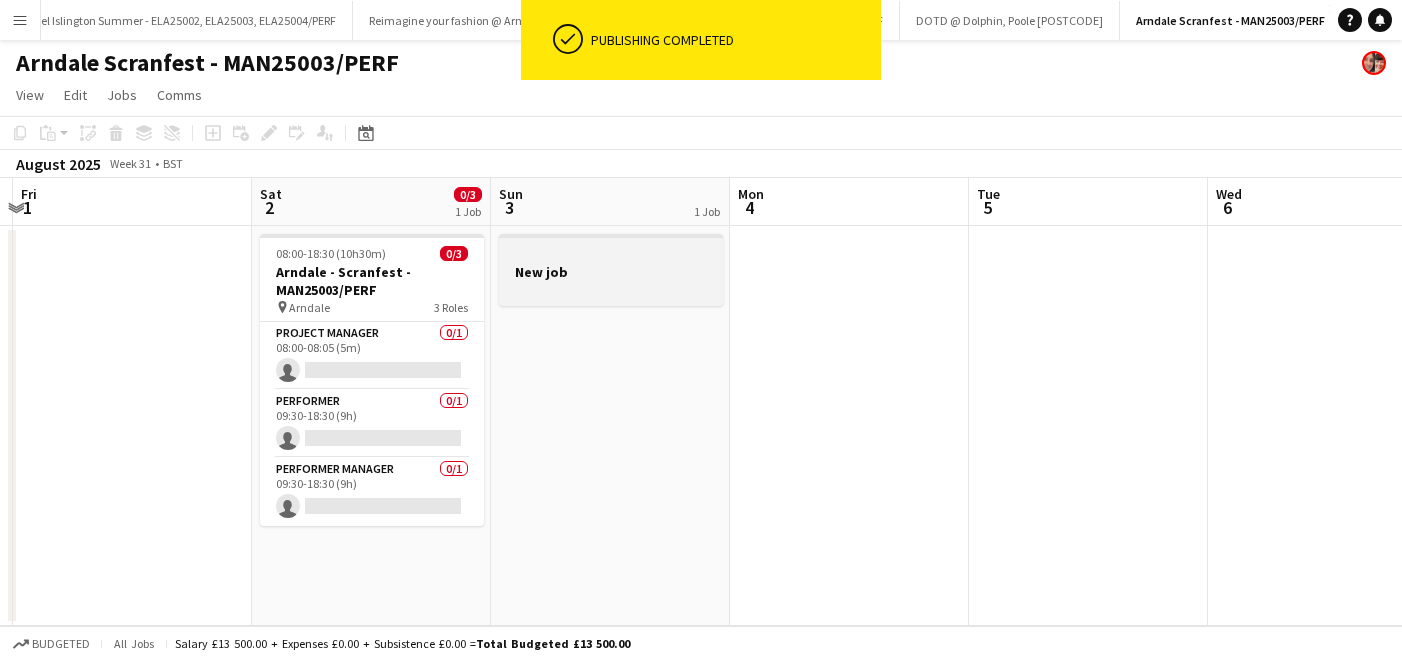 click on "New job" at bounding box center (611, 272) 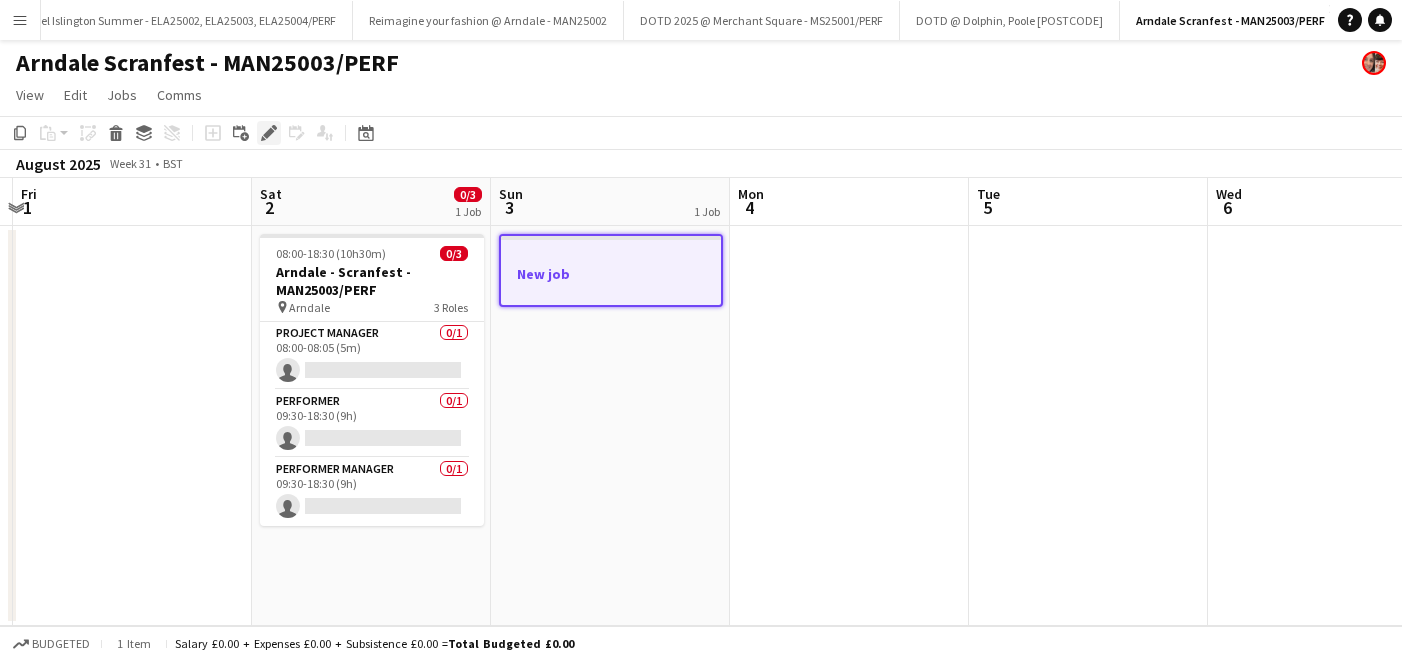 click on "Edit" at bounding box center [269, 133] 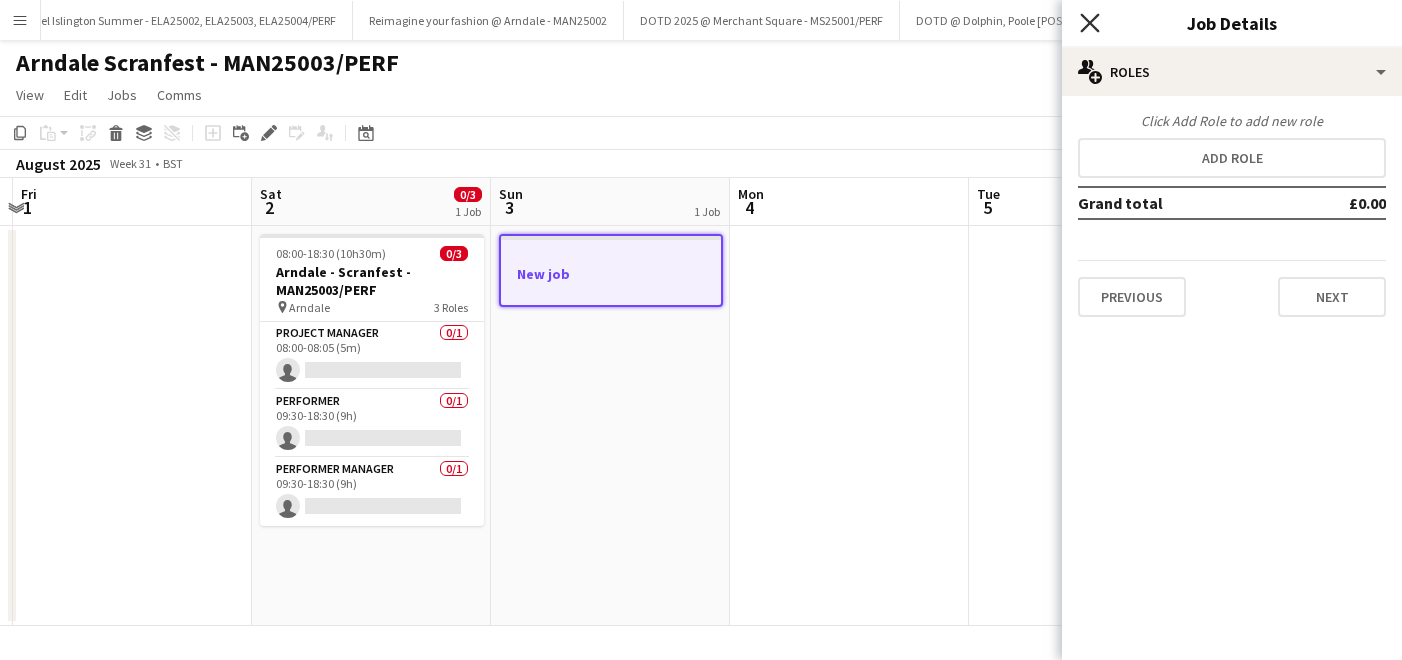 click 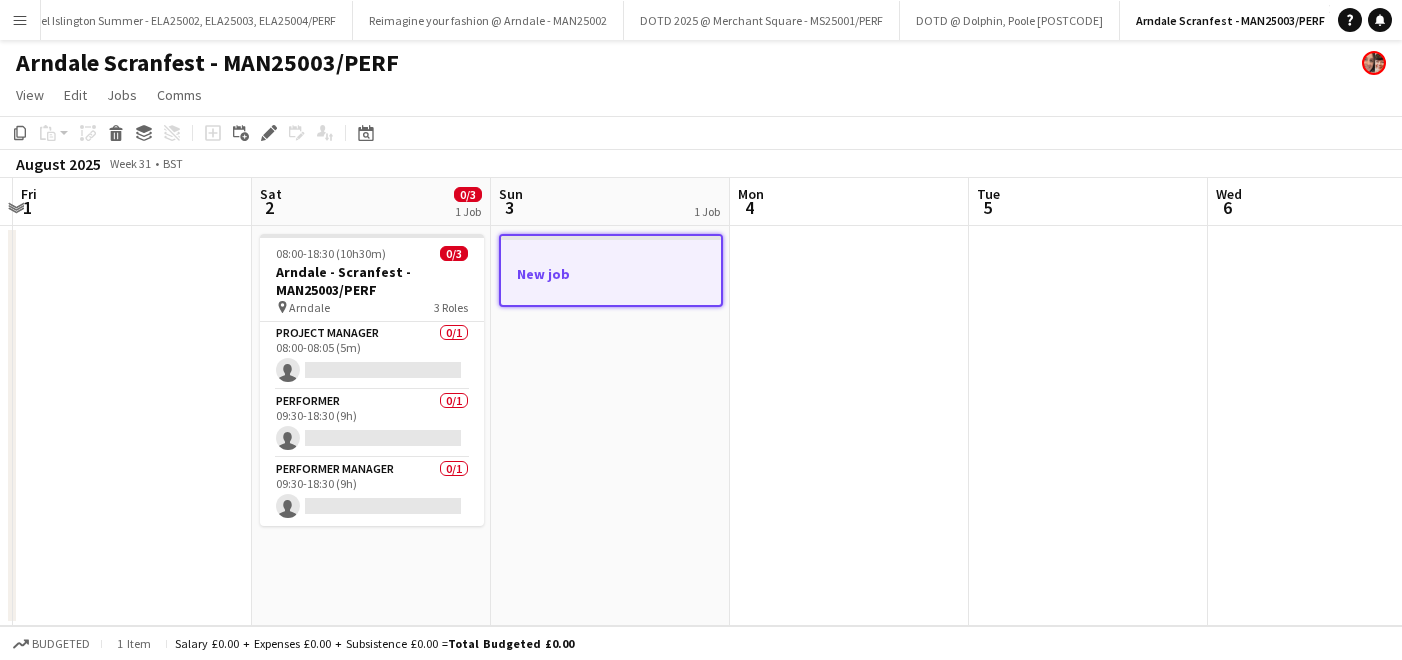 click at bounding box center [611, 255] 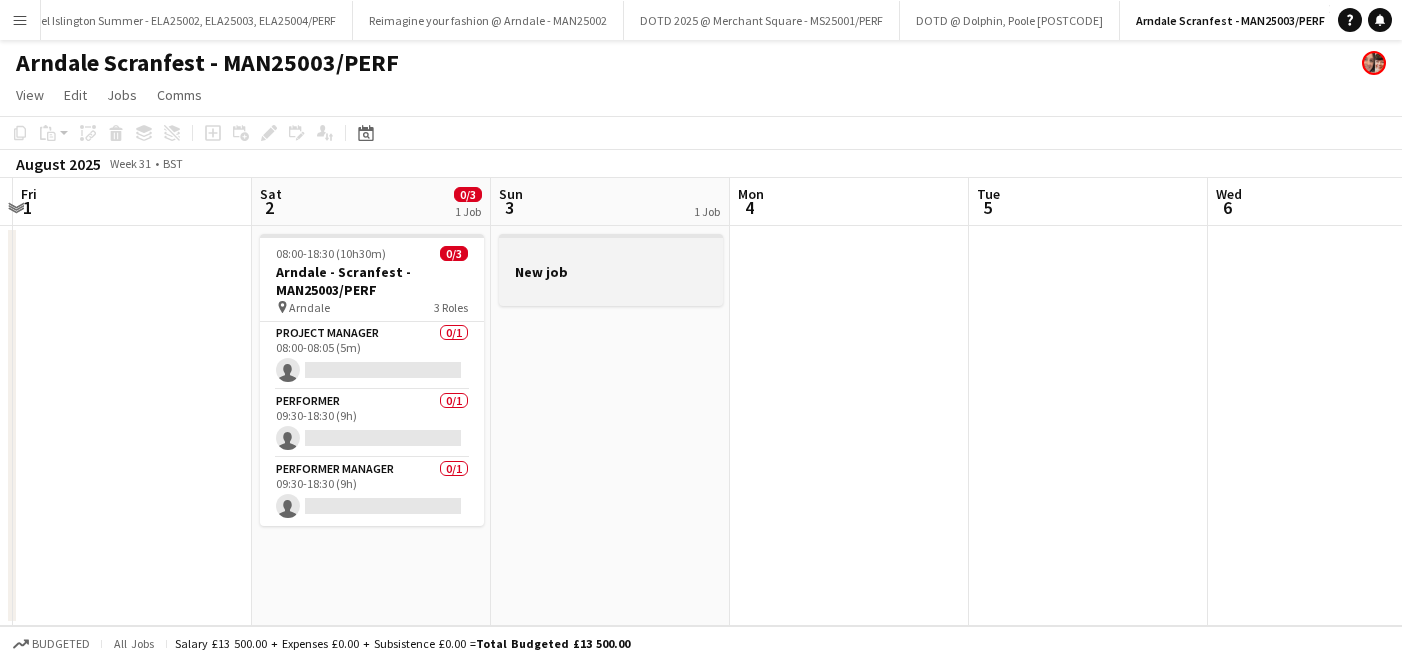 click at bounding box center [611, 253] 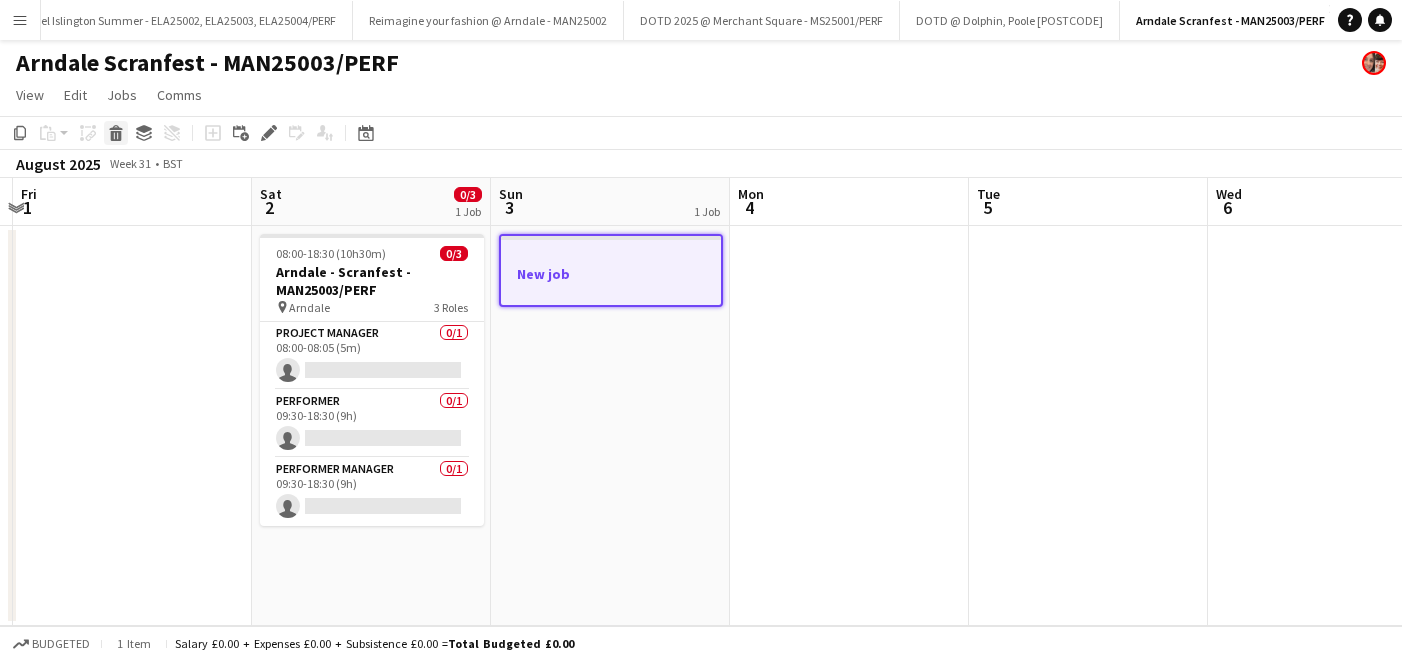click on "Delete" at bounding box center (116, 133) 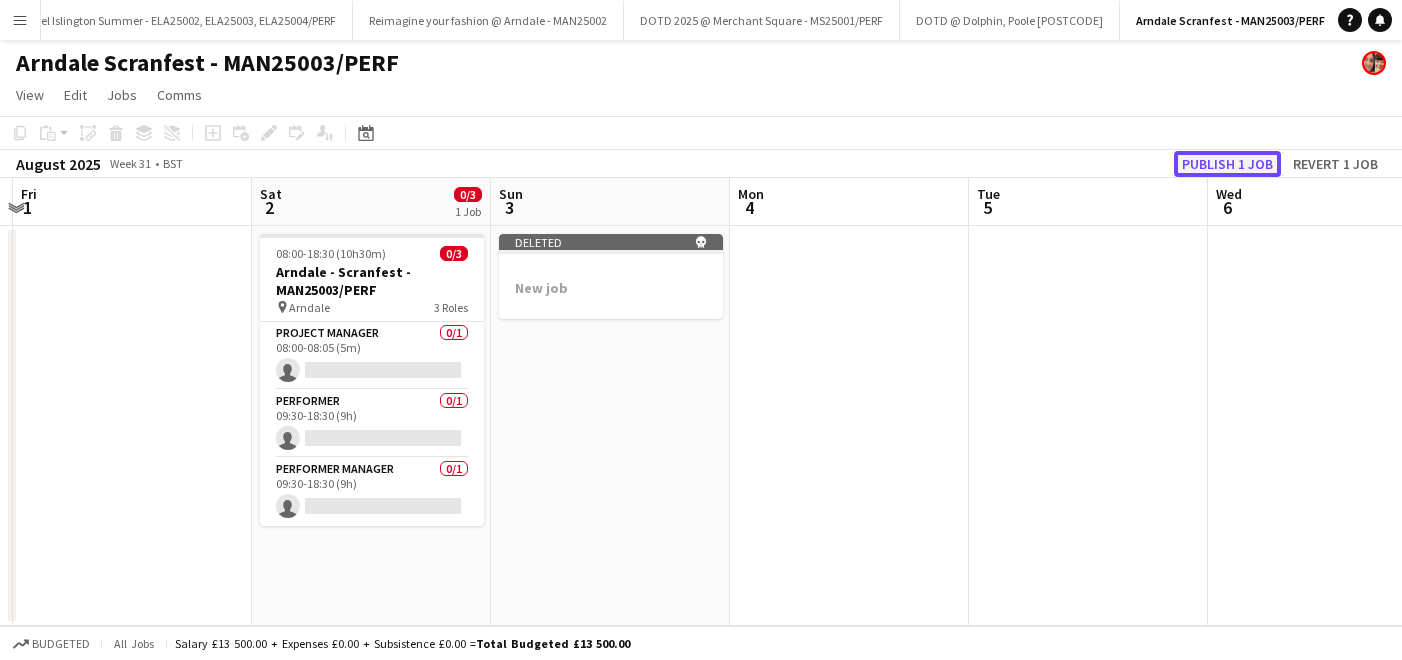click on "Publish 1 job" 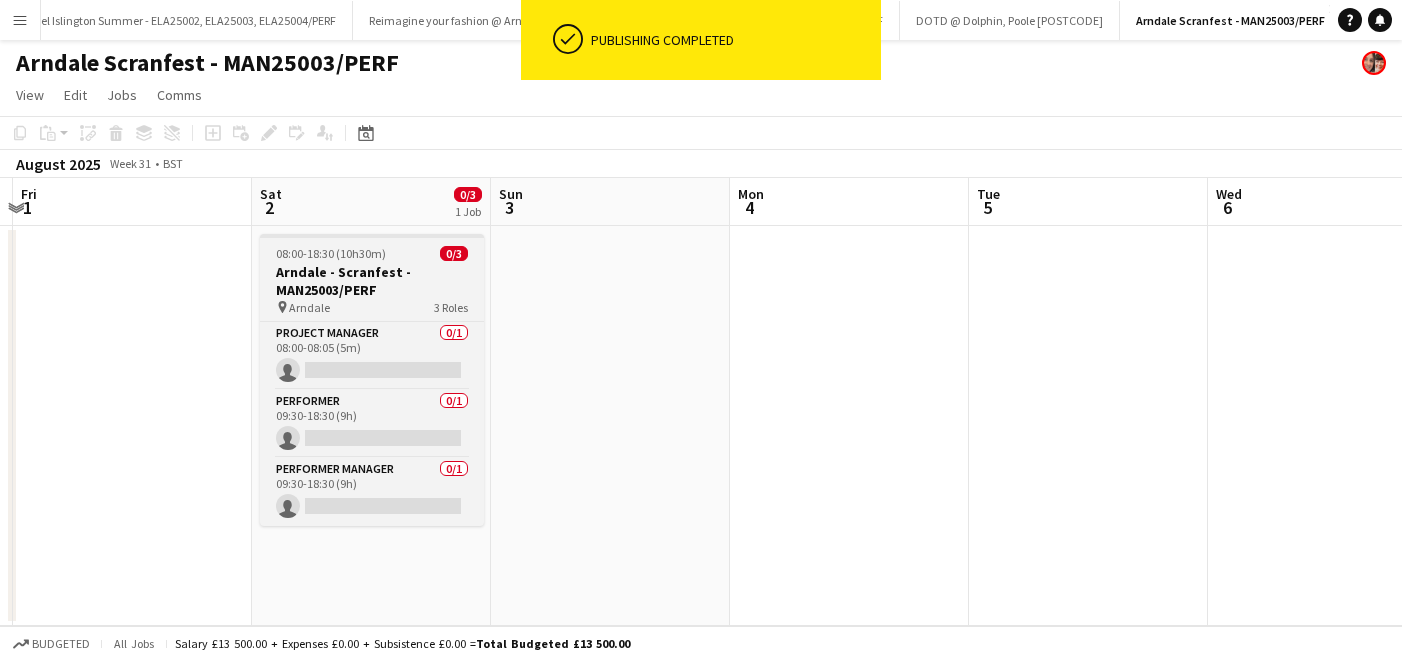 click on "Arndale - Scranfest - MAN25003/PERF" at bounding box center [372, 281] 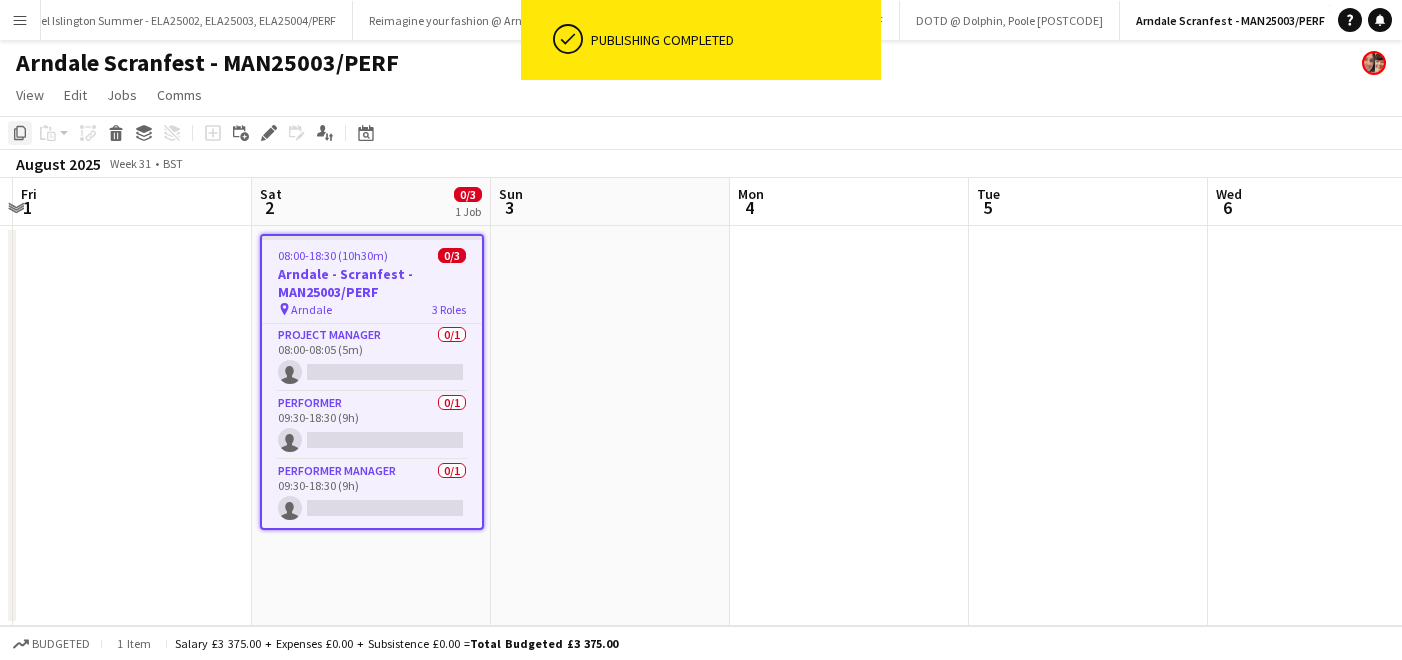 click 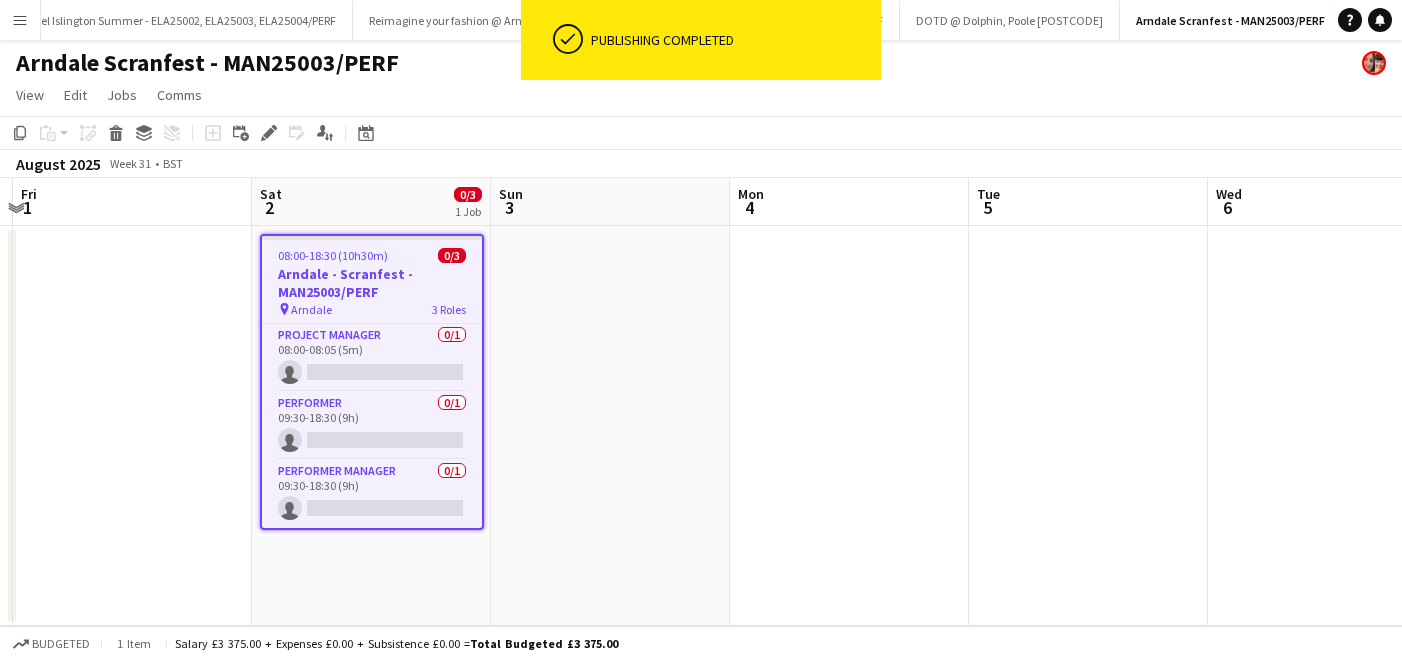 click at bounding box center (610, 426) 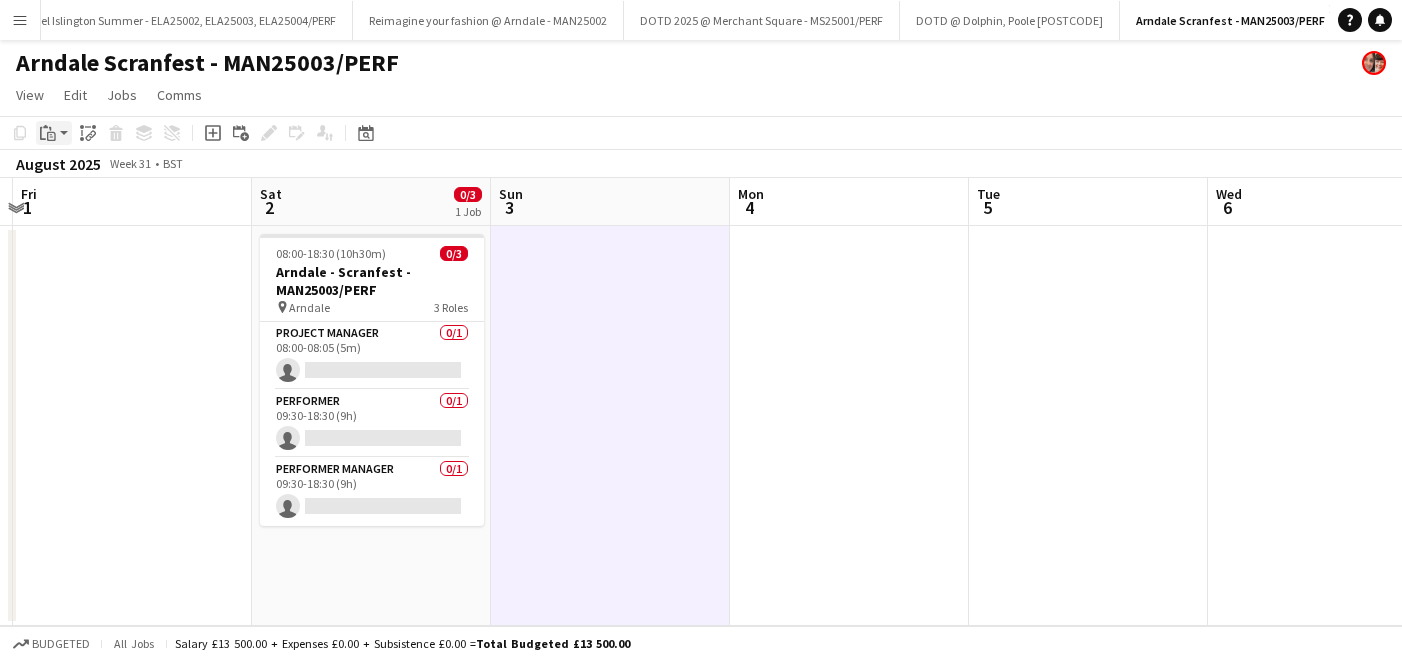 click on "Paste" at bounding box center (48, 133) 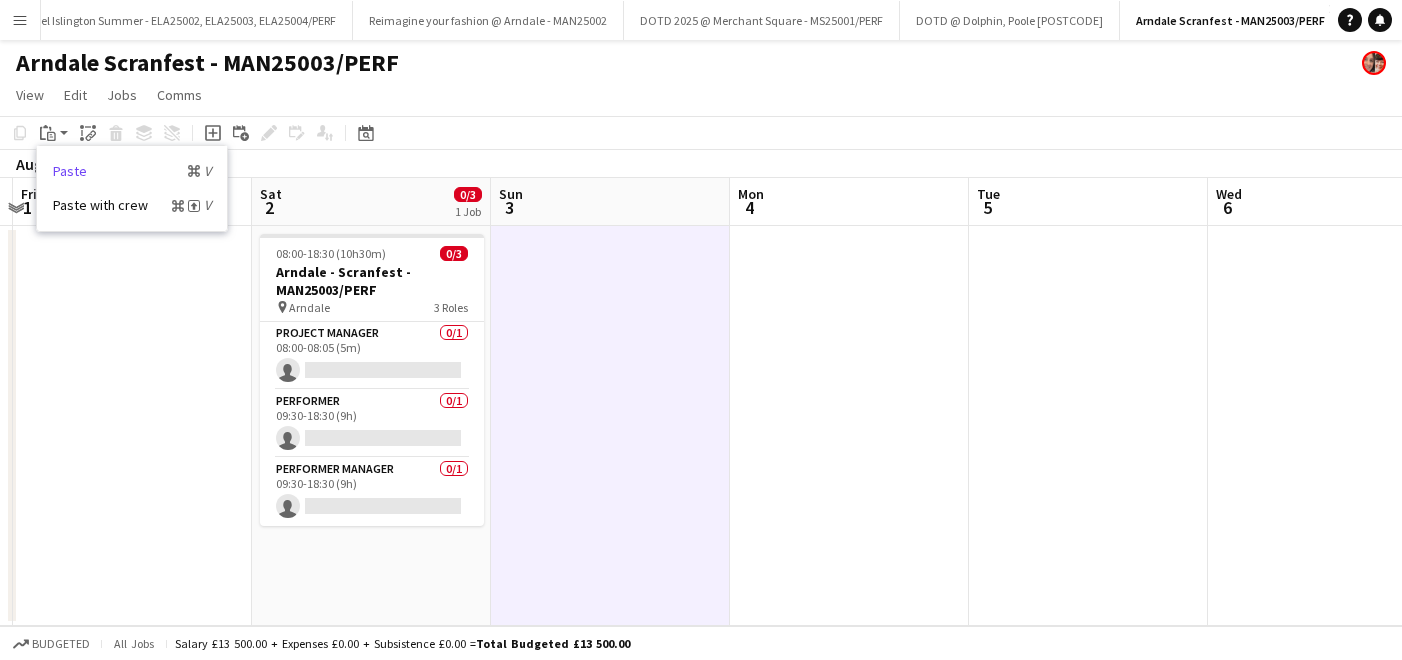 click on "Paste
Command
V" at bounding box center [132, 171] 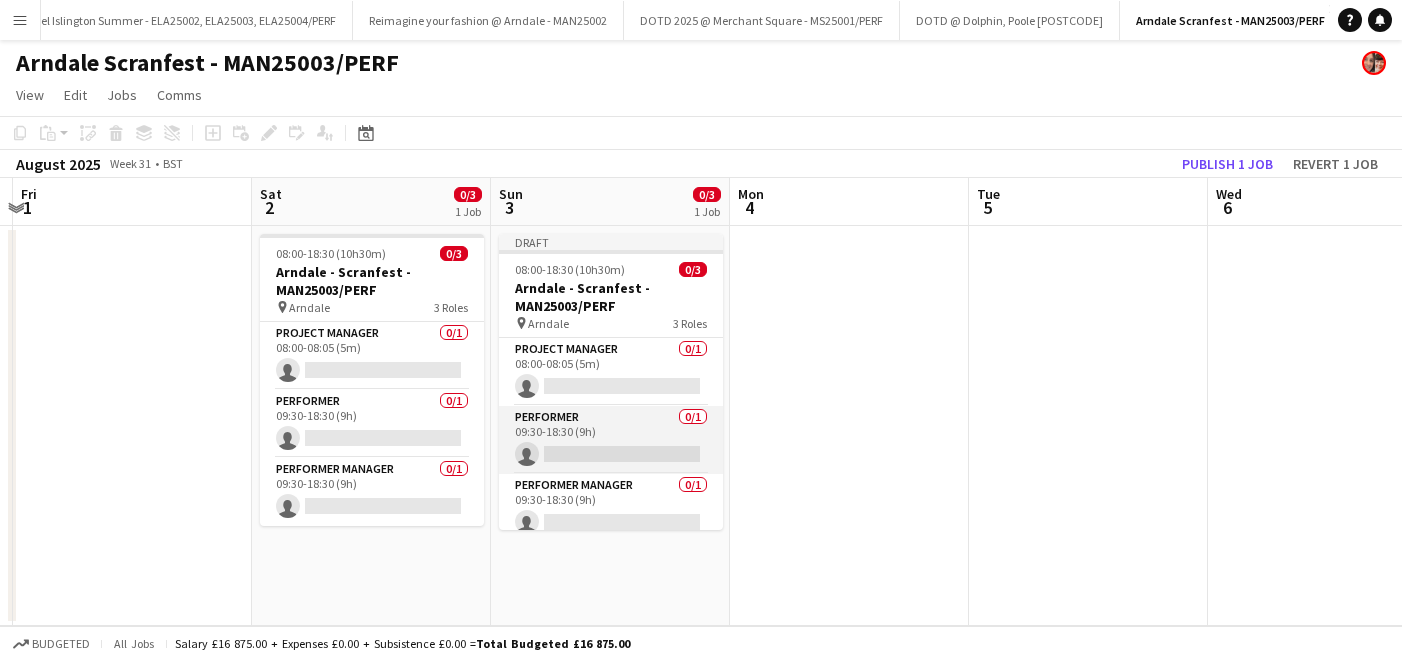 click on "Performer   0/1   09:30-18:30 (9h)
single-neutral-actions" at bounding box center [611, 440] 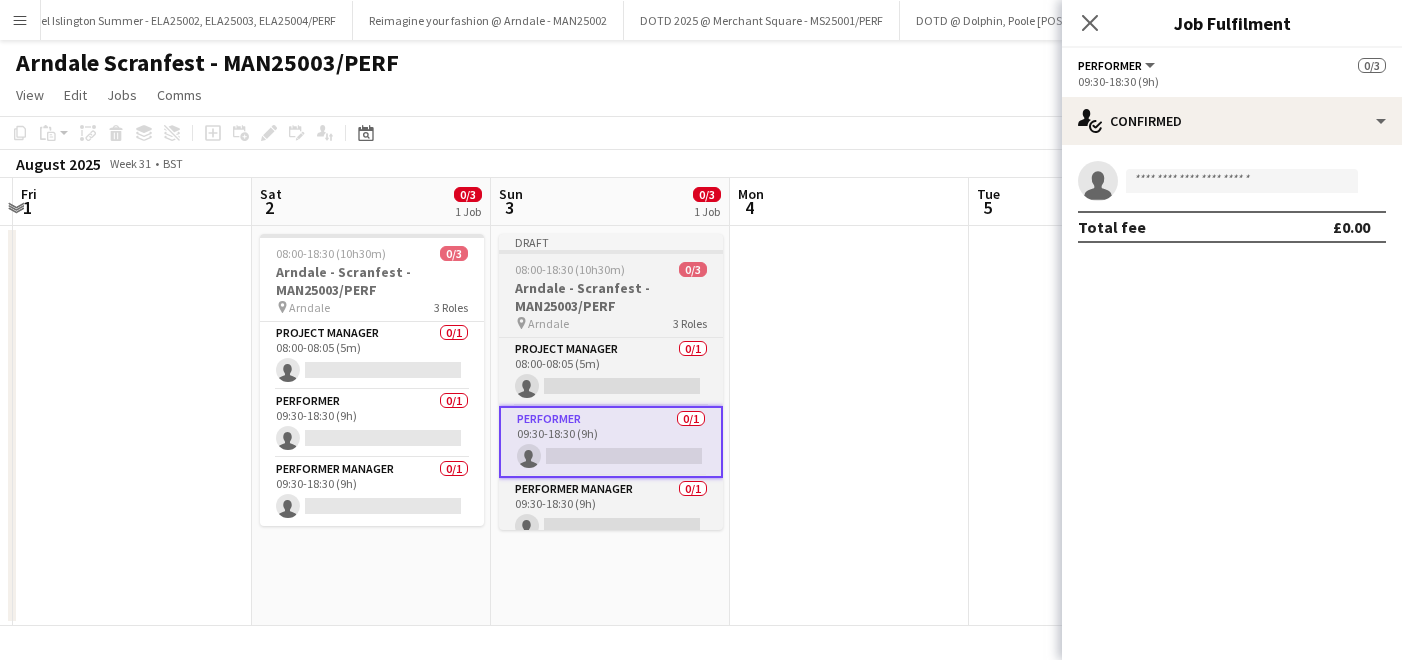 click on "Arndale - Scranfest - MAN25003/PERF" at bounding box center (611, 297) 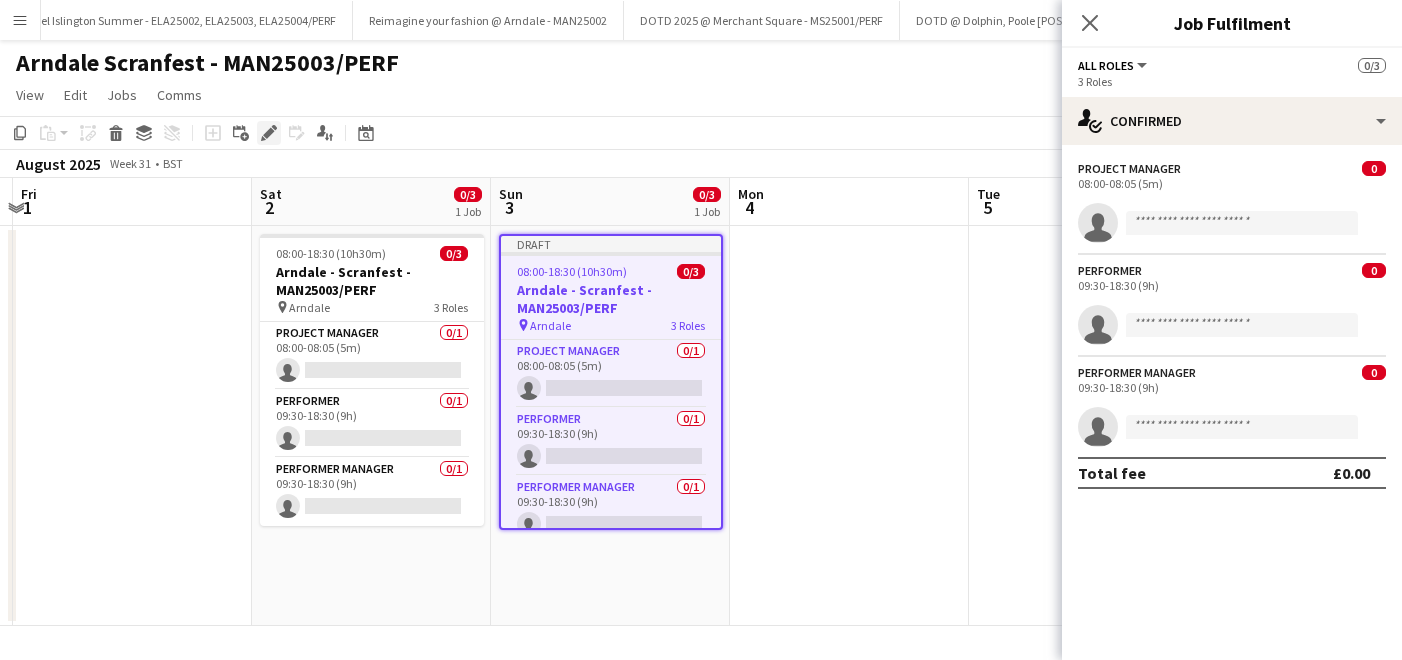 click on "Edit" 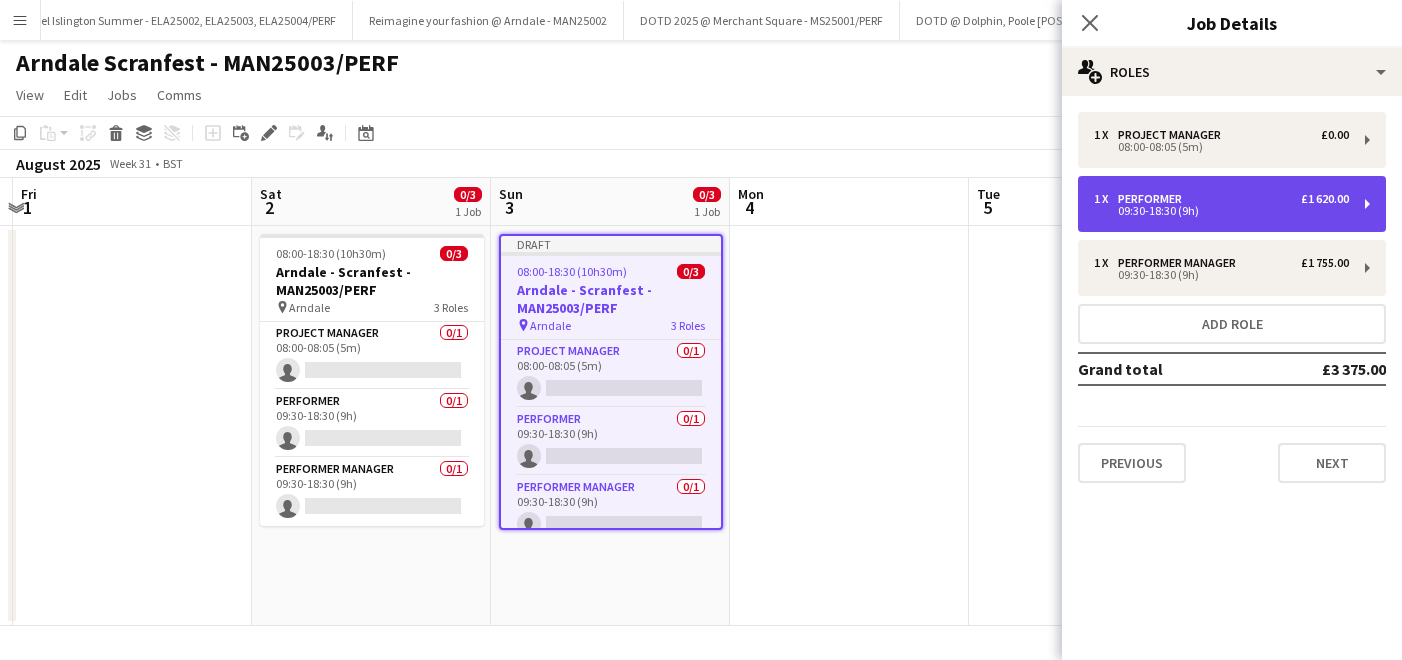 click on "1 x   Performer   £1 620.00" at bounding box center (1221, 199) 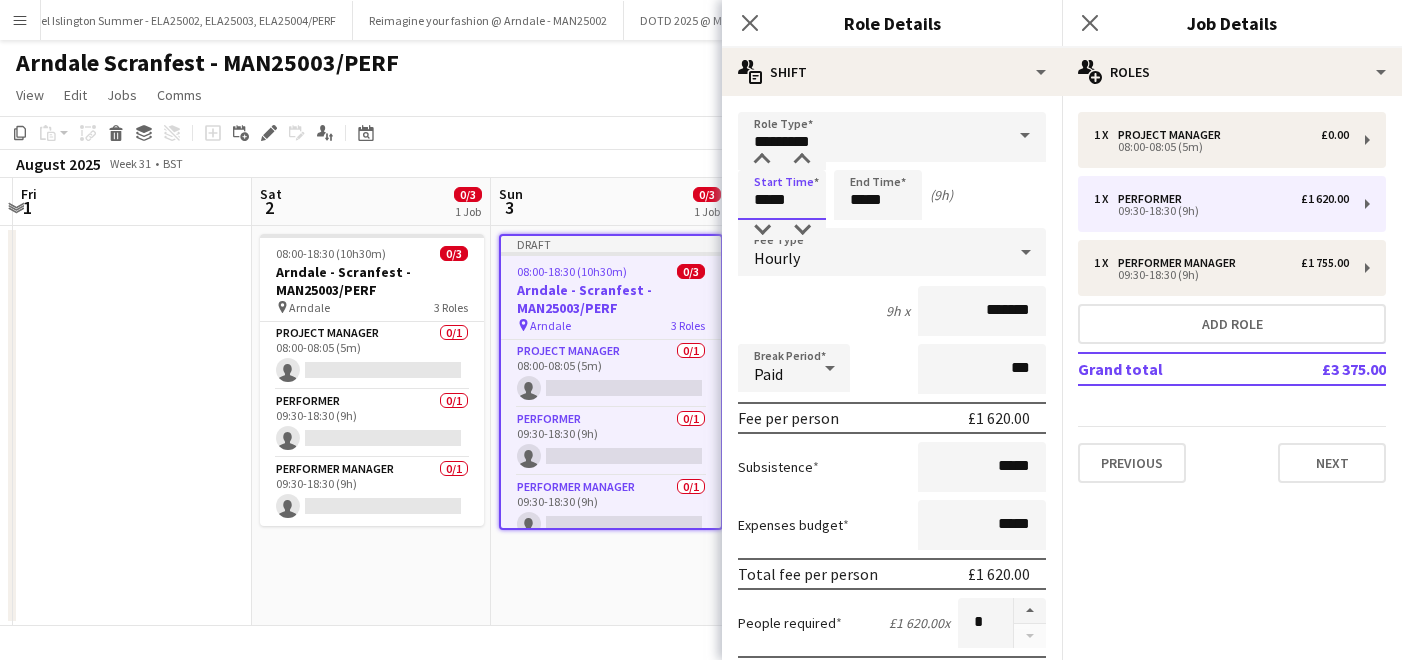 click on "*****" at bounding box center (782, 195) 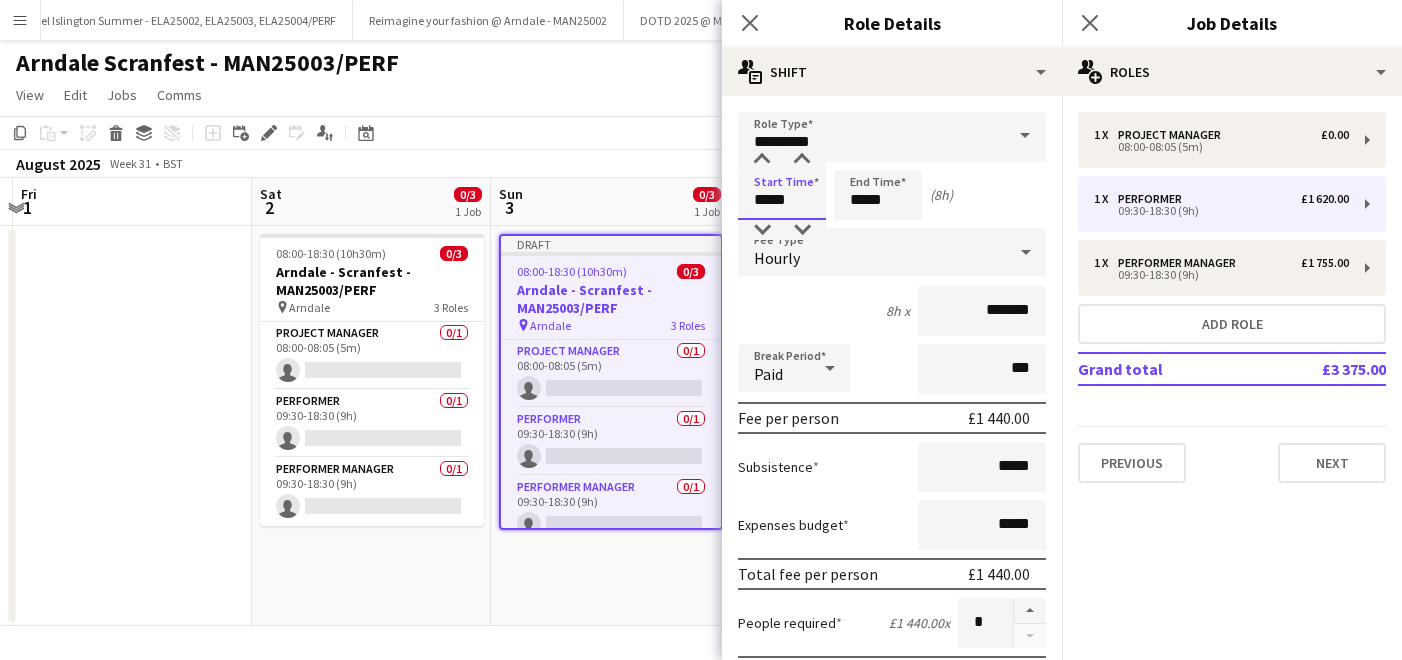 type on "*****" 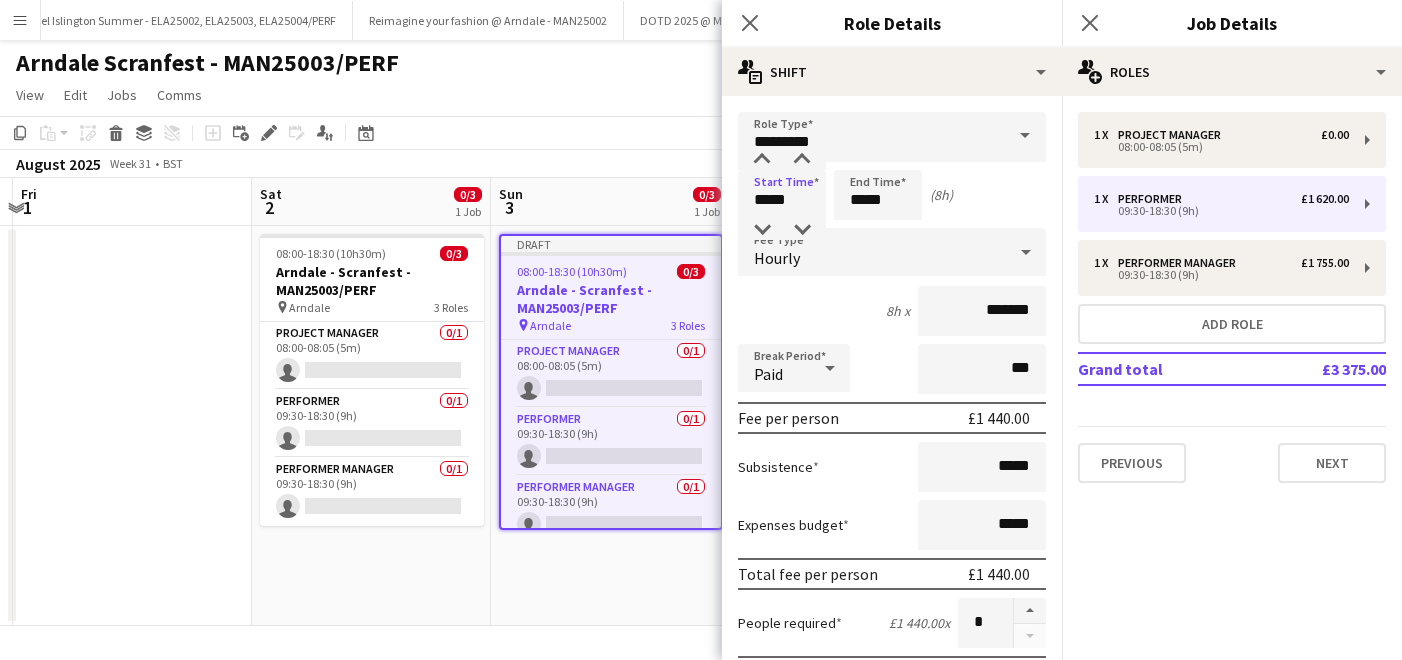 click on "Hourly" at bounding box center (872, 252) 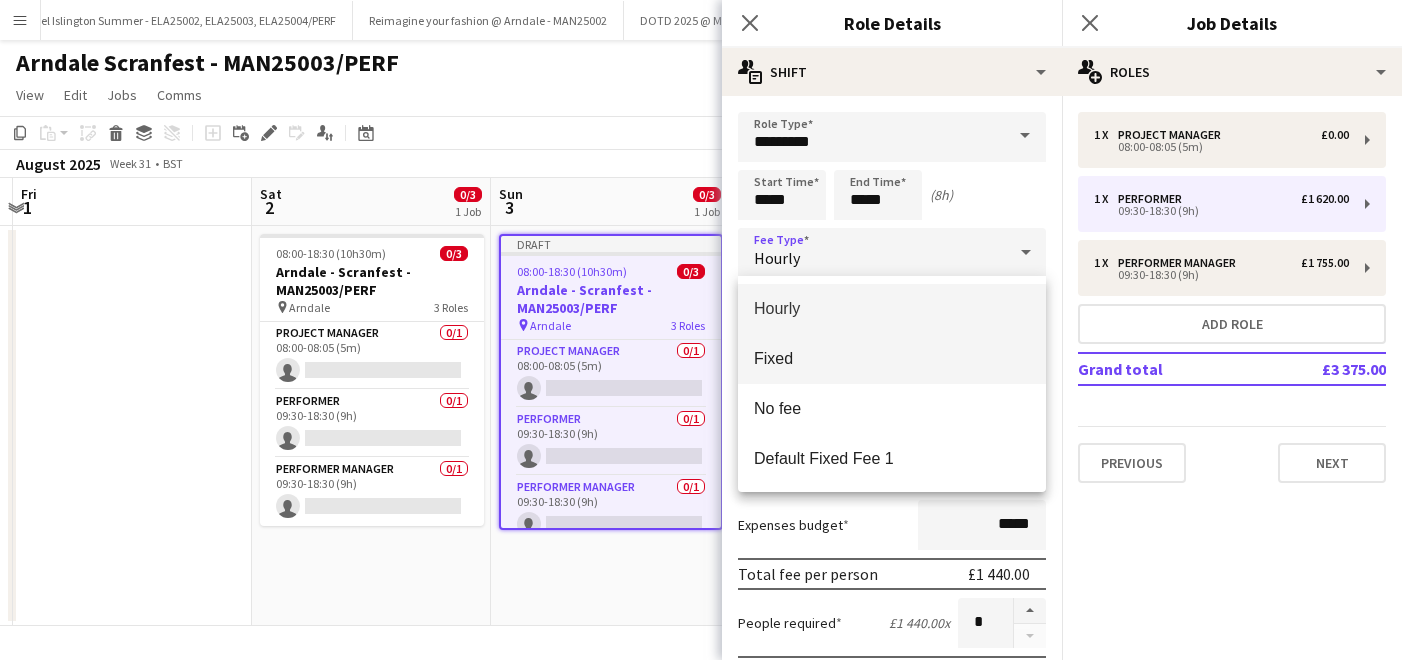 click on "Fixed" at bounding box center (892, 358) 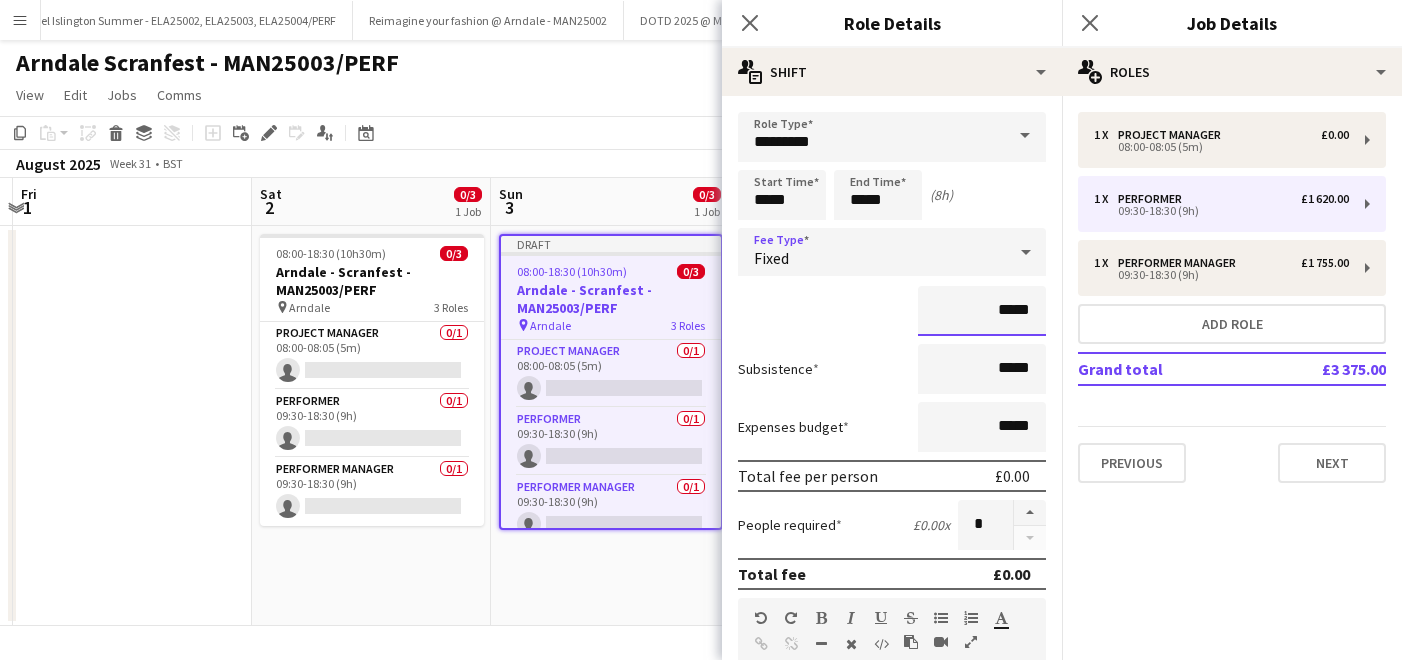 click on "*****" at bounding box center [982, 311] 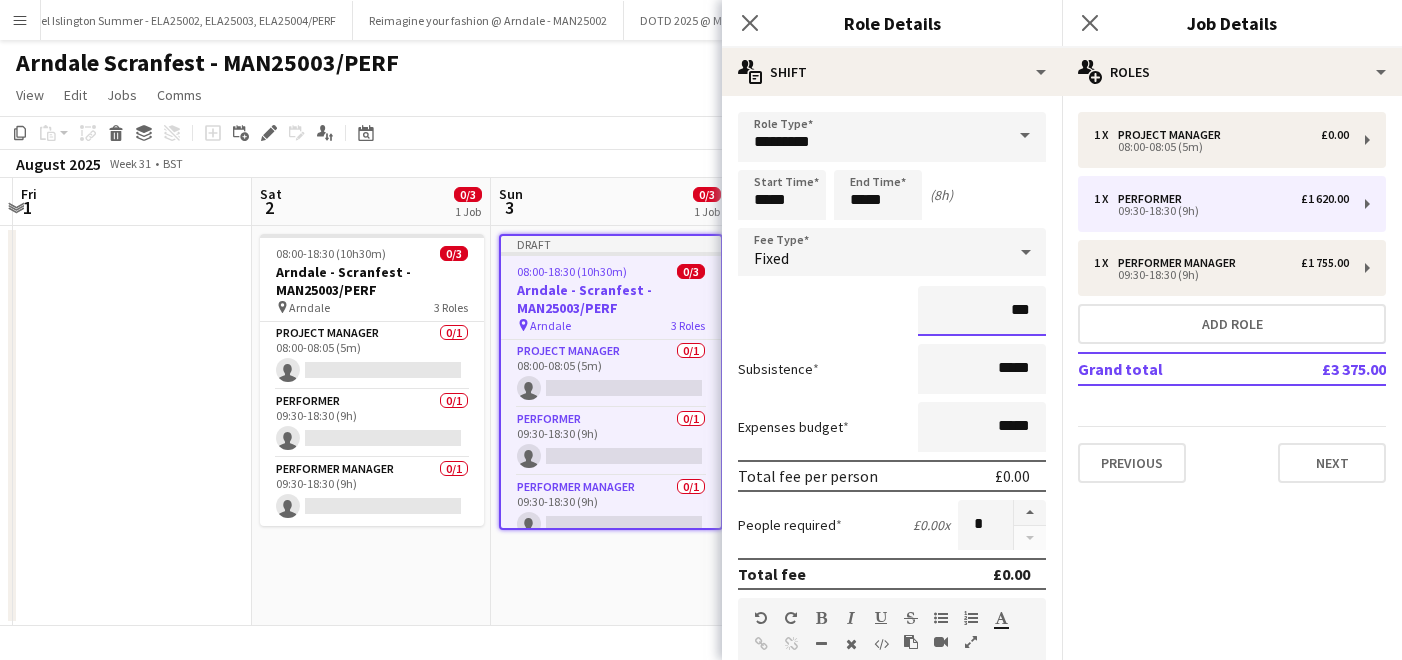 type on "**" 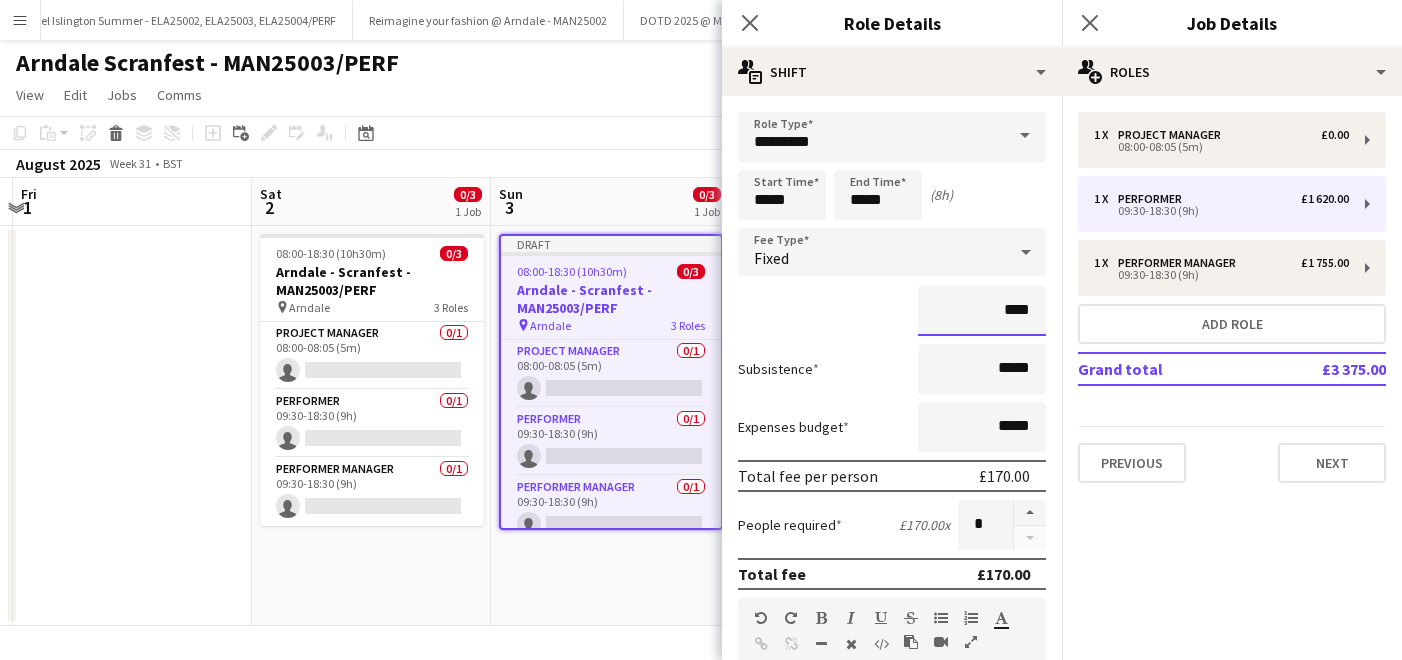 type on "****" 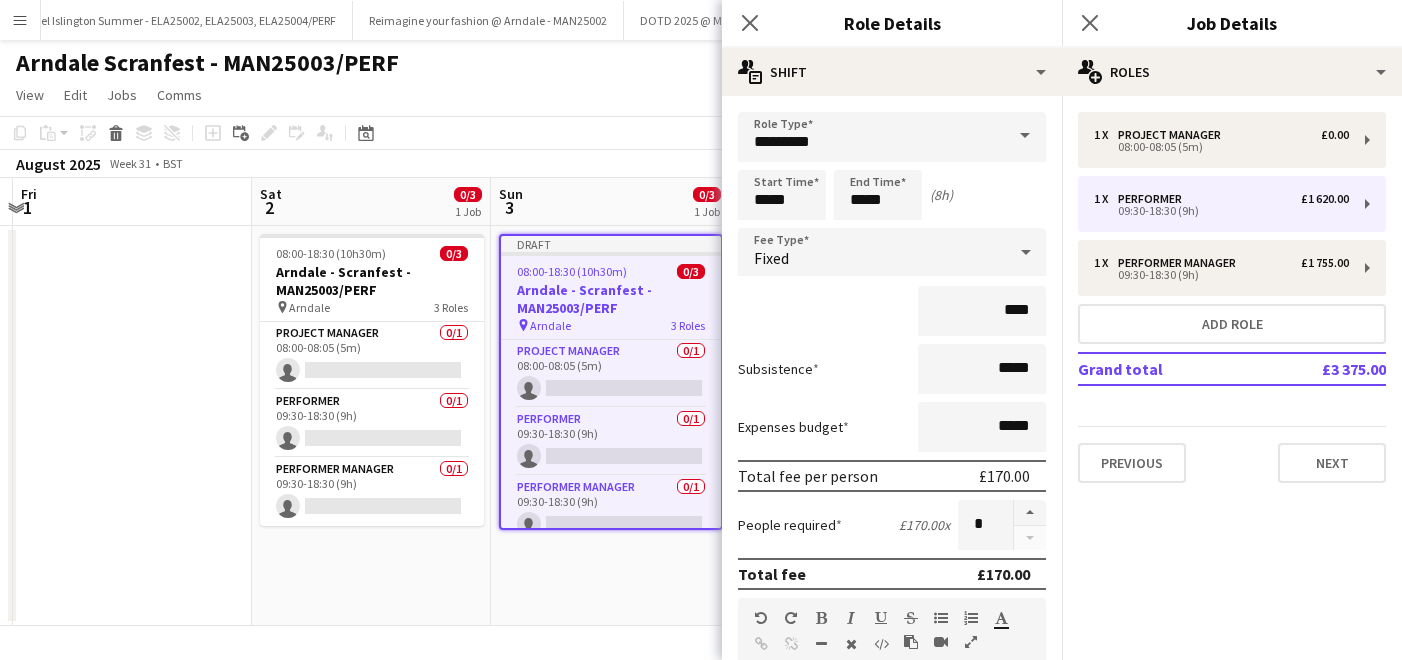 click on "Draft   08:00-18:30 (10h30m)    0/3   Arndale - Scranfest - MAN25003/PERF
pin
Arndale   3 Roles   Project Manager   0/1   08:00-08:05 (5m)
single-neutral-actions
Performer   0/1   09:30-18:30 (9h)
single-neutral-actions
Performer Manager   0/1   09:30-18:30 (9h)
single-neutral-actions" at bounding box center (610, 426) 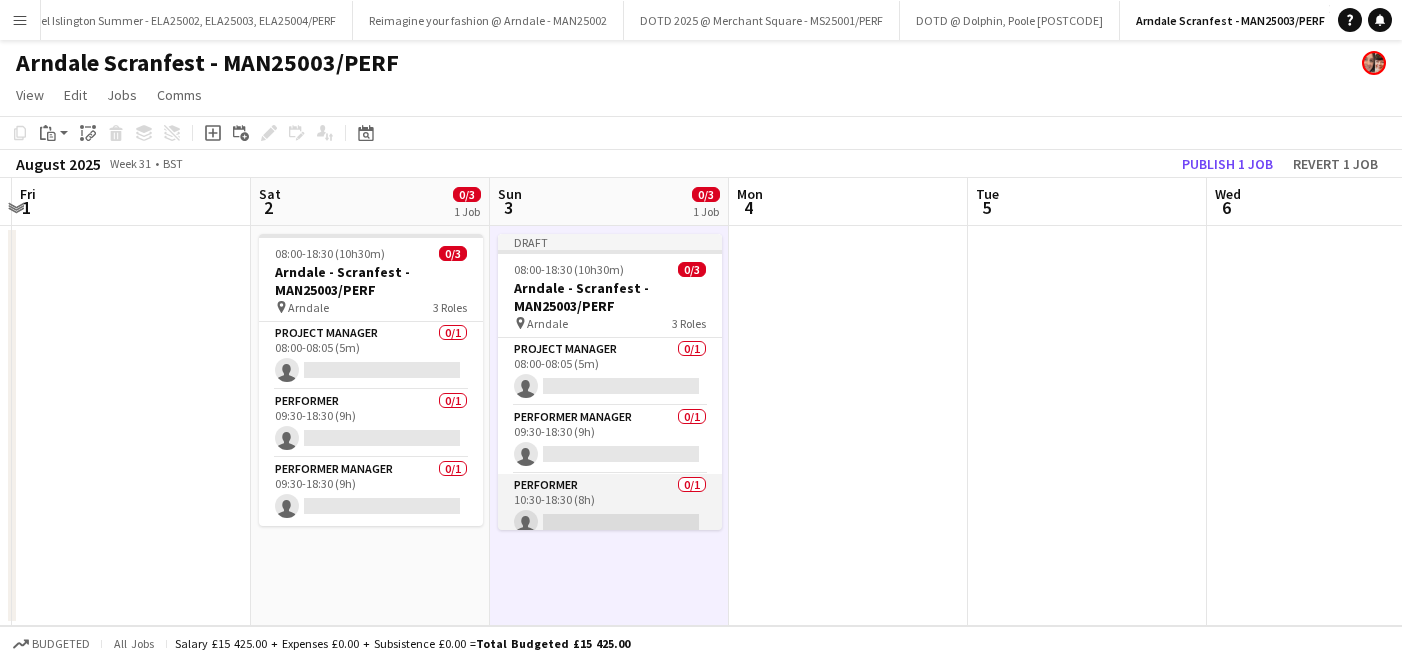 click on "Performer   0/1   10:30-18:30 (8h)
single-neutral-actions" at bounding box center (610, 508) 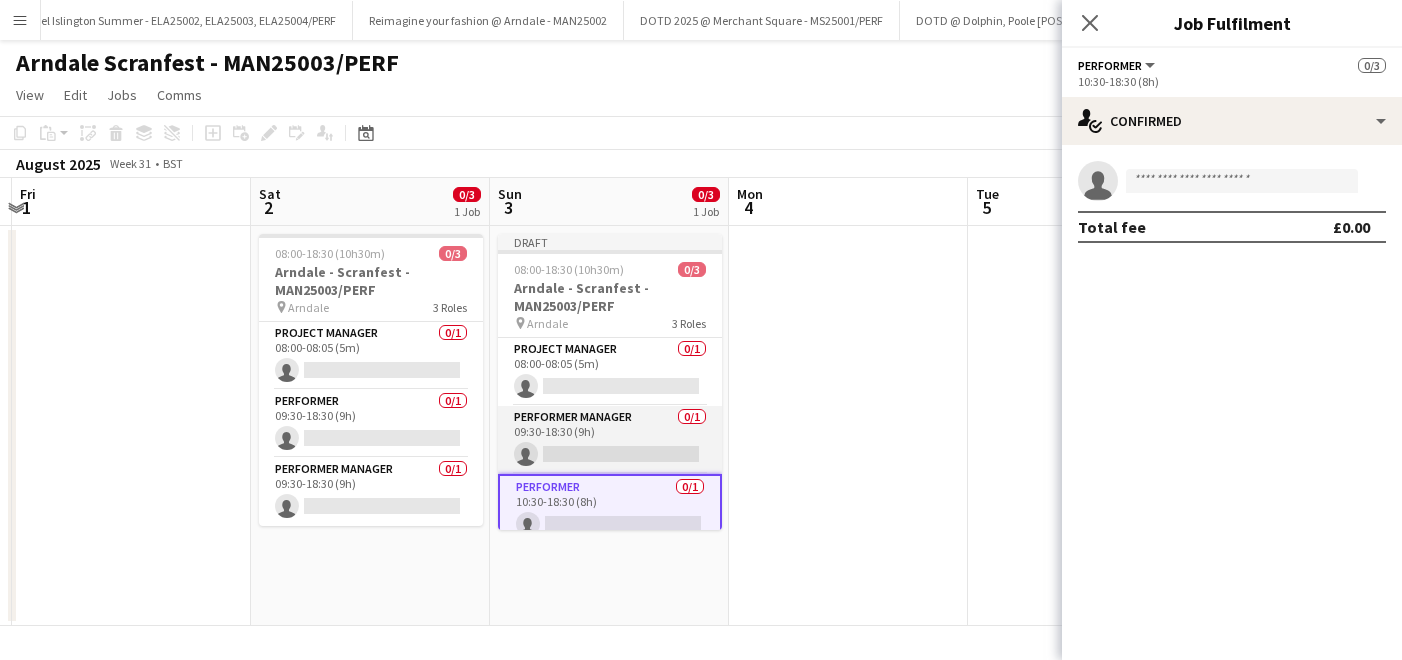 click on "Performer Manager   0/1   09:30-18:30 (9h)
single-neutral-actions" at bounding box center (610, 440) 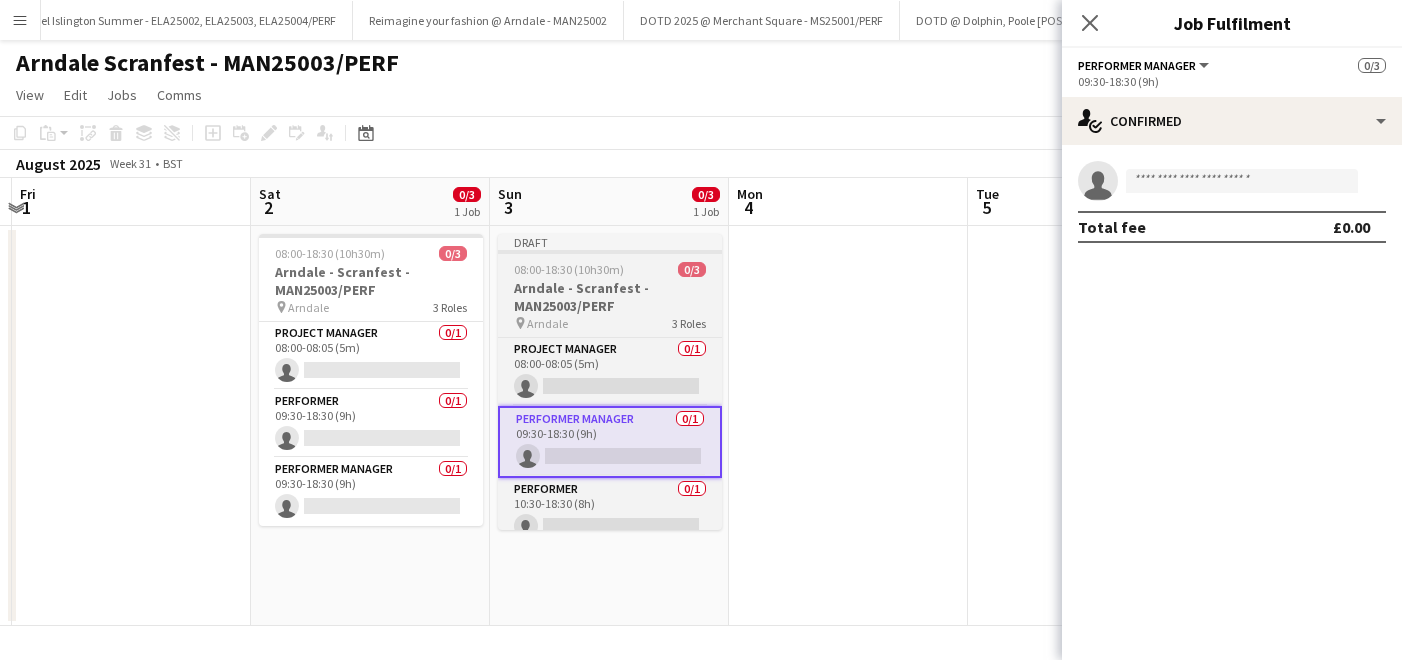 click on "Arndale - Scranfest - MAN25003/PERF" at bounding box center (610, 297) 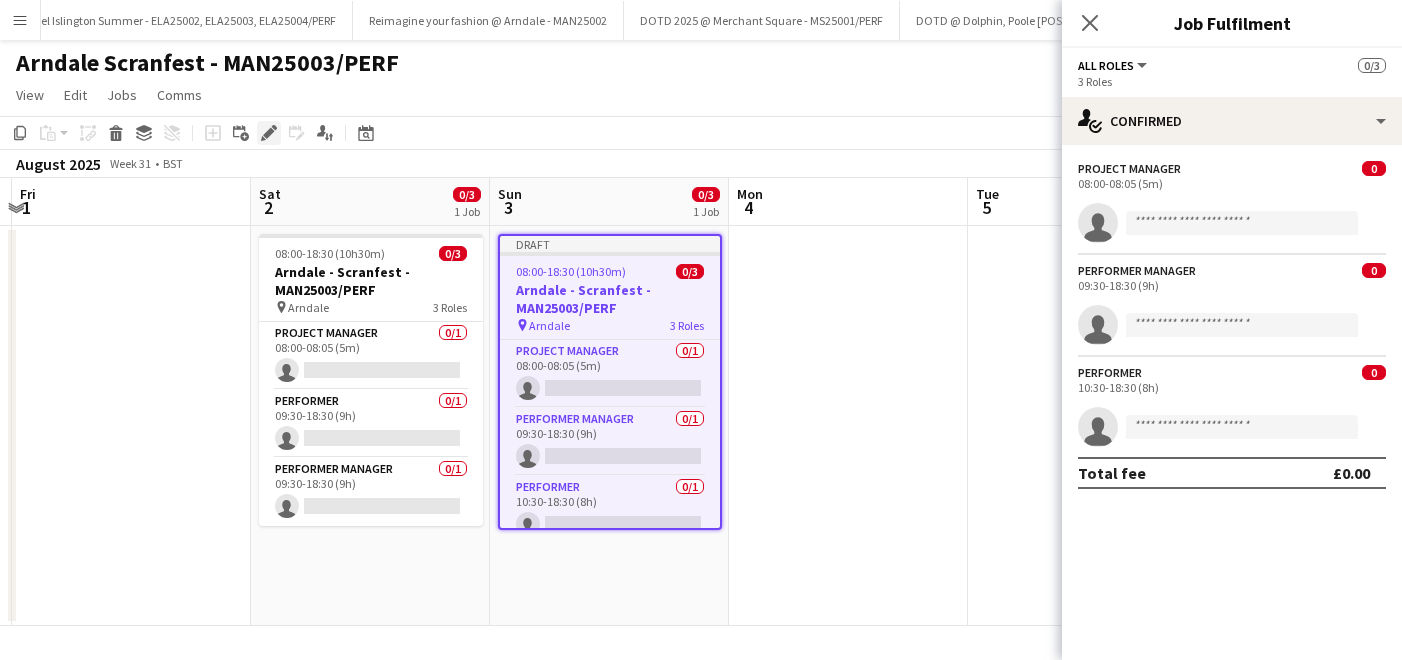 click on "Edit" at bounding box center (269, 133) 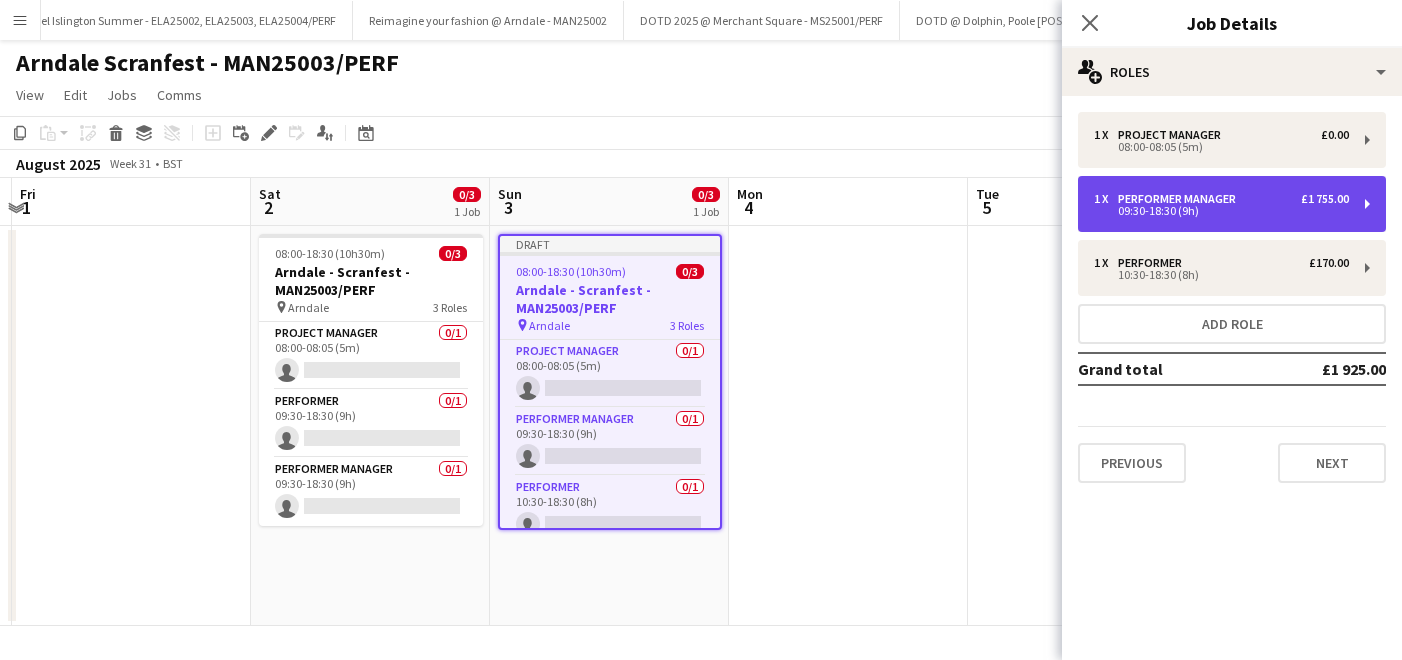 click on "09:30-18:30 (9h)" at bounding box center (1221, 211) 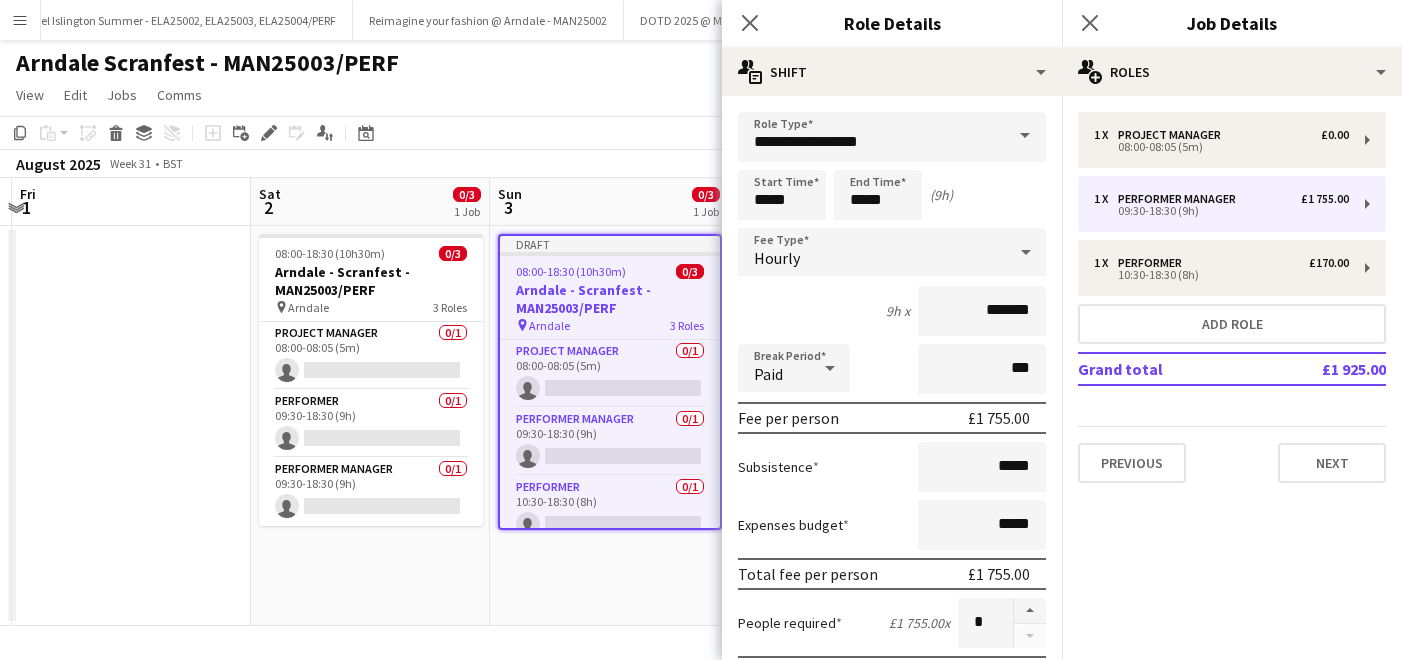 click on "Hourly" at bounding box center (872, 252) 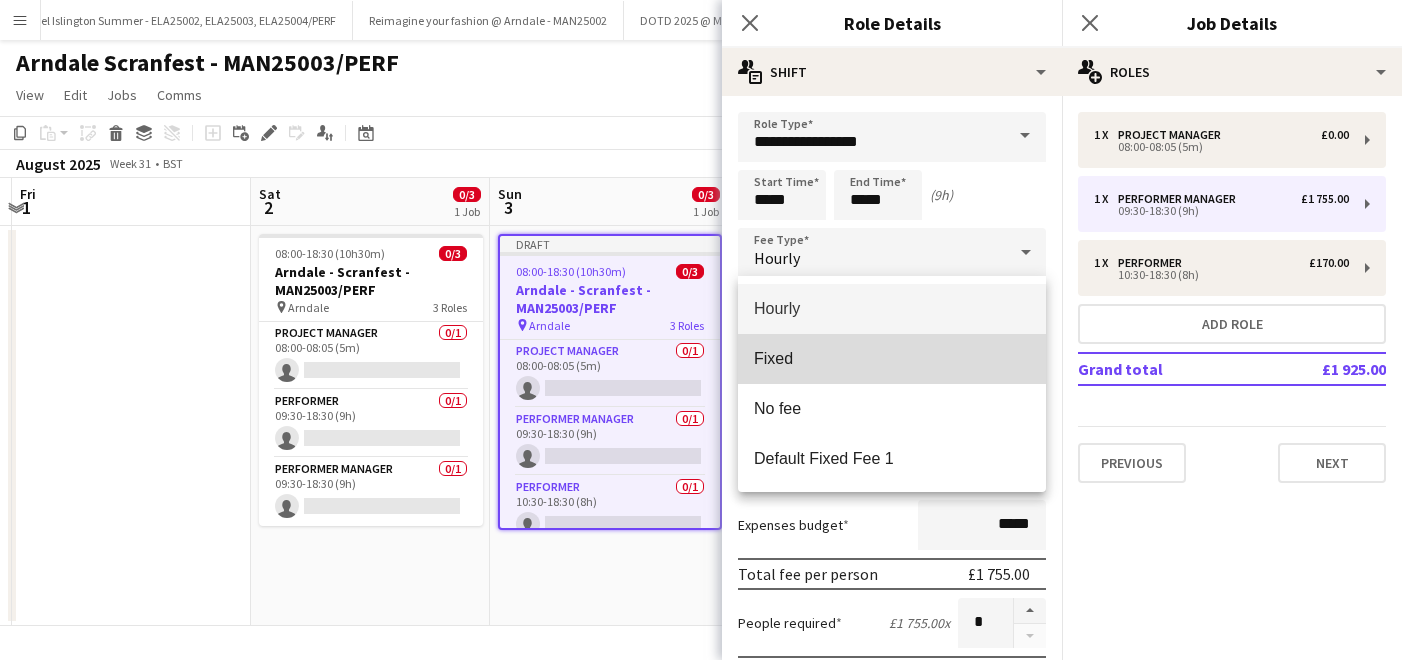 click on "Fixed" at bounding box center [892, 358] 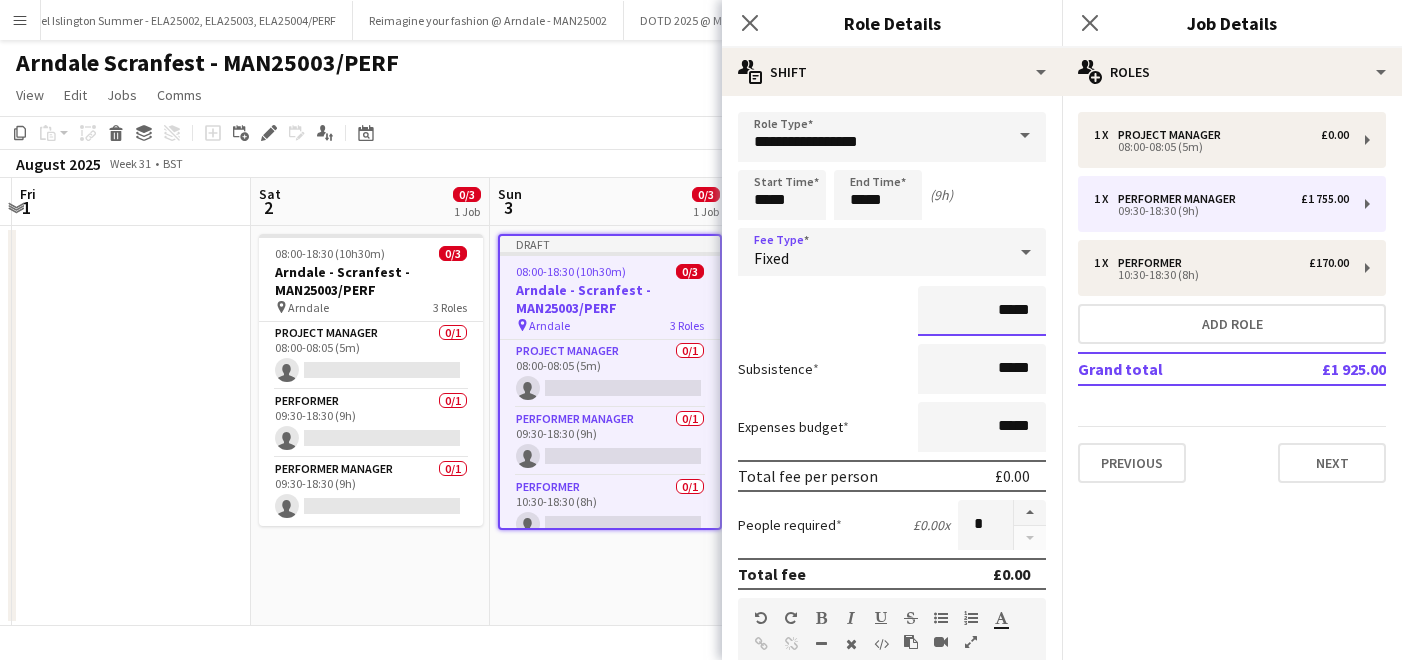 click on "*****" at bounding box center (982, 311) 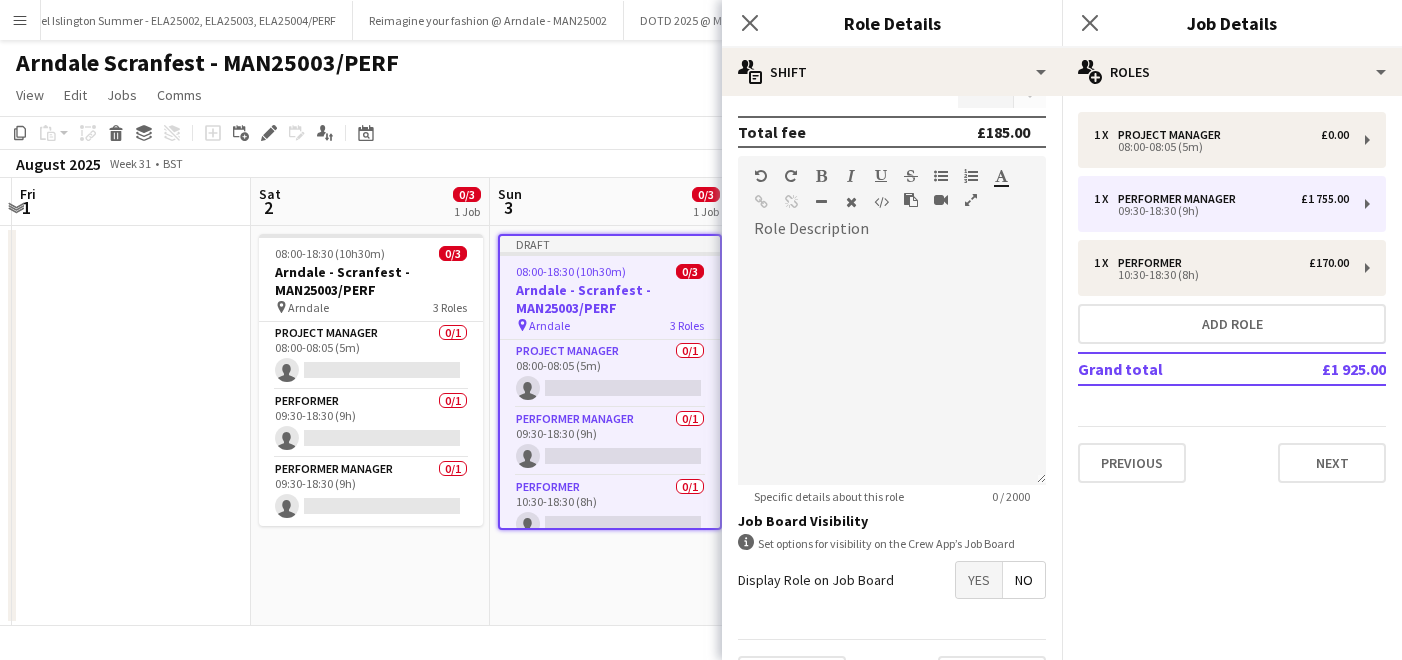 scroll, scrollTop: 494, scrollLeft: 0, axis: vertical 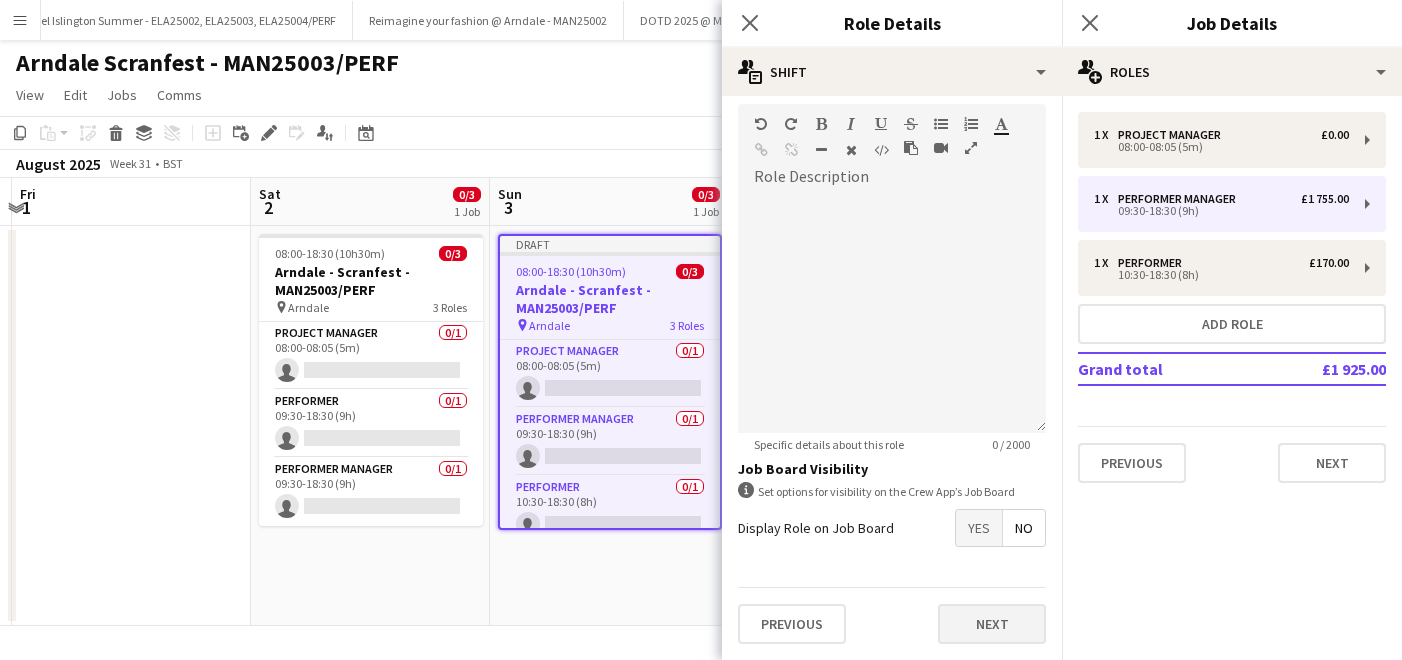type on "*******" 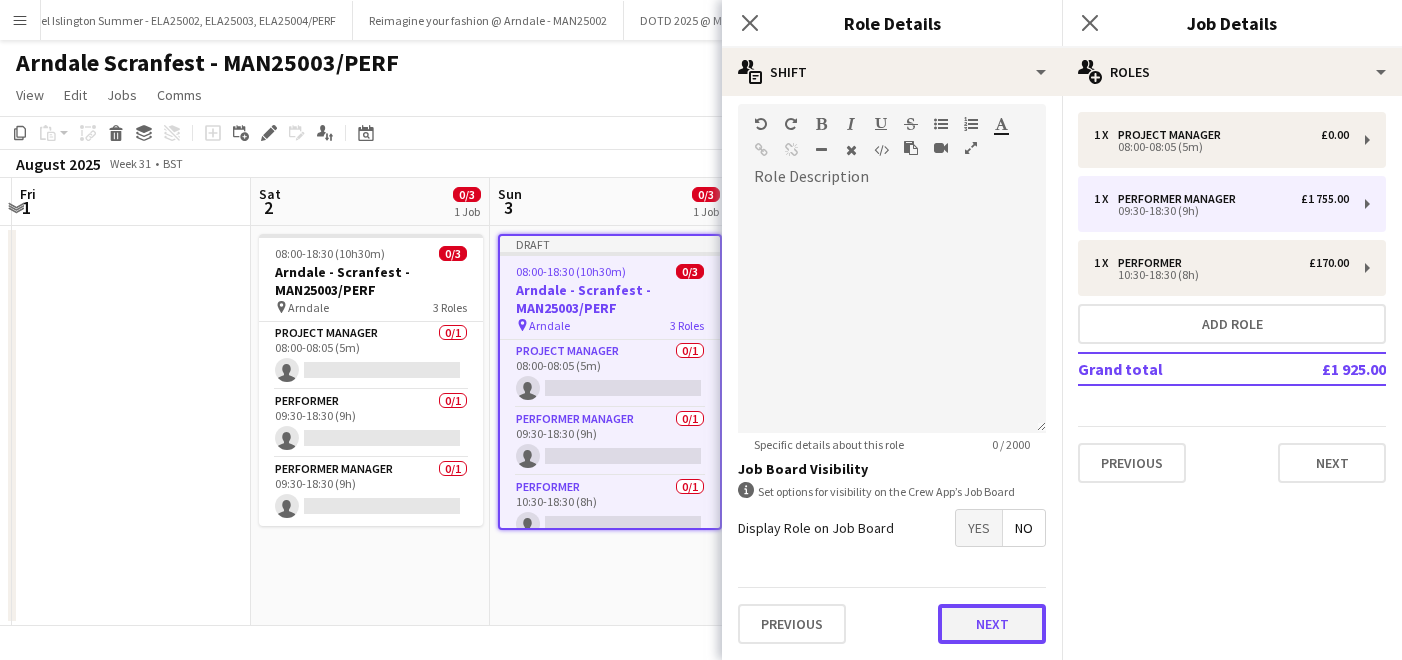click on "Next" at bounding box center [992, 624] 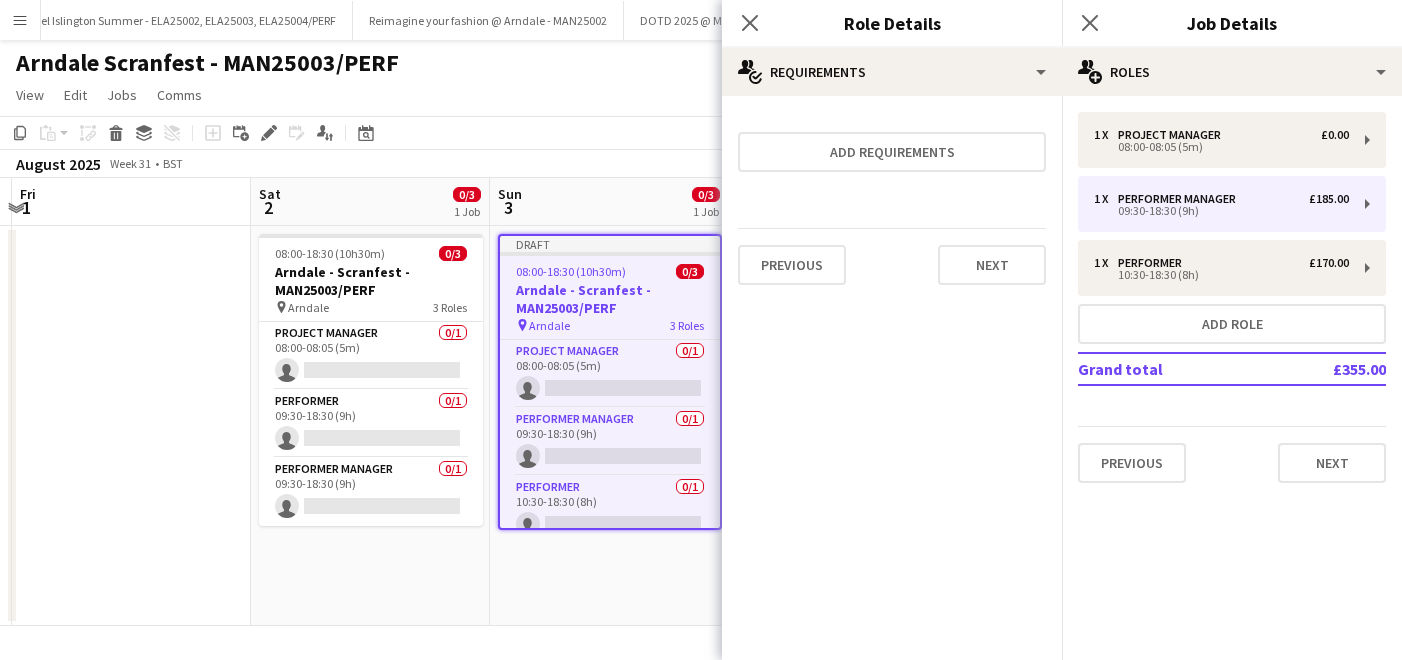 scroll, scrollTop: 0, scrollLeft: 0, axis: both 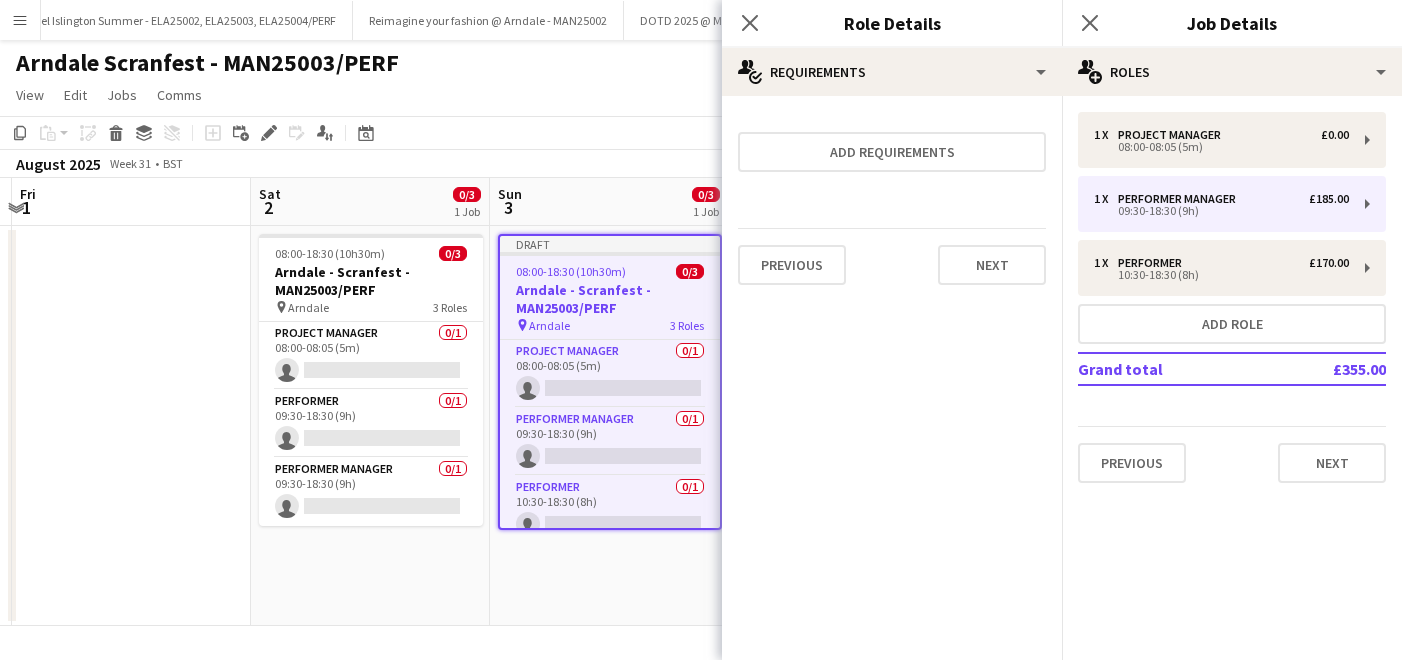 click on "Draft   08:00-18:30 (10h30m)    0/3   Arndale - Scranfest - MAN25003/PERF
pin
Arndale   3 Roles   Project Manager   0/1   08:00-08:05 (5m)
single-neutral-actions
Performer Manager   0/1   09:30-18:30 (9h)
single-neutral-actions
Performer   0/1   10:30-18:30 (8h)
single-neutral-actions" at bounding box center [609, 426] 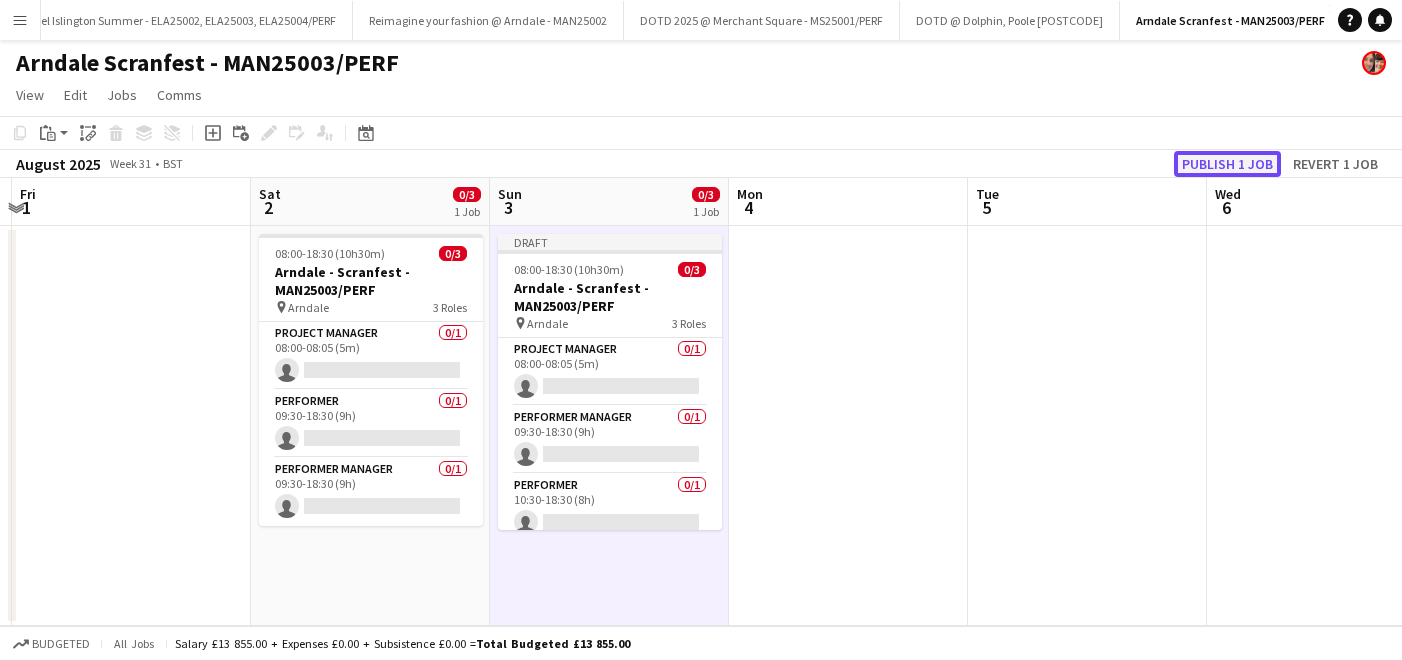 click on "Publish 1 job" 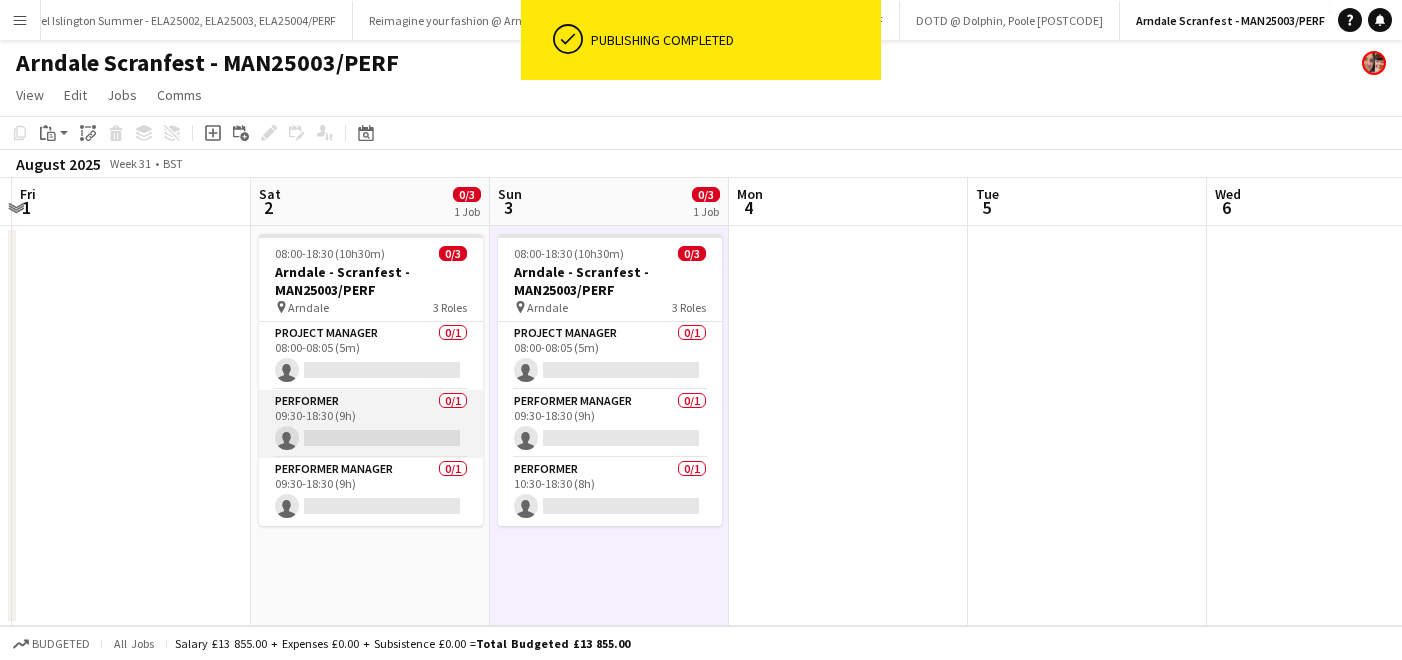 click on "Performer   0/1   09:30-18:30 (9h)
single-neutral-actions" at bounding box center (371, 424) 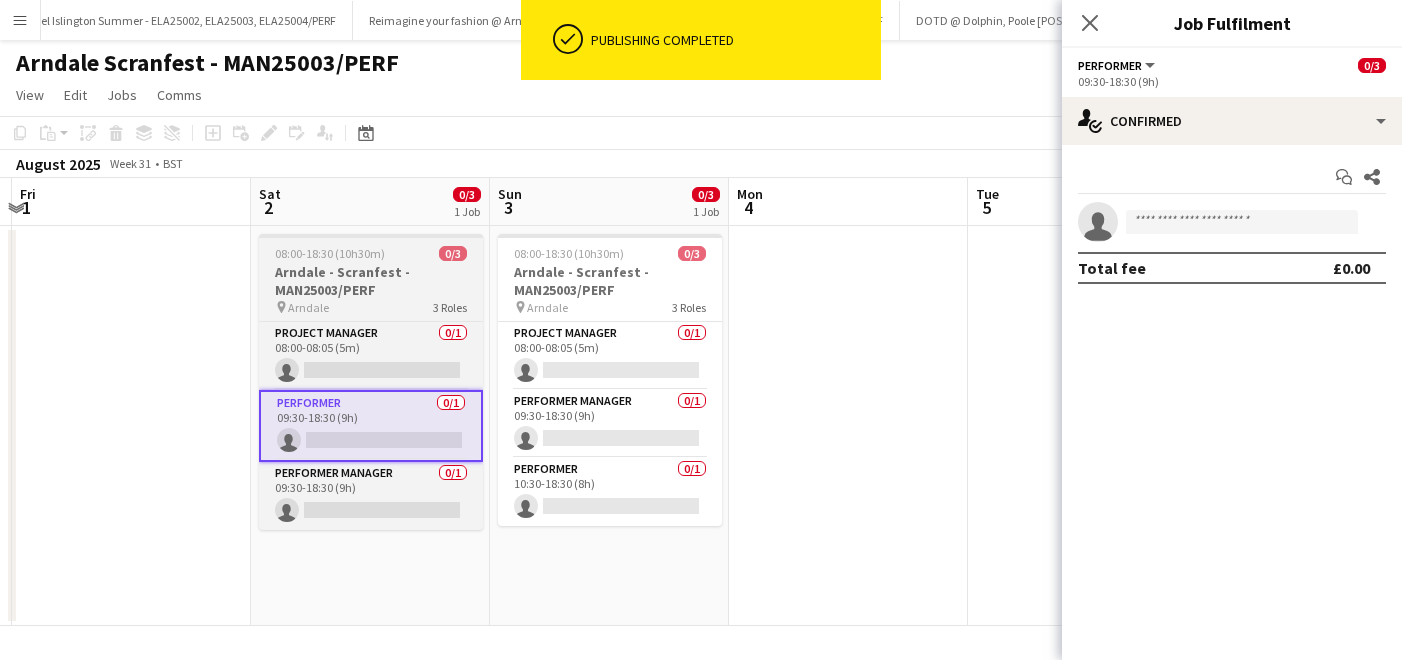 click on "Arndale - Scranfest - MAN25003/PERF" at bounding box center (371, 281) 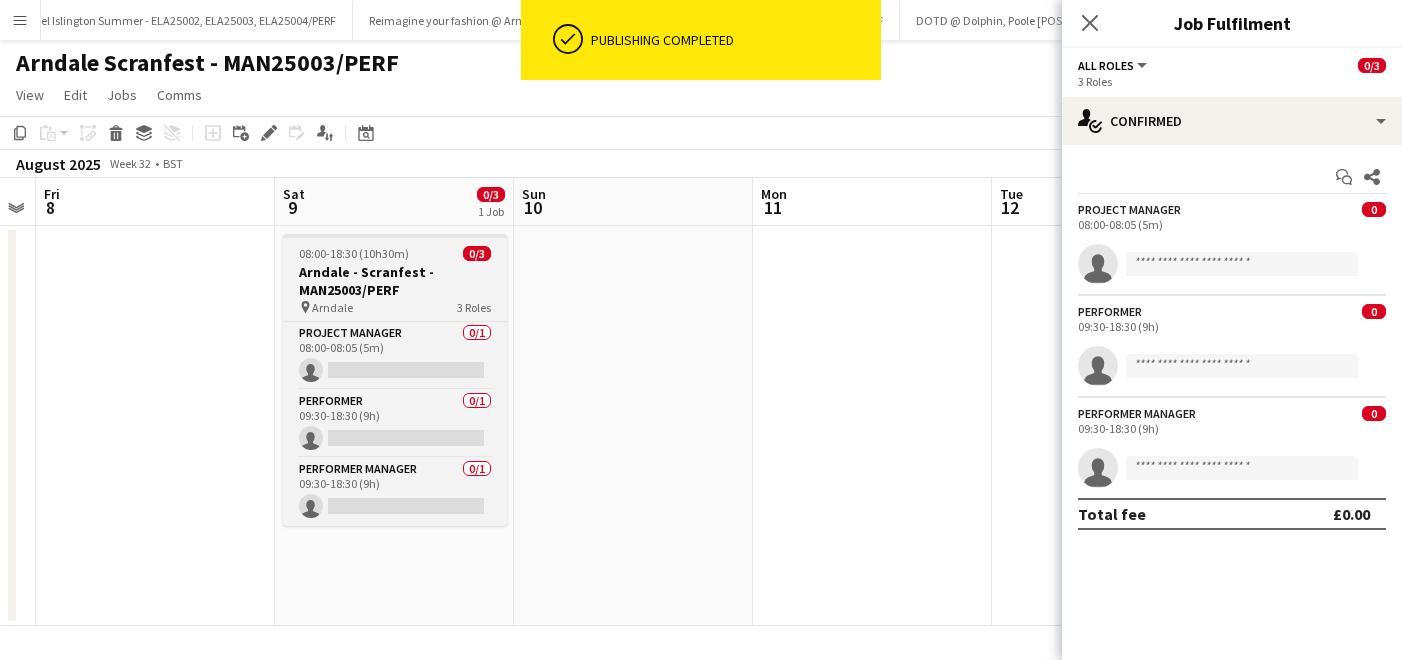 scroll, scrollTop: 0, scrollLeft: 443, axis: horizontal 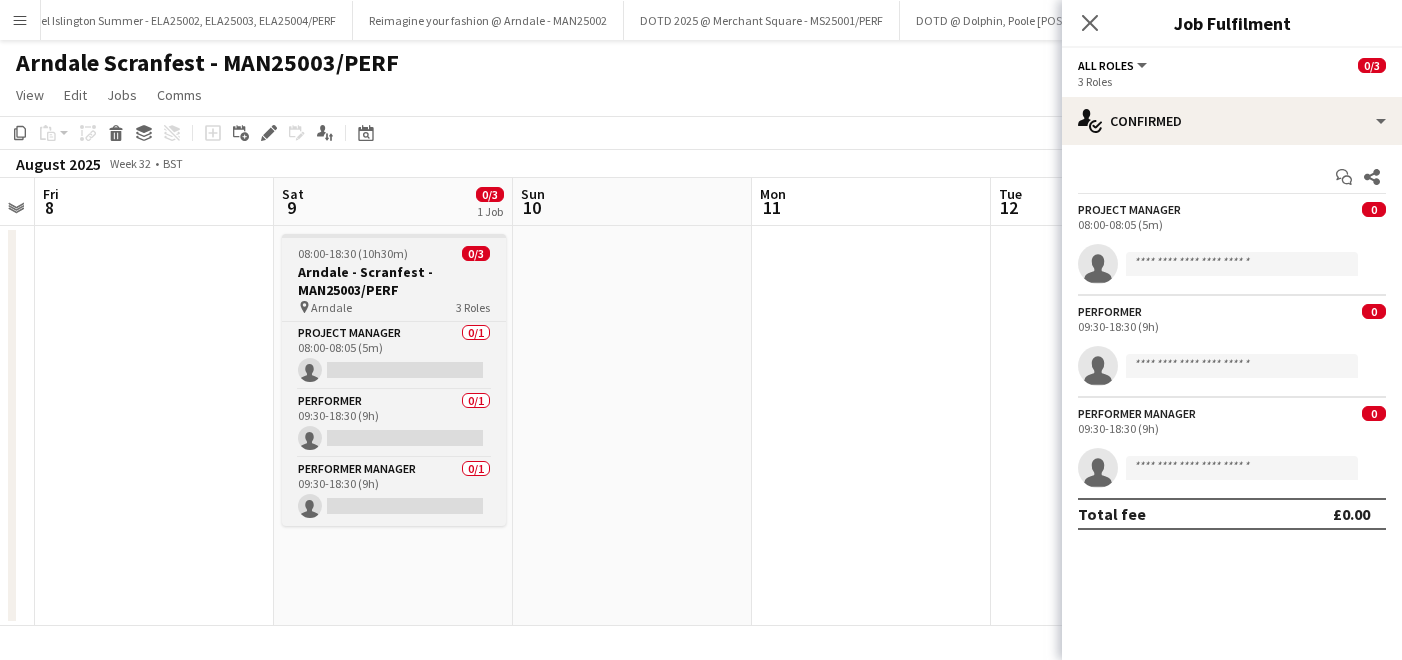 click on "Arndale - Scranfest - MAN25003/PERF" at bounding box center [394, 281] 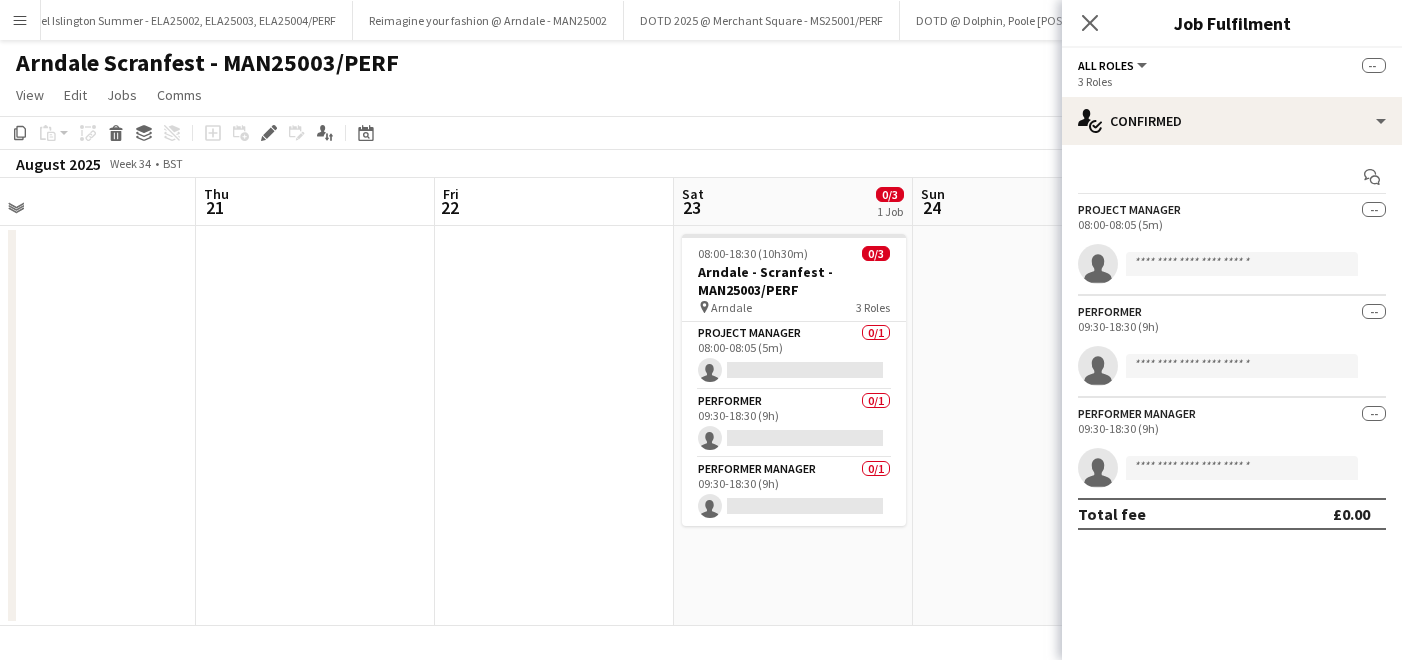 scroll, scrollTop: 0, scrollLeft: 758, axis: horizontal 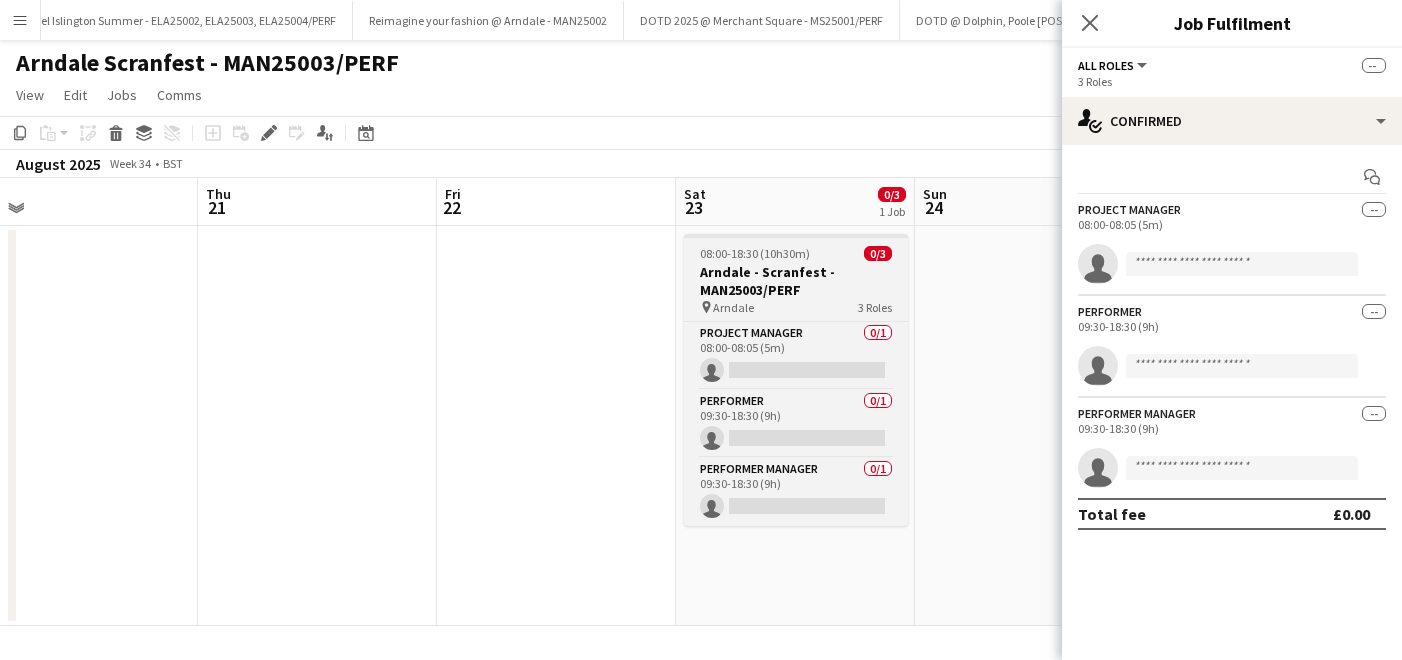click on "Arndale - Scranfest - MAN25003/PERF" at bounding box center [796, 281] 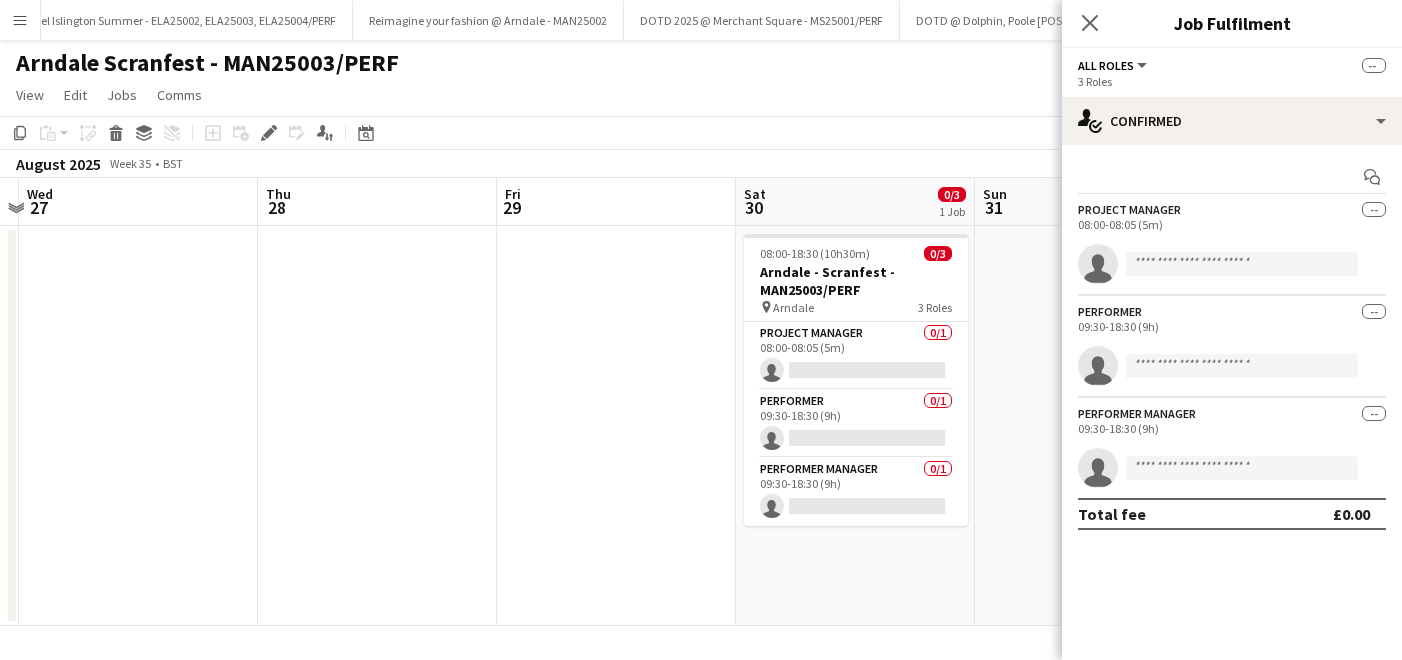 scroll, scrollTop: 0, scrollLeft: 784, axis: horizontal 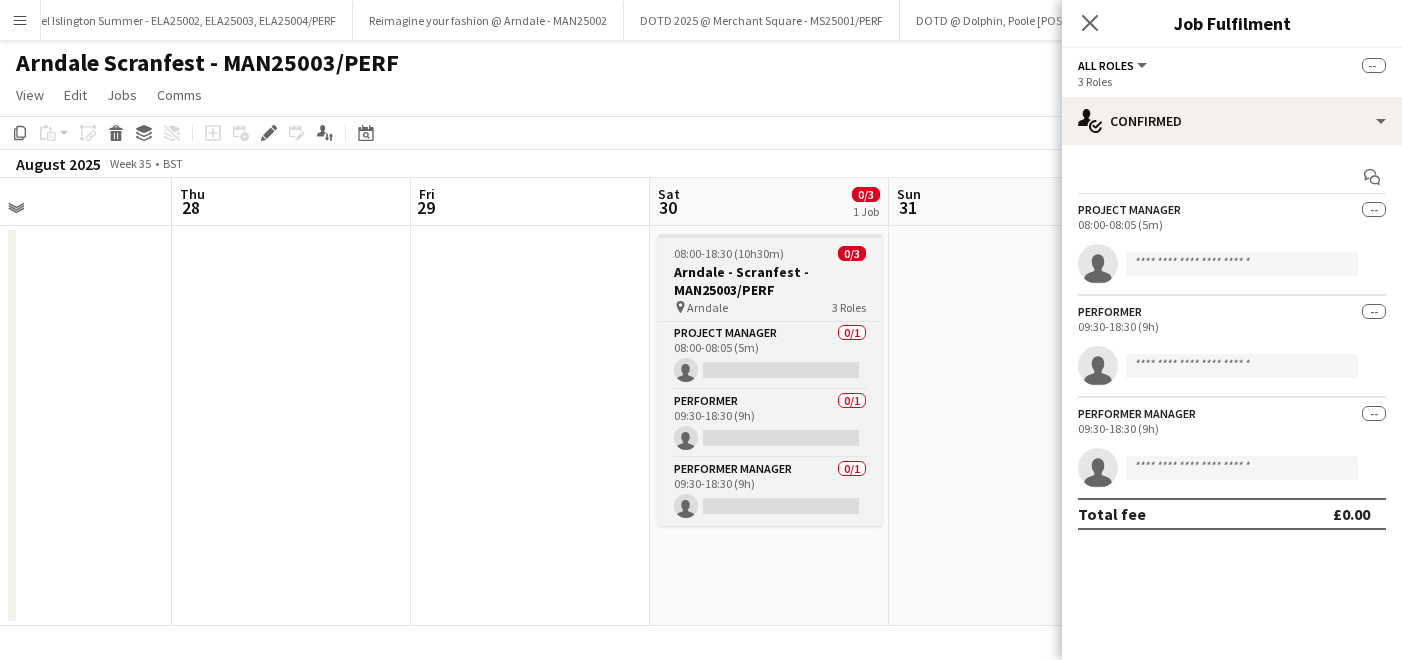 click on "Arndale - Scranfest - MAN25003/PERF" at bounding box center (770, 281) 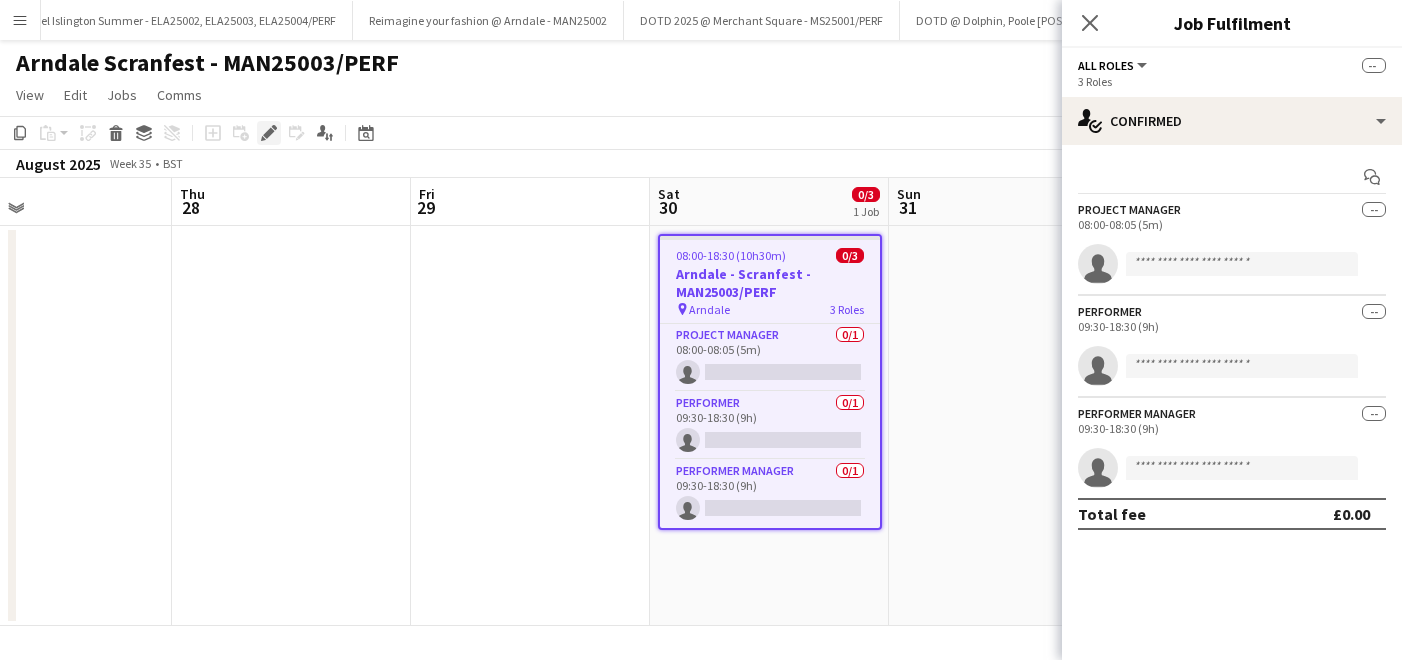 click 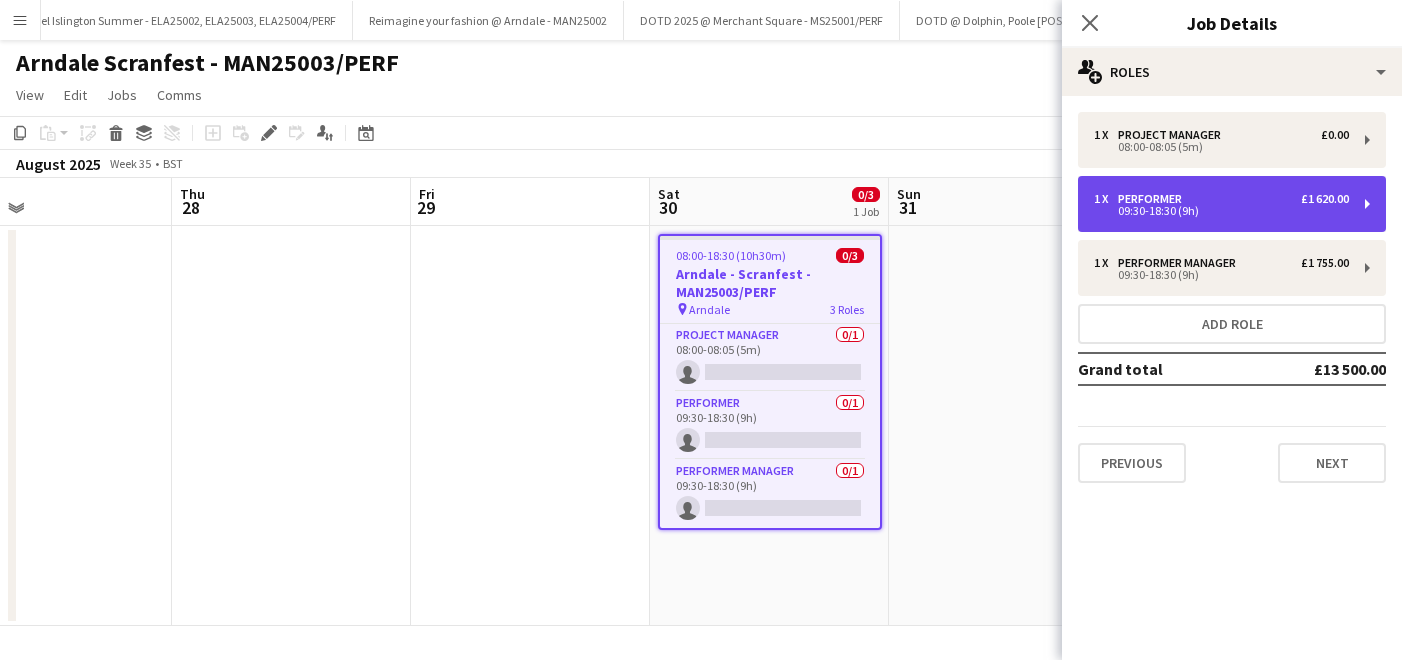 click on "1 x   Performer   £1 620.00" at bounding box center [1221, 199] 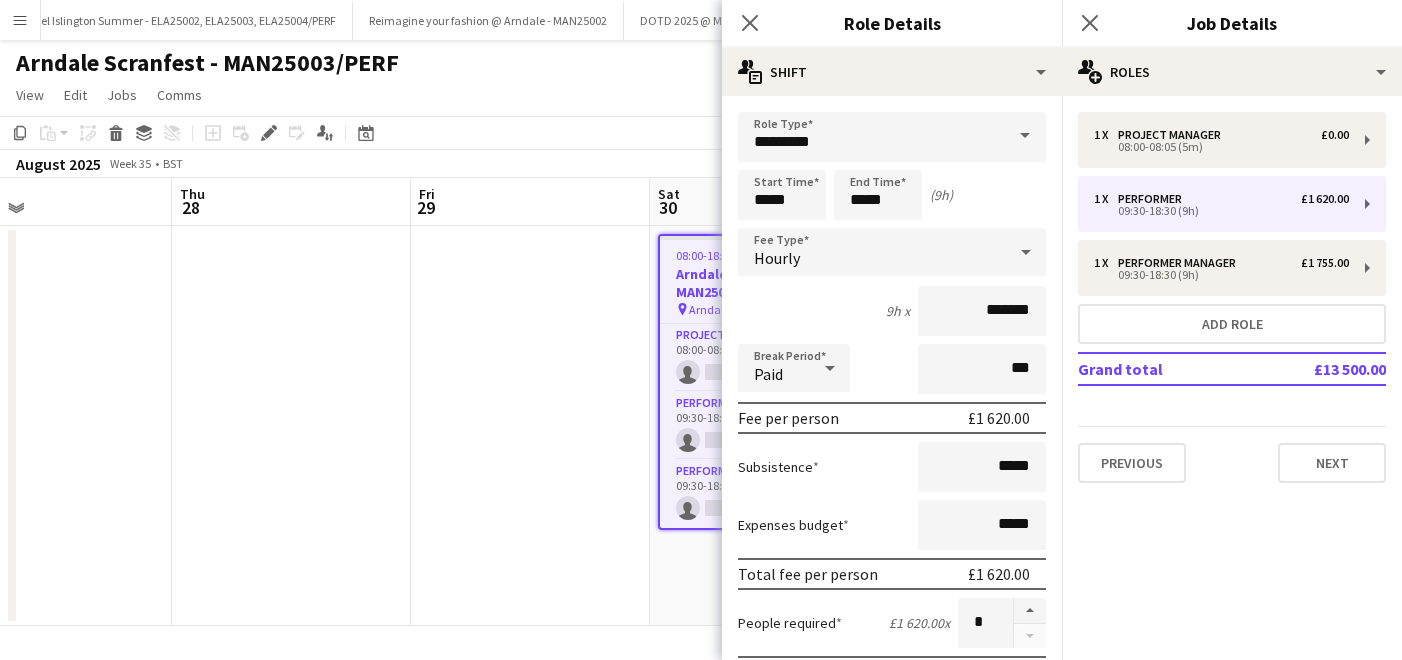click on "Hourly" at bounding box center [872, 252] 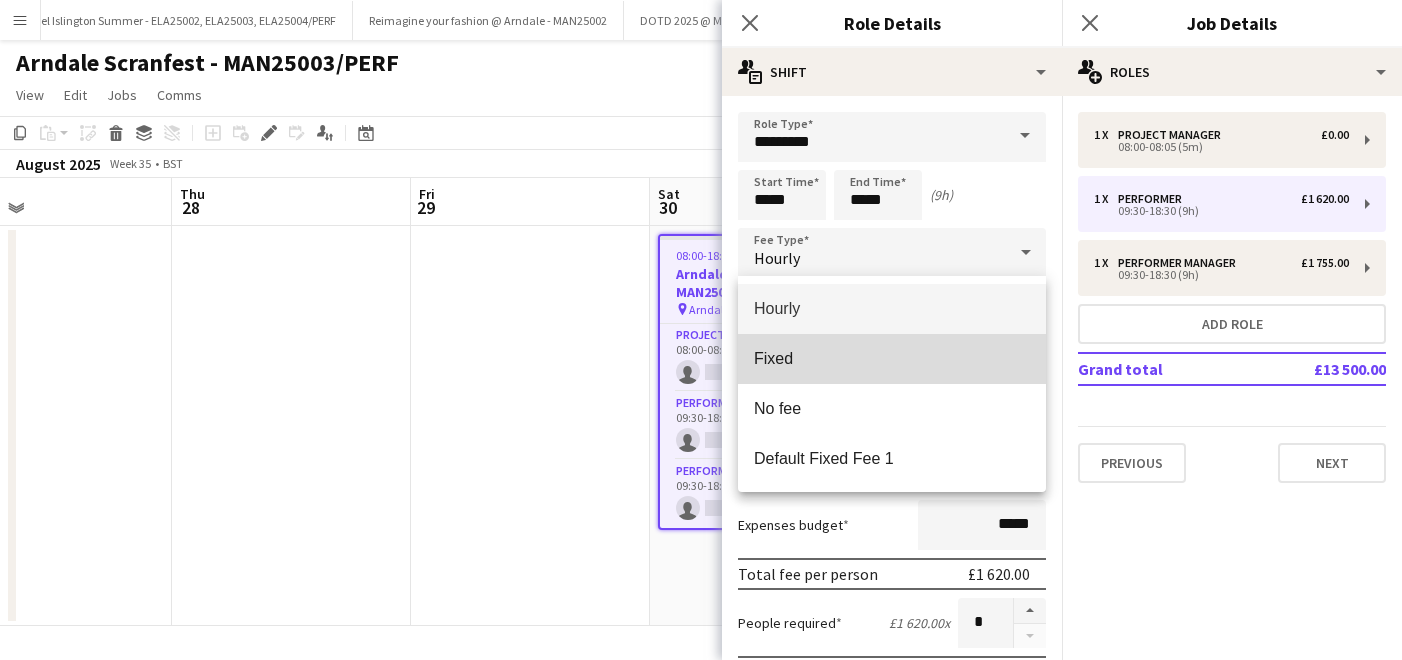 click on "Fixed" at bounding box center [892, 358] 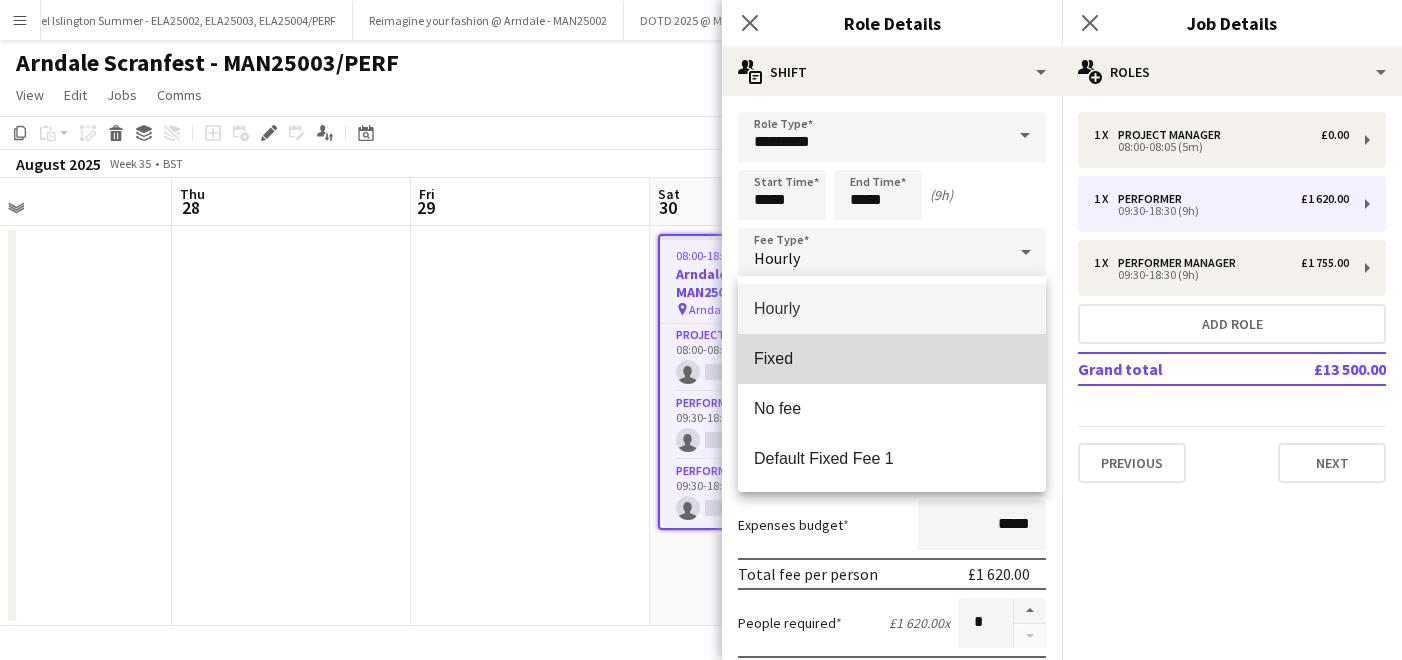 type on "*****" 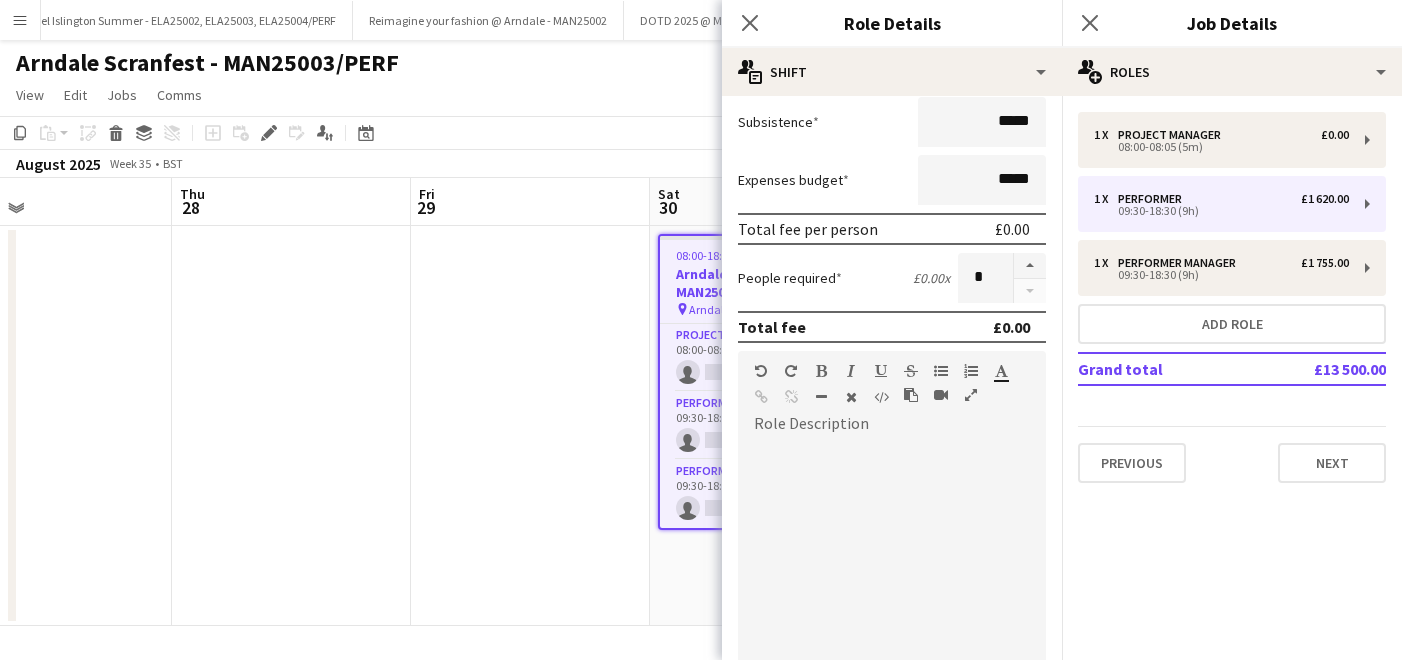 scroll, scrollTop: 494, scrollLeft: 0, axis: vertical 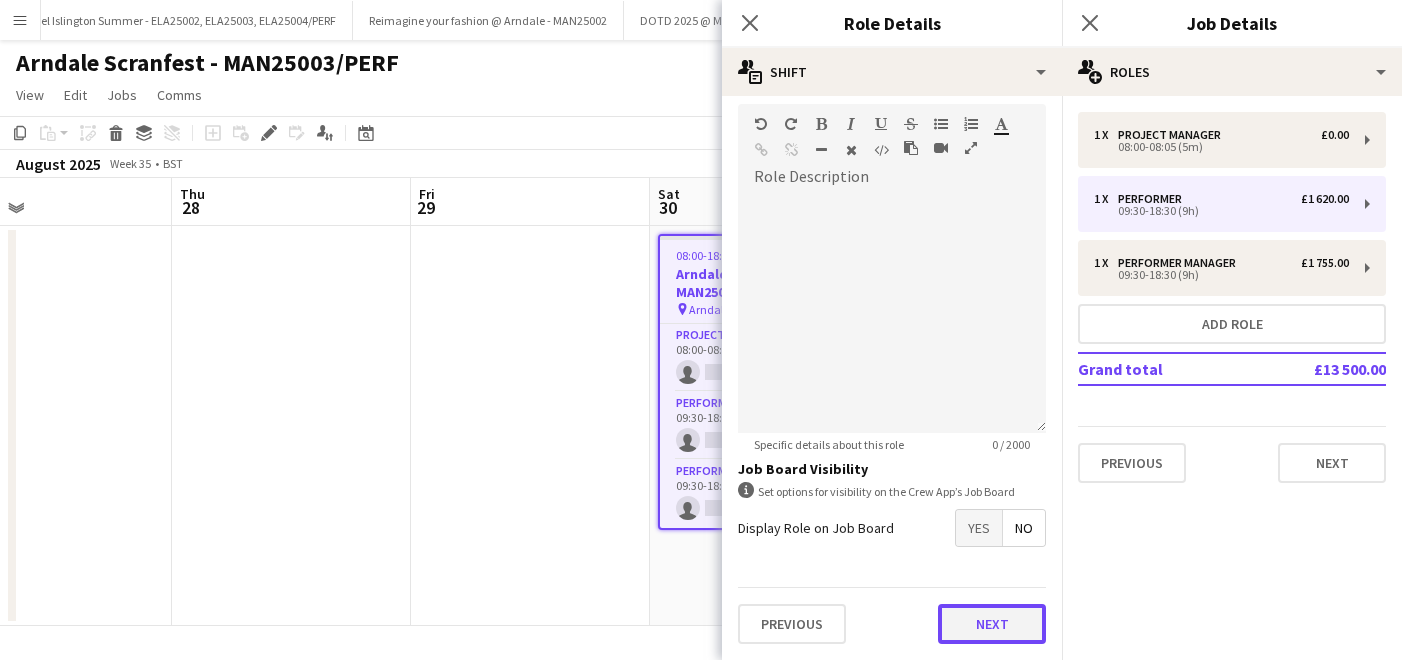 click on "Next" at bounding box center (992, 624) 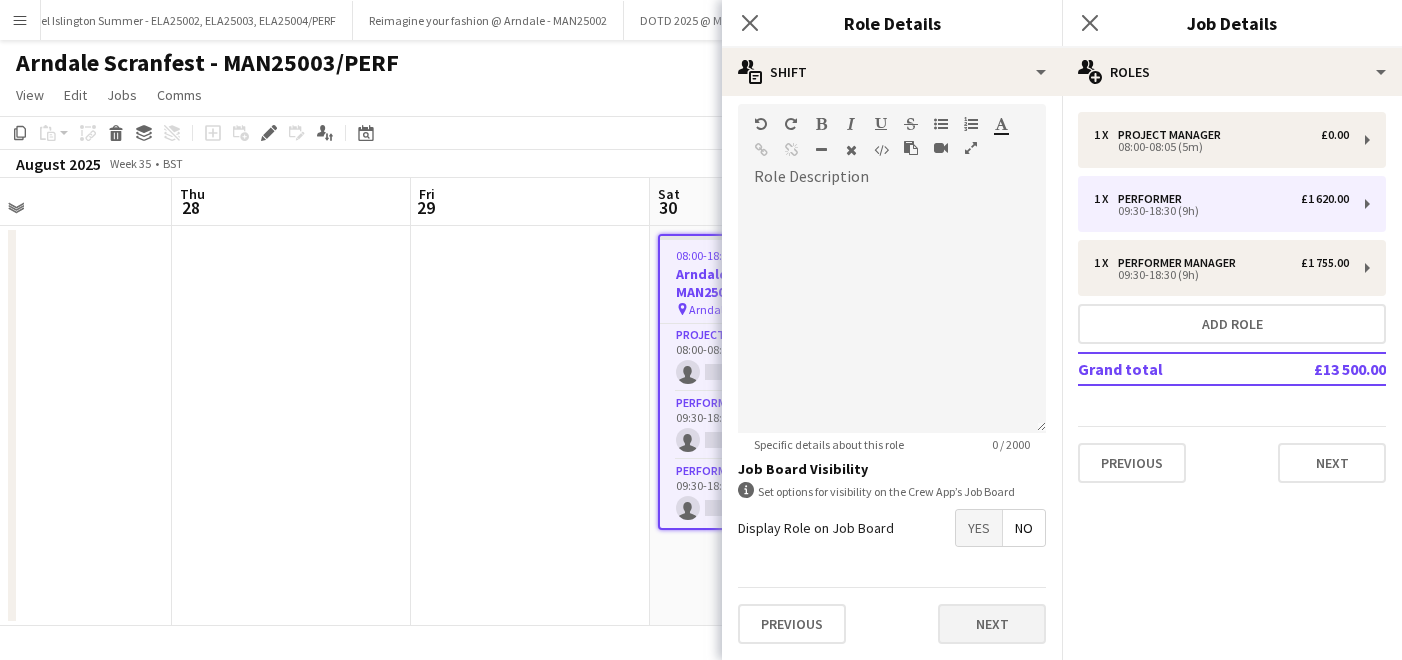 scroll, scrollTop: 0, scrollLeft: 0, axis: both 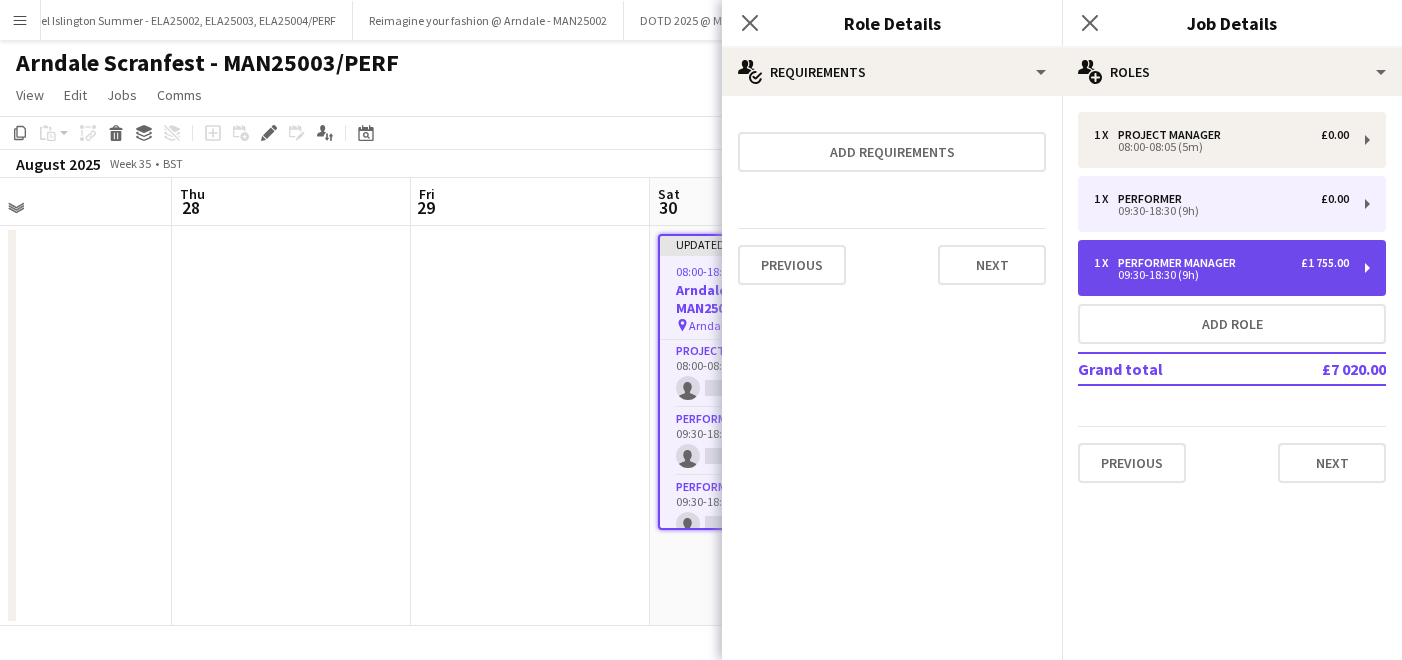 click on "09:30-18:30 (9h)" at bounding box center (1221, 275) 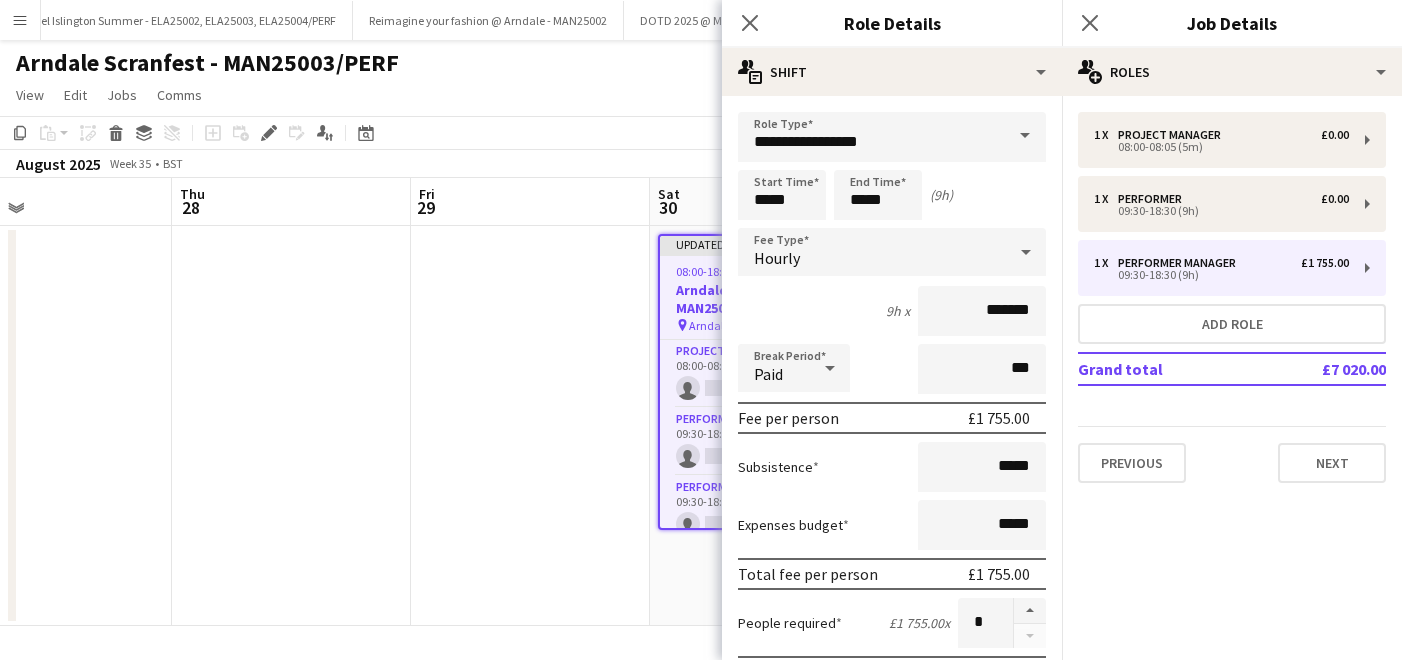 click on "Hourly" at bounding box center (872, 252) 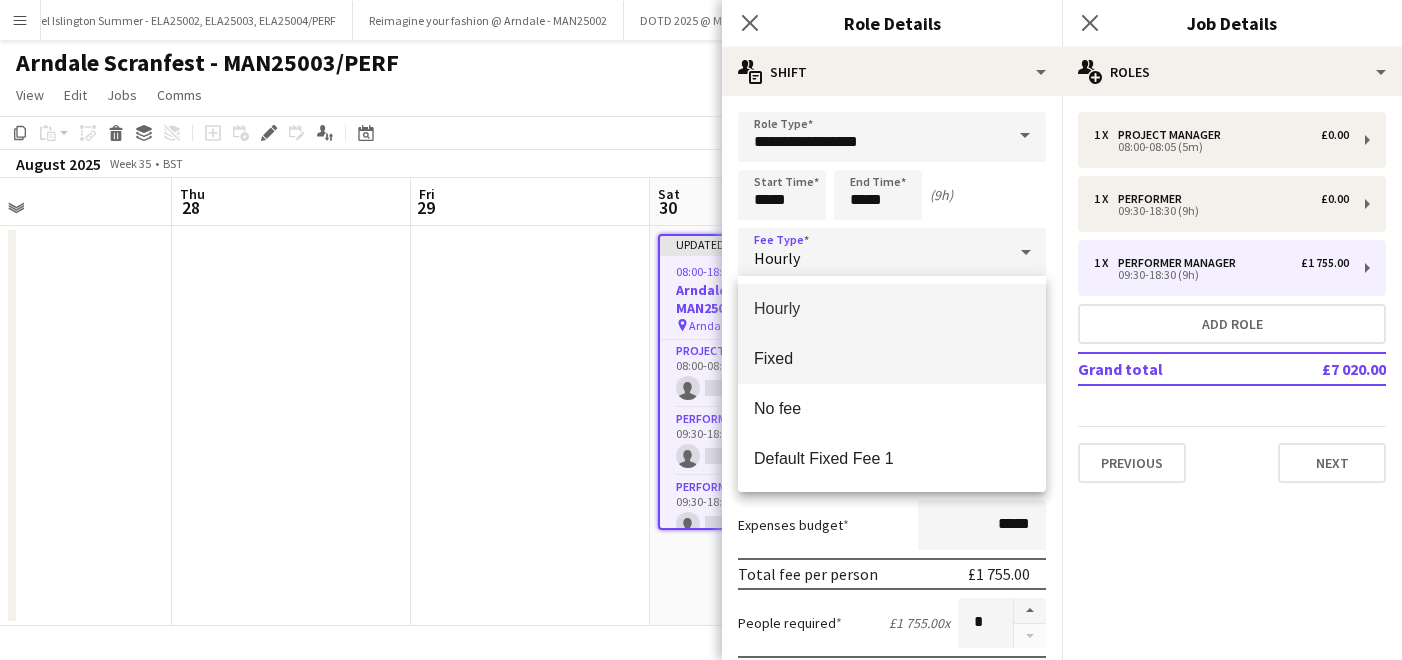 click on "Fixed" at bounding box center [892, 358] 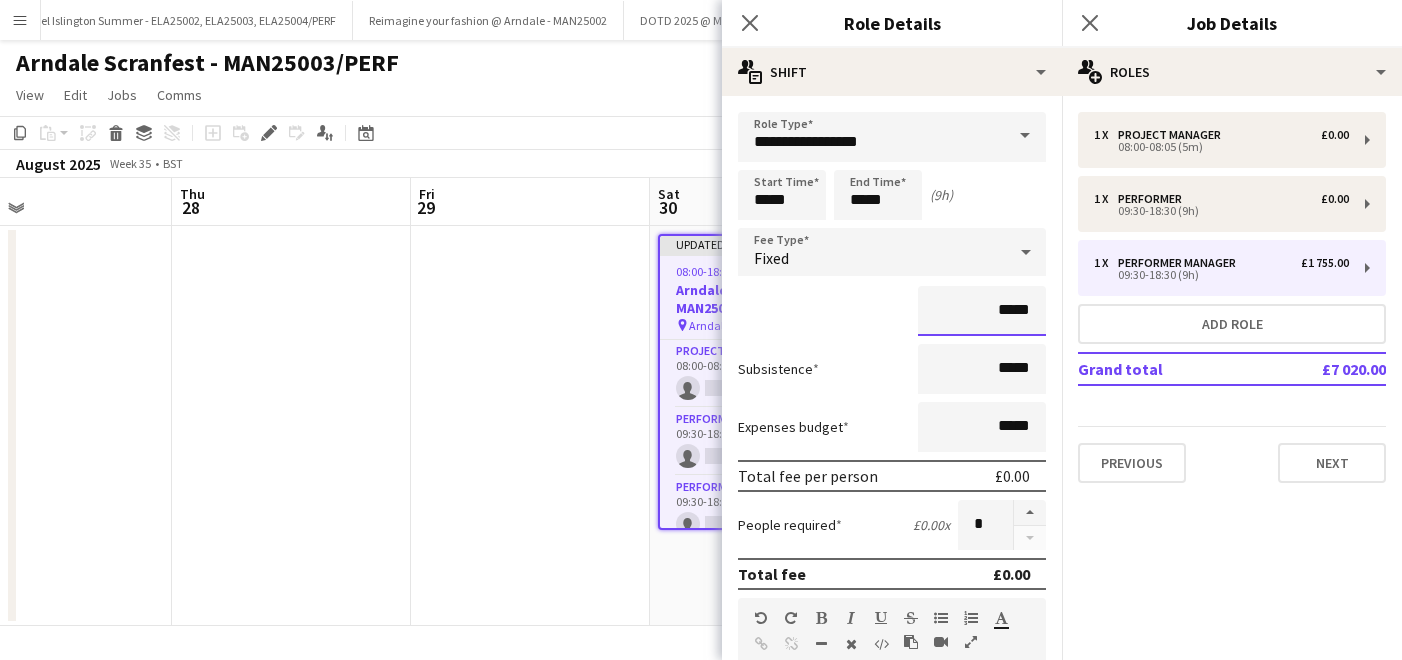 click on "*****" at bounding box center (982, 311) 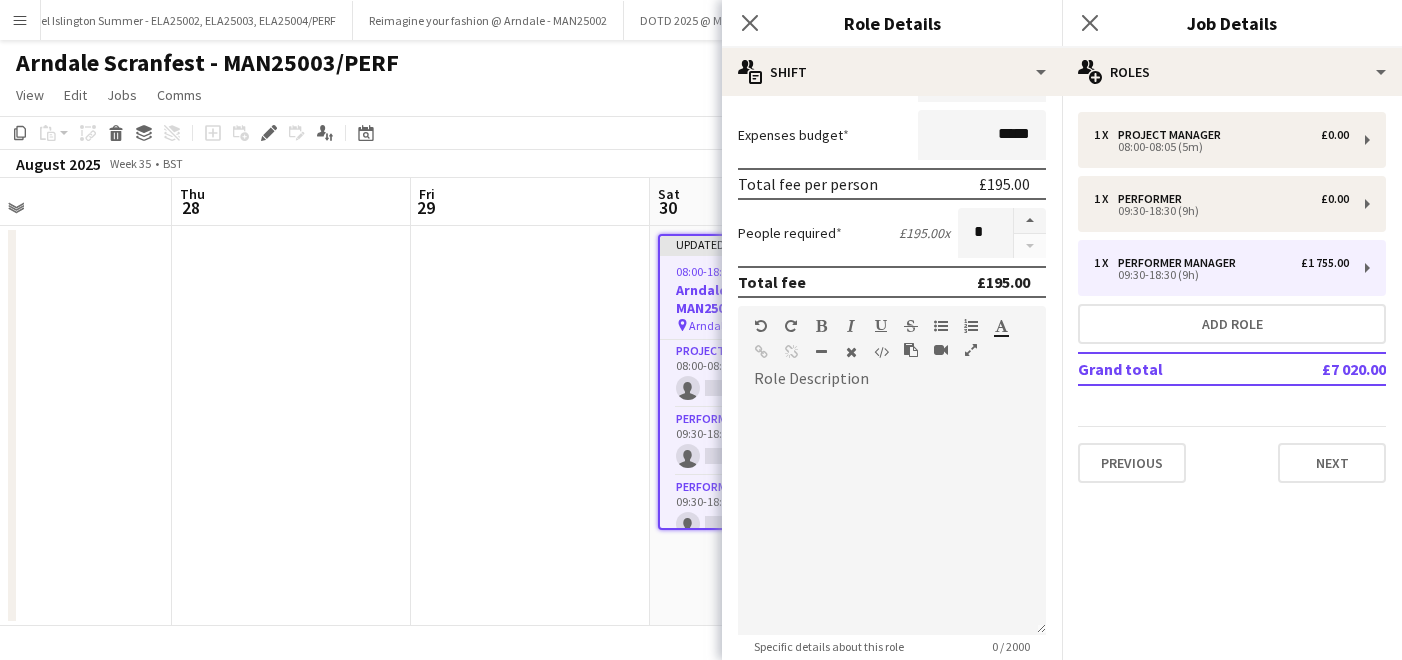 scroll, scrollTop: 494, scrollLeft: 0, axis: vertical 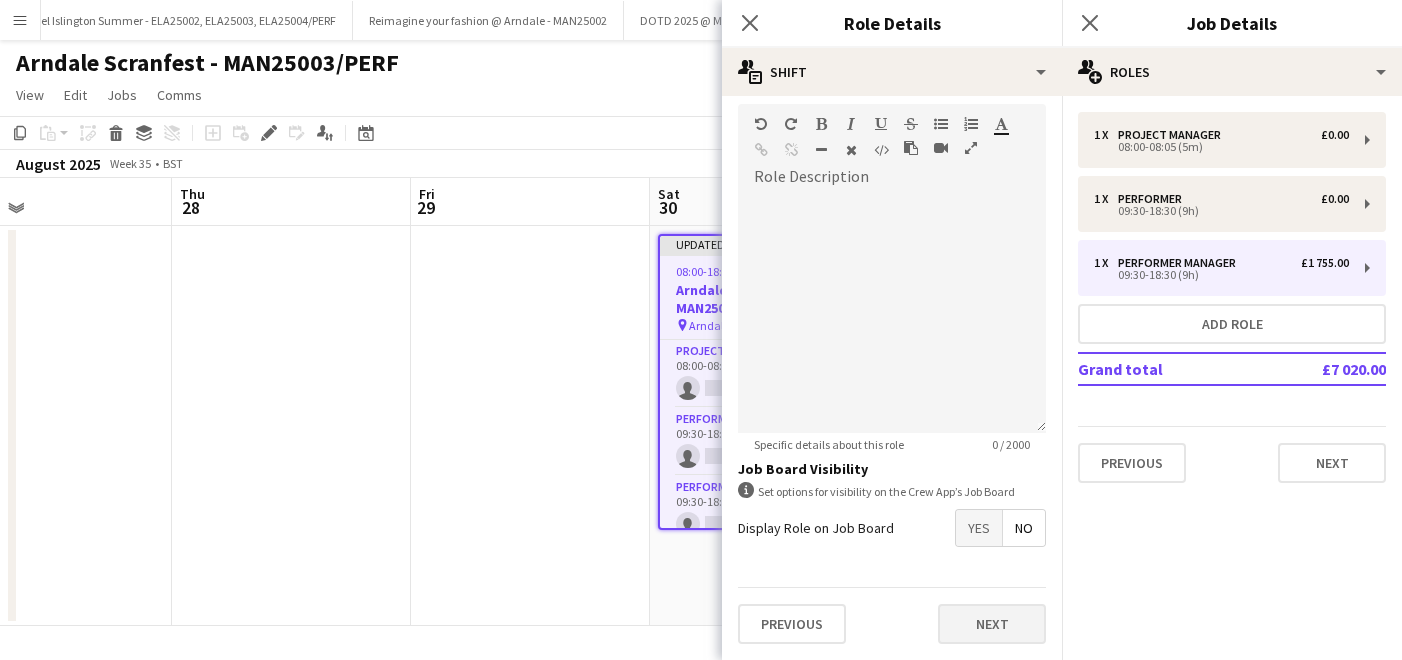 type on "*******" 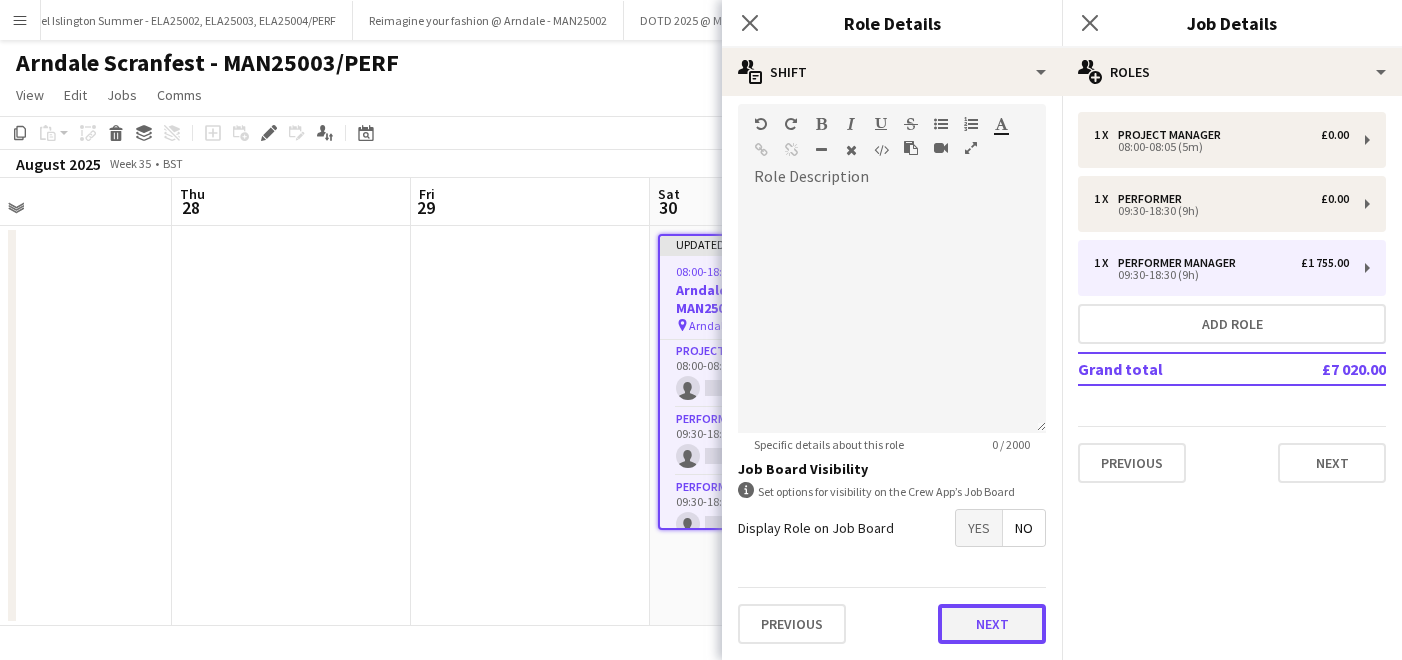 click on "Next" at bounding box center (992, 624) 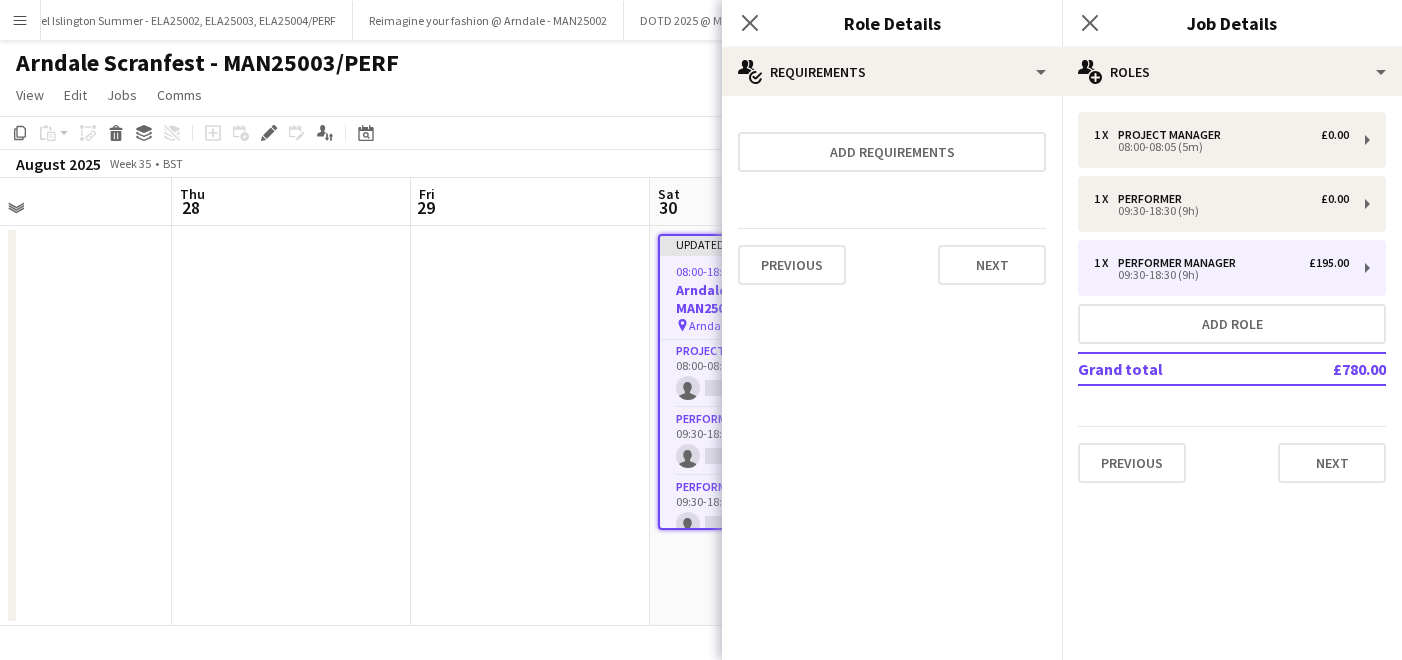 scroll, scrollTop: 0, scrollLeft: 0, axis: both 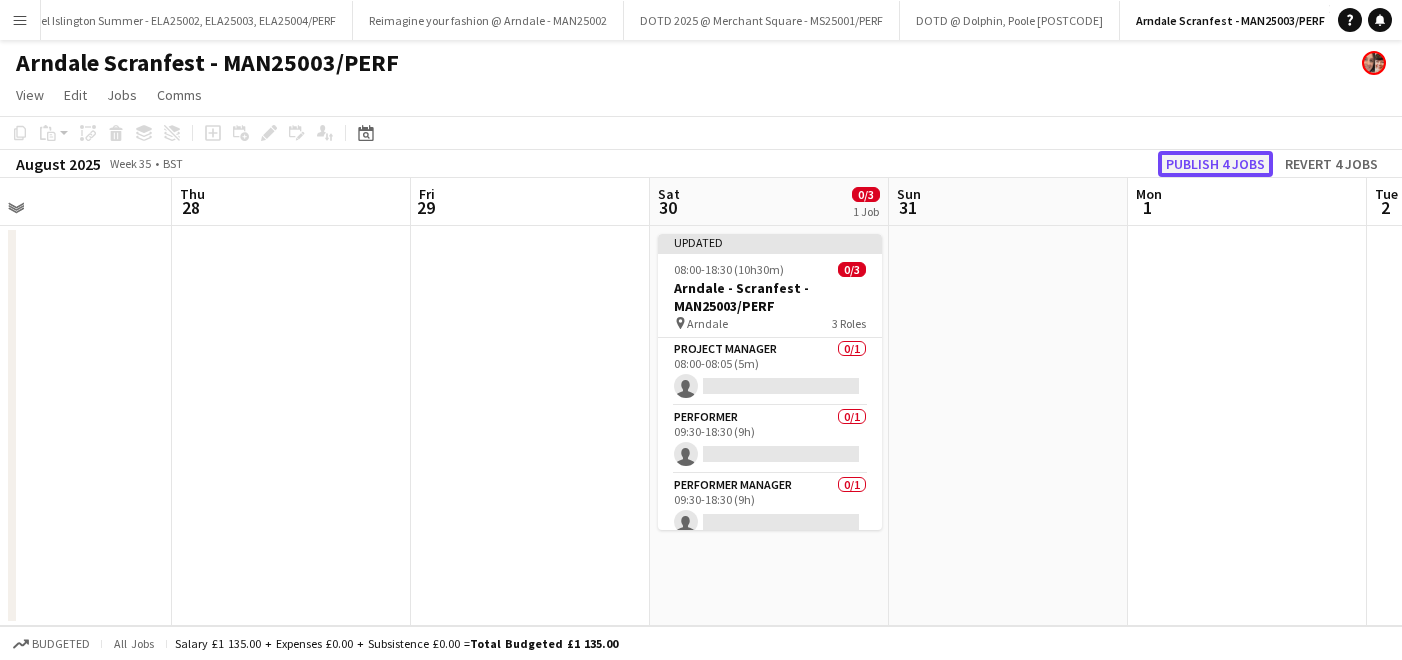 click on "Publish 4 jobs" 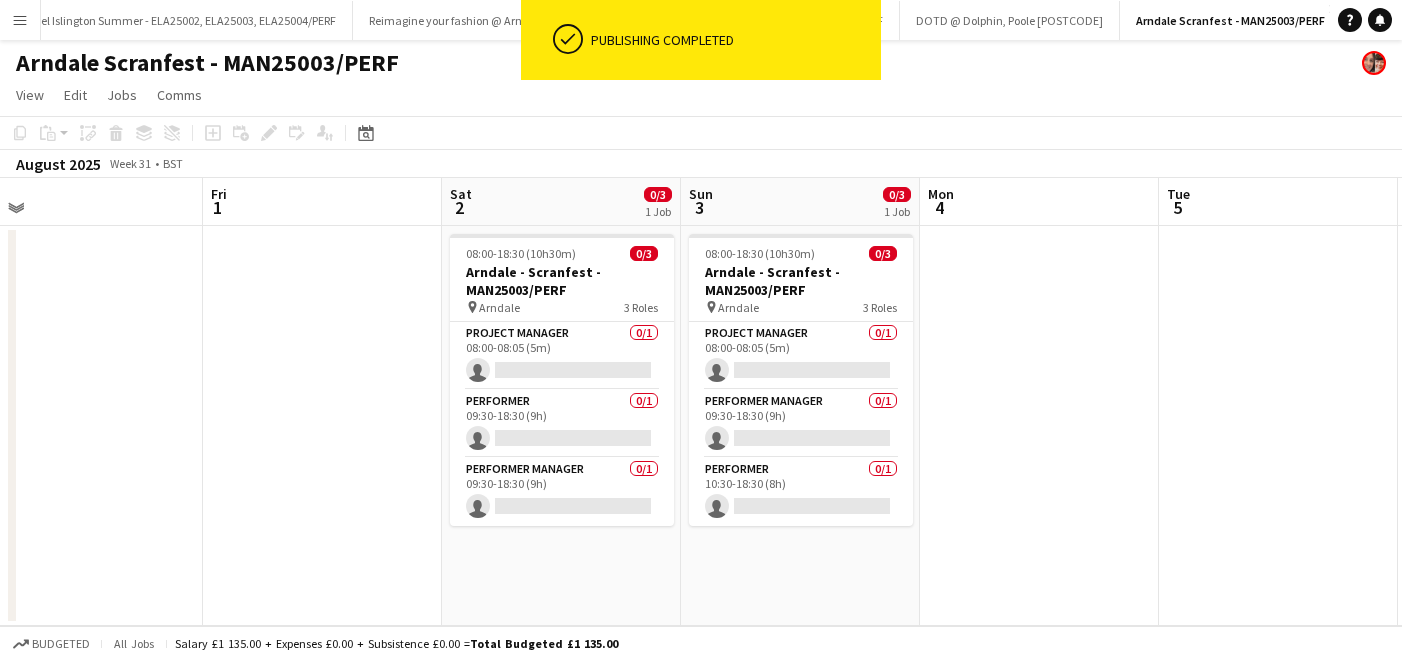 scroll, scrollTop: 0, scrollLeft: 526, axis: horizontal 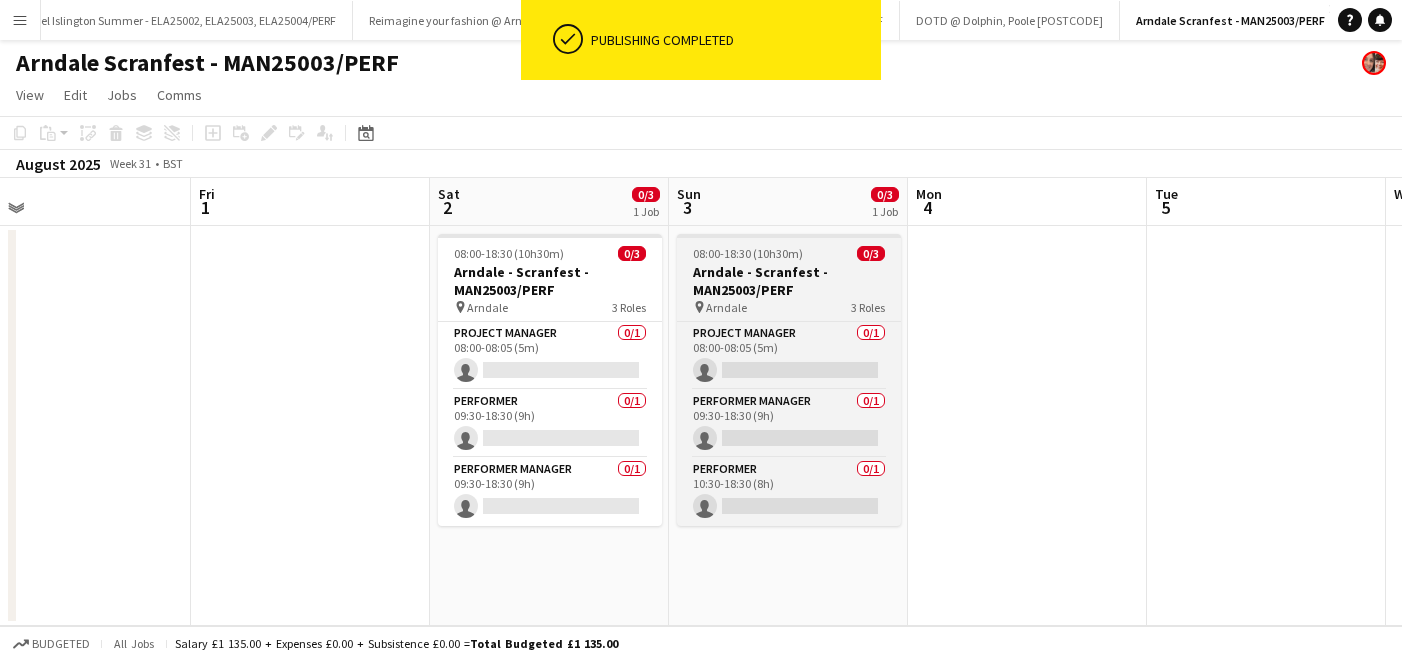 click on "Arndale - Scranfest - MAN25003/PERF" at bounding box center [789, 281] 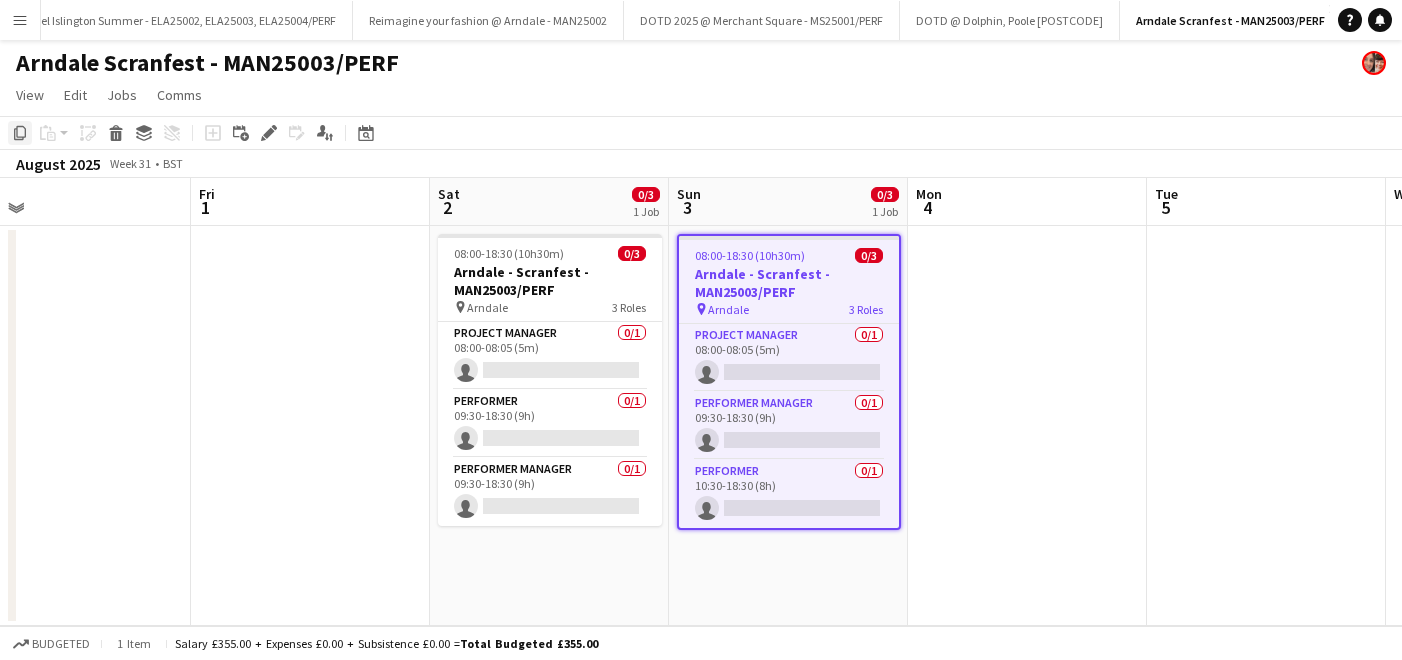 click on "Copy" 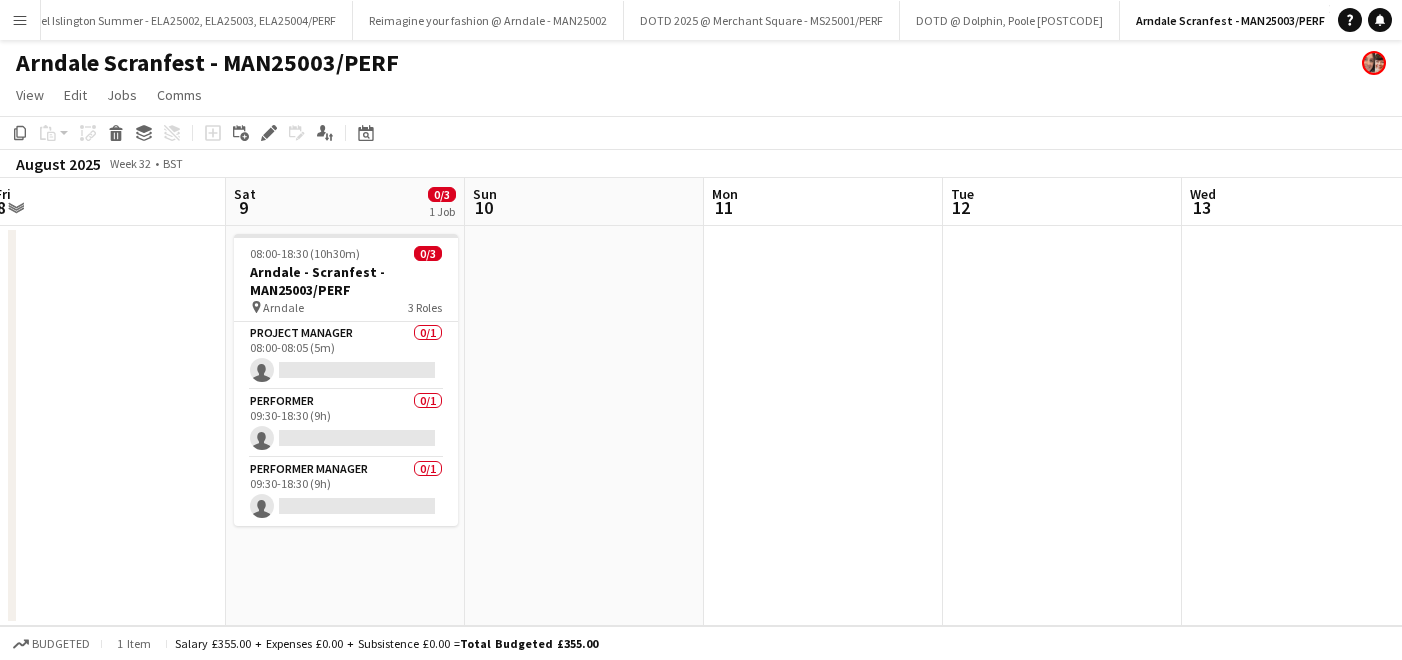 click at bounding box center (584, 426) 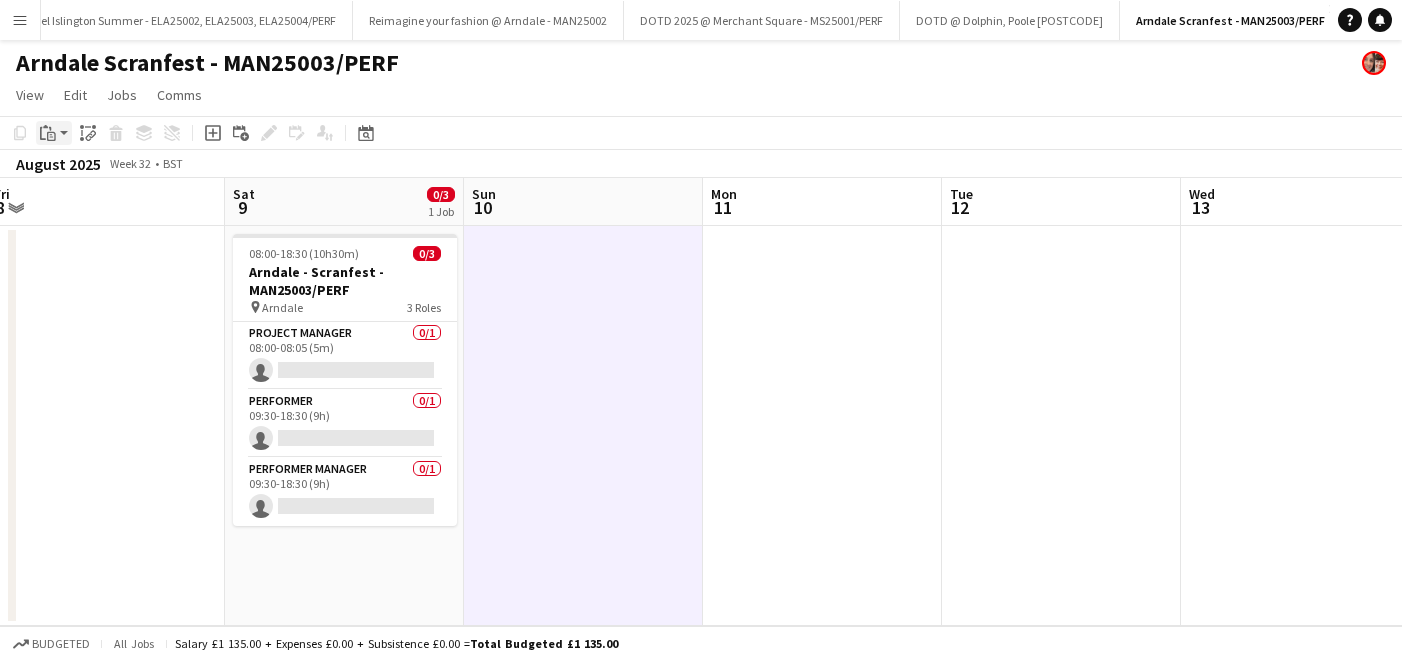 click on "Paste" 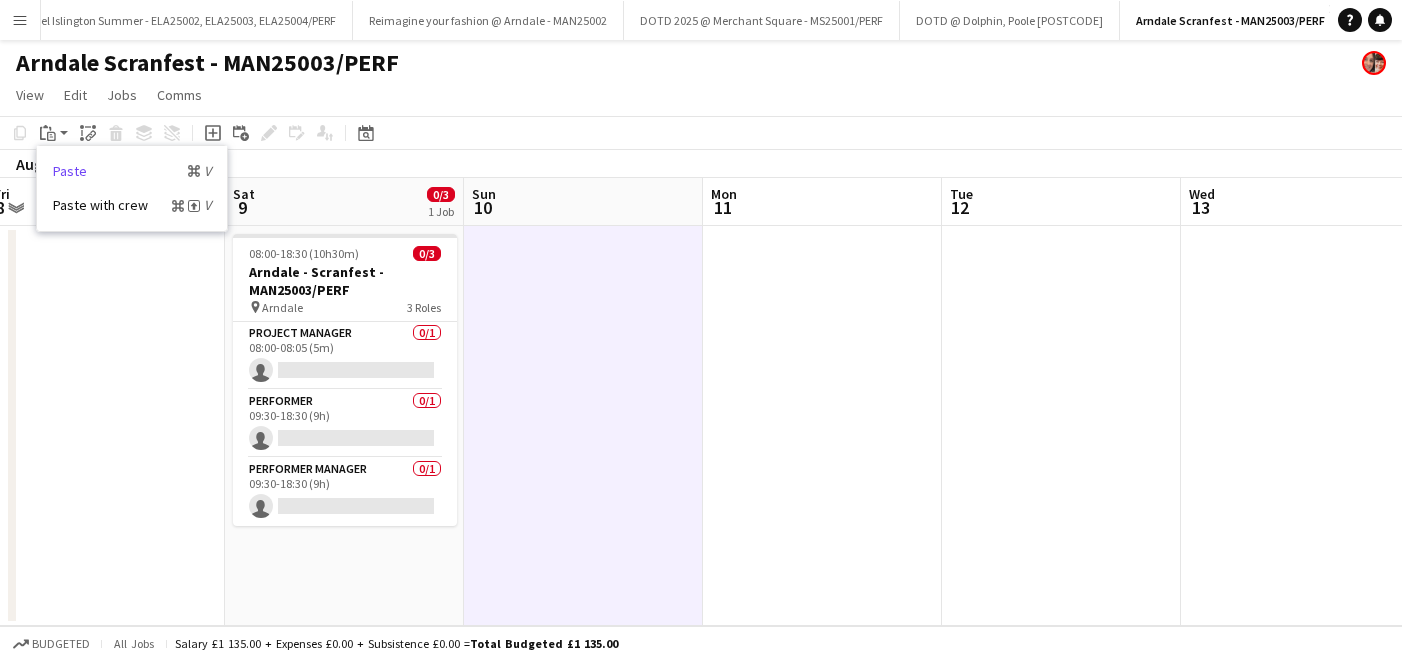 click on "Paste
Command
V" at bounding box center [132, 171] 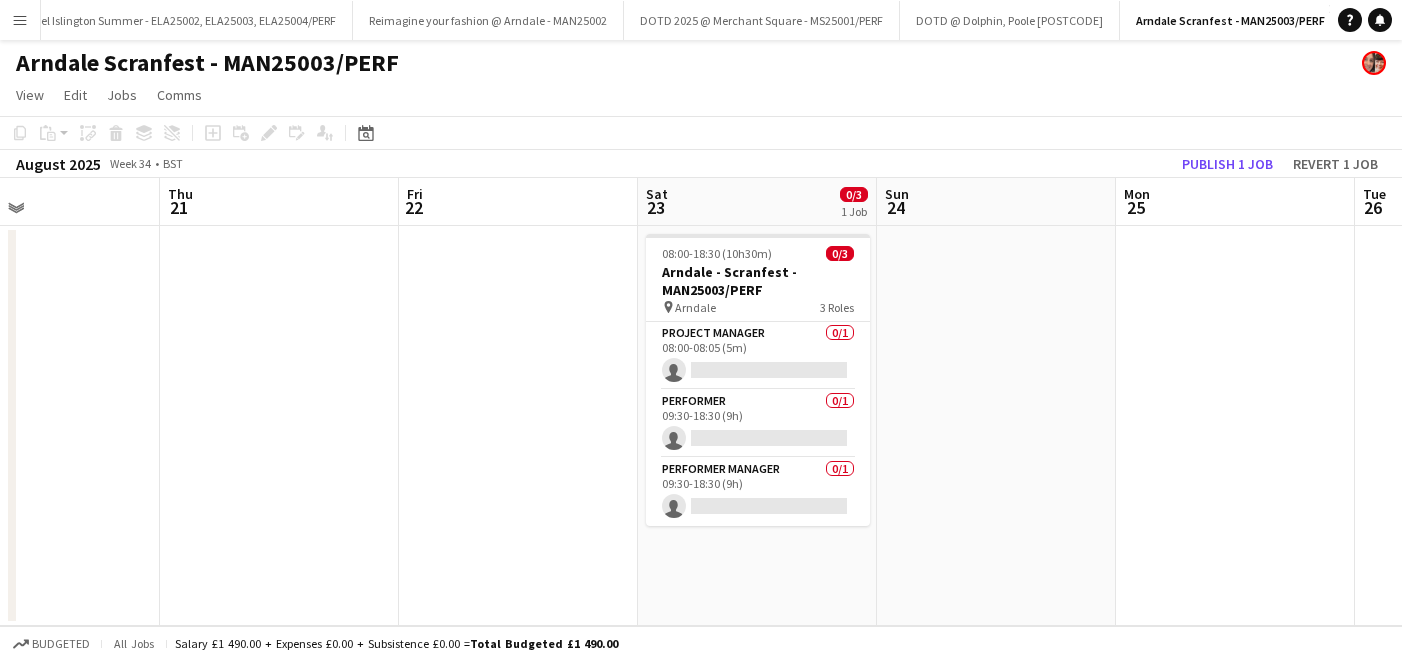 scroll, scrollTop: 0, scrollLeft: 819, axis: horizontal 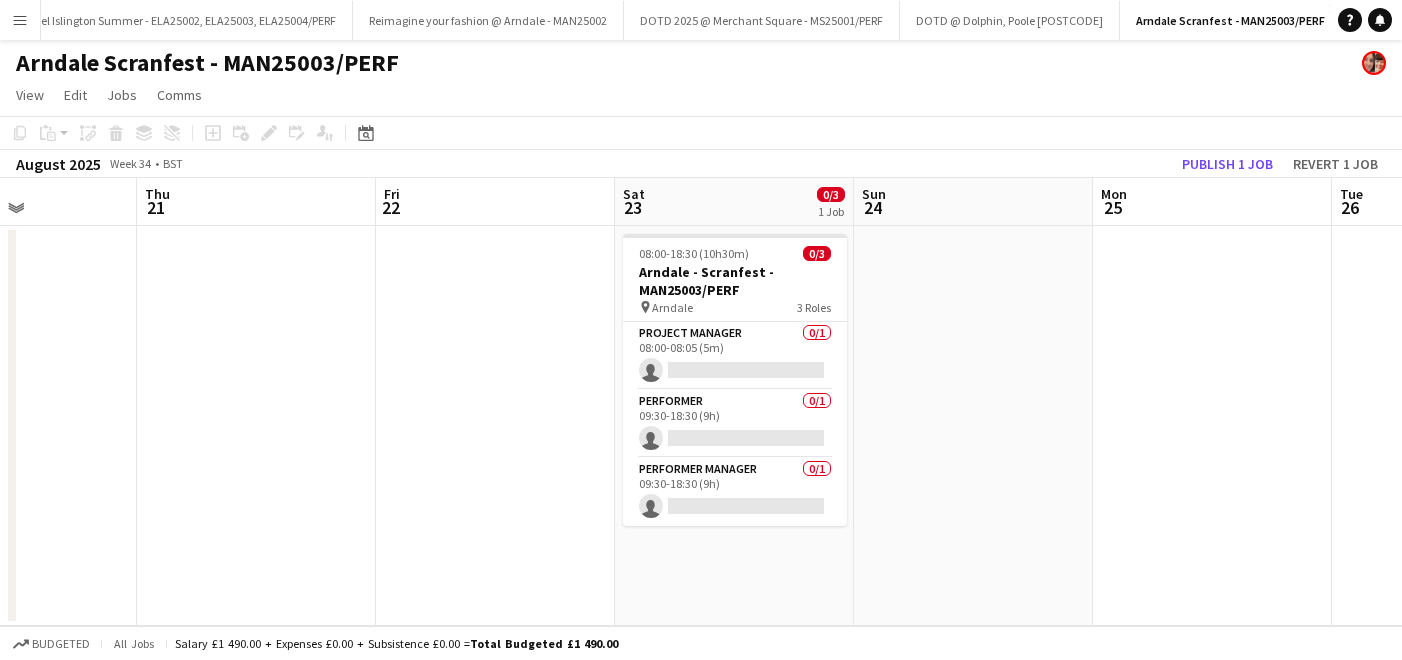 click at bounding box center (973, 426) 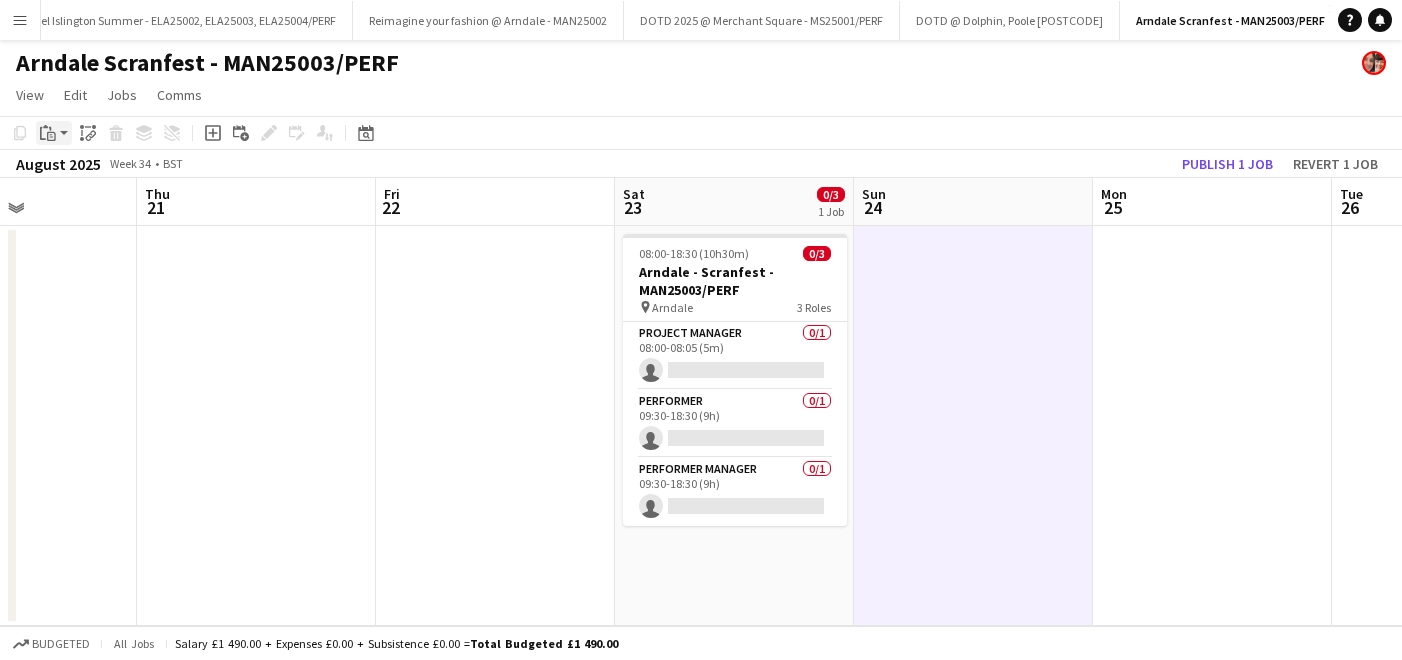 click 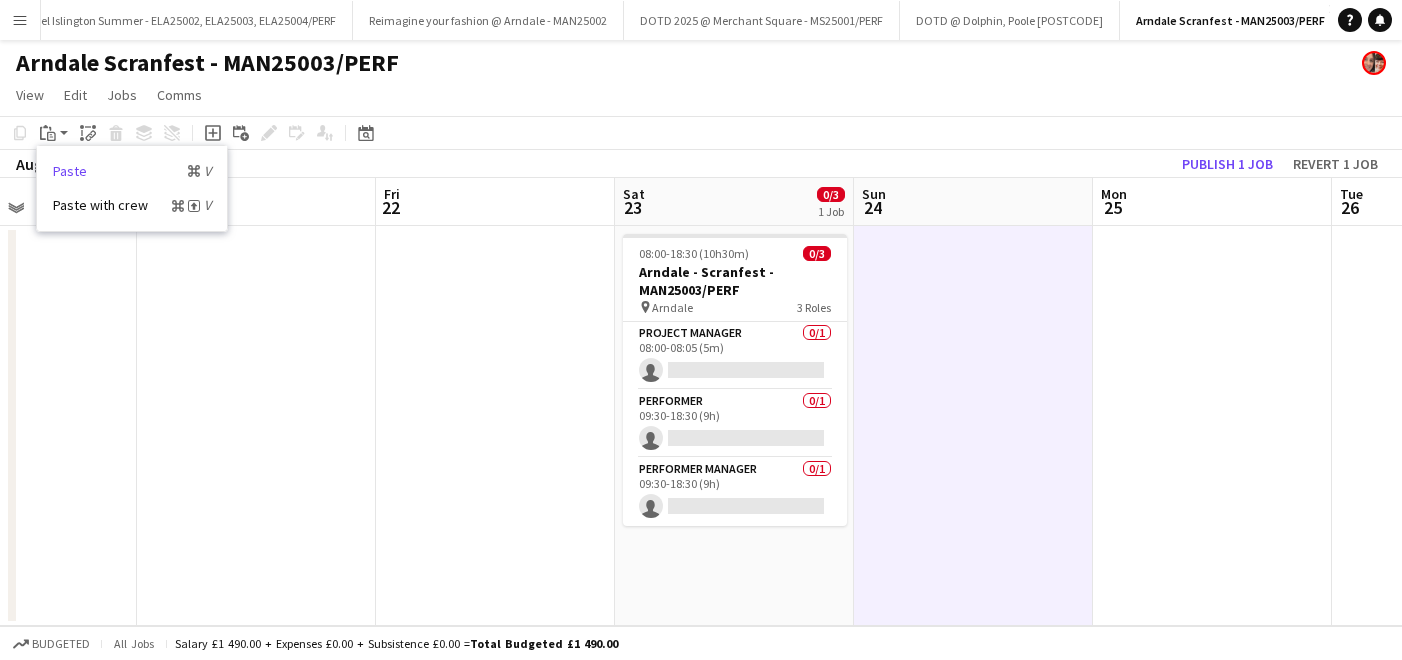 click on "Paste
Command
V" at bounding box center (132, 171) 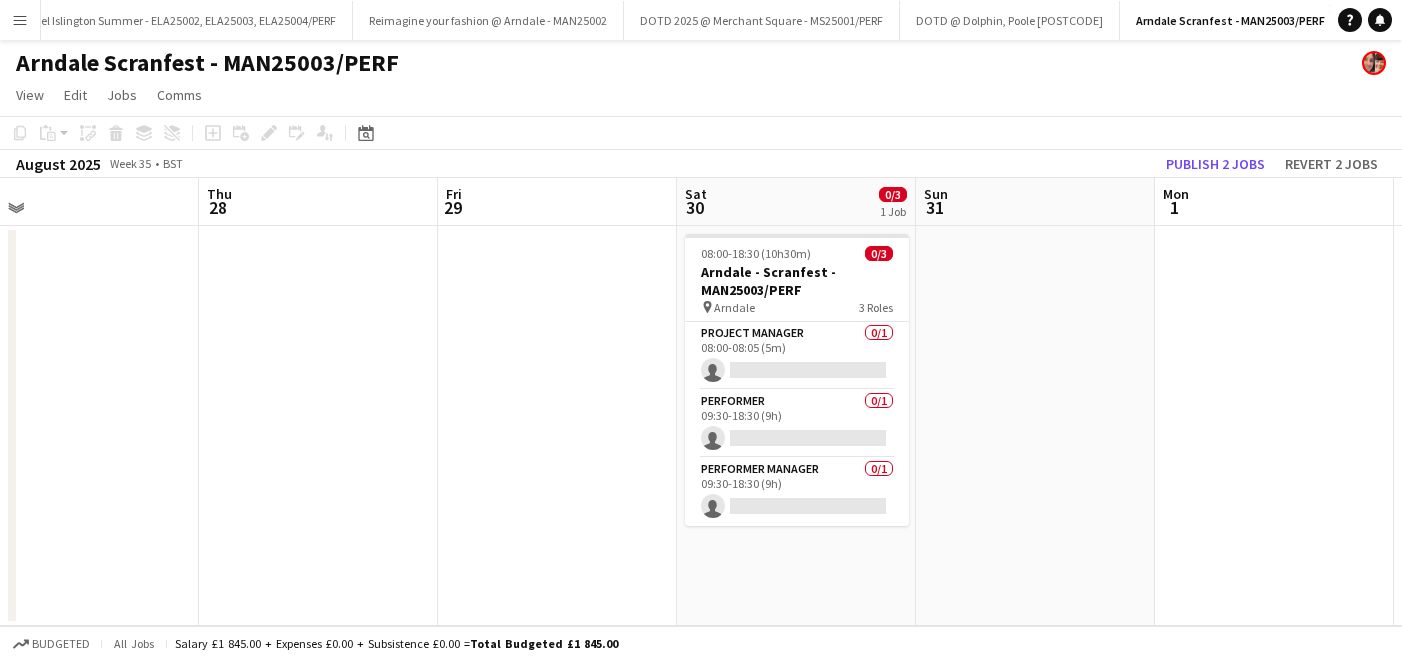 click on "Draft   08:00-18:30 (10h30m)    0/3   Arndale - Scranfest - MAN25003/PERF
pin
Arndale   3 Roles   Project Manager   0/1   08:00-08:05 (5m)
single-neutral-actions
Performer Manager   0/1   09:30-18:30 (9h)
single-neutral-actions
Performer   0/1   10:30-18:30 (8h)
single-neutral-actions
08:00-18:30 (10h30m)    0/3   Arndale - Scranfest - MAN25003/PERF
pin
Arndale   3 Roles   Project Manager   0/1   08:00-08:05 (5m)
single-neutral-actions
Performer   0/1   09:30-18:30 (9h)
single-neutral-actions
Performer Manager   0/1   09:30-18:30 (9h)
single-neutral-actions" at bounding box center (557, 426) 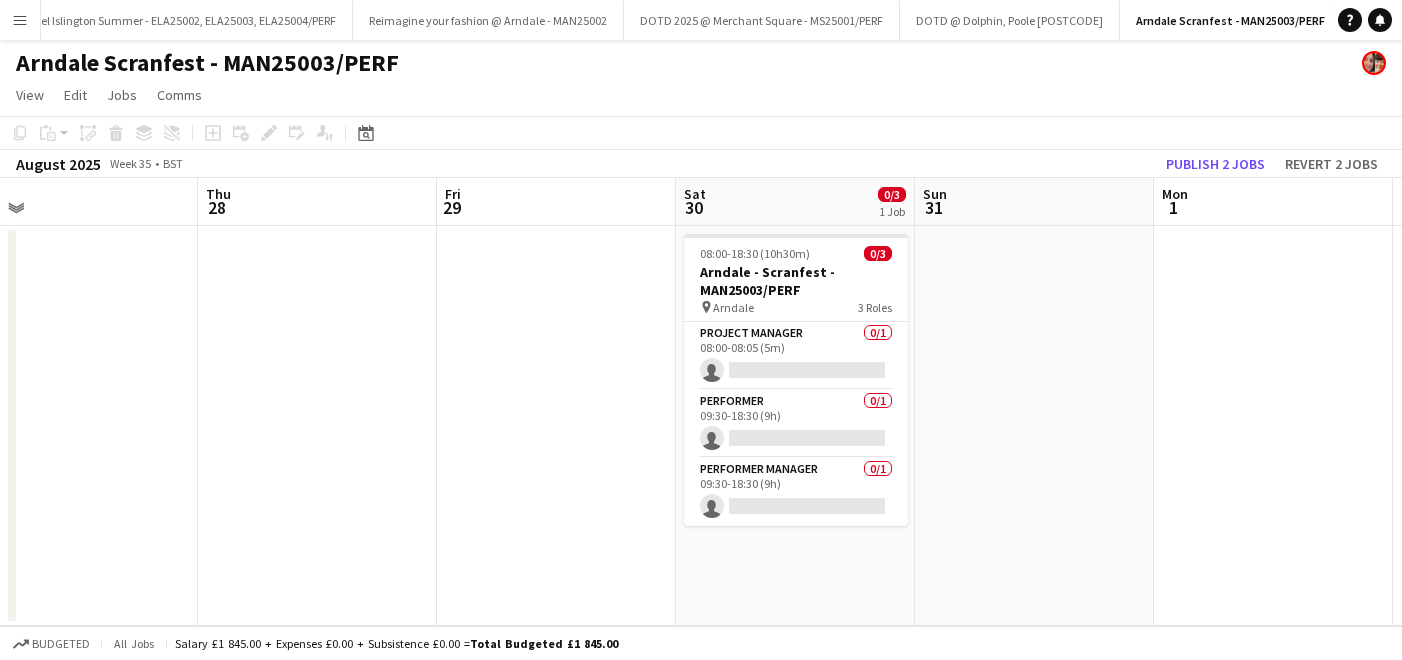 click at bounding box center (1034, 426) 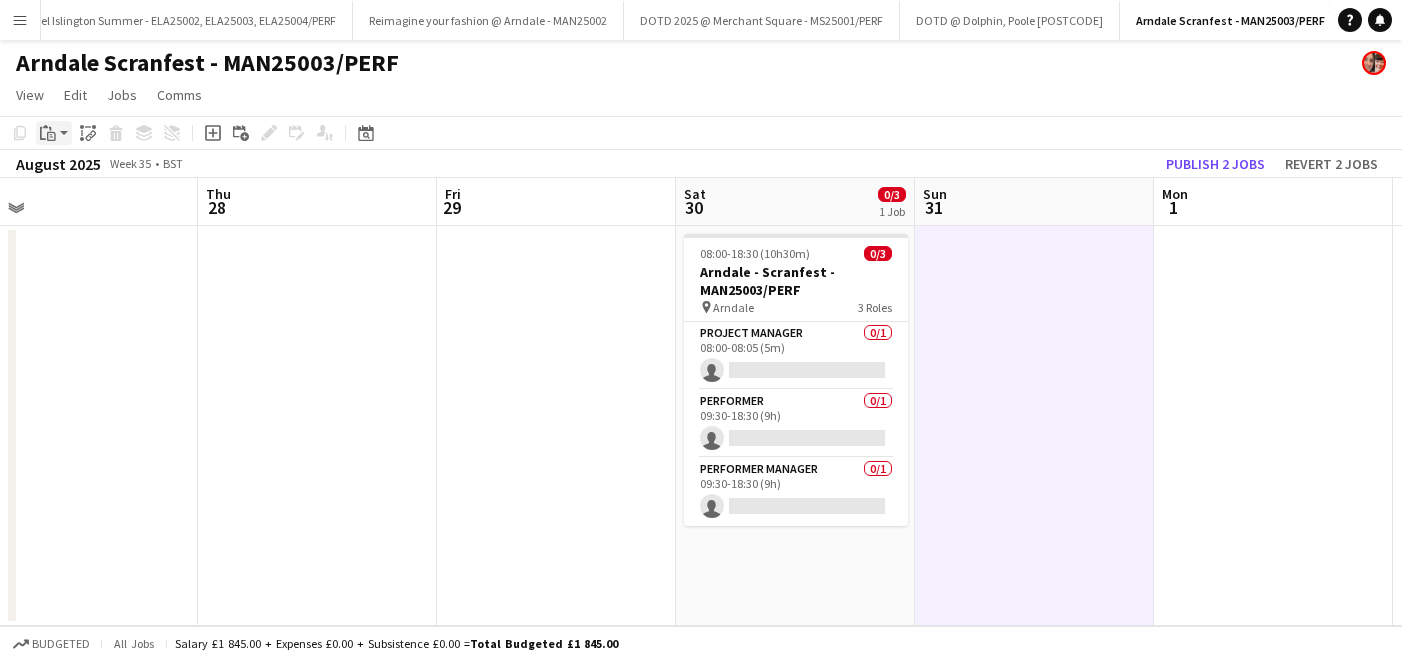 click 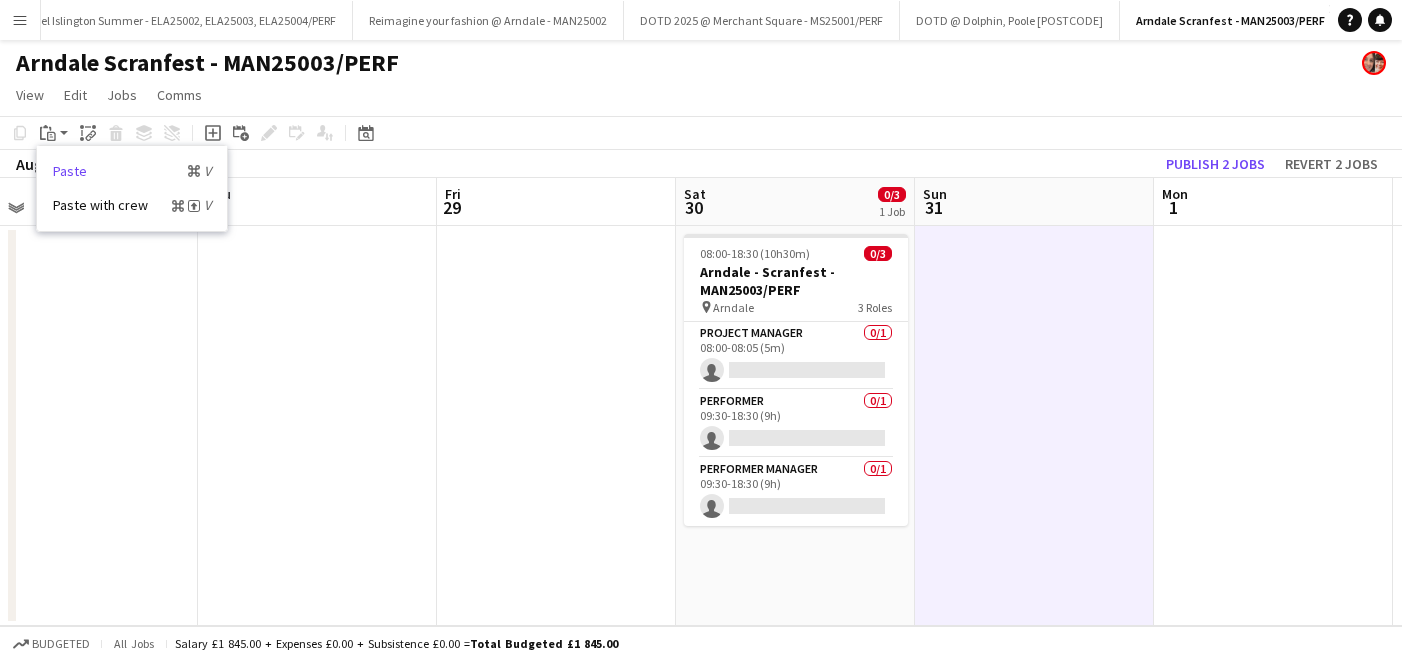 click on "Paste
Command
V" at bounding box center [132, 171] 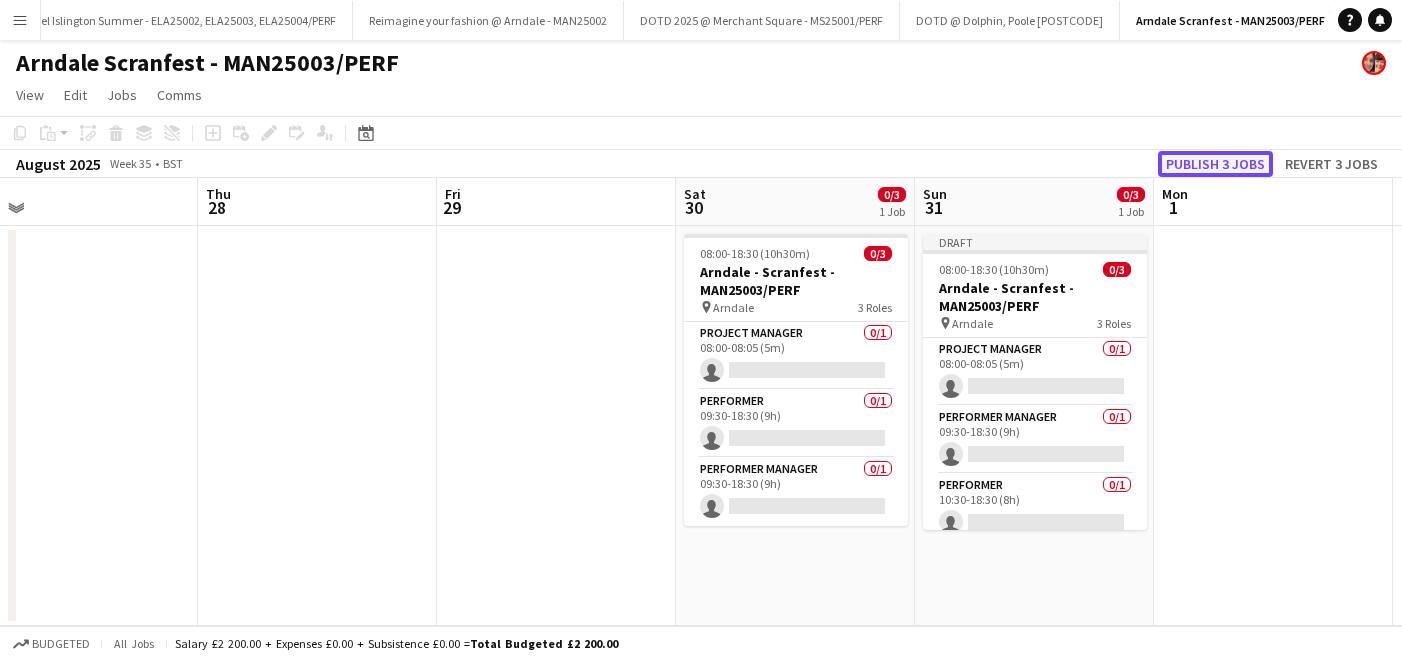 click on "Publish 3 jobs" 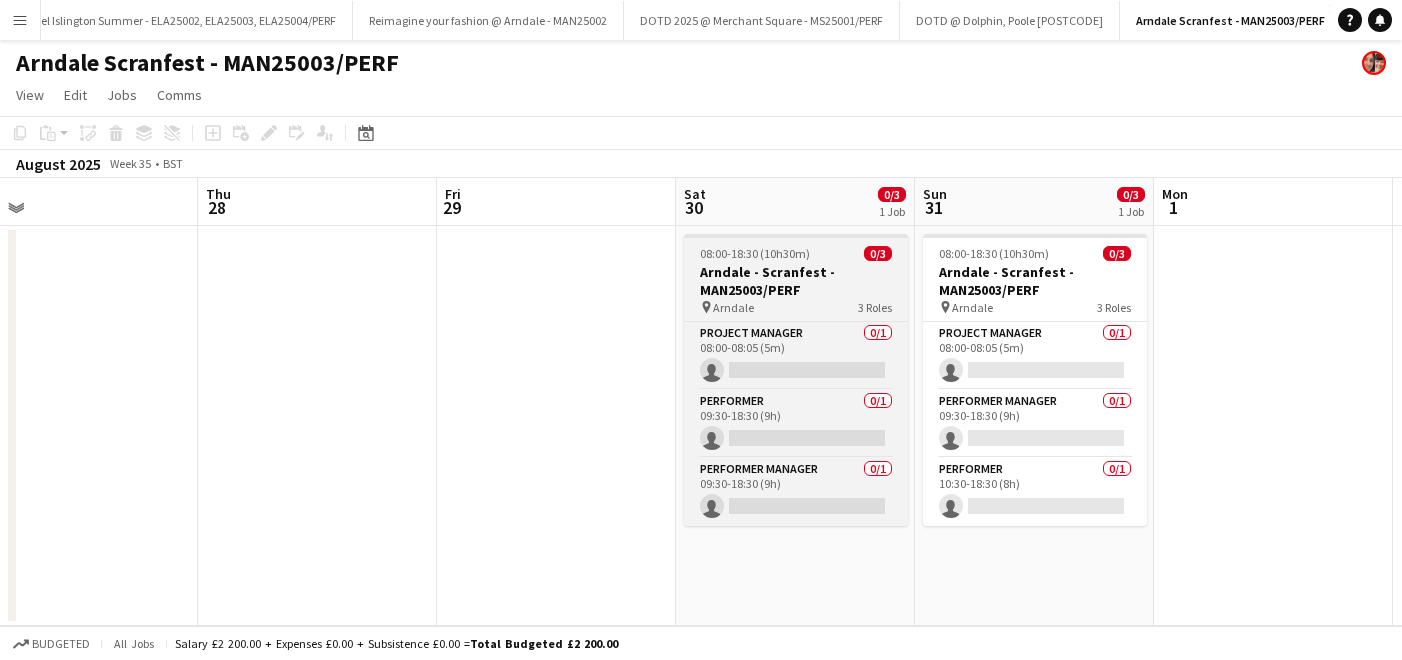 click on "Arndale - Scranfest - MAN25003/PERF" at bounding box center (796, 281) 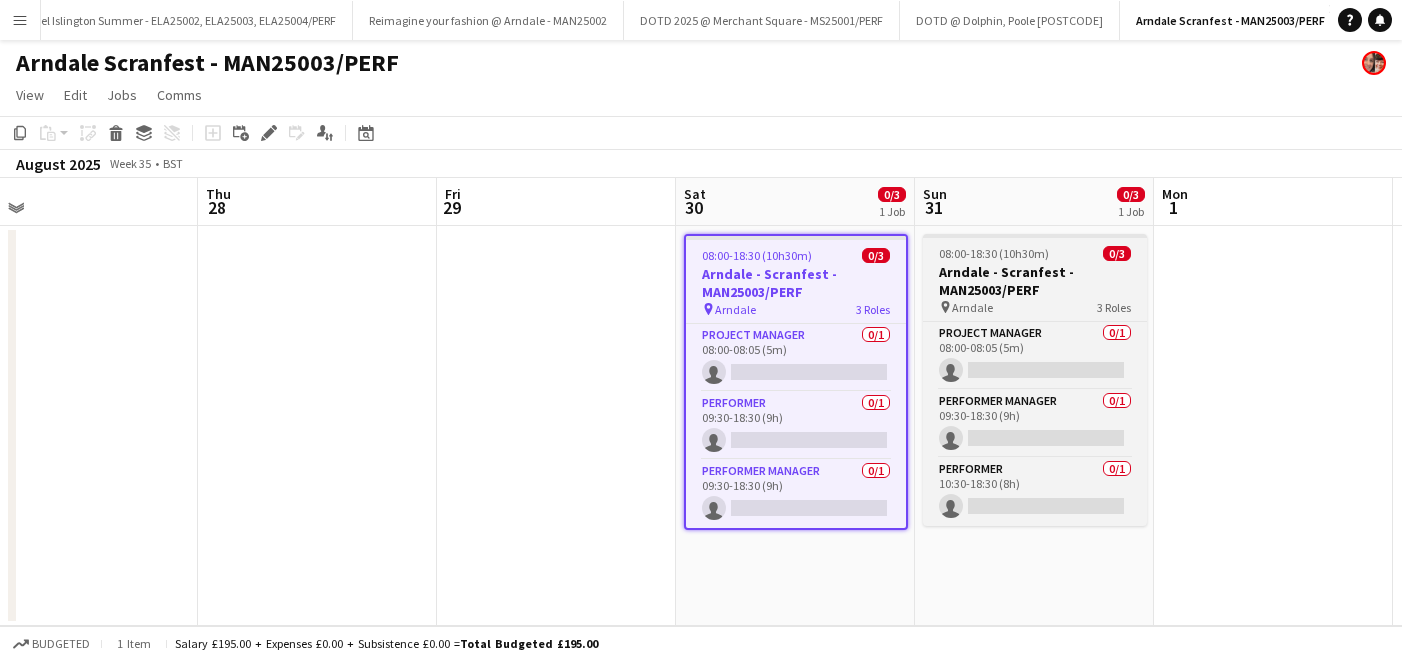 click on "Arndale - Scranfest - MAN25003/PERF" at bounding box center (1035, 281) 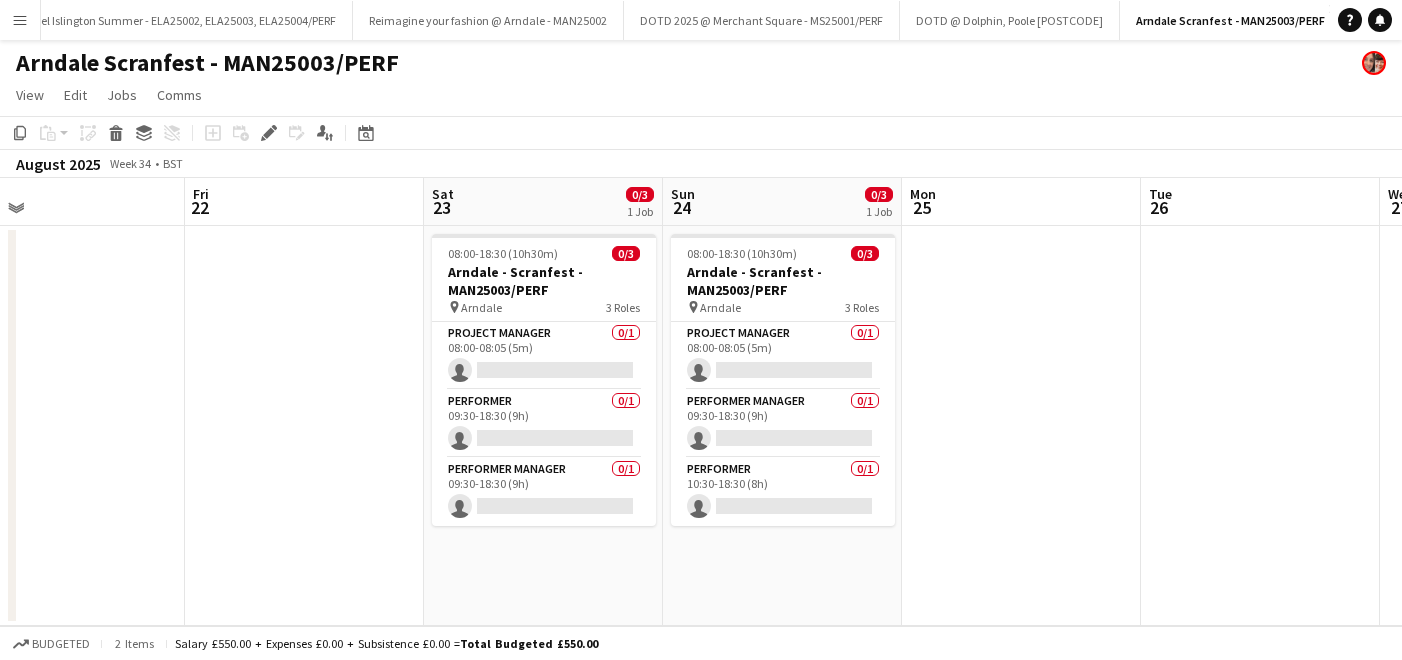 scroll, scrollTop: 0, scrollLeft: 504, axis: horizontal 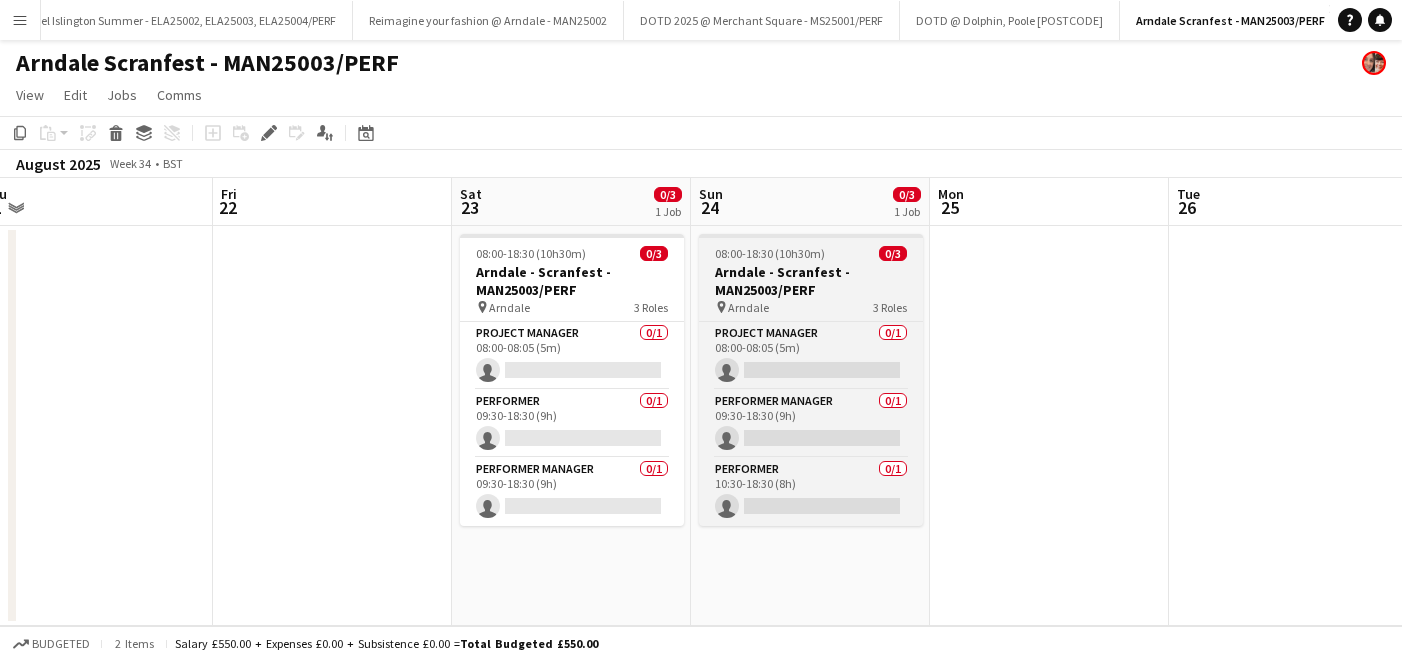 click on "Arndale - Scranfest - MAN25003/PERF" at bounding box center [811, 281] 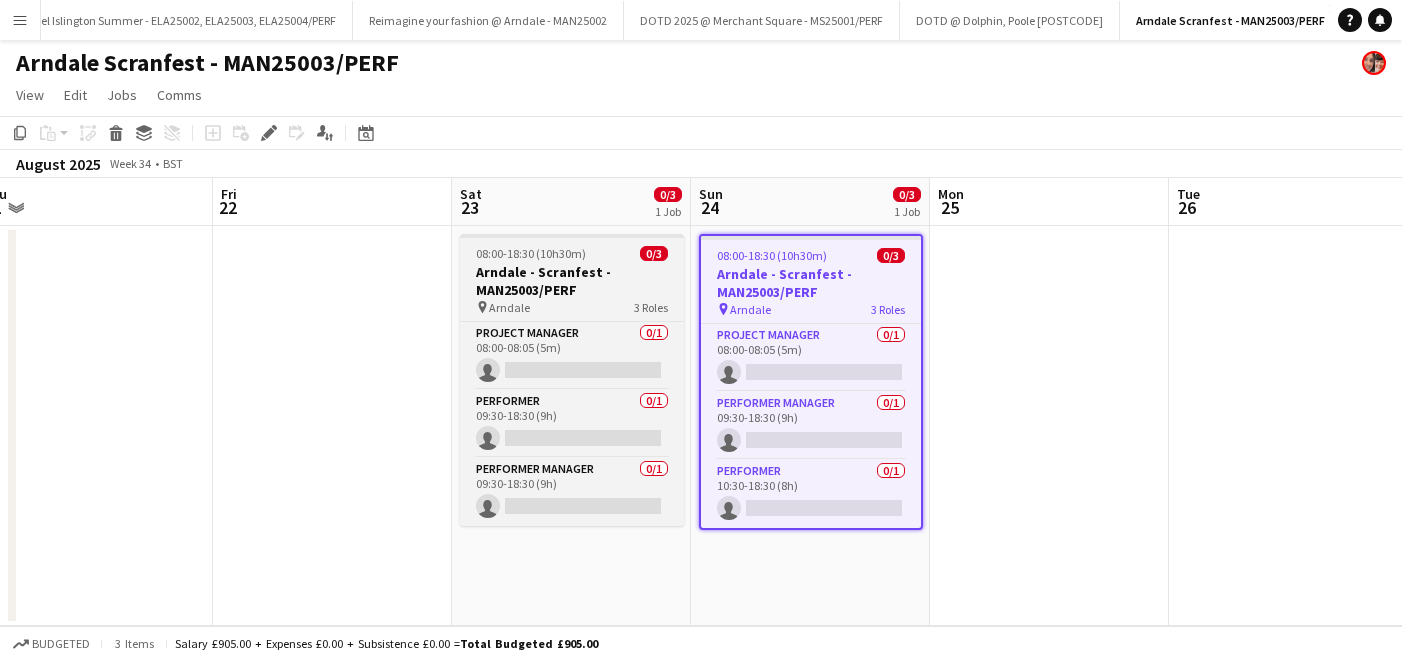 click on "Arndale - Scranfest - MAN25003/PERF" at bounding box center [572, 281] 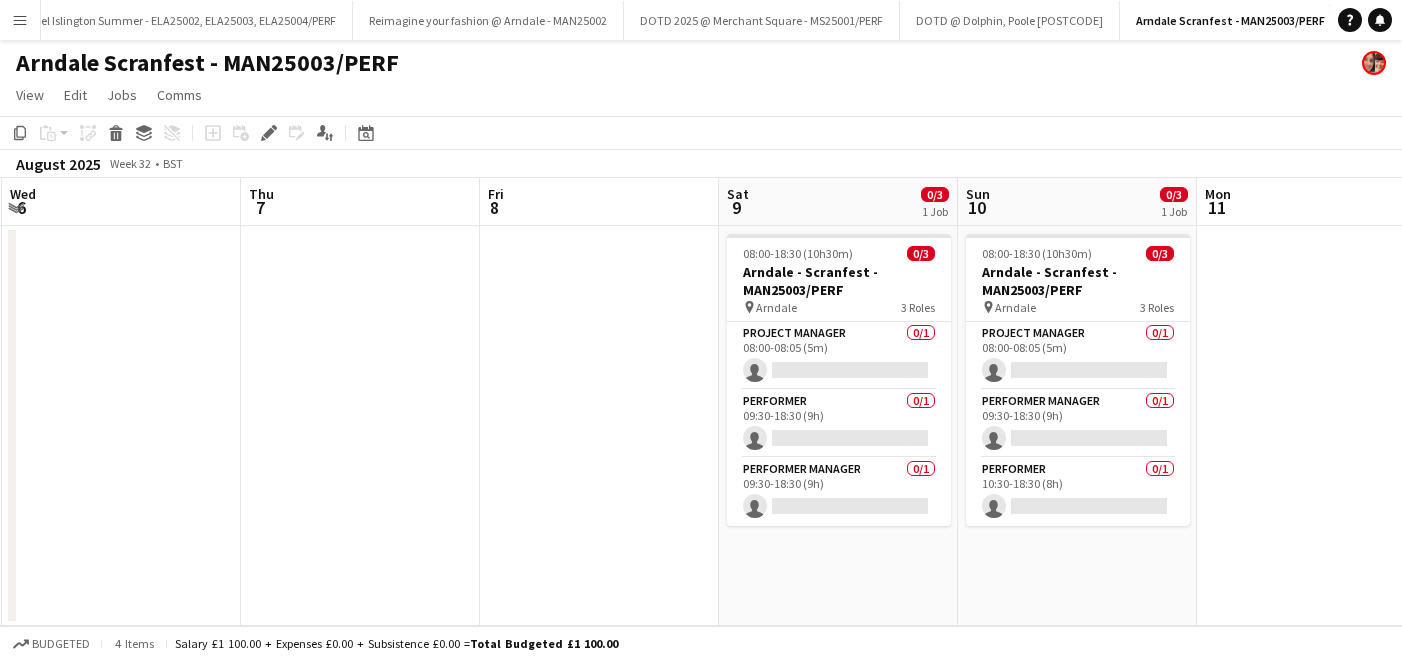 scroll, scrollTop: 0, scrollLeft: 599, axis: horizontal 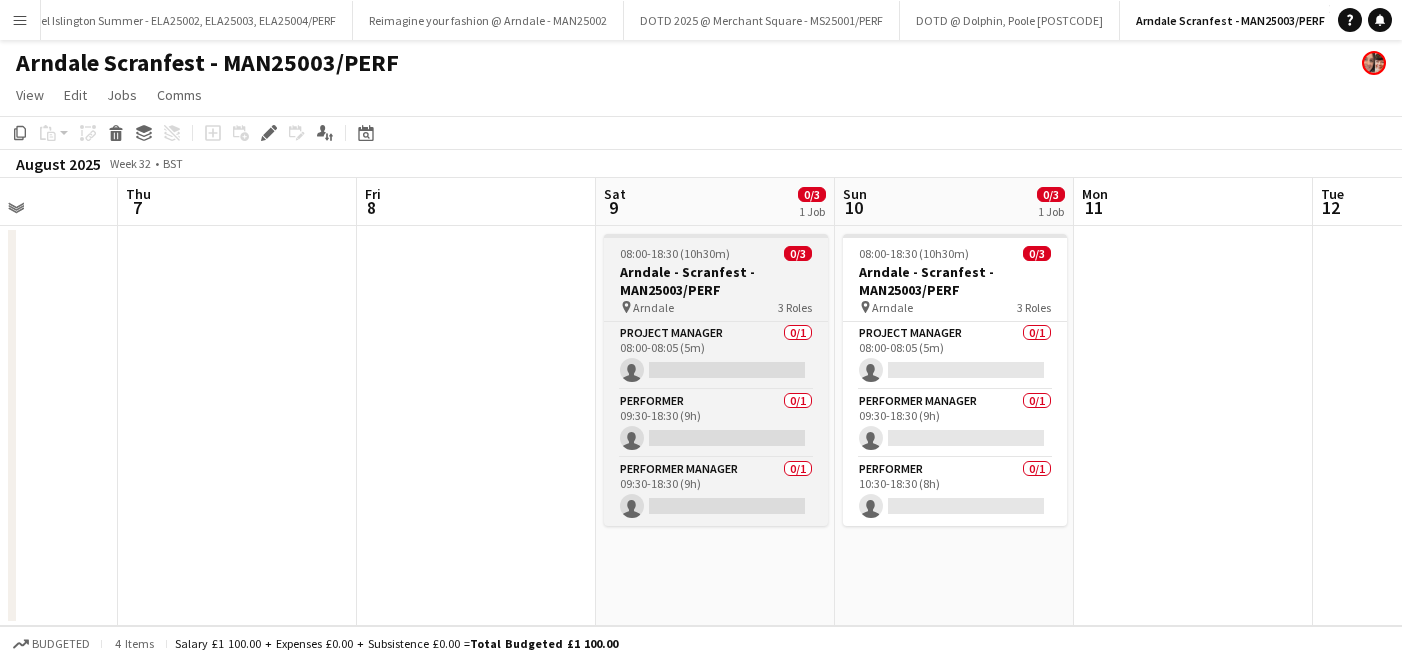 click on "0/3" at bounding box center (798, 253) 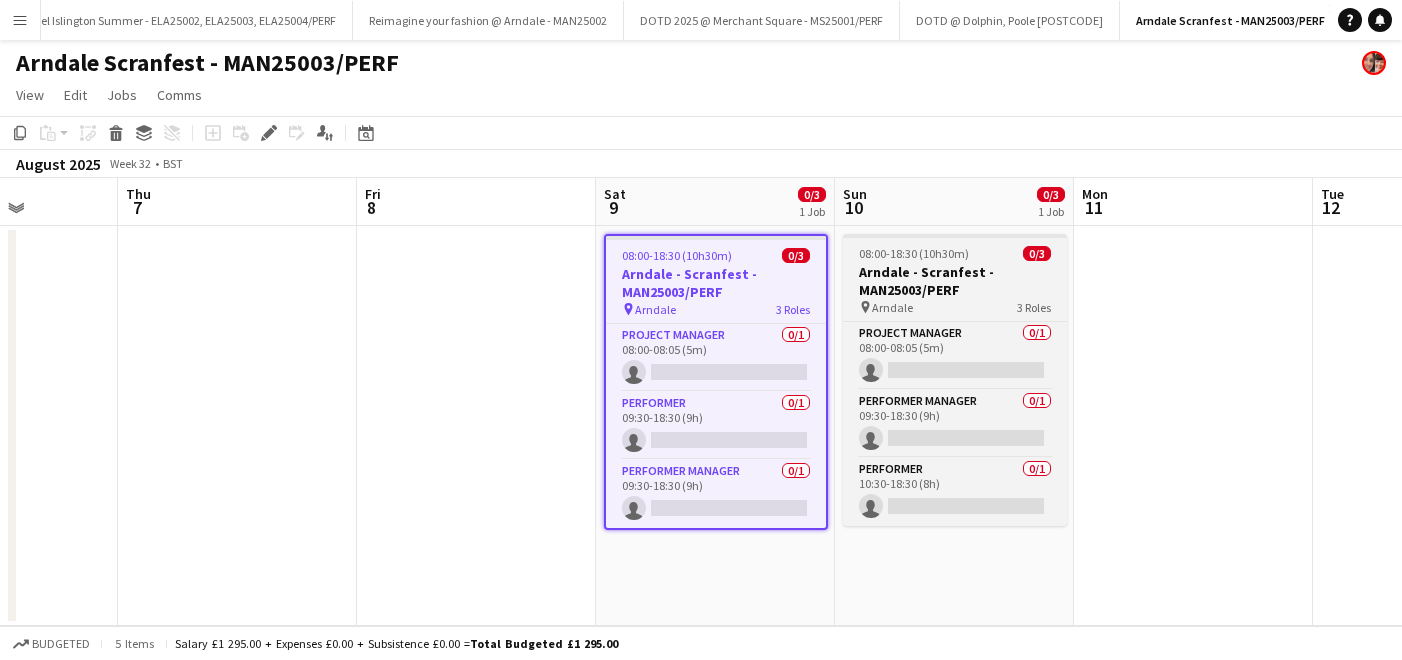 click on "Arndale - Scranfest - MAN25003/PERF" at bounding box center [955, 281] 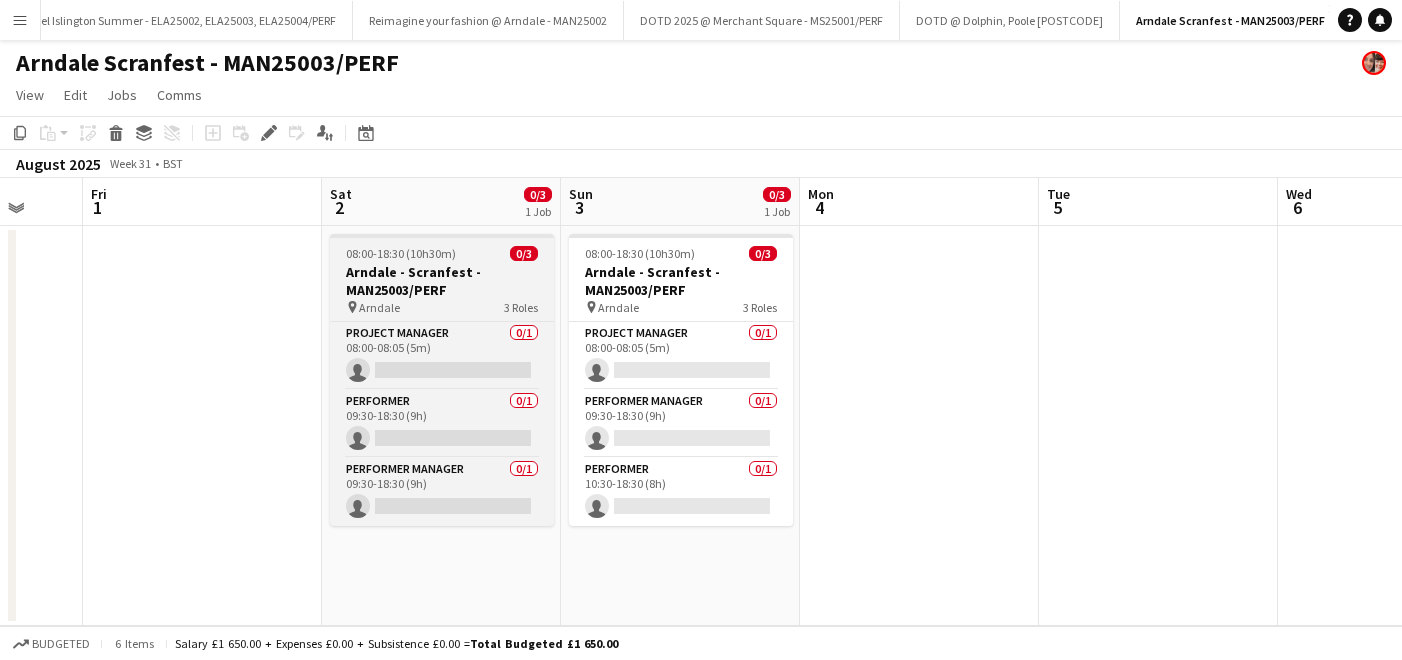 click on "Arndale - Scranfest - MAN25003/PERF" at bounding box center [442, 281] 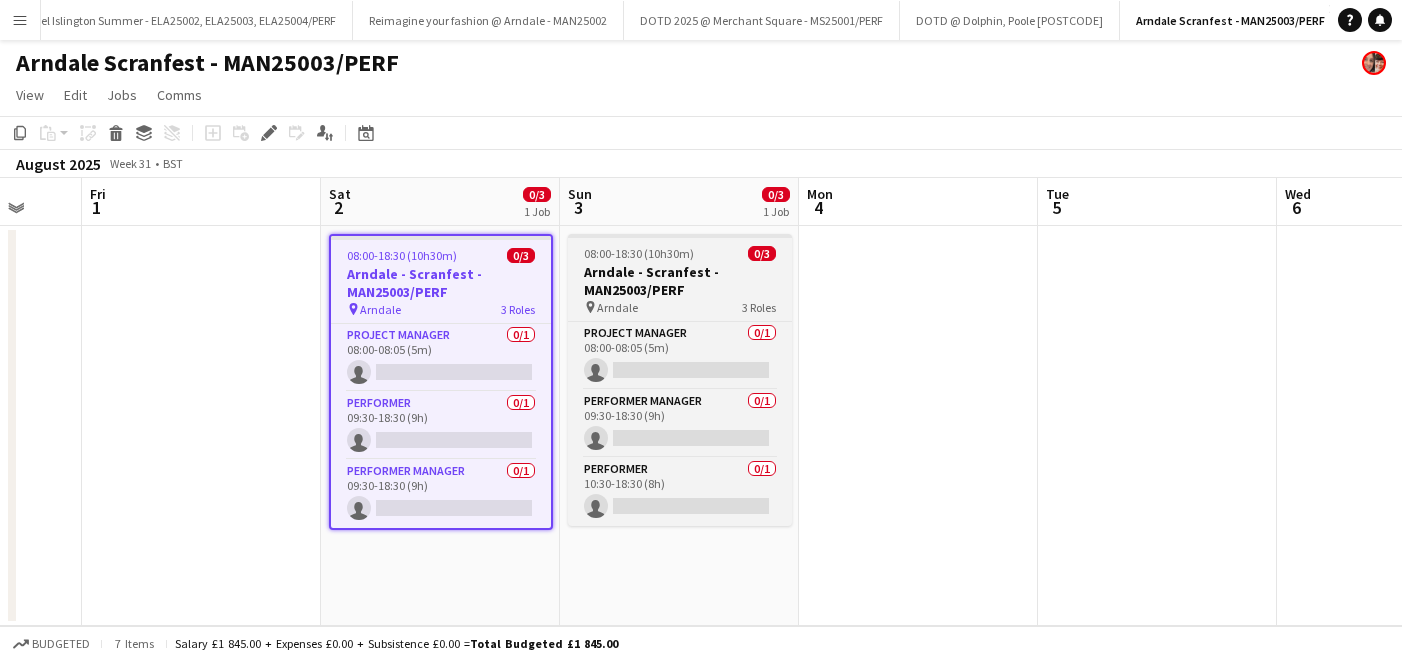 click on "Arndale - Scranfest - MAN25003/PERF" at bounding box center [680, 281] 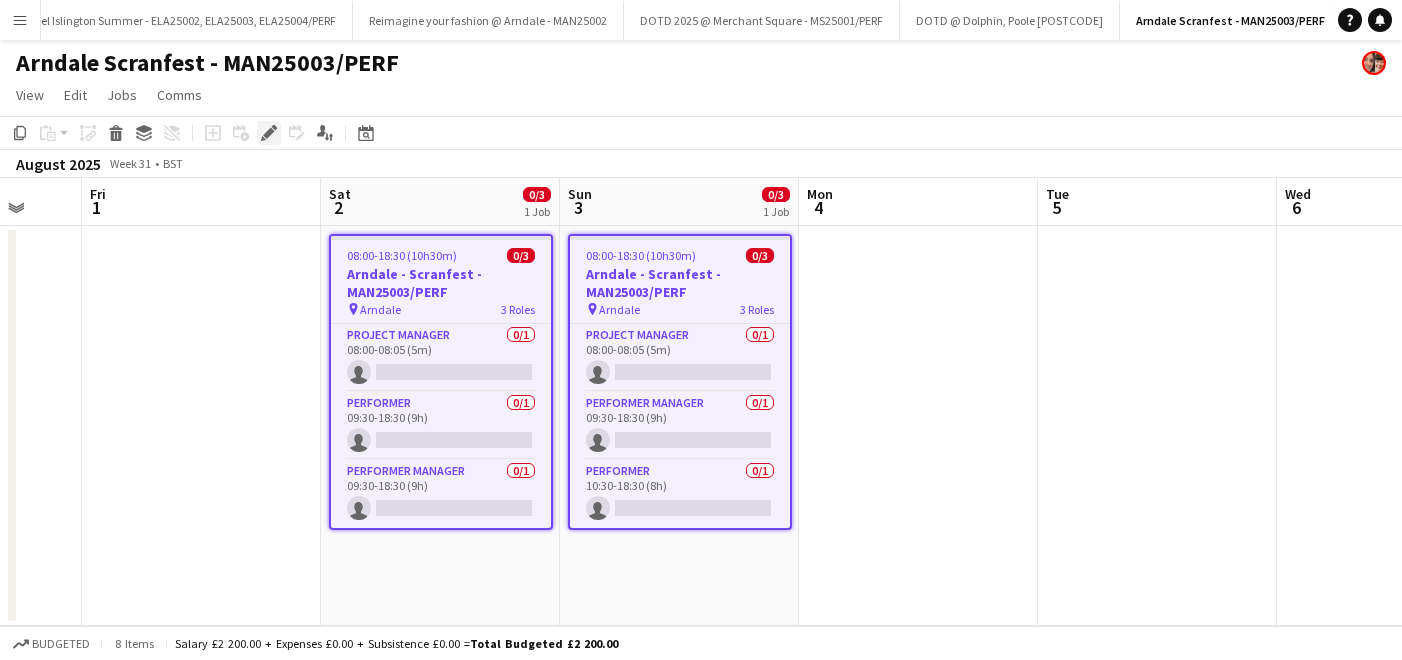 click 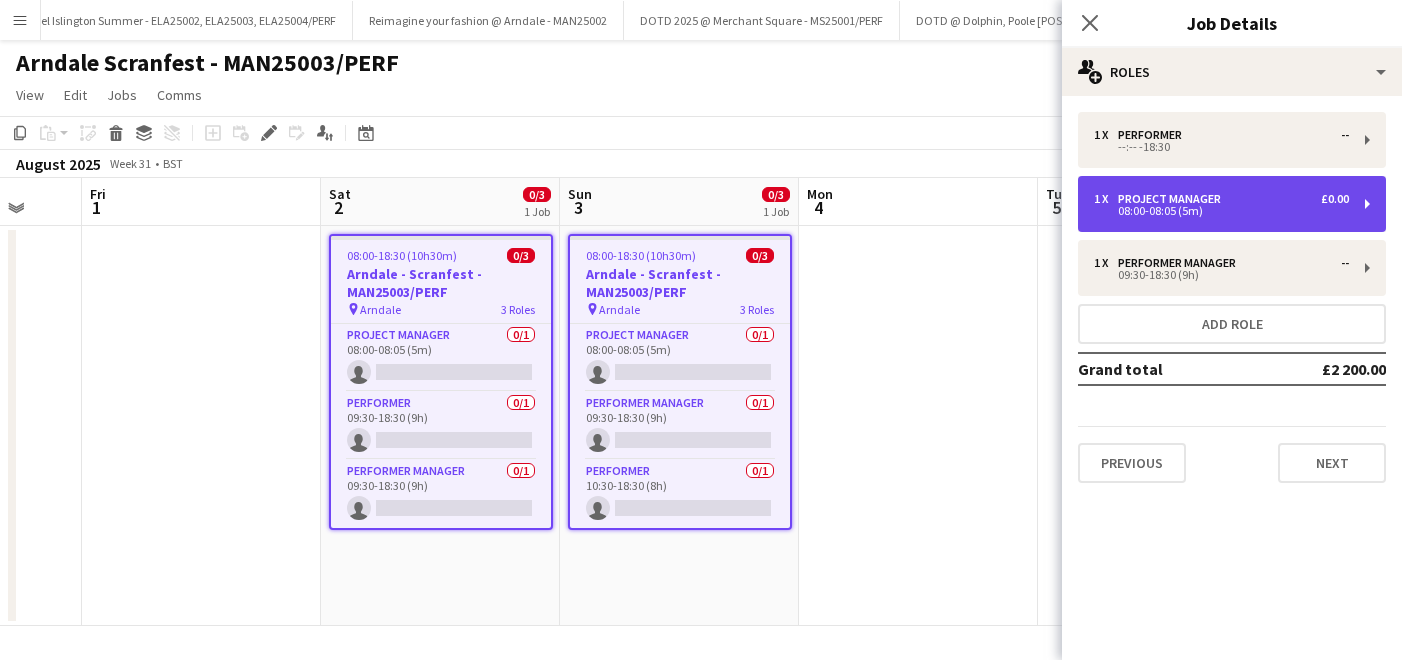 click on "Project Manager" at bounding box center (1173, 199) 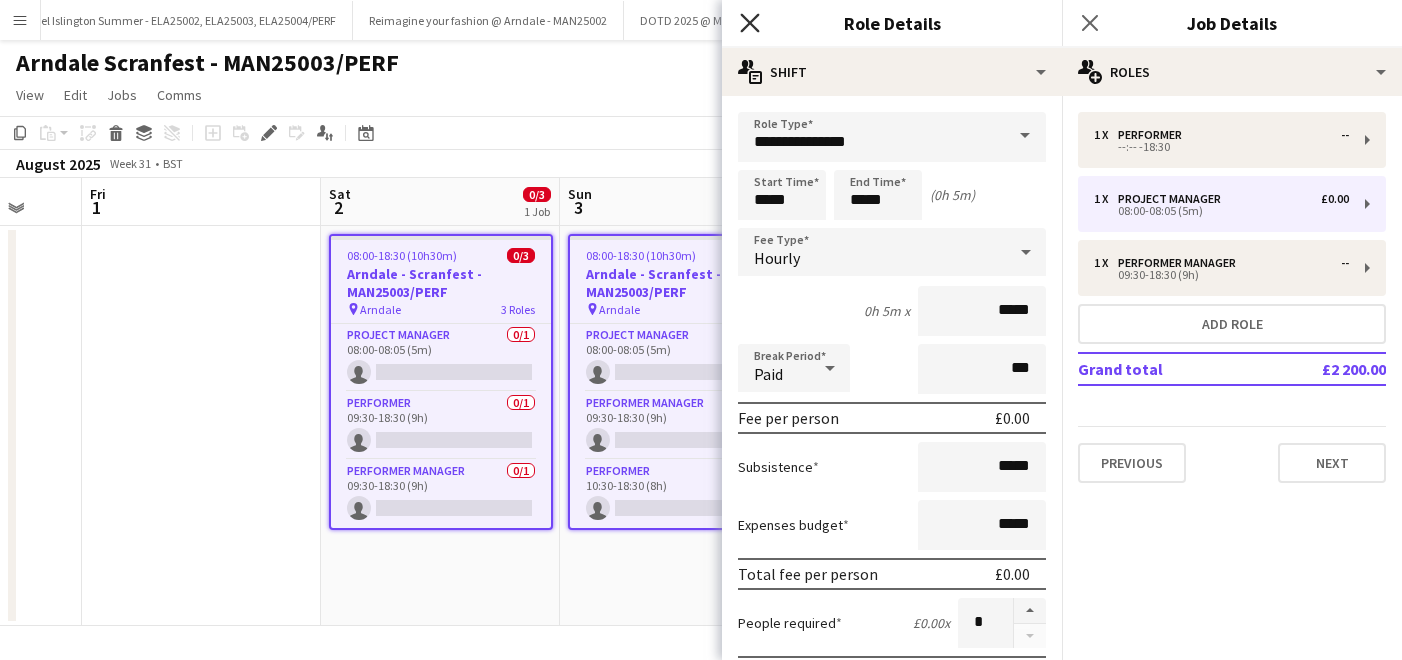 click on "Close pop-in" 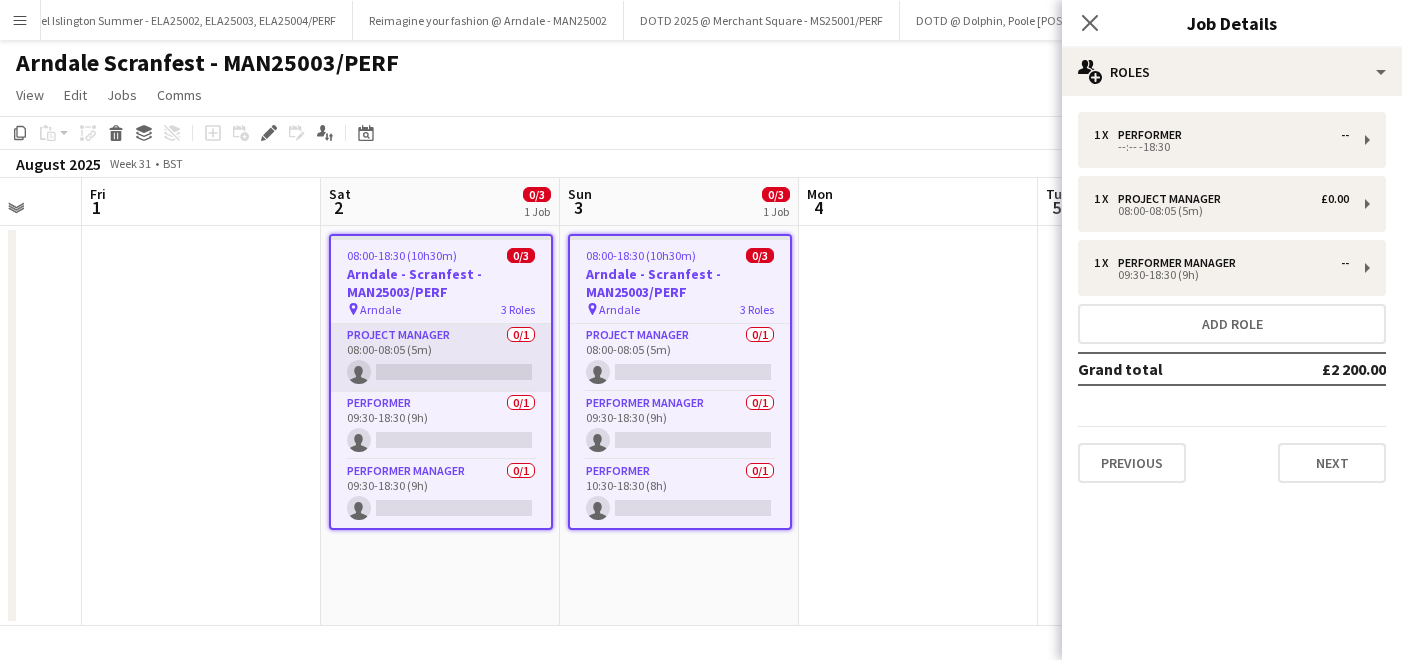 click on "Project Manager   0/1   08:00-08:05 (5m)
single-neutral-actions" at bounding box center [441, 358] 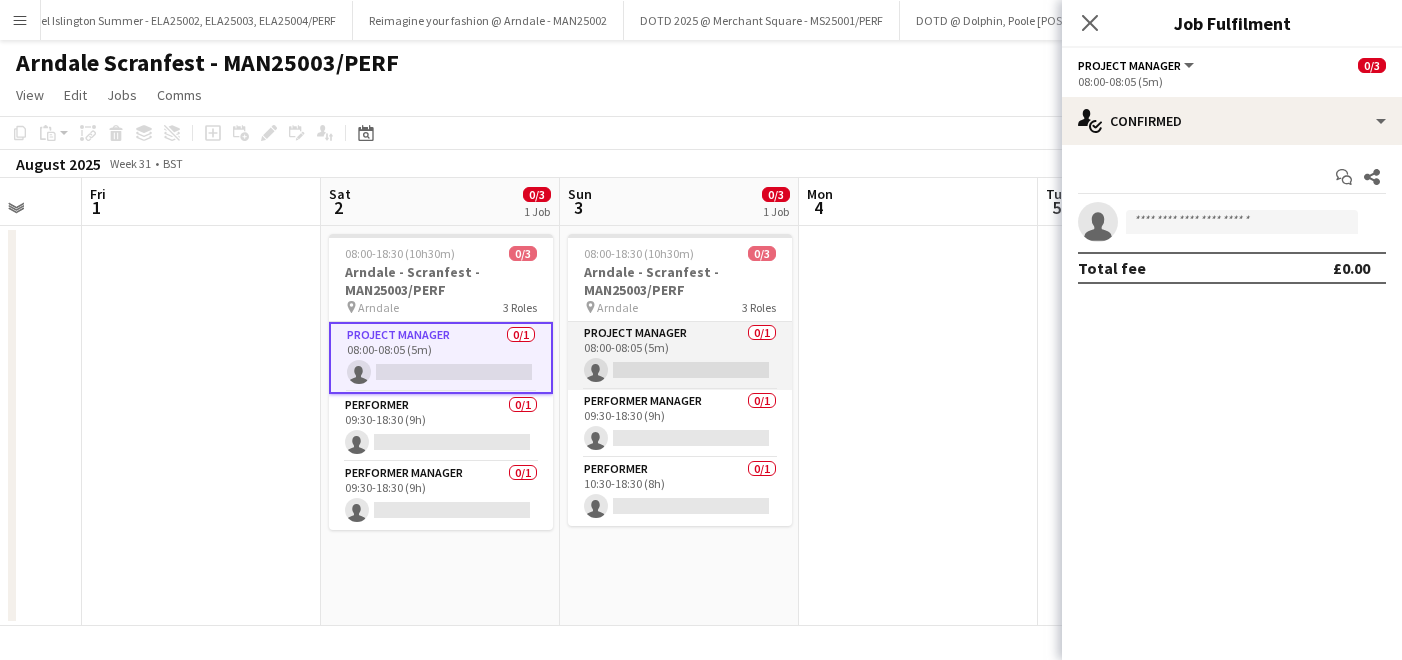 click on "Project Manager   0/1   08:00-08:05 (5m)
single-neutral-actions" at bounding box center (680, 356) 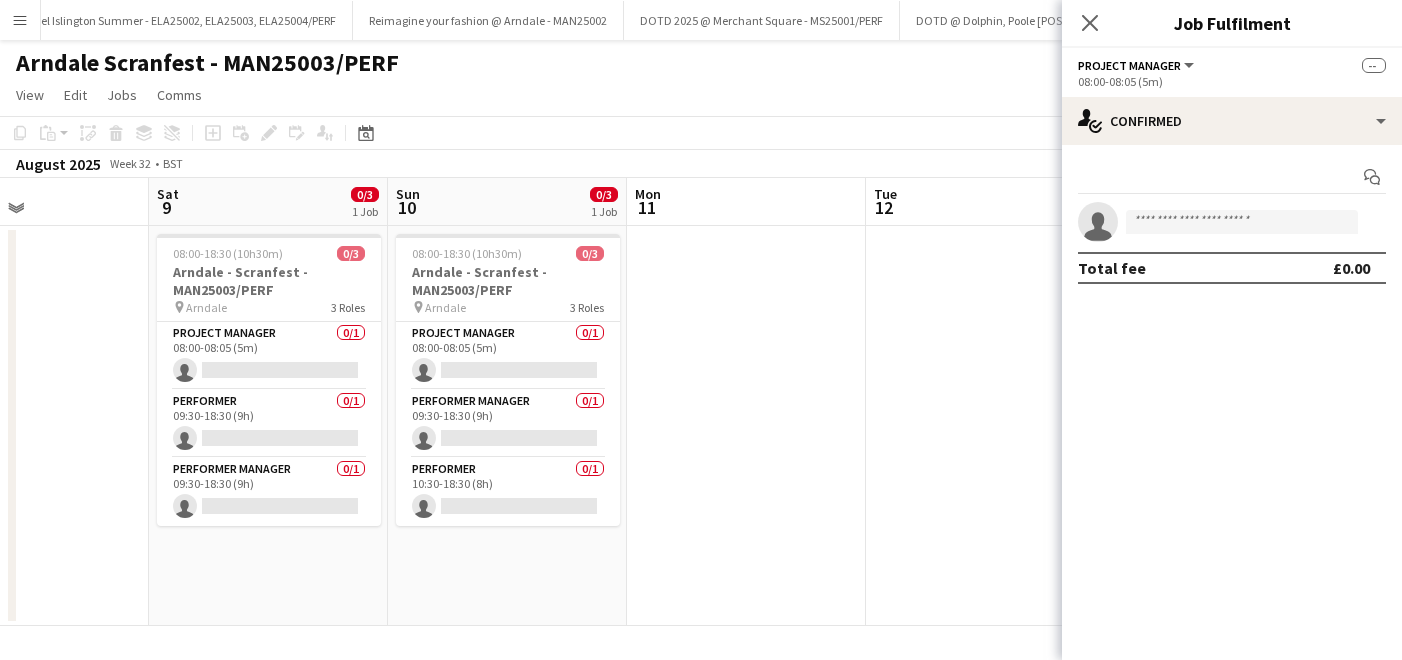 scroll, scrollTop: 0, scrollLeft: 598, axis: horizontal 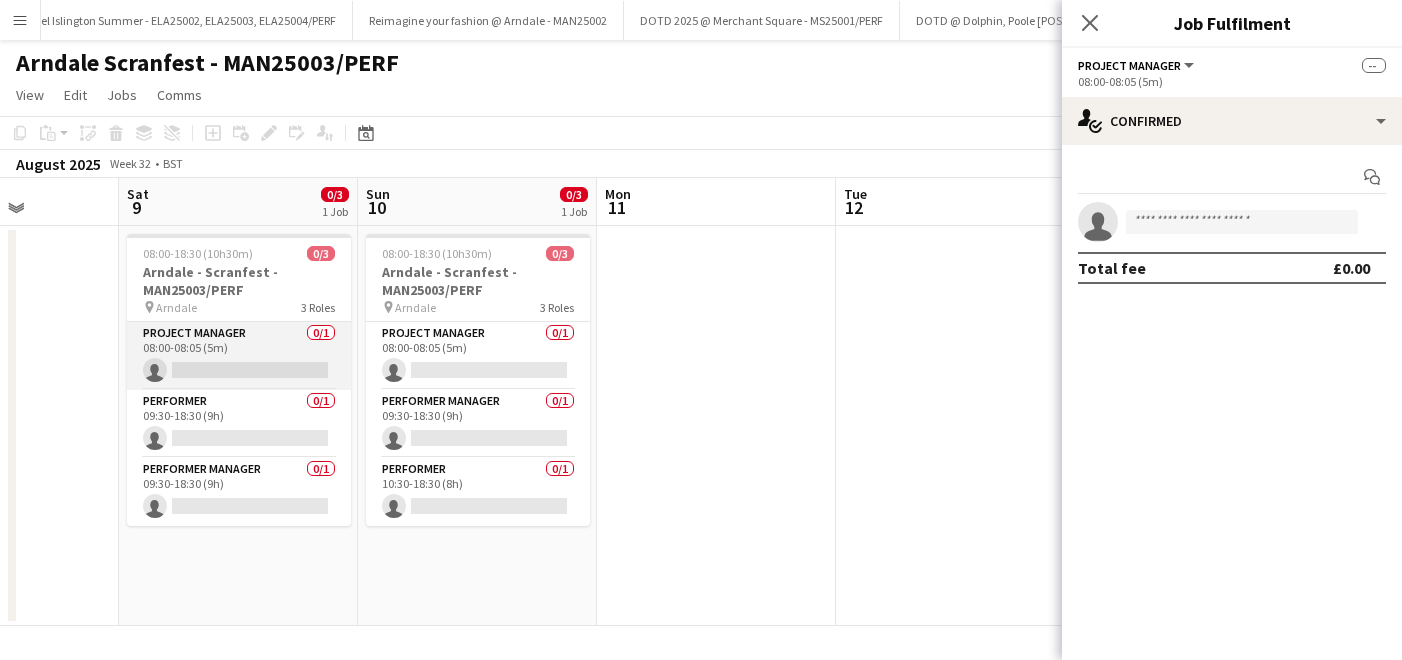 click on "Project Manager   0/1   08:00-08:05 (5m)
single-neutral-actions" at bounding box center (239, 356) 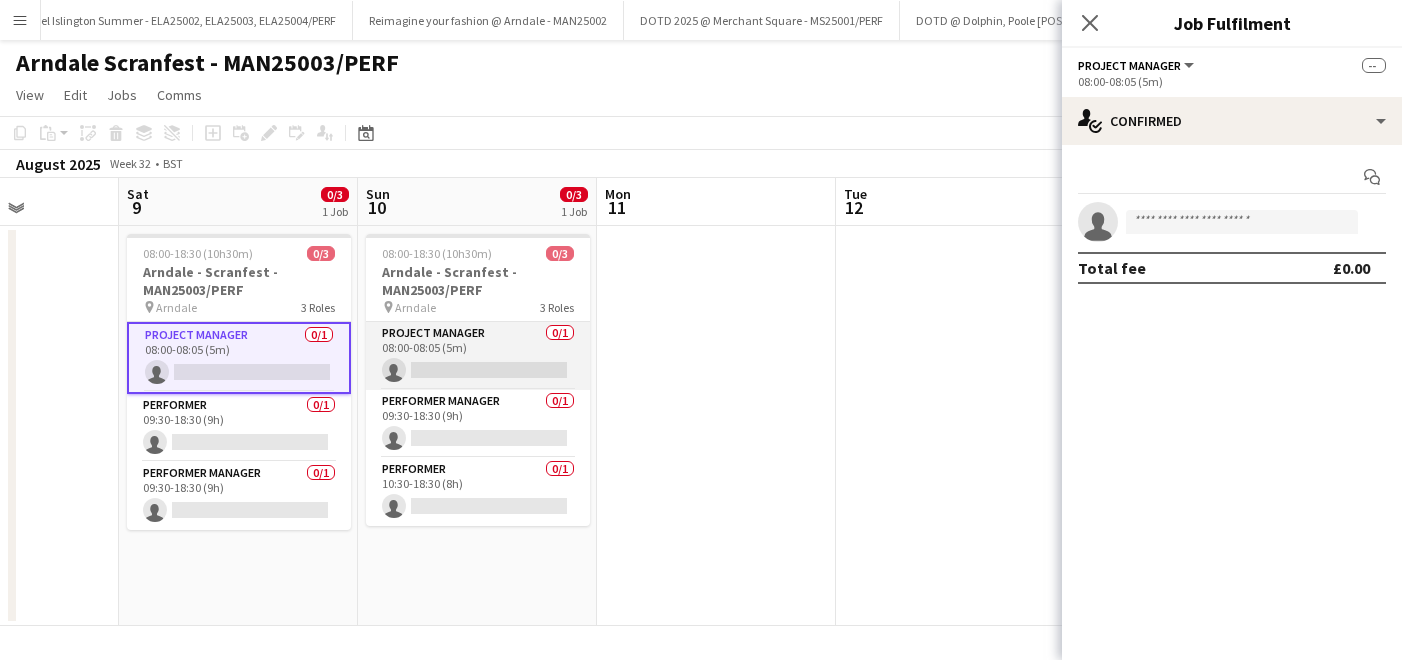 click on "Project Manager   0/1   08:00-08:05 (5m)
single-neutral-actions" at bounding box center [478, 356] 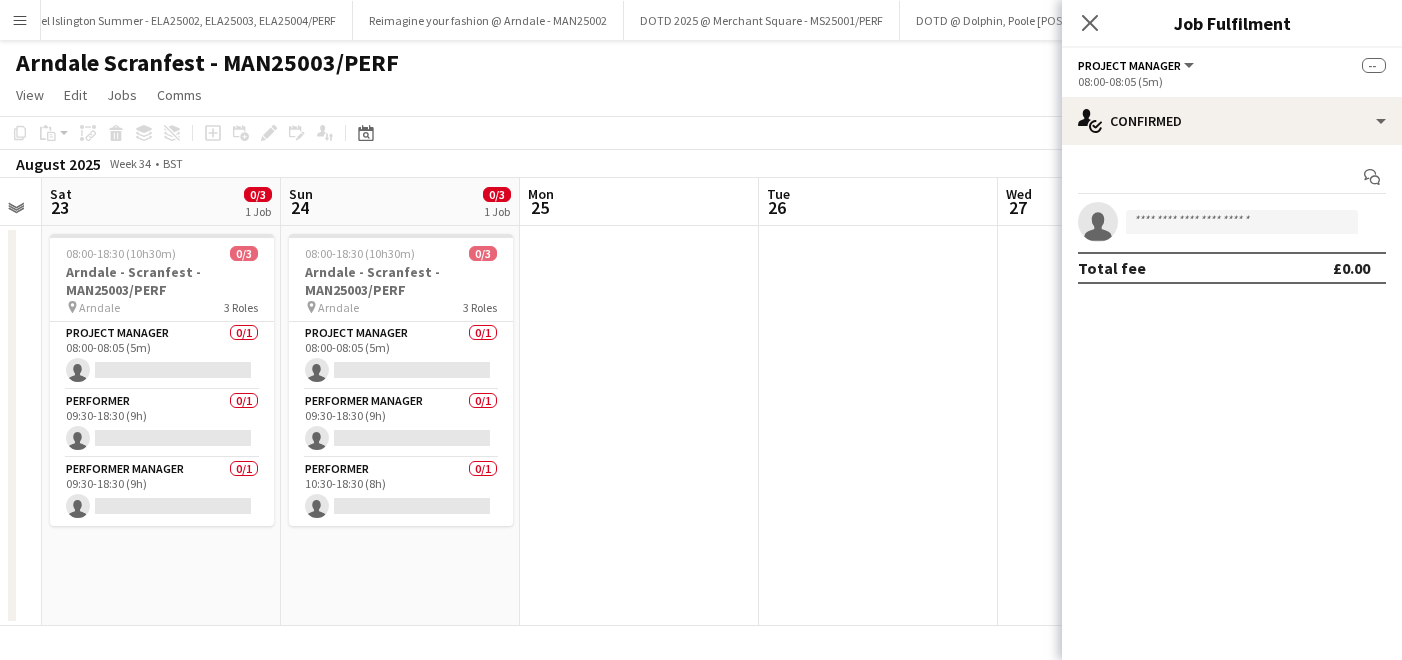 scroll, scrollTop: 0, scrollLeft: 423, axis: horizontal 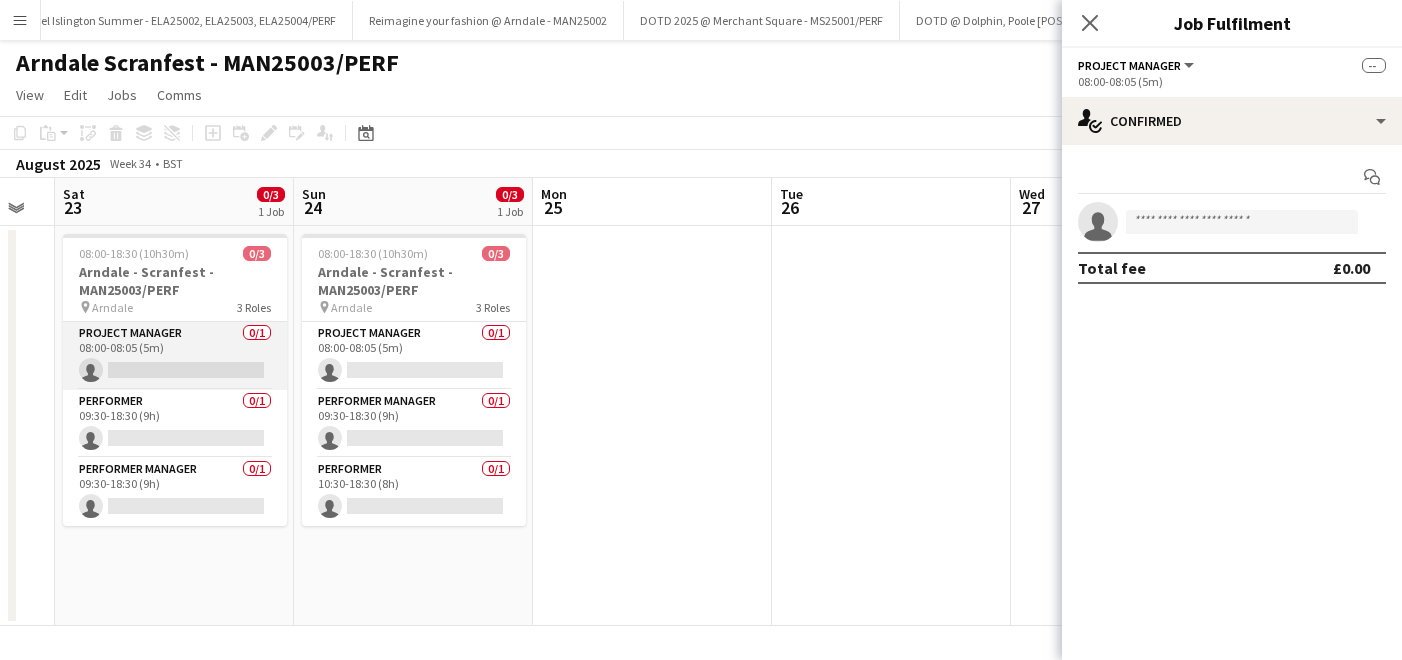 click on "Project Manager   0/1   08:00-08:05 (5m)
single-neutral-actions" at bounding box center (175, 356) 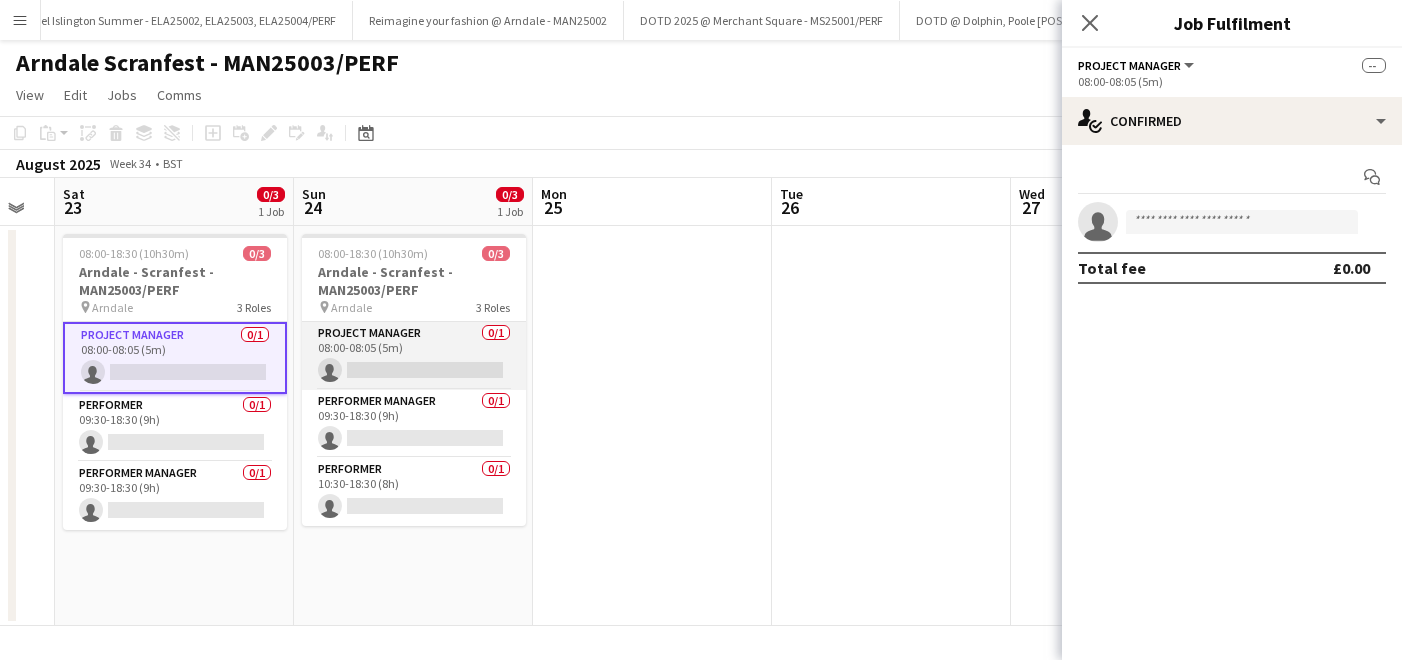 click on "Project Manager   0/1   08:00-08:05 (5m)
single-neutral-actions" at bounding box center (414, 356) 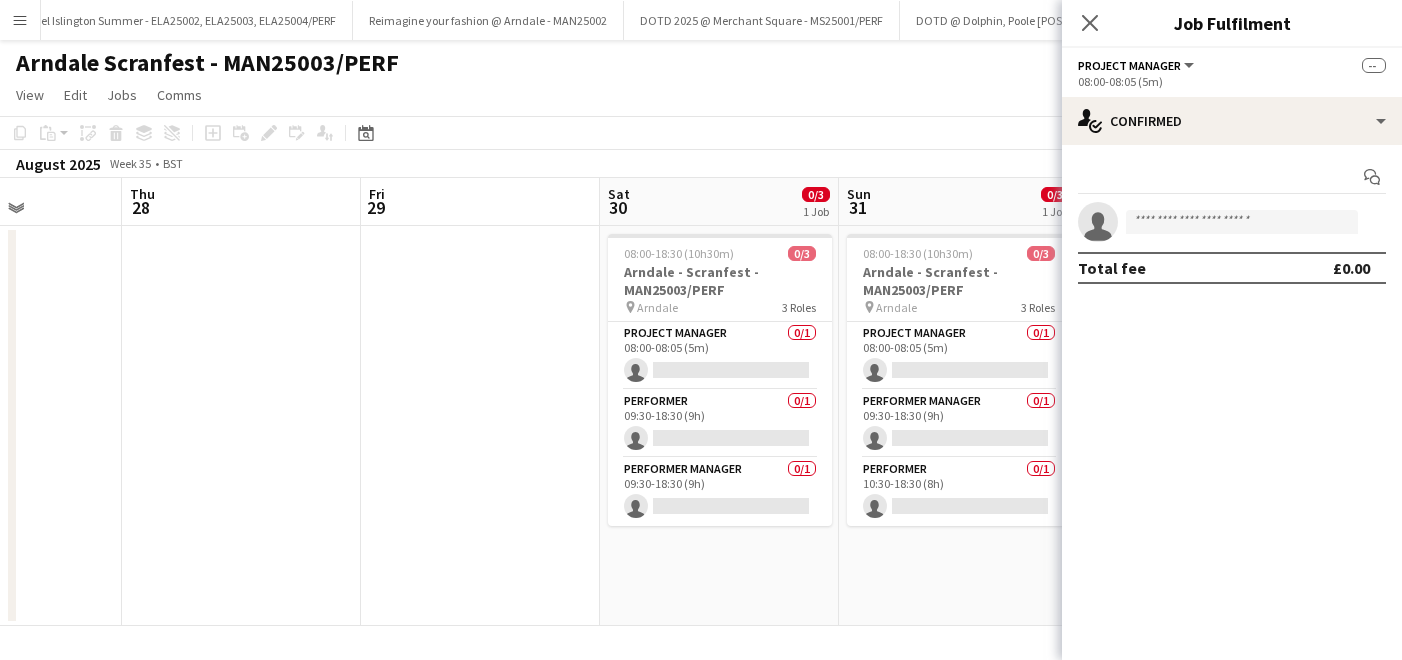 scroll, scrollTop: 0, scrollLeft: 733, axis: horizontal 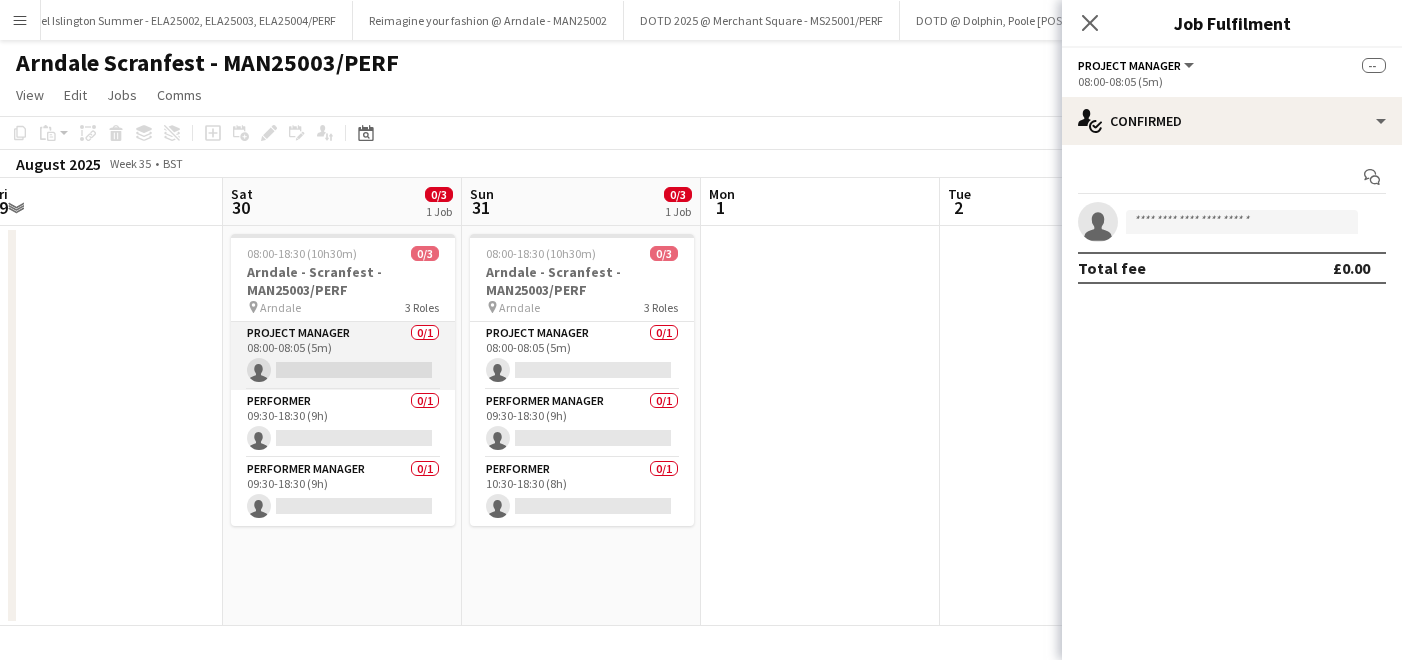 click on "Project Manager   0/1   08:00-08:05 (5m)
single-neutral-actions" at bounding box center [343, 356] 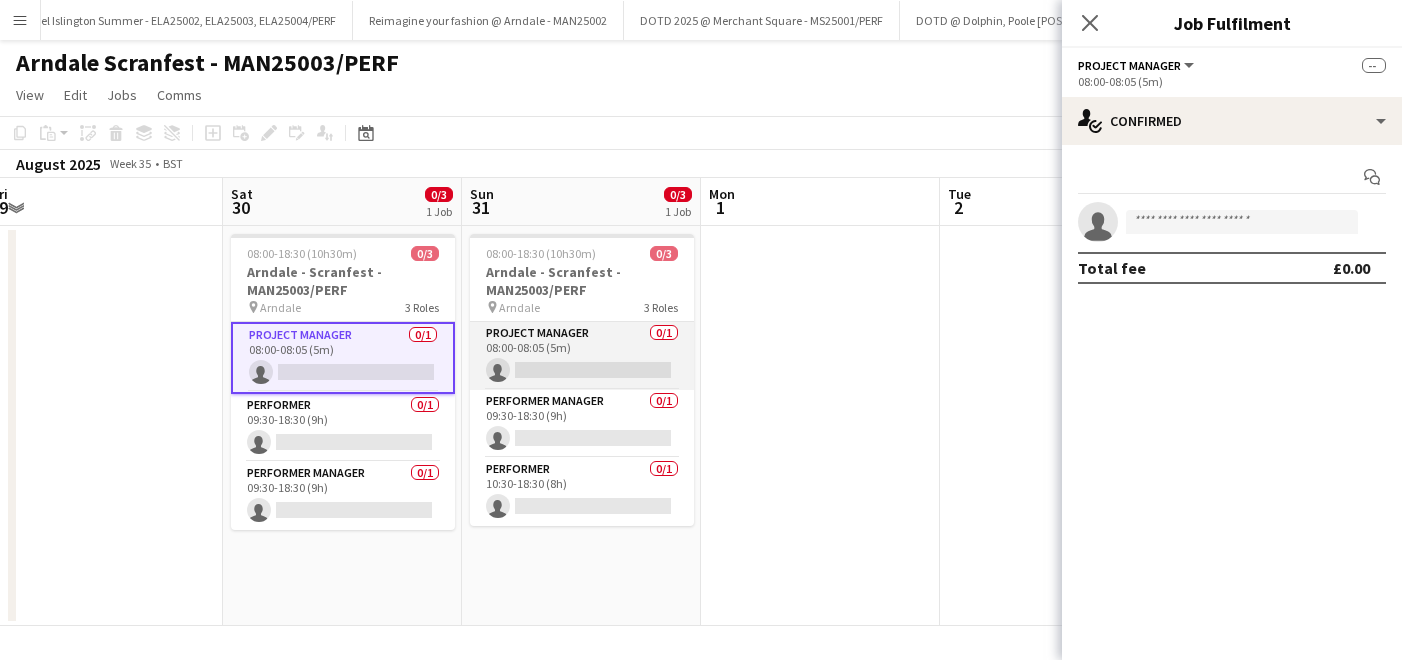 click on "Project Manager   0/1   08:00-08:05 (5m)
single-neutral-actions" at bounding box center (582, 356) 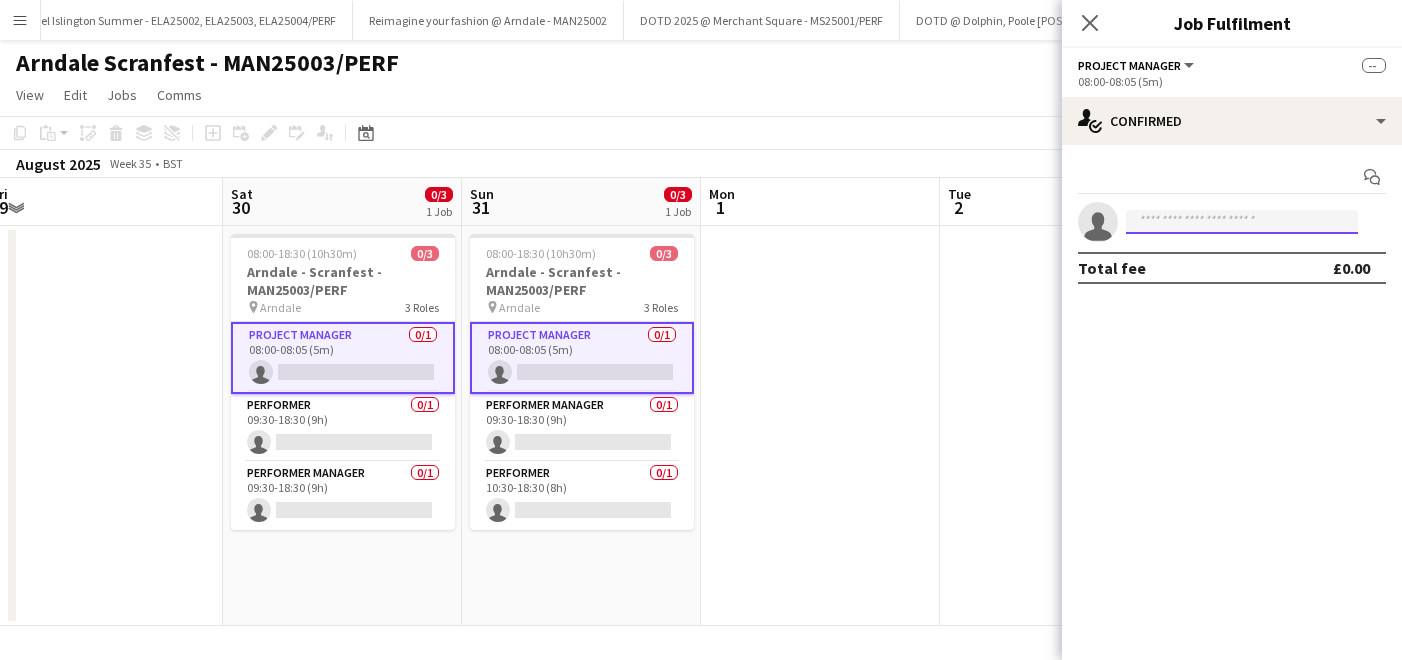 click at bounding box center (1242, 222) 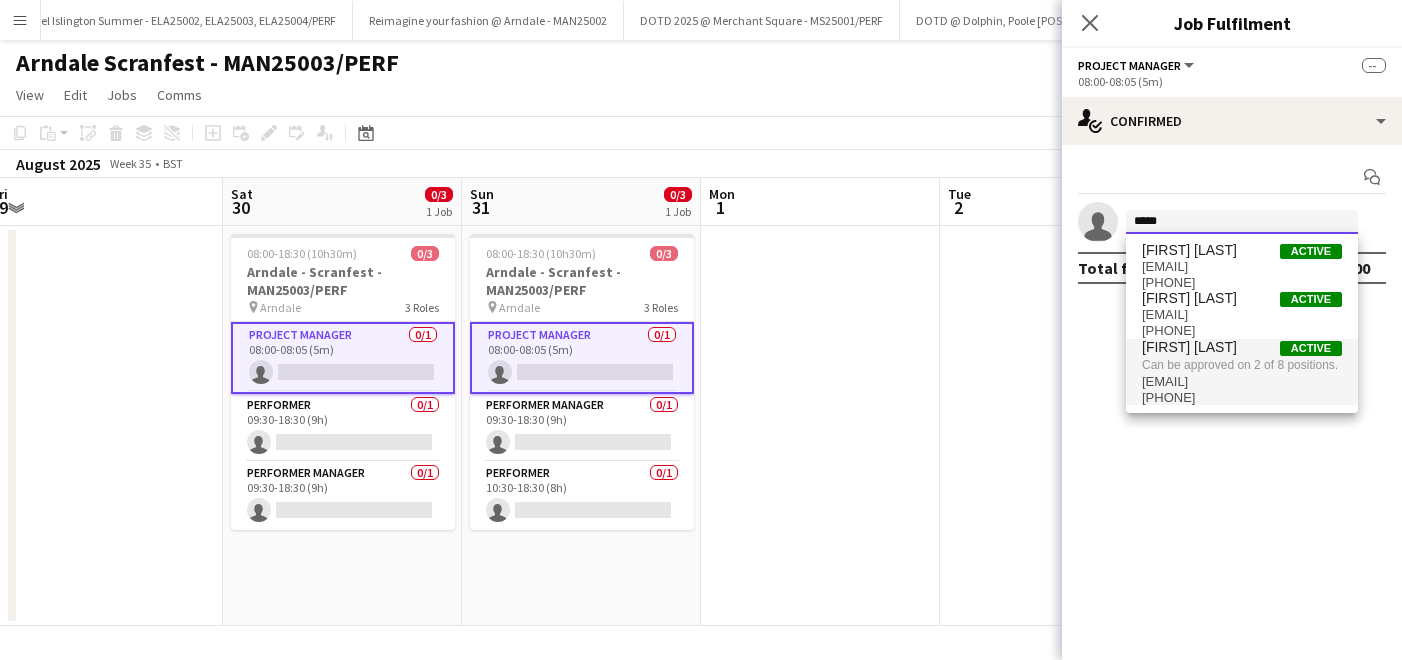 type on "*****" 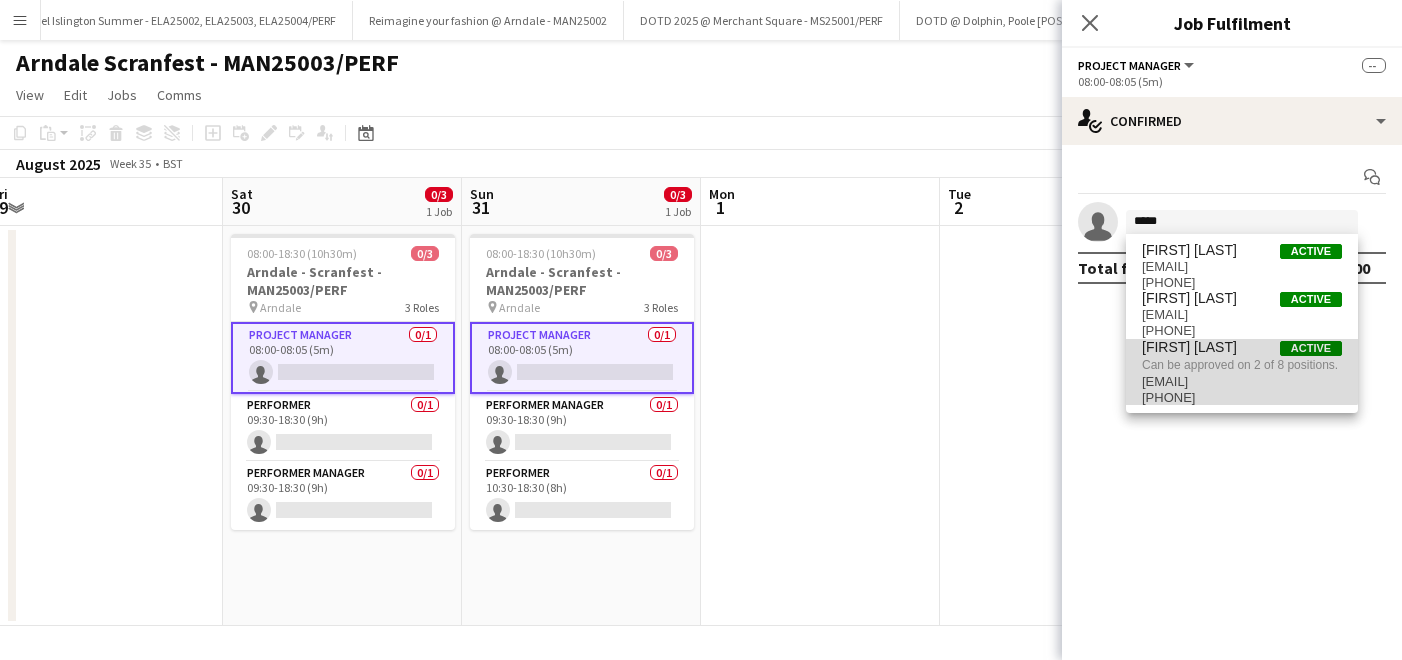 click on "[FIRST] [LAST]" at bounding box center [1189, 347] 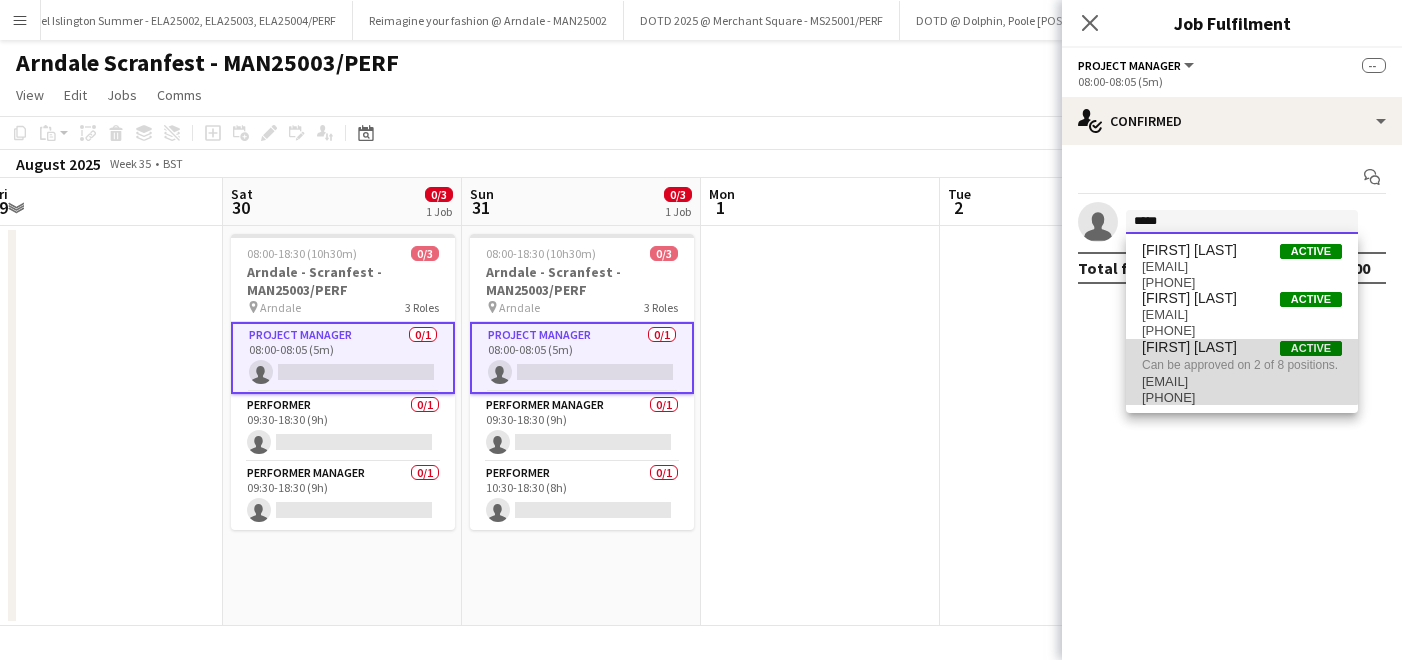 type 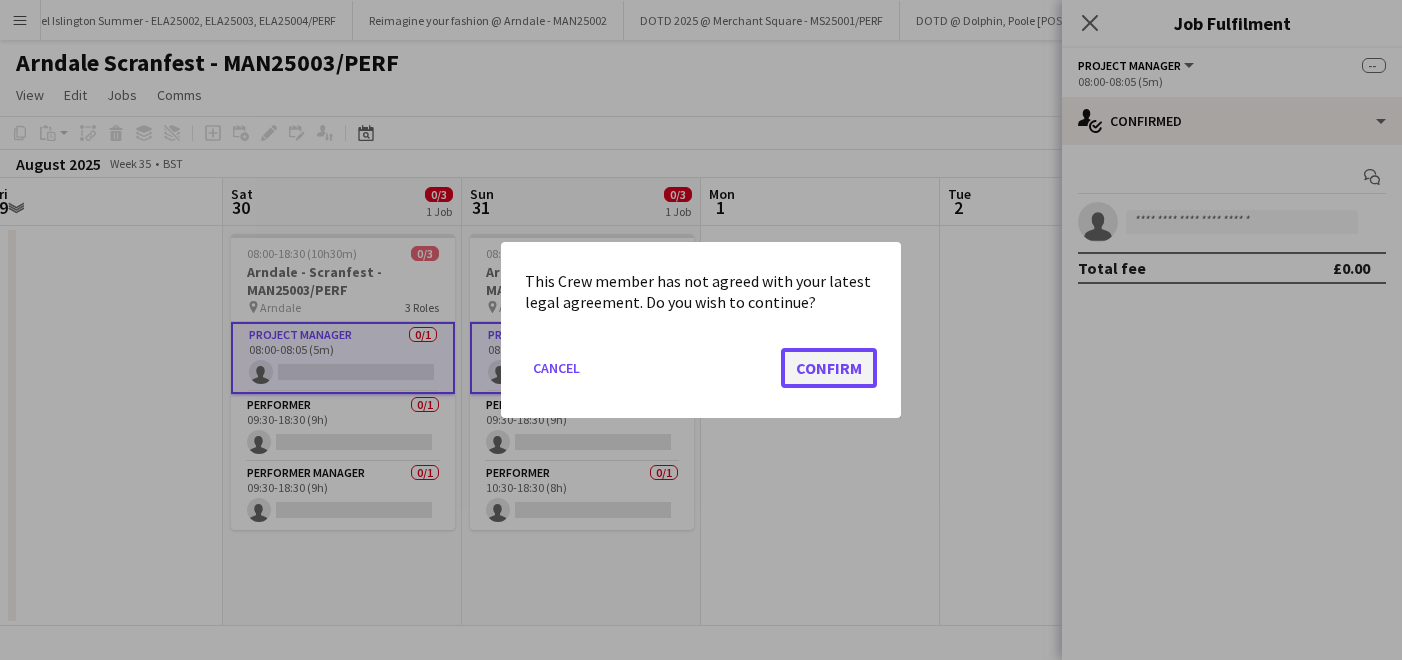 click on "Confirm" 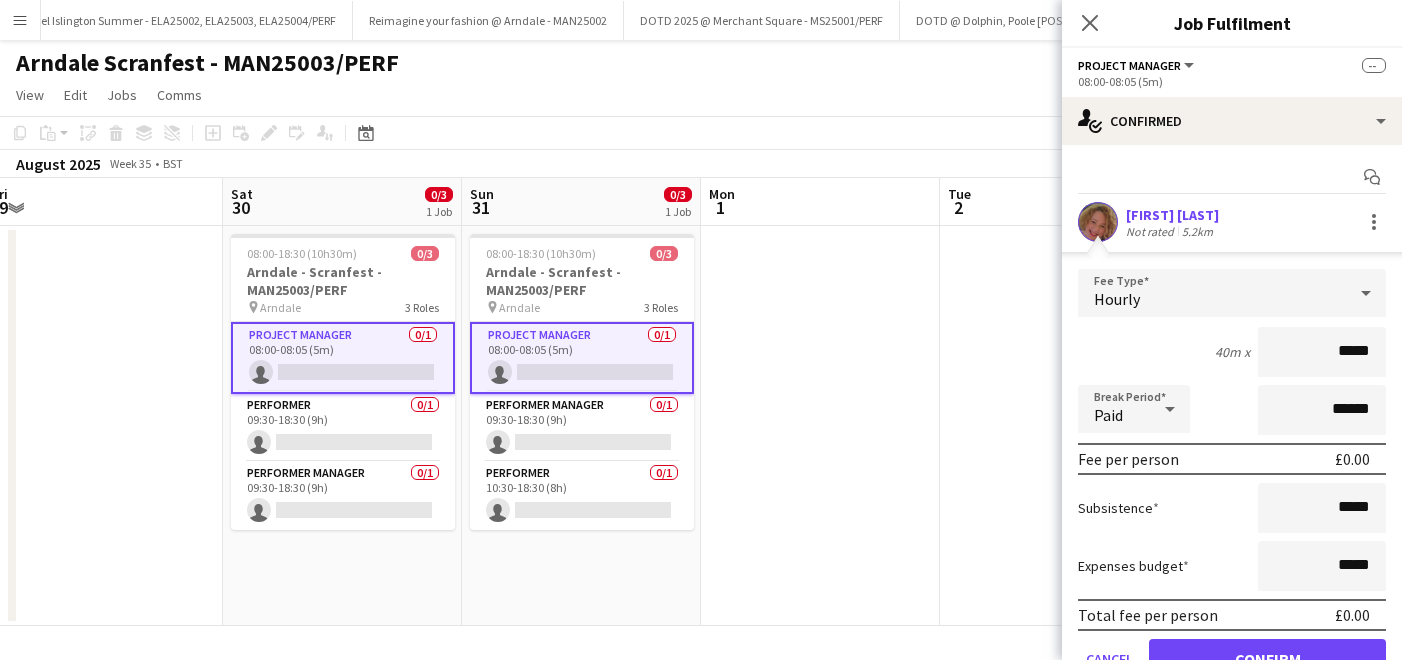 scroll, scrollTop: 94, scrollLeft: 0, axis: vertical 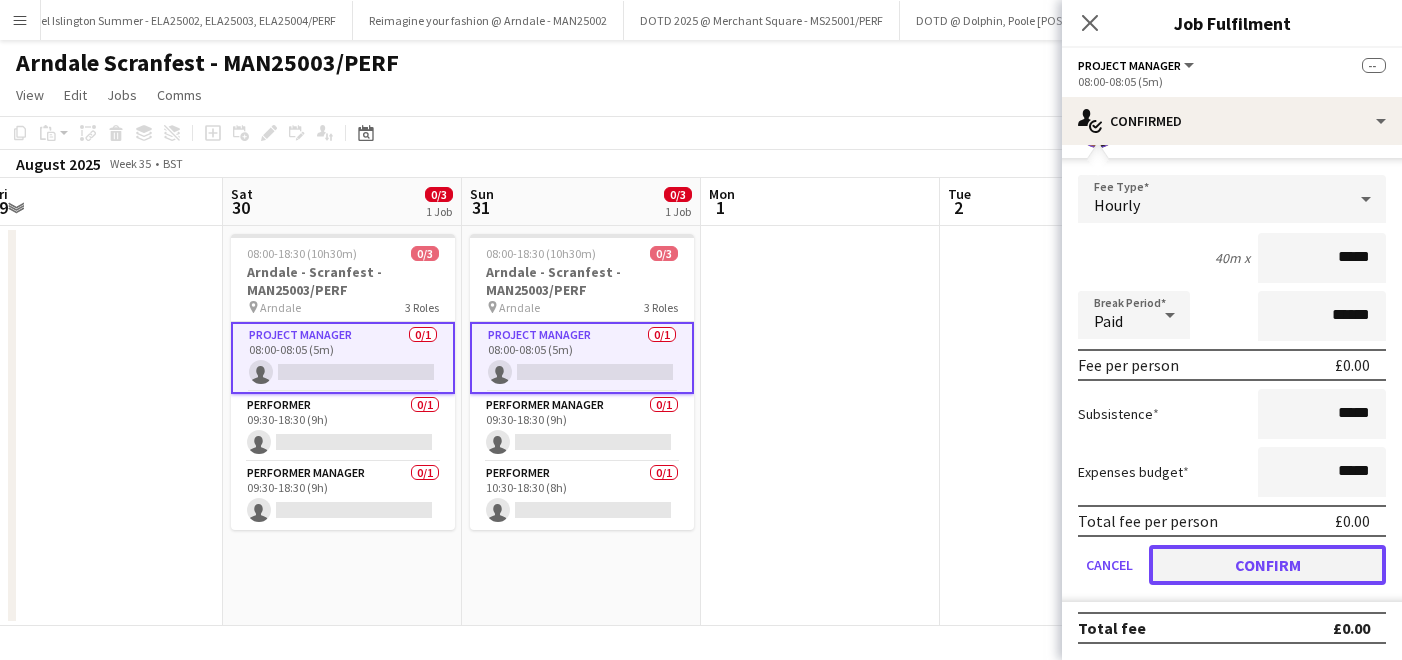 click on "Confirm" at bounding box center [1267, 565] 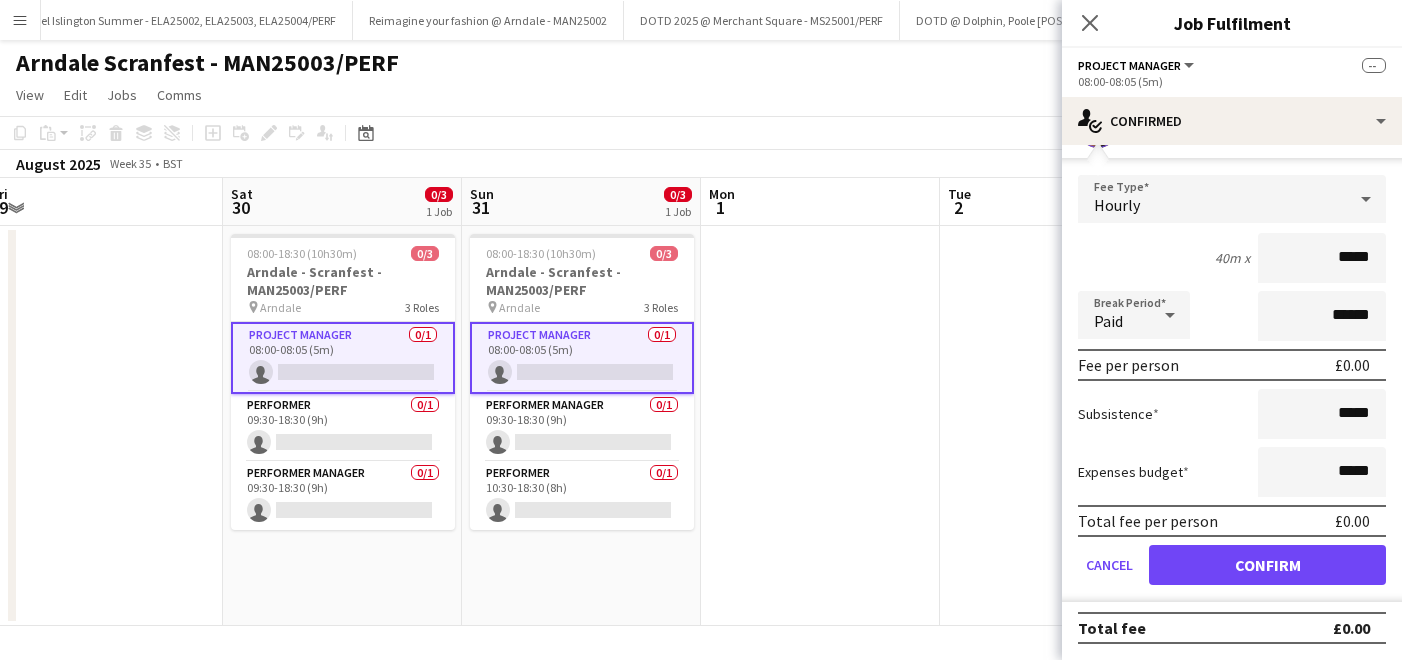 scroll, scrollTop: 0, scrollLeft: 0, axis: both 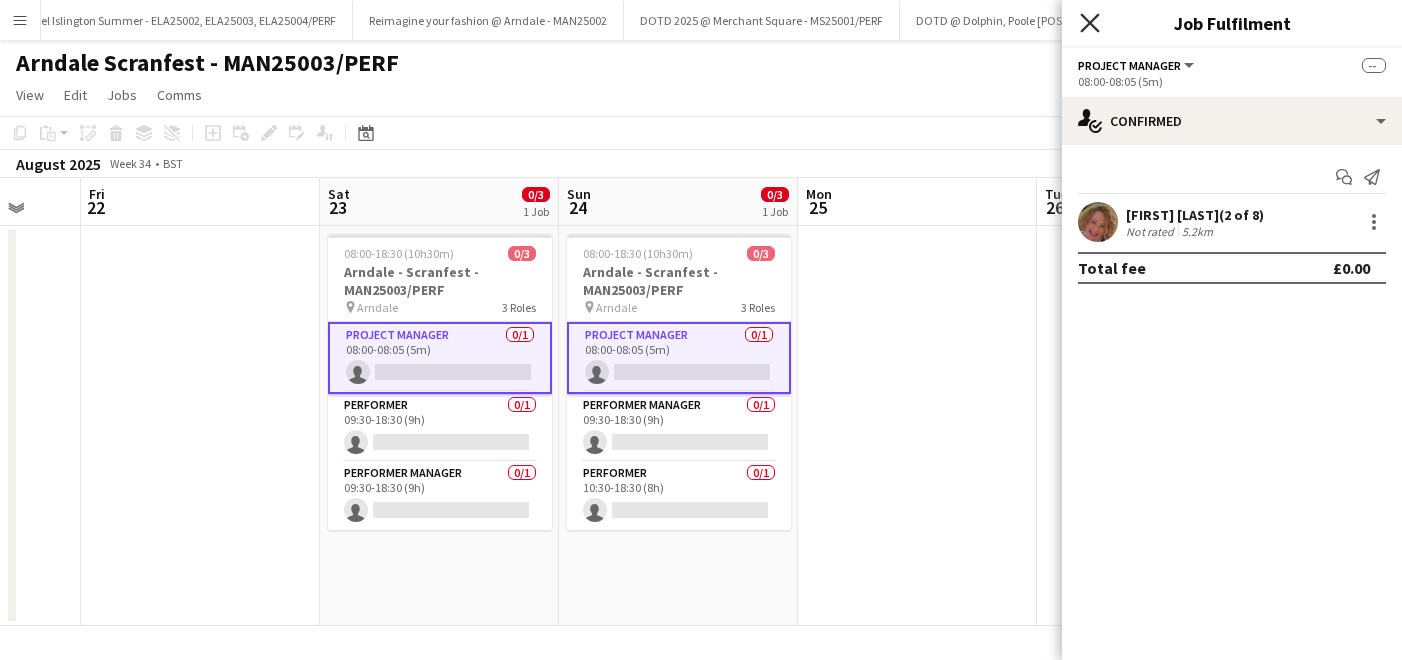 click 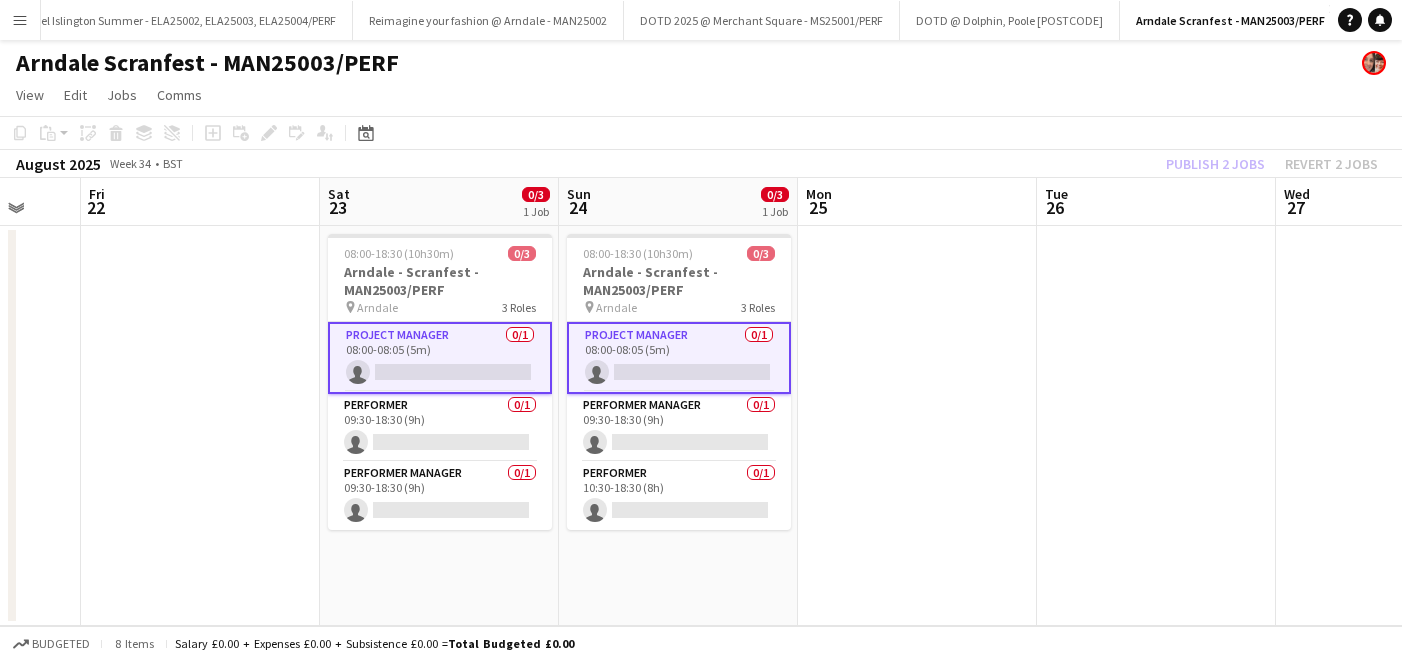 click on "View  Day view expanded Day view collapsed Month view Date picker Jump to today Expand Linked Jobs Collapse Linked Jobs  Edit  Copy
Command
C  Paste  Without Crew
Command
V With Crew
Command
Shift
V Paste as linked job  Group  Group Ungroup  Jobs  New Job Edit Job Delete Job New Linked Job Edit Linked Jobs Job fulfilment Promote Role Copy Role URL  Comms  Notify confirmed crew Create chat" 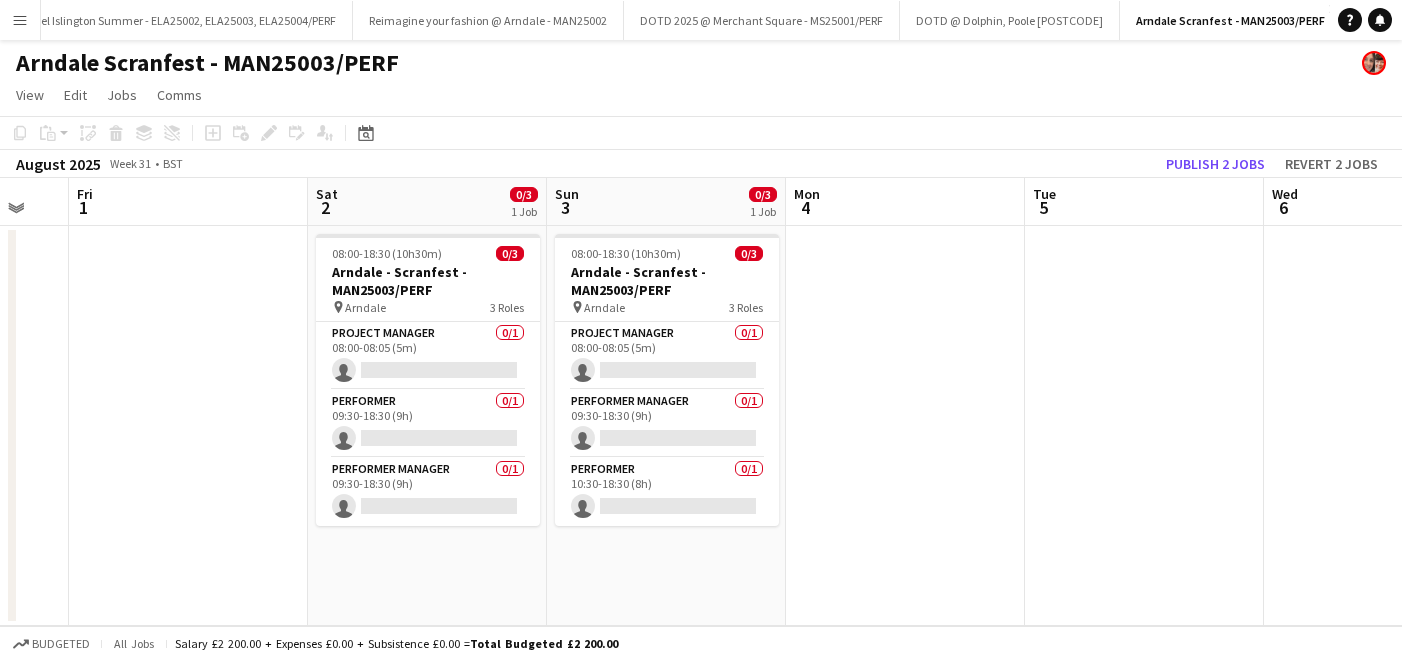 scroll, scrollTop: 0, scrollLeft: 431, axis: horizontal 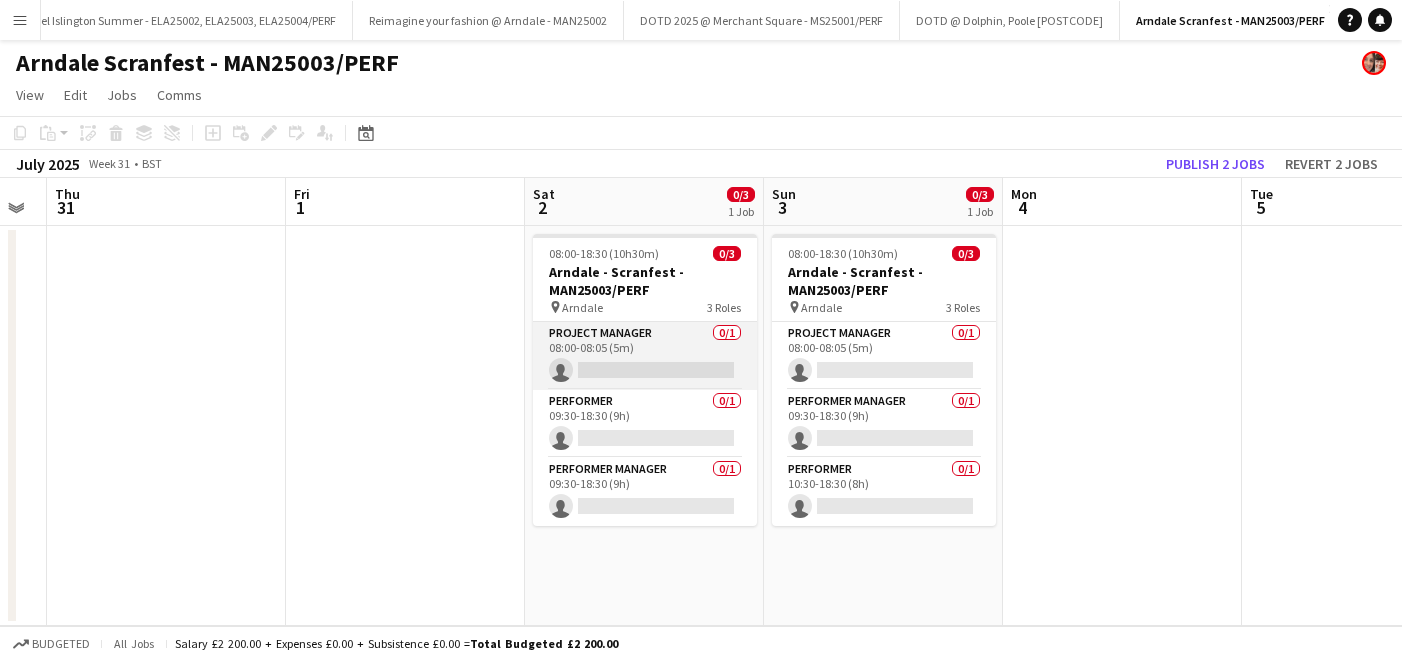 click on "Project Manager   0/1   08:00-08:05 (5m)
single-neutral-actions" at bounding box center [645, 356] 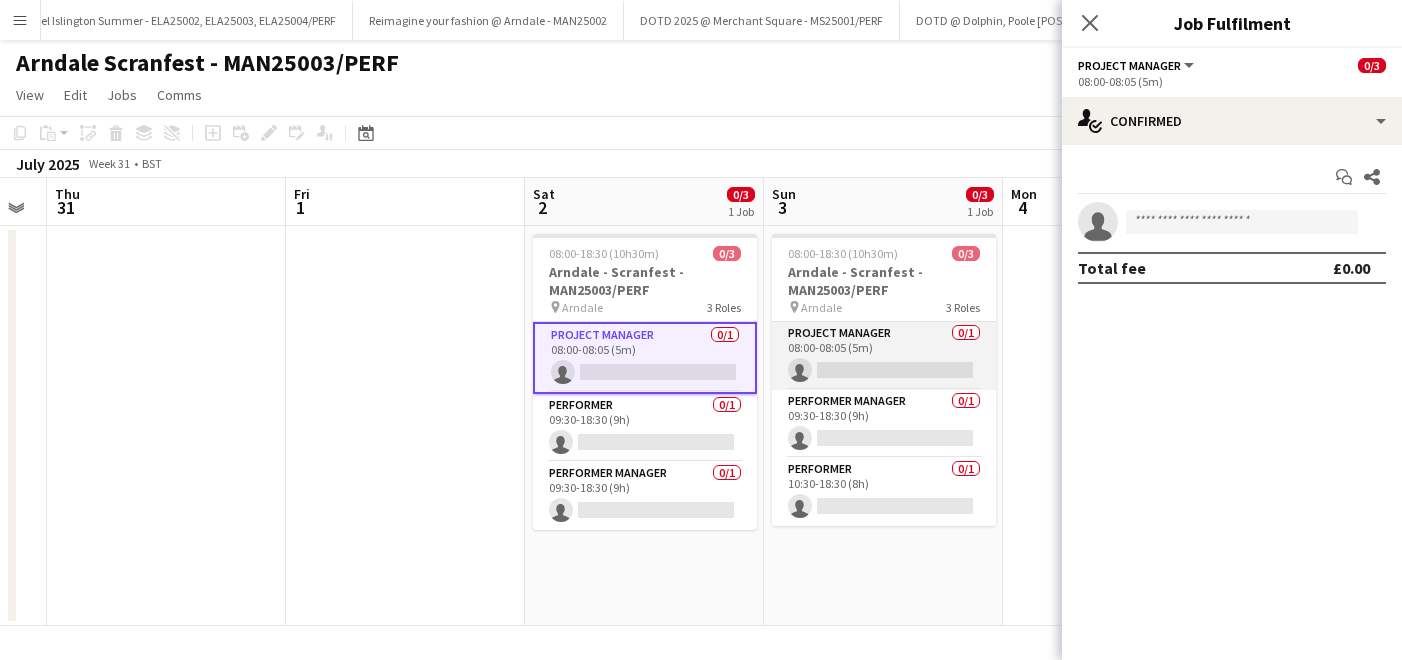 click on "Project Manager   0/1   08:00-08:05 (5m)
single-neutral-actions" at bounding box center (884, 356) 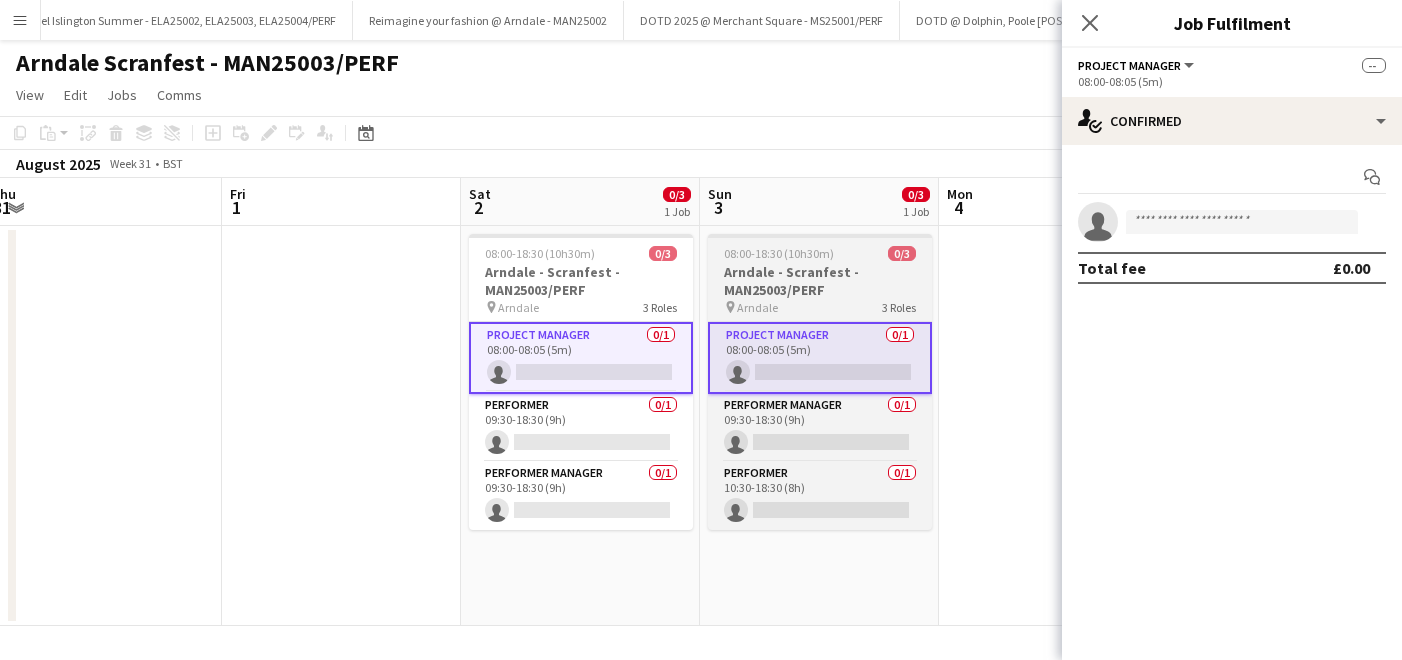 scroll, scrollTop: 0, scrollLeft: 466, axis: horizontal 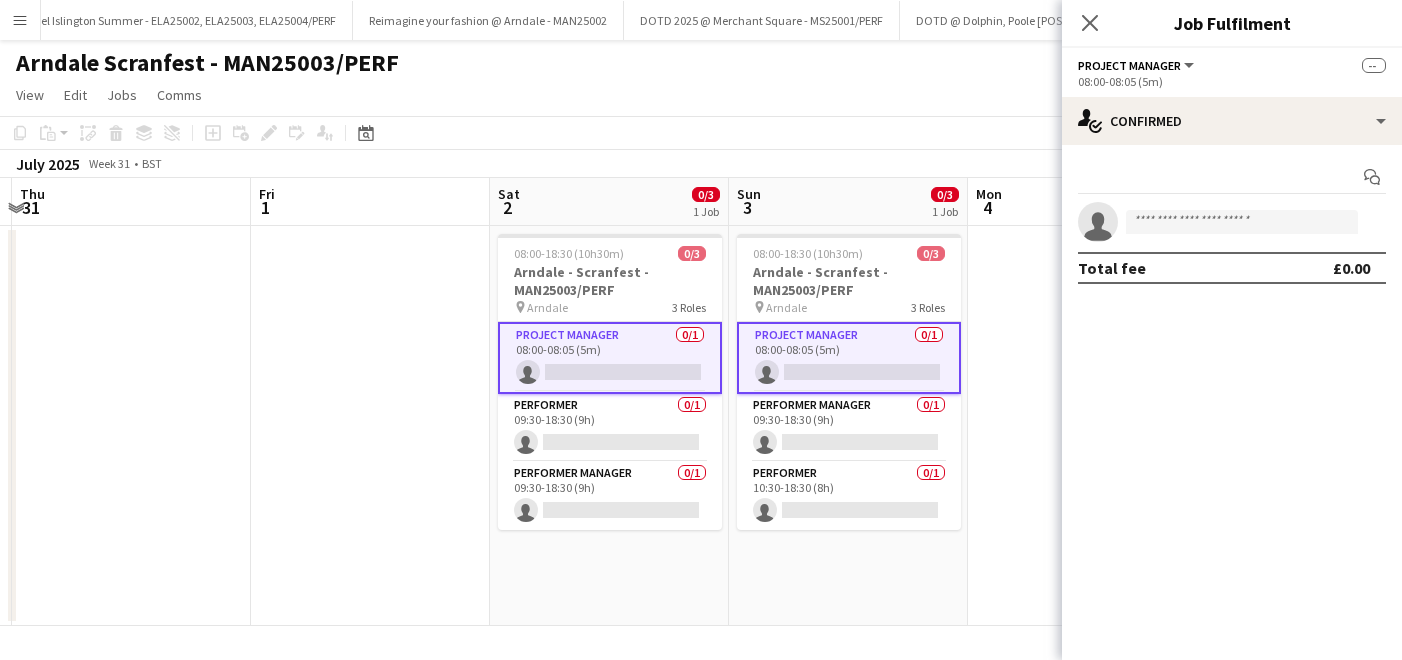 click on "Project Manager   0/1   08:00-08:05 (5m)
single-neutral-actions" at bounding box center (849, 358) 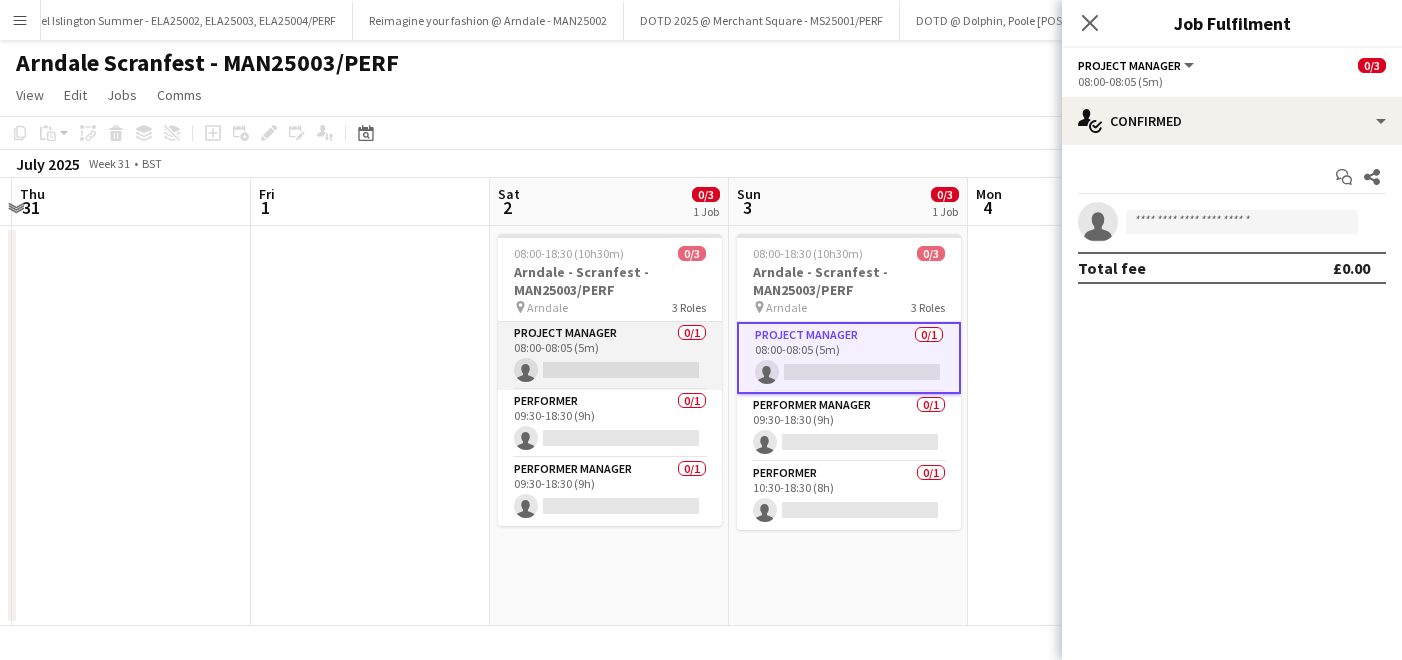 click on "Project Manager   0/1   08:00-08:05 (5m)
single-neutral-actions" at bounding box center (610, 356) 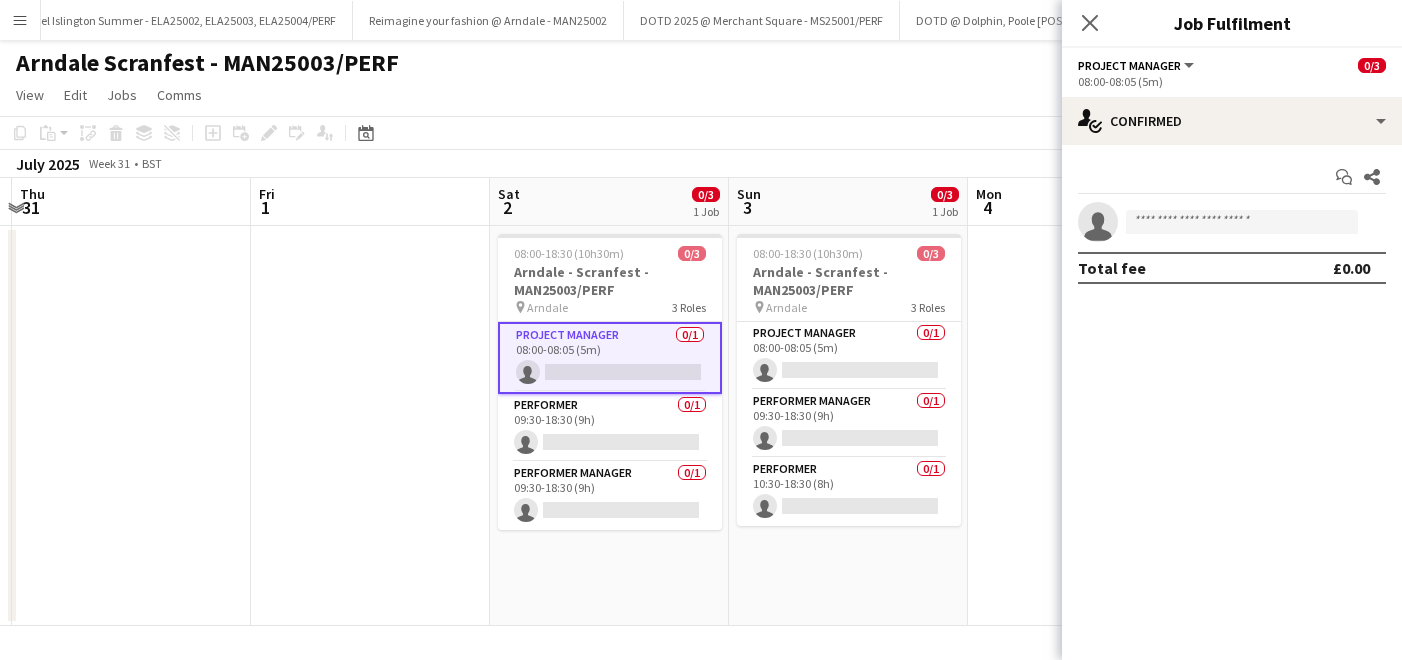 click on "Project Manager   0/1   08:00-08:05 (5m)
single-neutral-actions" at bounding box center (610, 358) 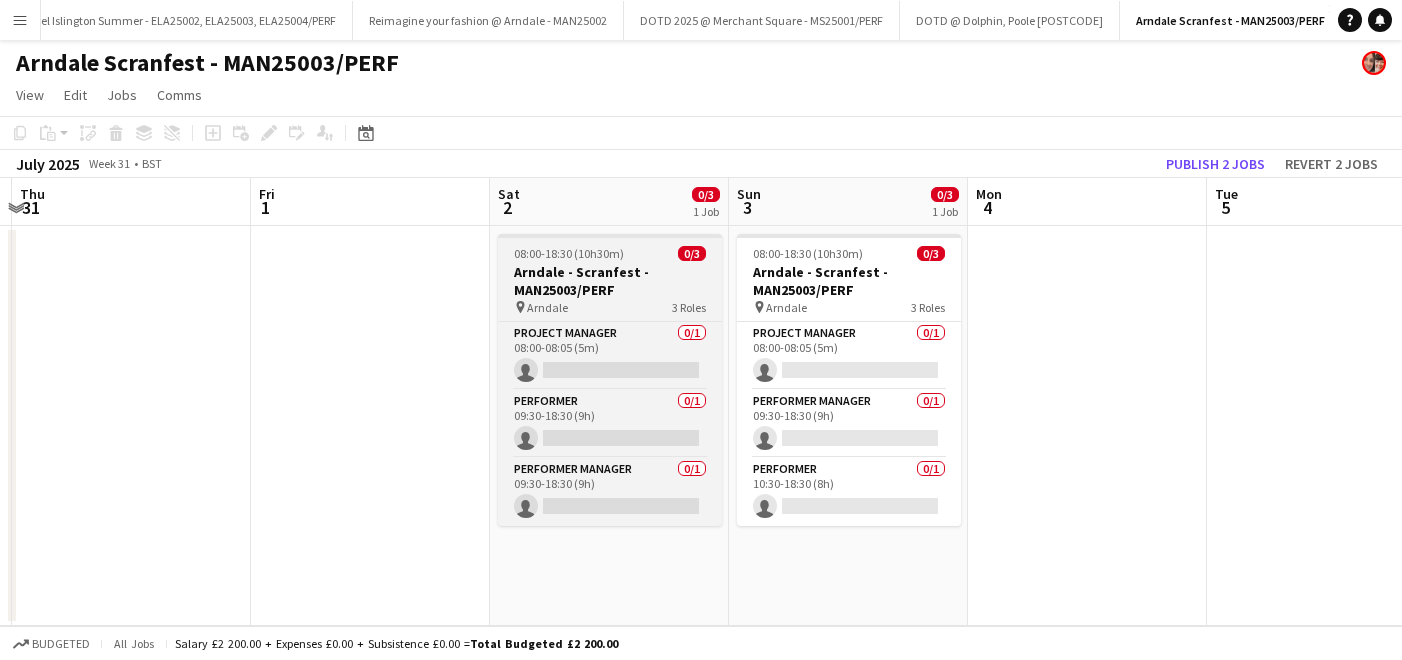 click on "Arndale - Scranfest - MAN25003/PERF" at bounding box center (610, 281) 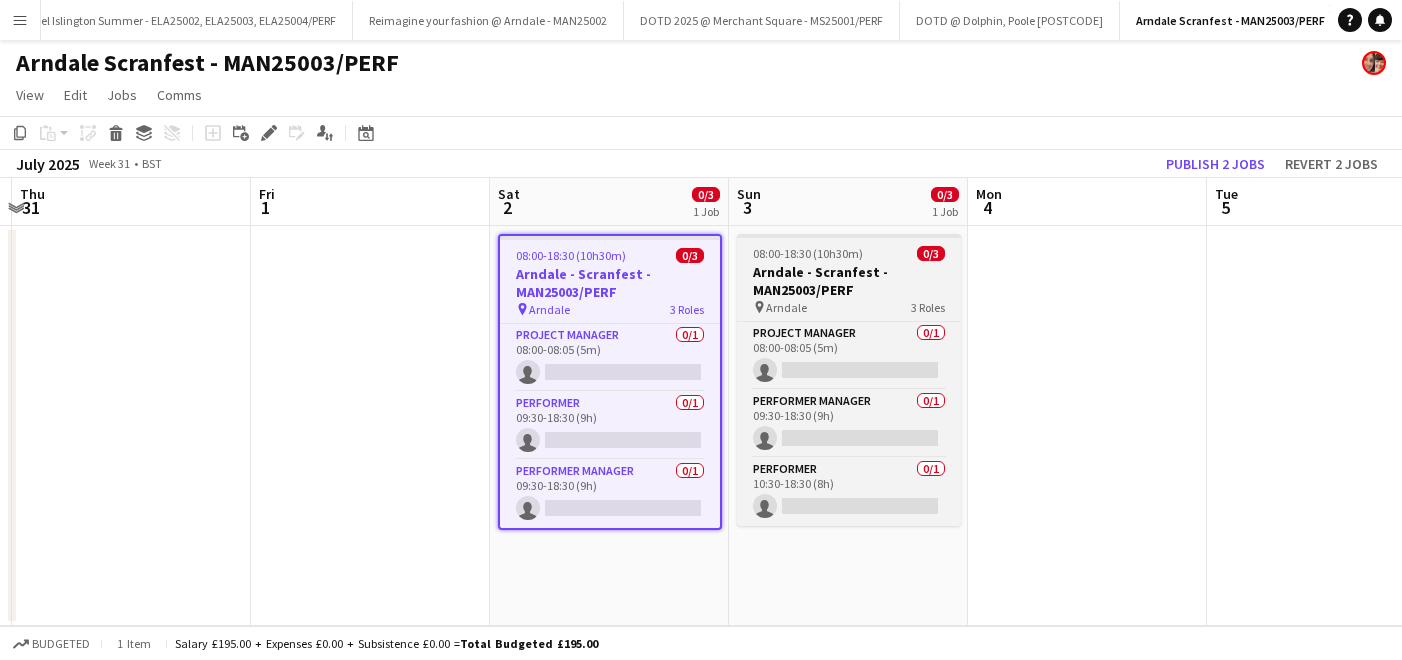 click on "Arndale - Scranfest - MAN25003/PERF" at bounding box center (849, 281) 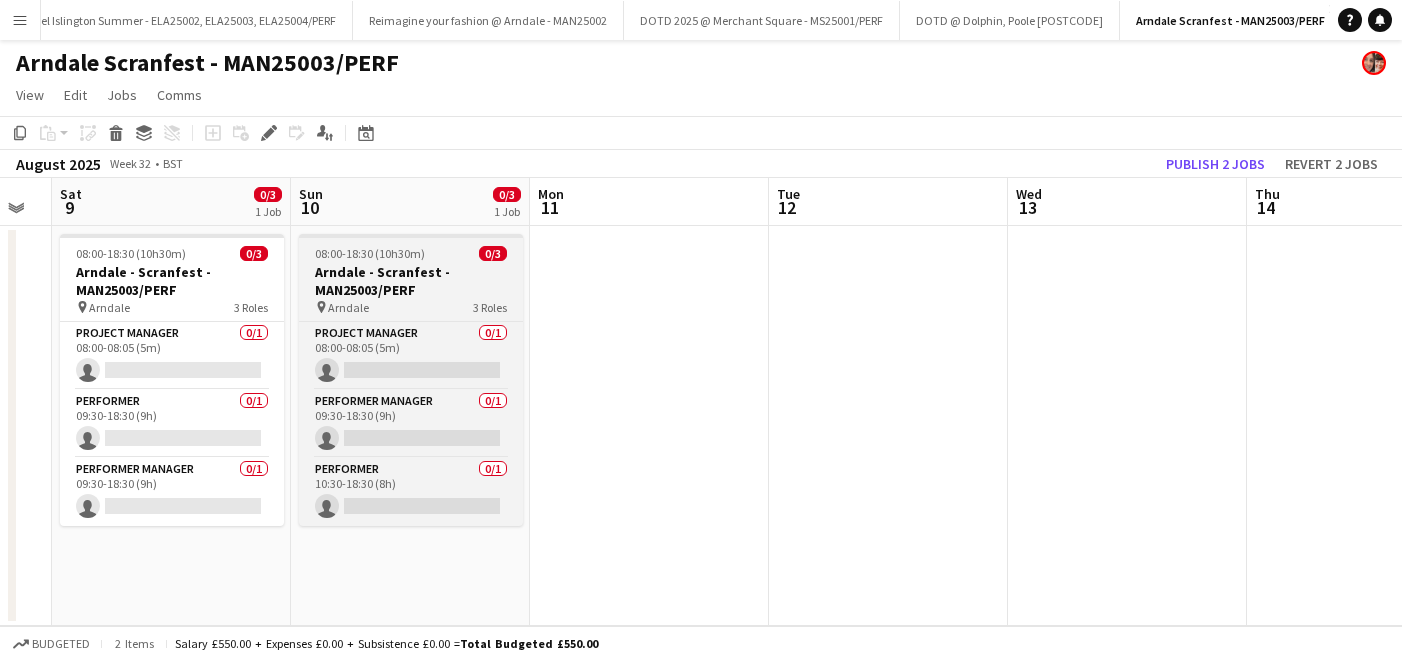 scroll, scrollTop: 0, scrollLeft: 661, axis: horizontal 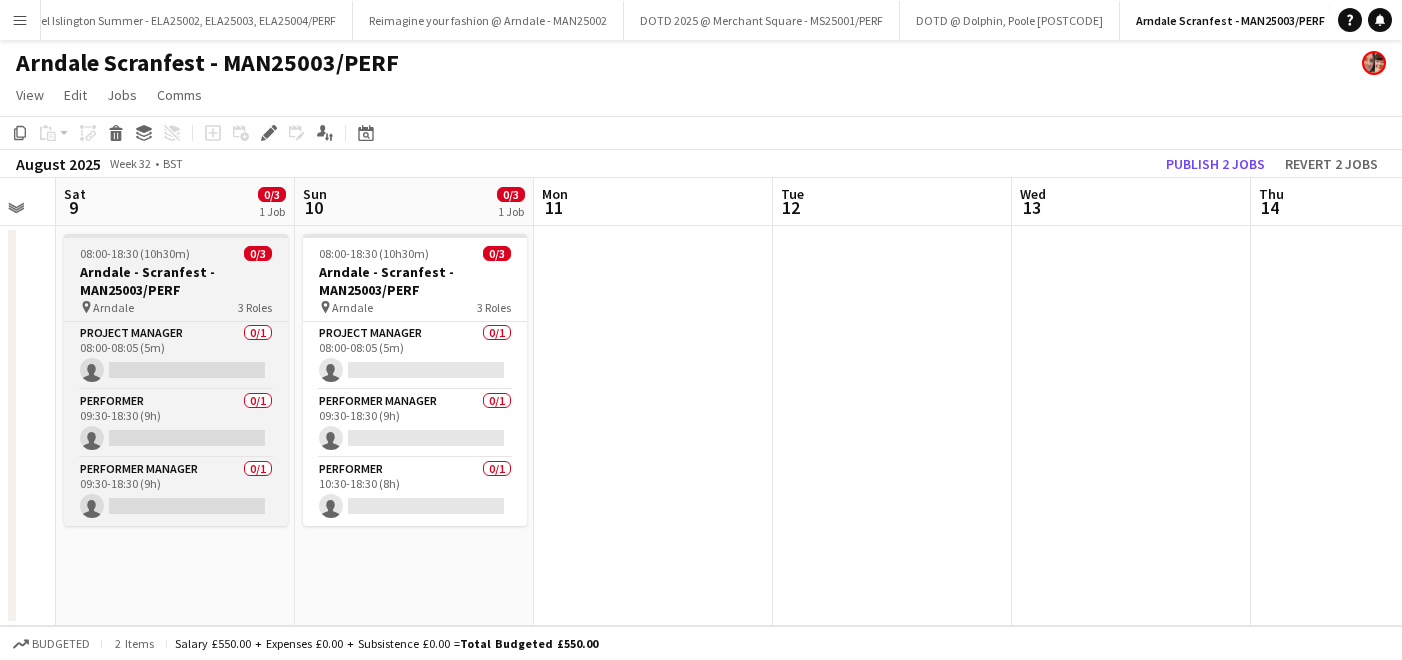 click on "Arndale - Scranfest - MAN25003/PERF" at bounding box center [176, 281] 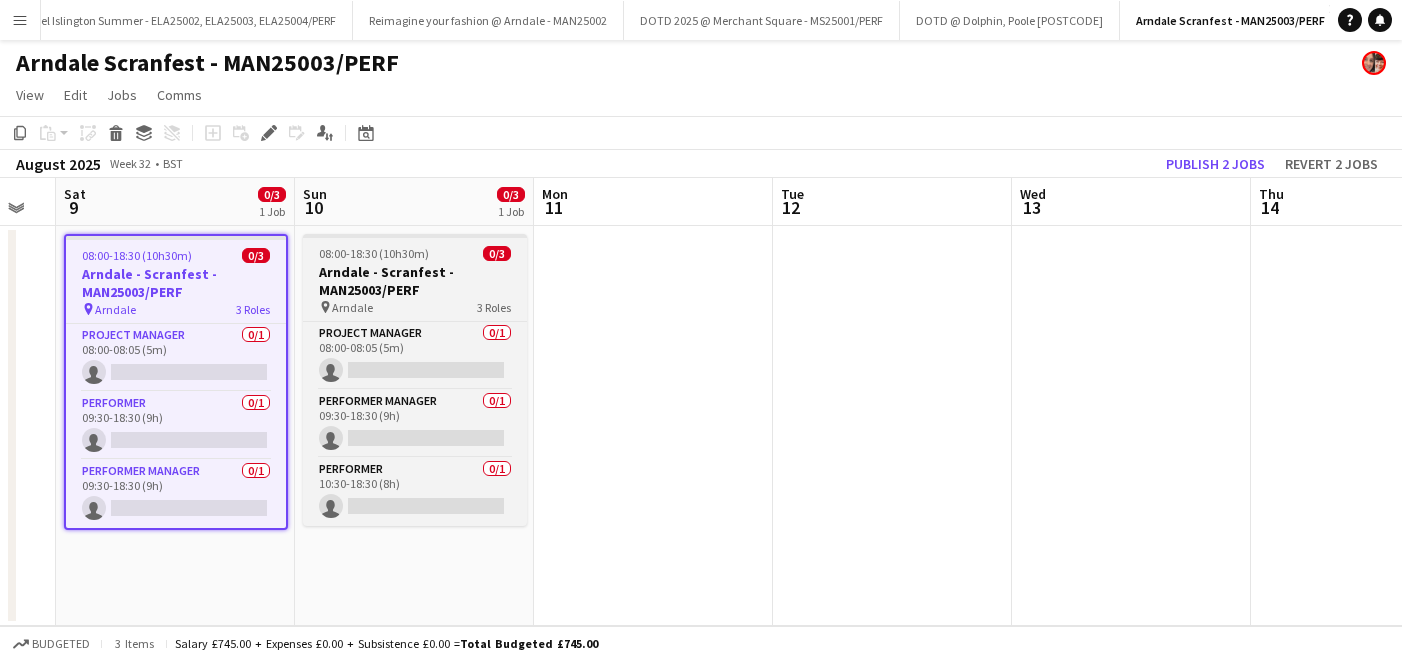 click on "Arndale - Scranfest - MAN25003/PERF" at bounding box center [415, 281] 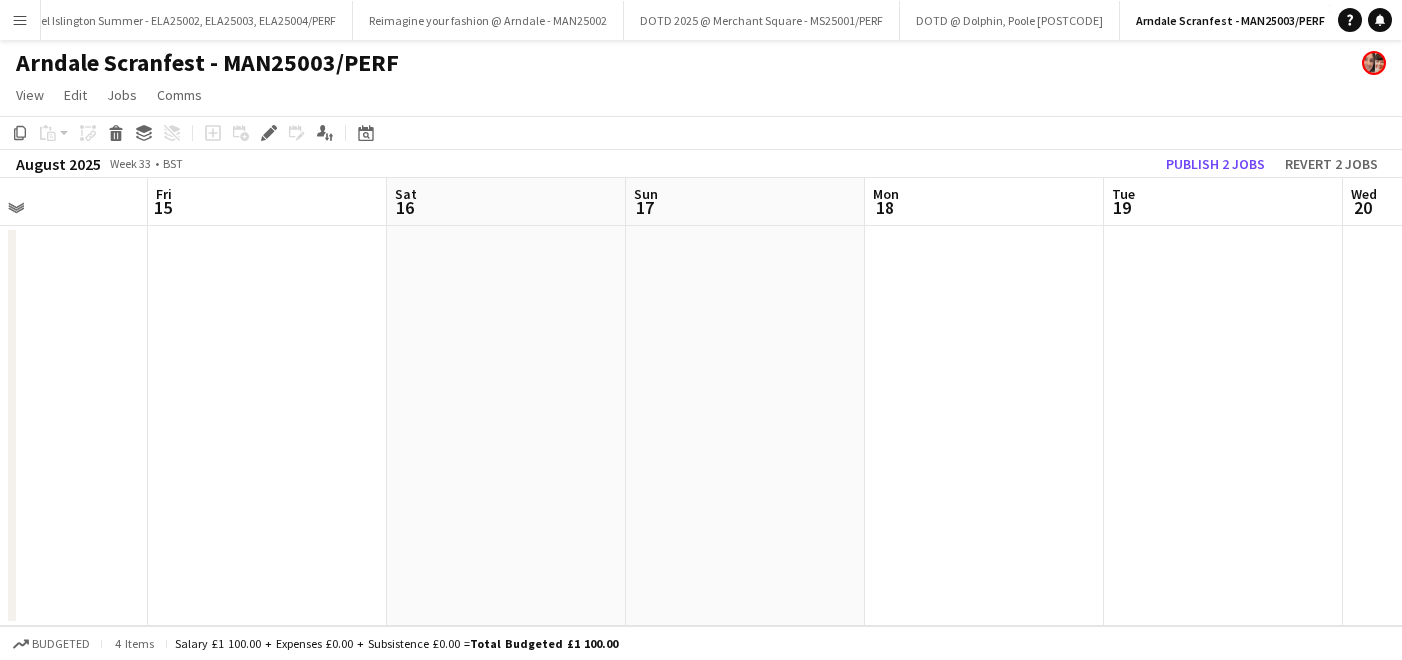 scroll, scrollTop: 0, scrollLeft: 673, axis: horizontal 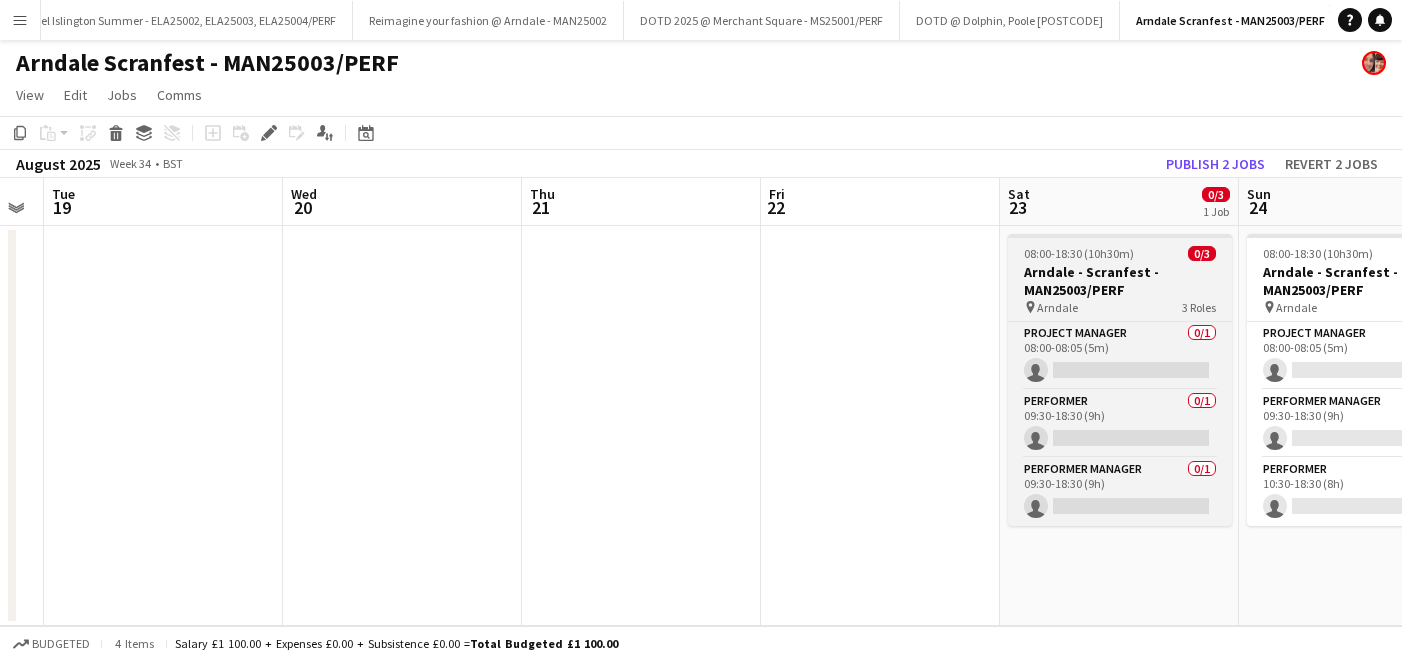 click on "08:00-18:30 (10h30m)    0/3   Arndale - Scranfest - MAN25003/PERF
pin
Arndale   3 Roles   Project Manager   0/1   08:00-08:05 (5m)
single-neutral-actions
Performer   0/1   09:30-18:30 (9h)
single-neutral-actions
Performer Manager   0/1   09:30-18:30 (9h)
single-neutral-actions" at bounding box center (1120, 380) 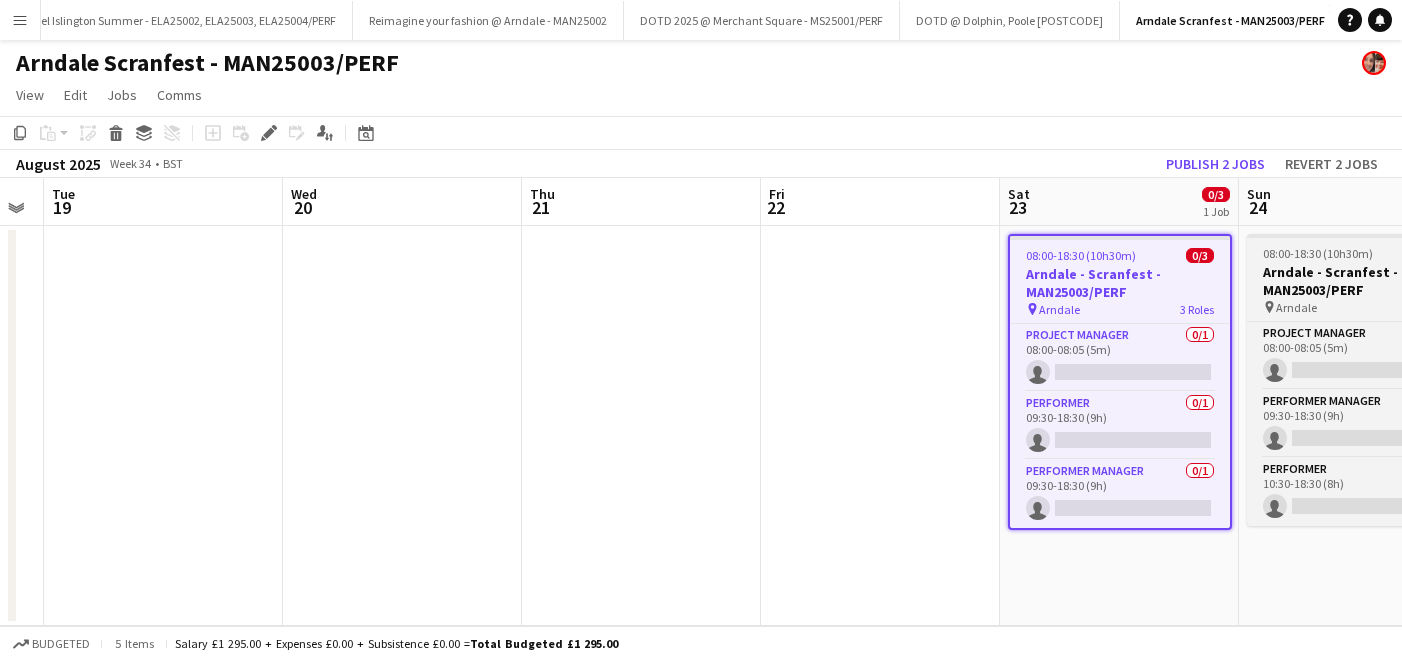 click on "Arndale - Scranfest - MAN25003/PERF" at bounding box center (1359, 281) 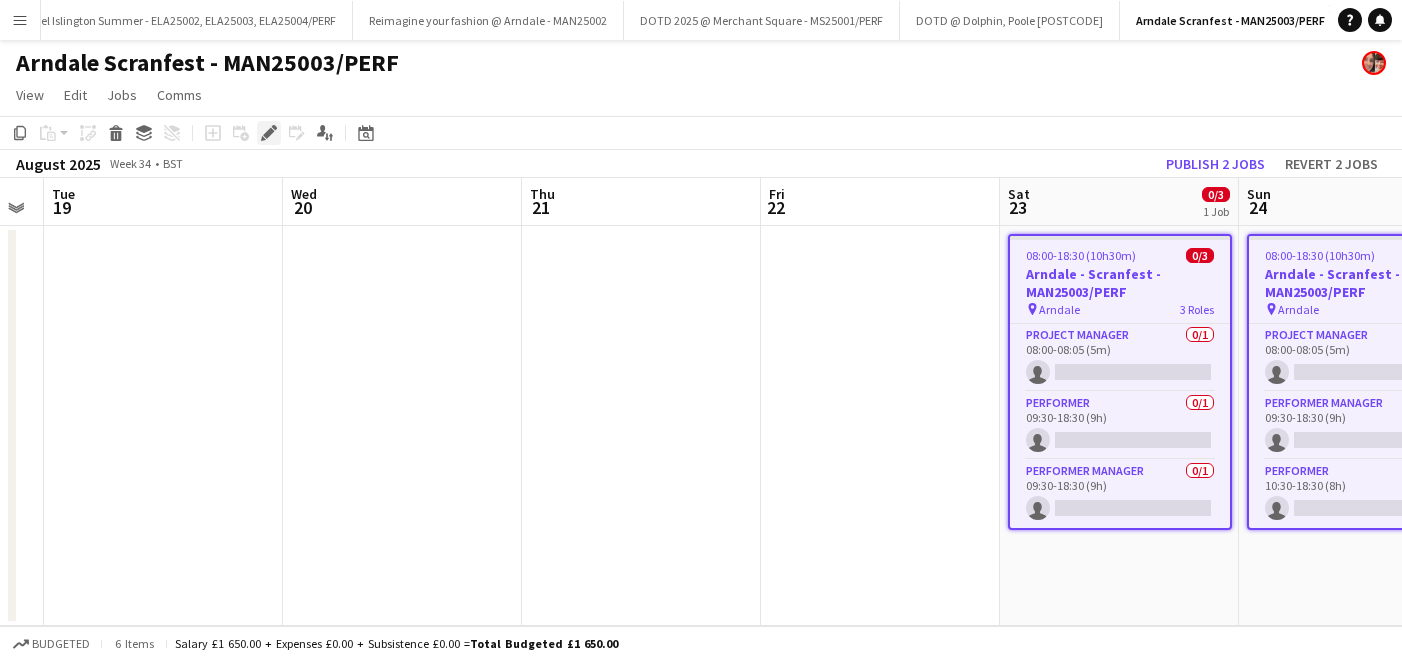 click on "Edit" 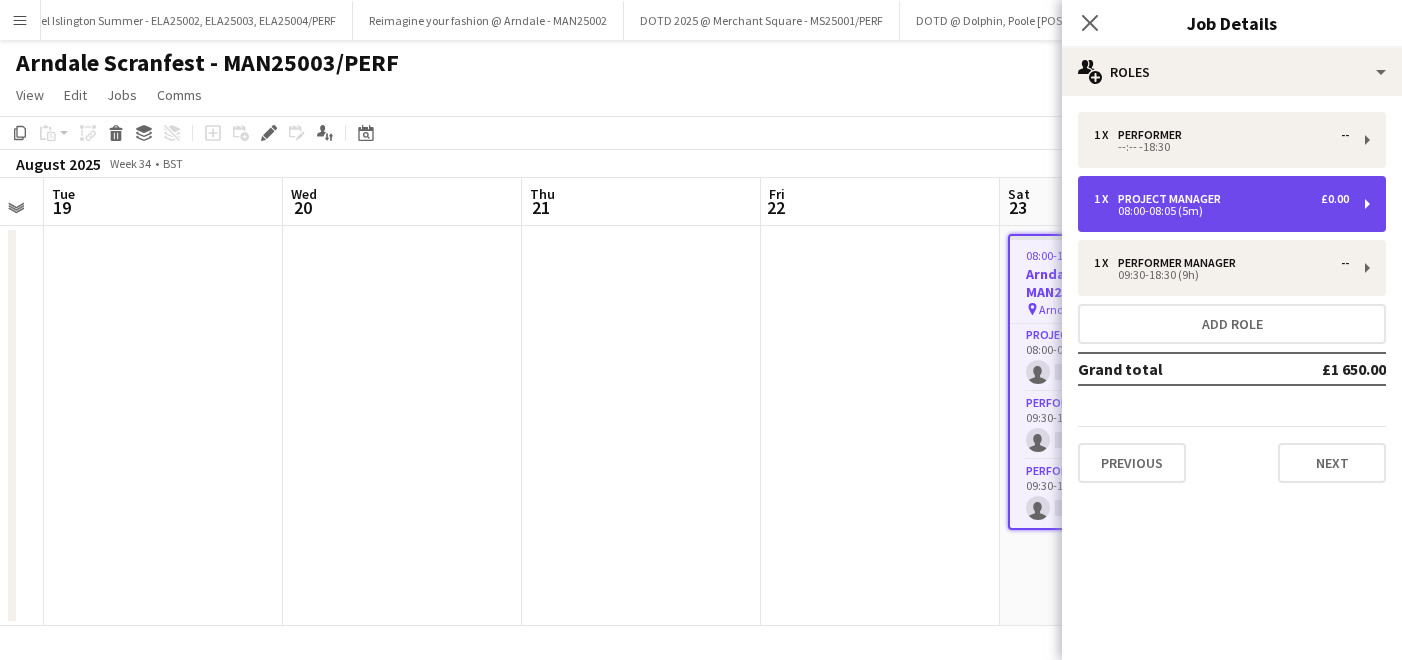 click on "08:00-08:05 (5m)" at bounding box center (1221, 211) 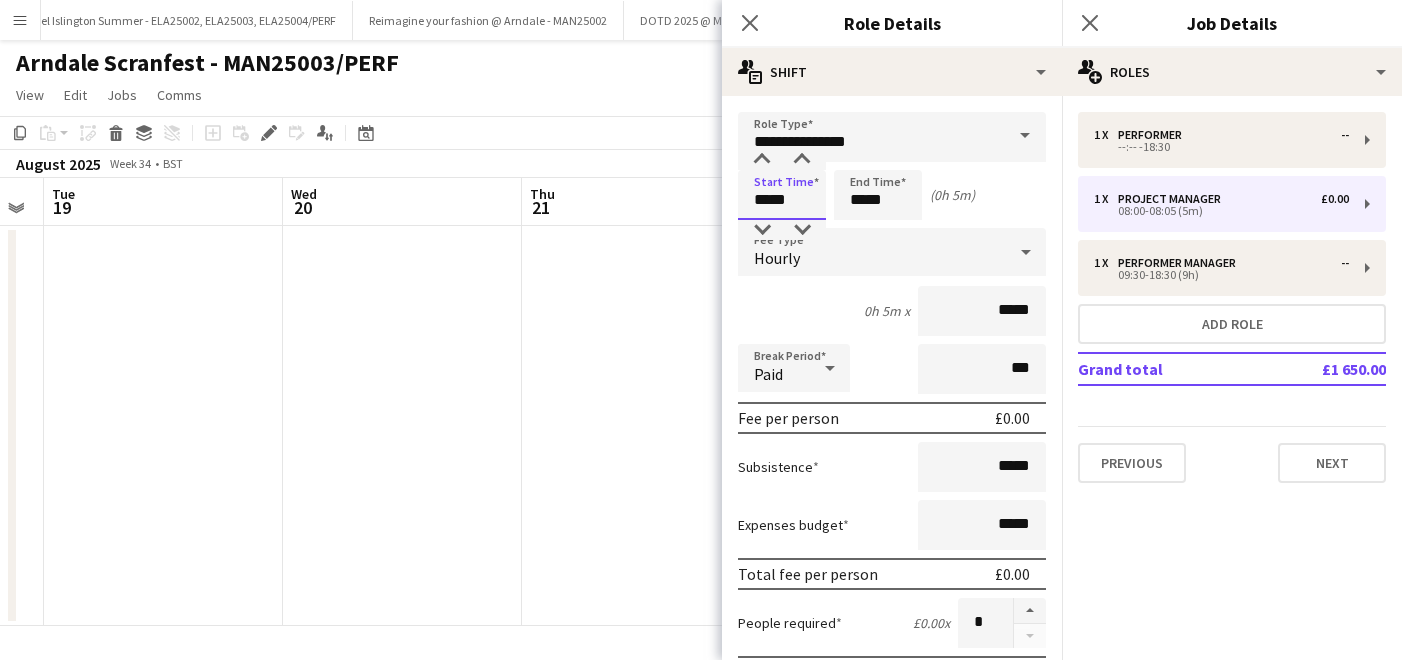 click on "*****" at bounding box center [782, 195] 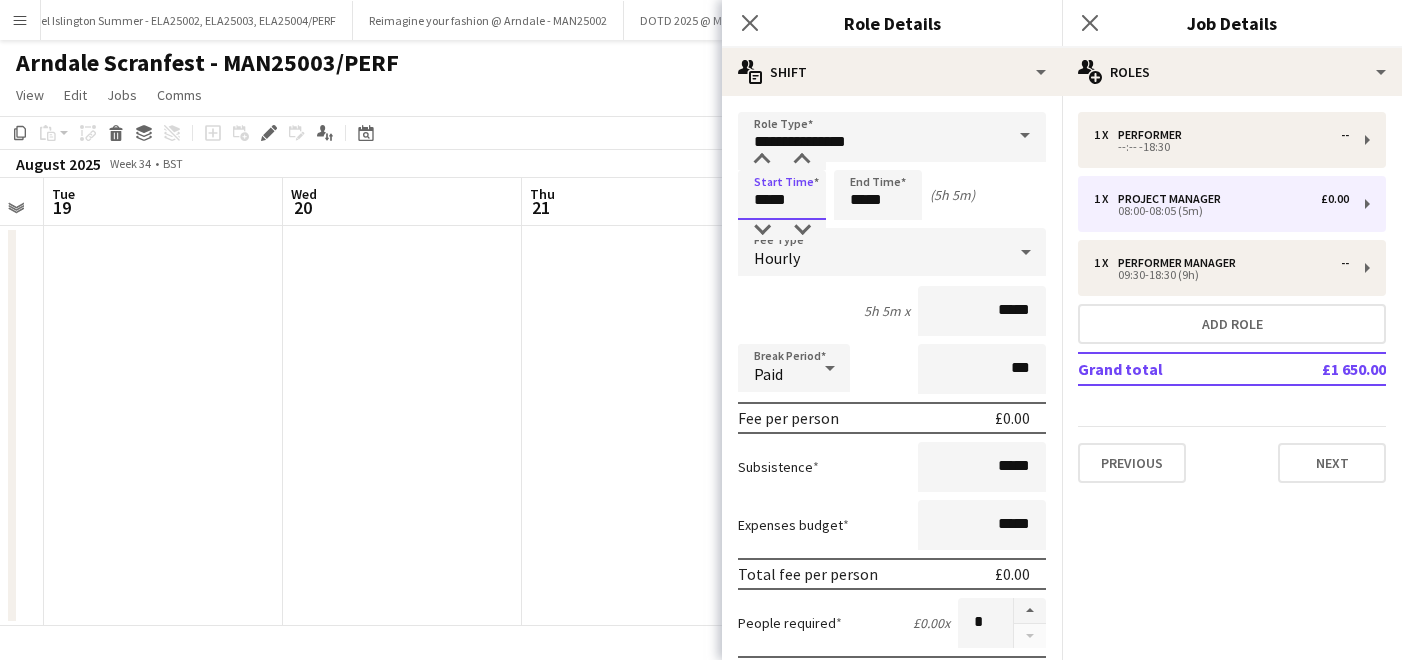 type on "*****" 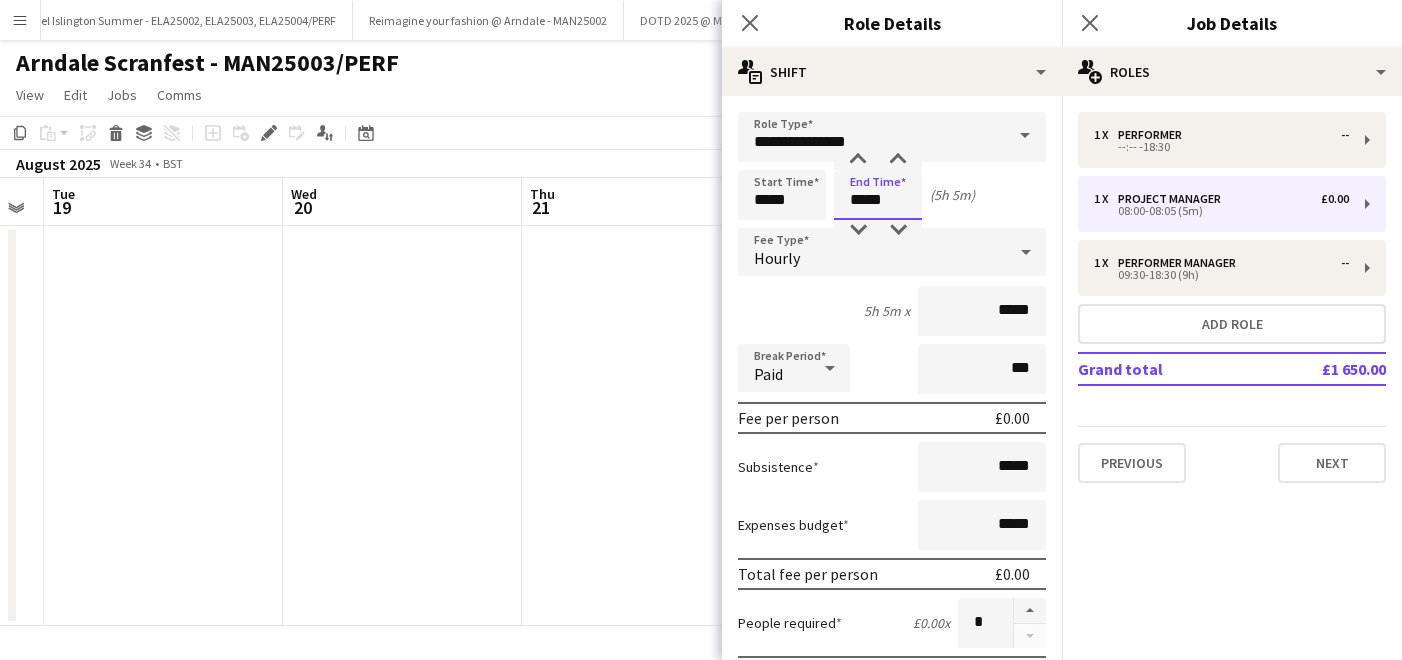 click on "*****" at bounding box center (878, 195) 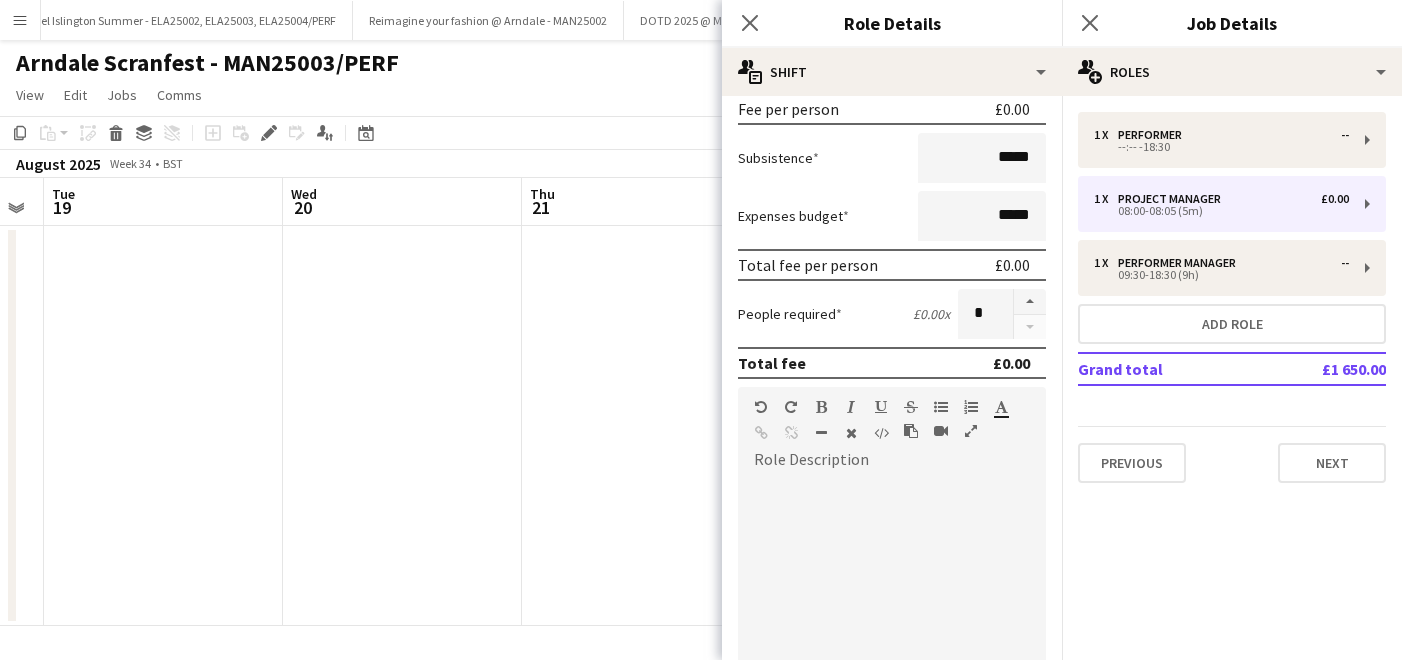 scroll, scrollTop: 592, scrollLeft: 0, axis: vertical 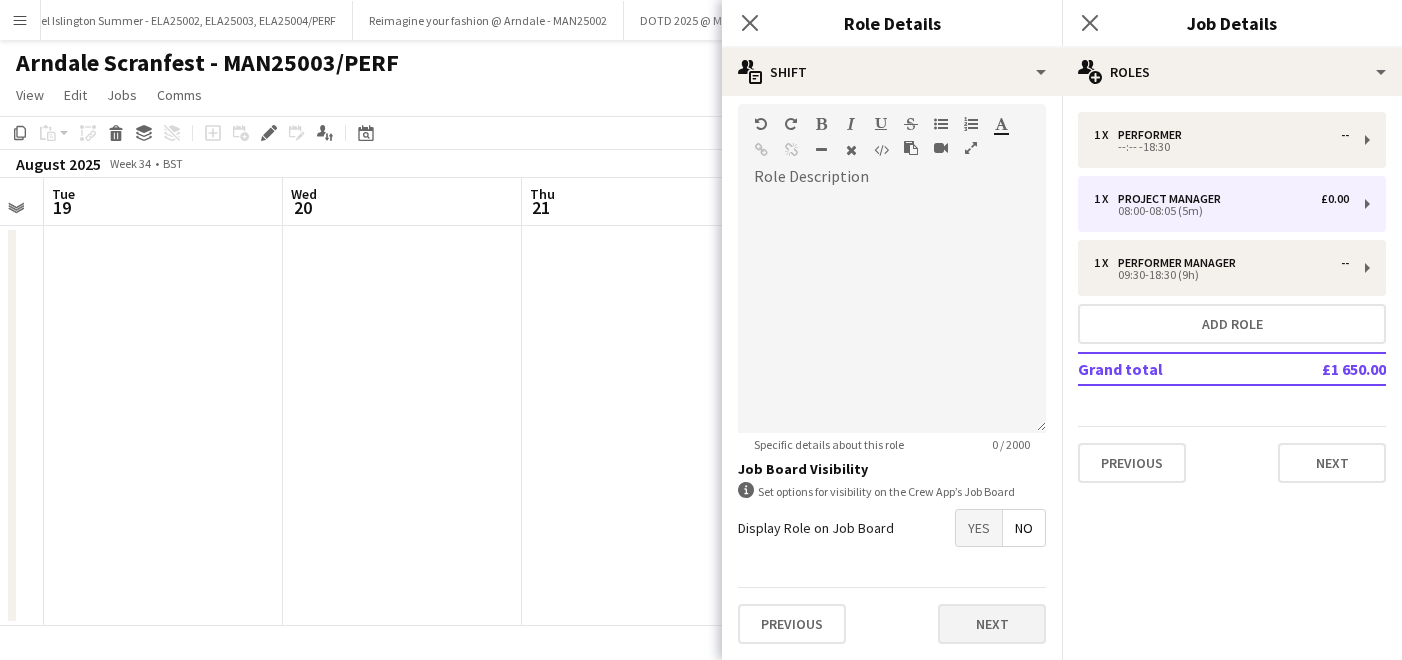 type on "*****" 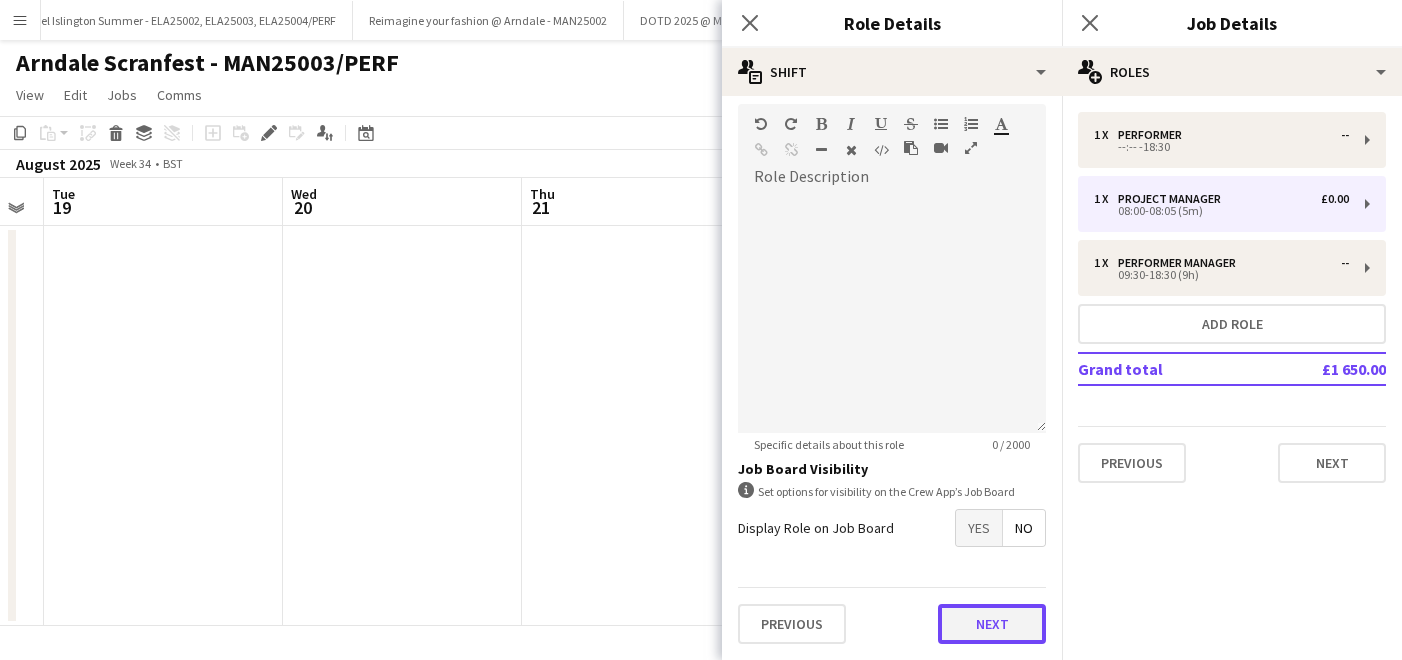 click on "Next" at bounding box center (992, 624) 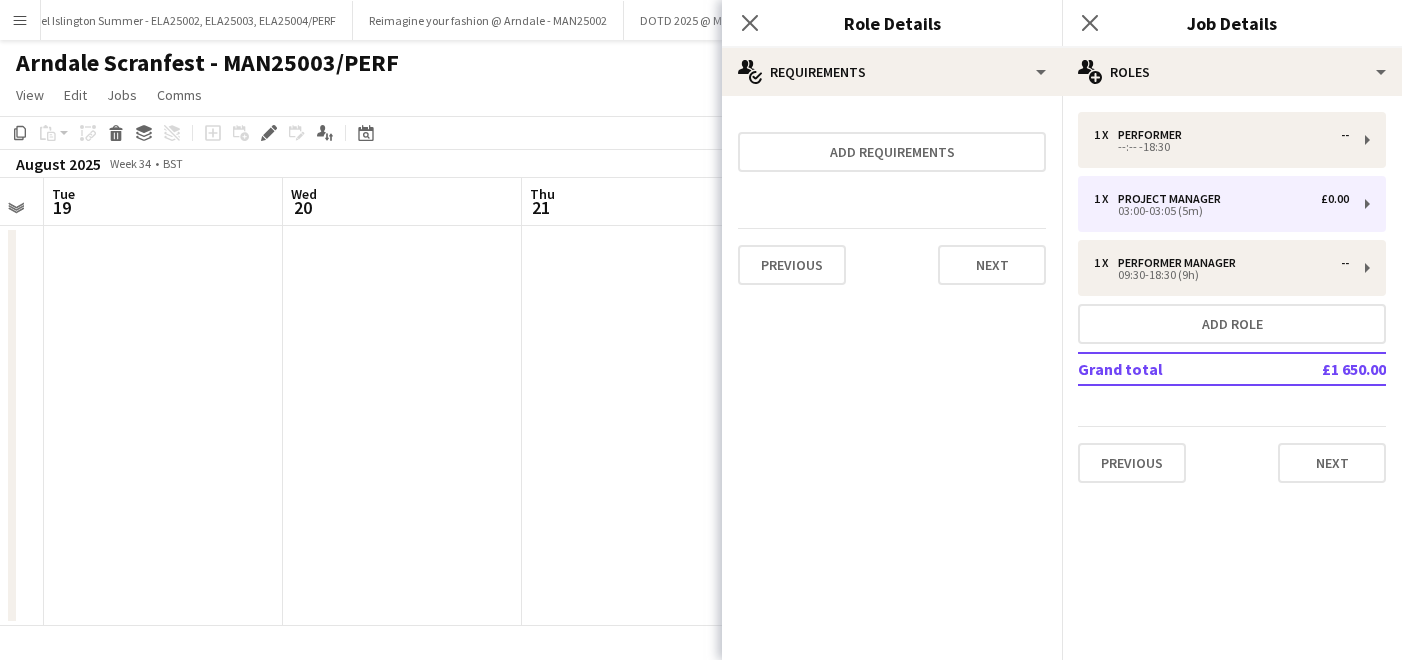 scroll, scrollTop: 0, scrollLeft: 0, axis: both 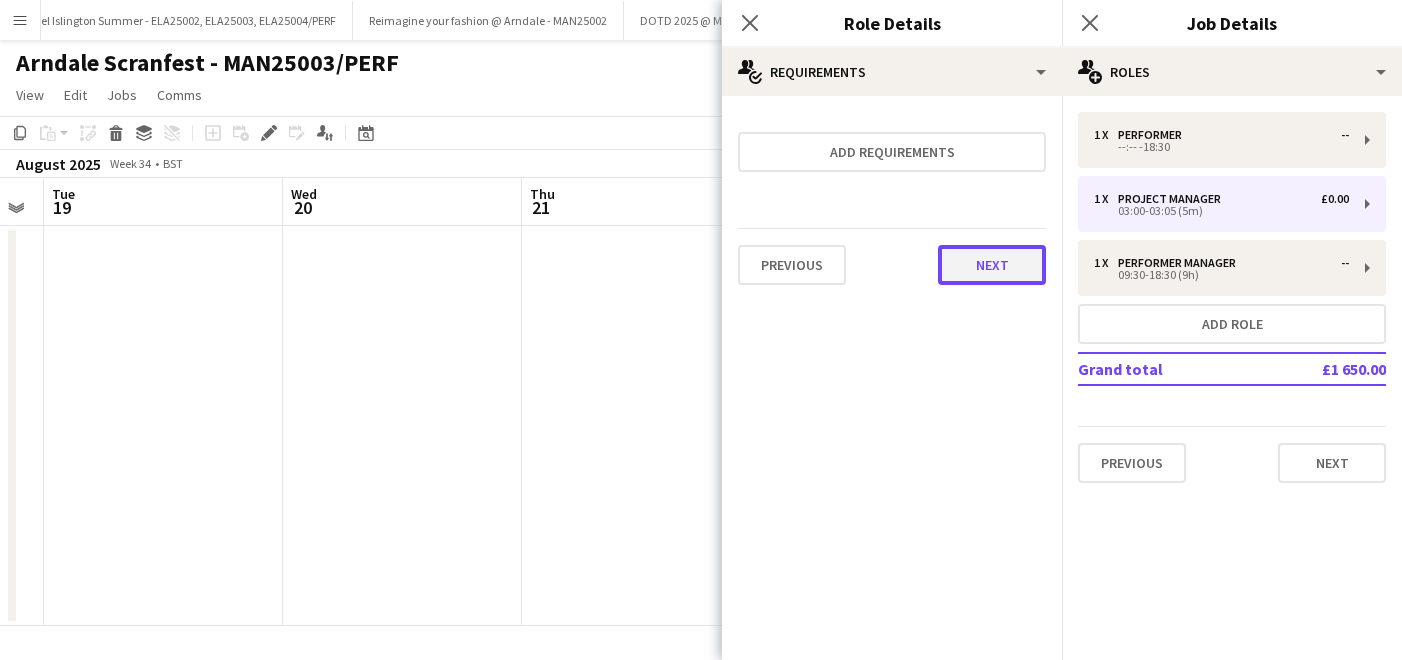 click on "Next" at bounding box center [992, 265] 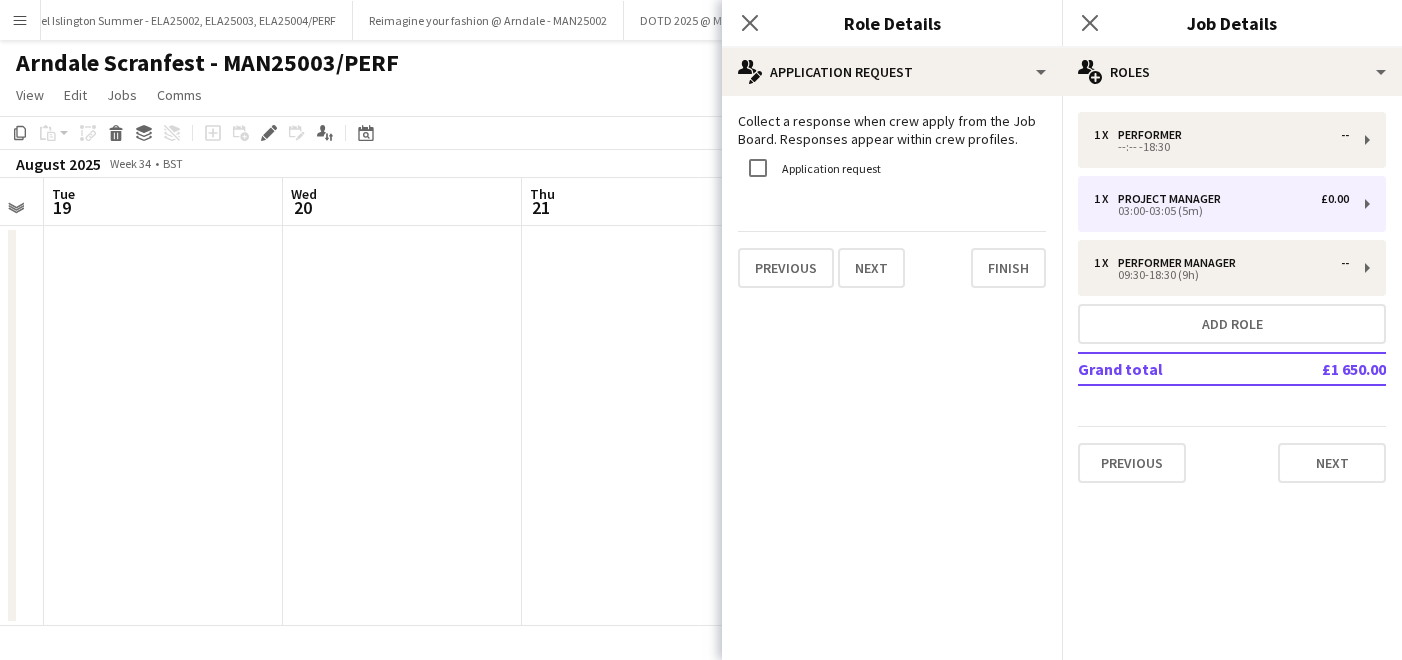 click on "Collect a response when crew apply from the Job Board. Responses appear within crew profiles.   Application request   Previous   Next   Finish" at bounding box center [892, 200] 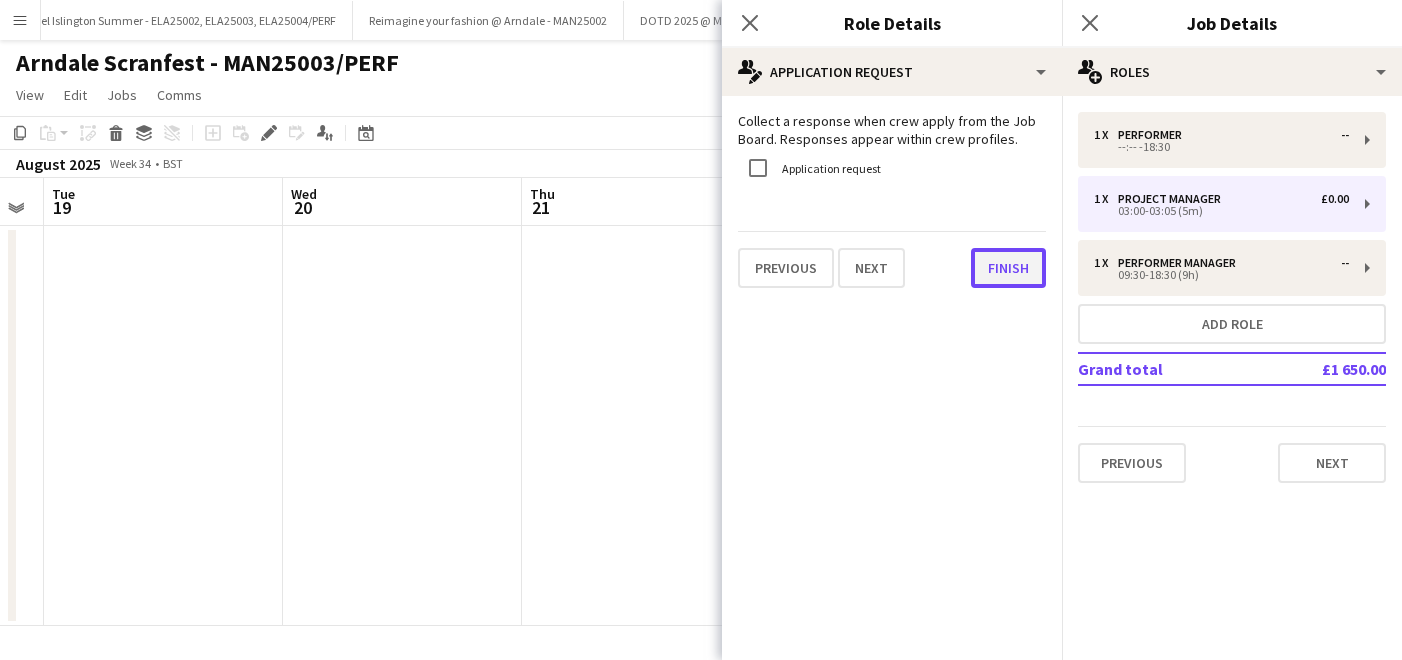 click on "Finish" at bounding box center [1008, 268] 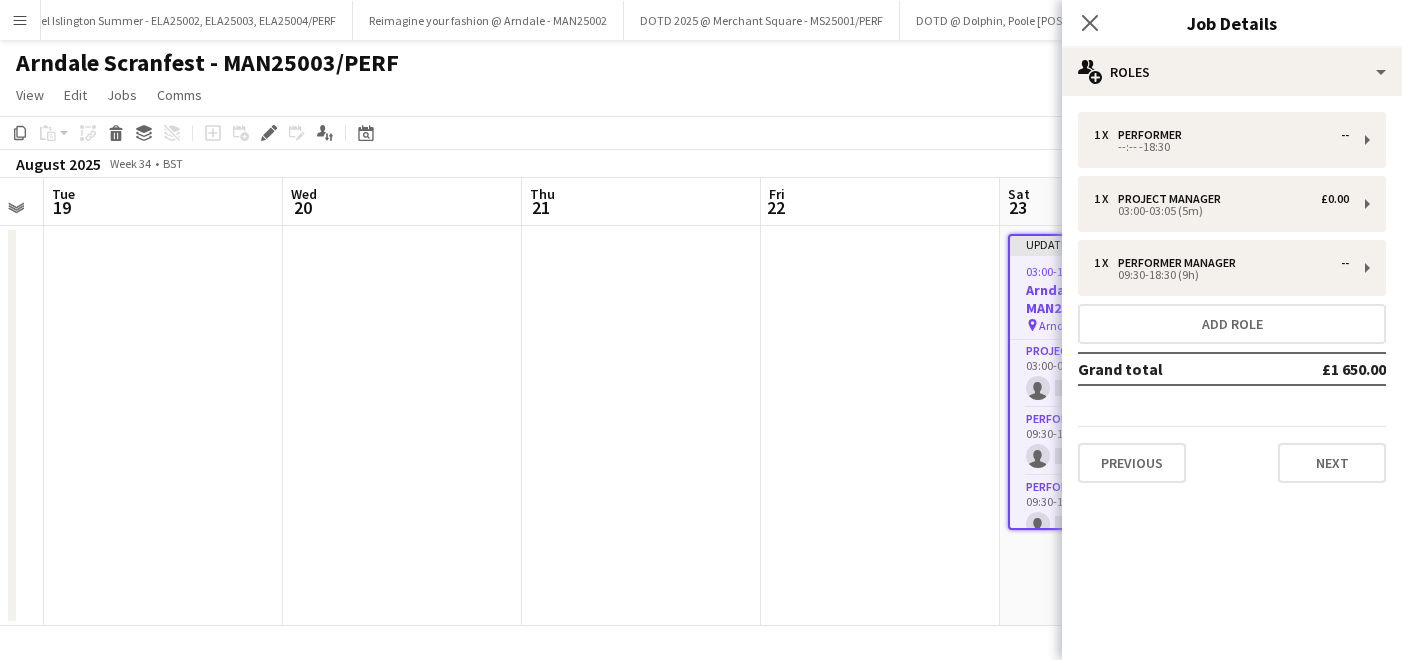 click on "View  Day view expanded Day view collapsed Month view Date picker Jump to today Expand Linked Jobs Collapse Linked Jobs  Edit  Copy
Command
C  Paste  Without Crew
Command
V With Crew
Command
Shift
V Paste as linked job  Group  Group Ungroup  Jobs  New Job Edit Job Delete Job New Linked Job Edit Linked Jobs Job fulfilment Promote Role Copy Role URL  Comms  Notify confirmed crew Create chat" 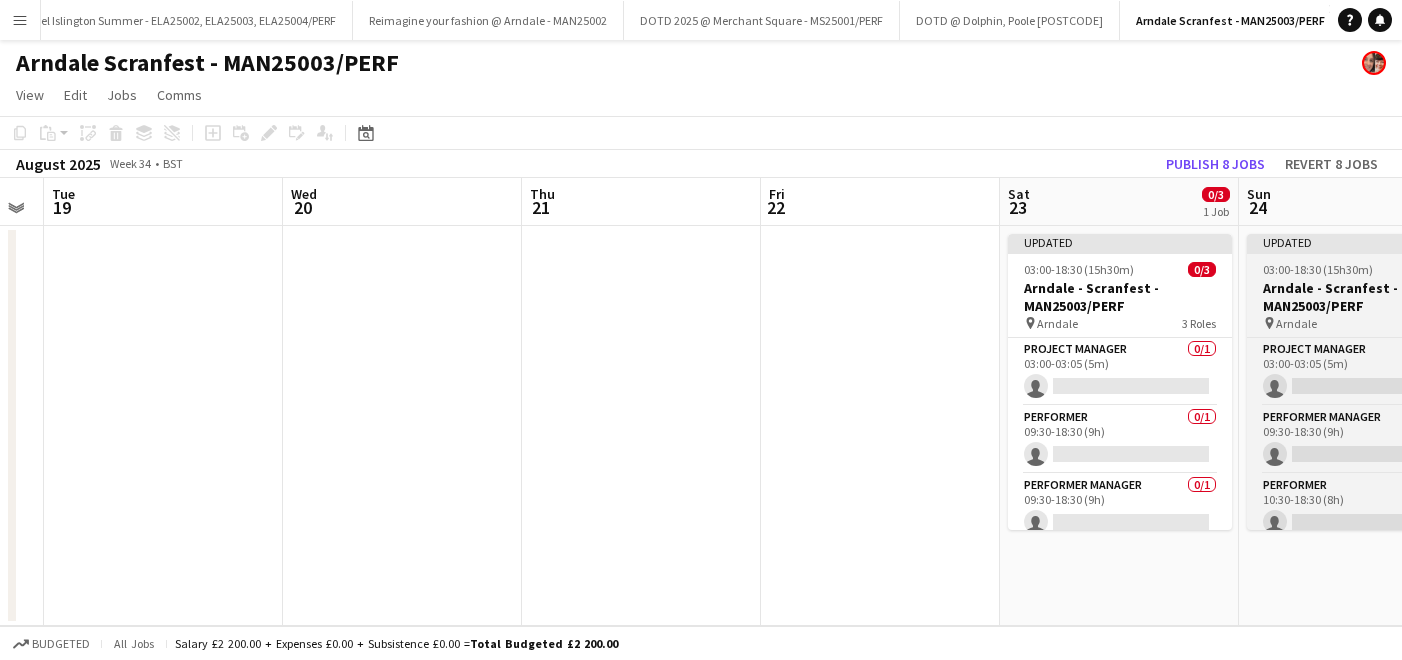 click on "Arndale - Scranfest - MAN25003/PERF" at bounding box center [1359, 297] 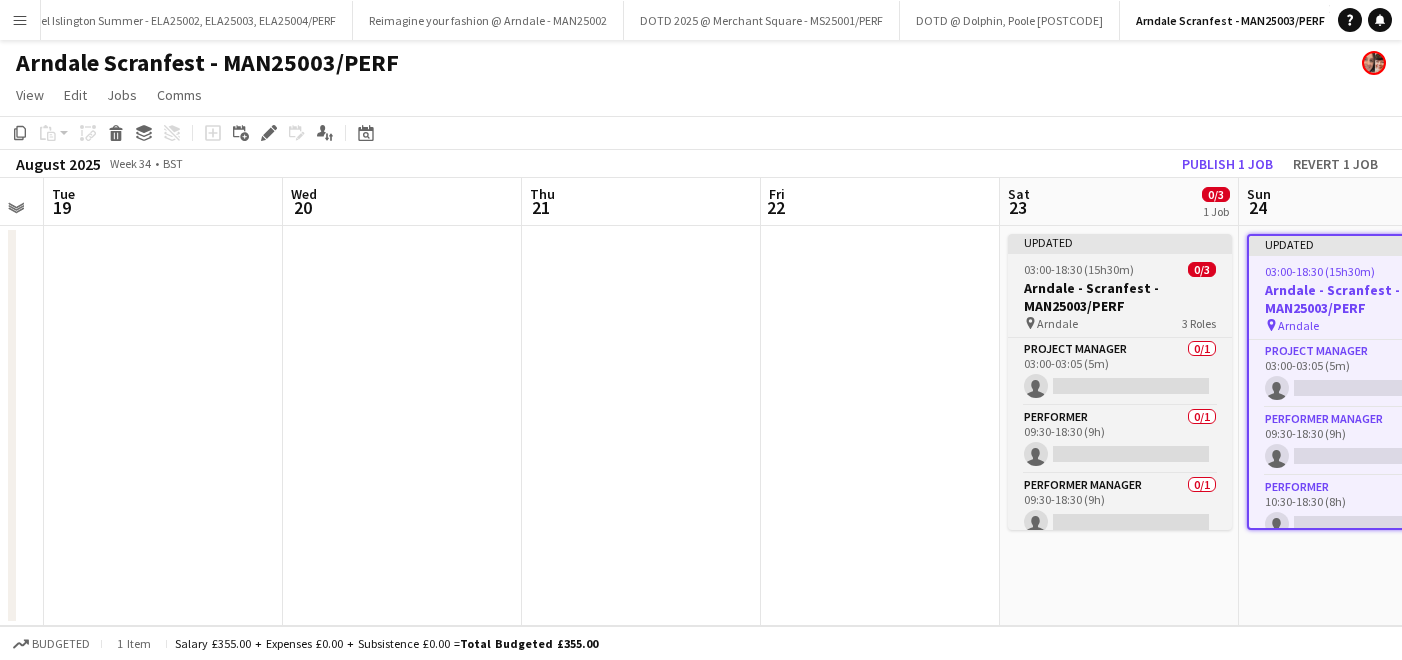 click on "Arndale - Scranfest - MAN25003/PERF" at bounding box center (1120, 297) 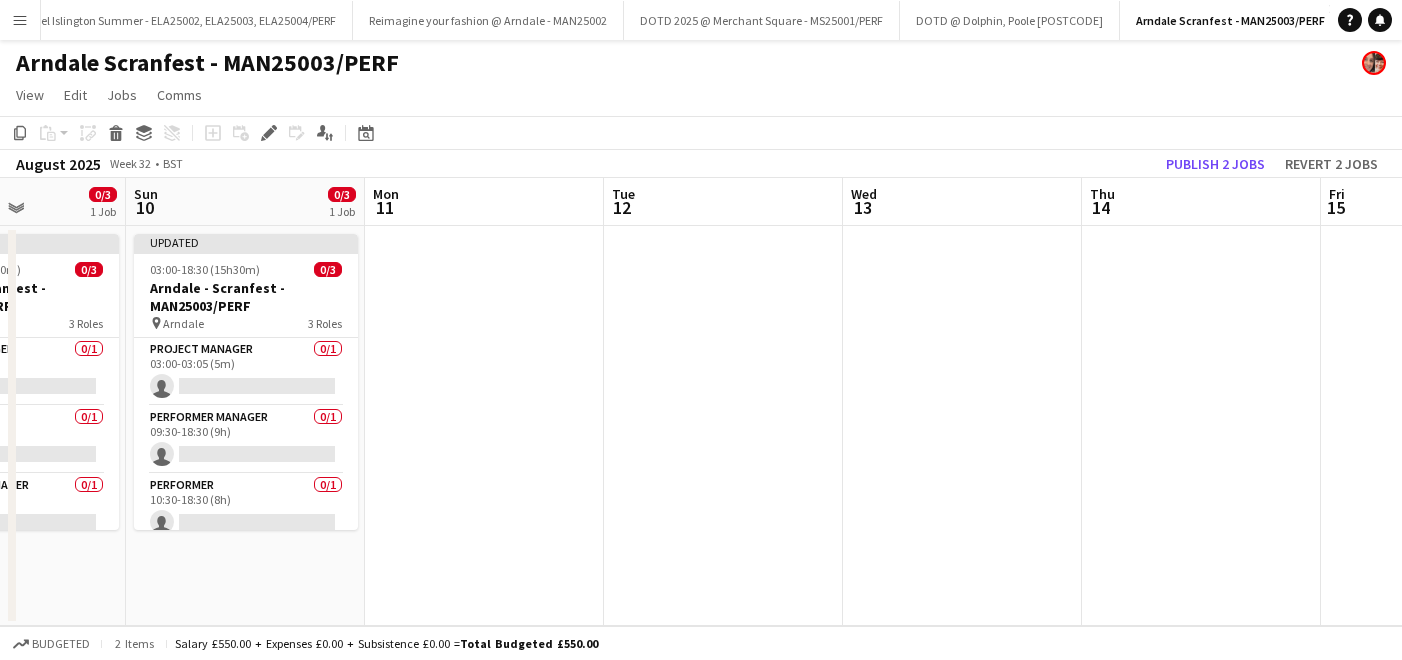 scroll, scrollTop: 0, scrollLeft: 637, axis: horizontal 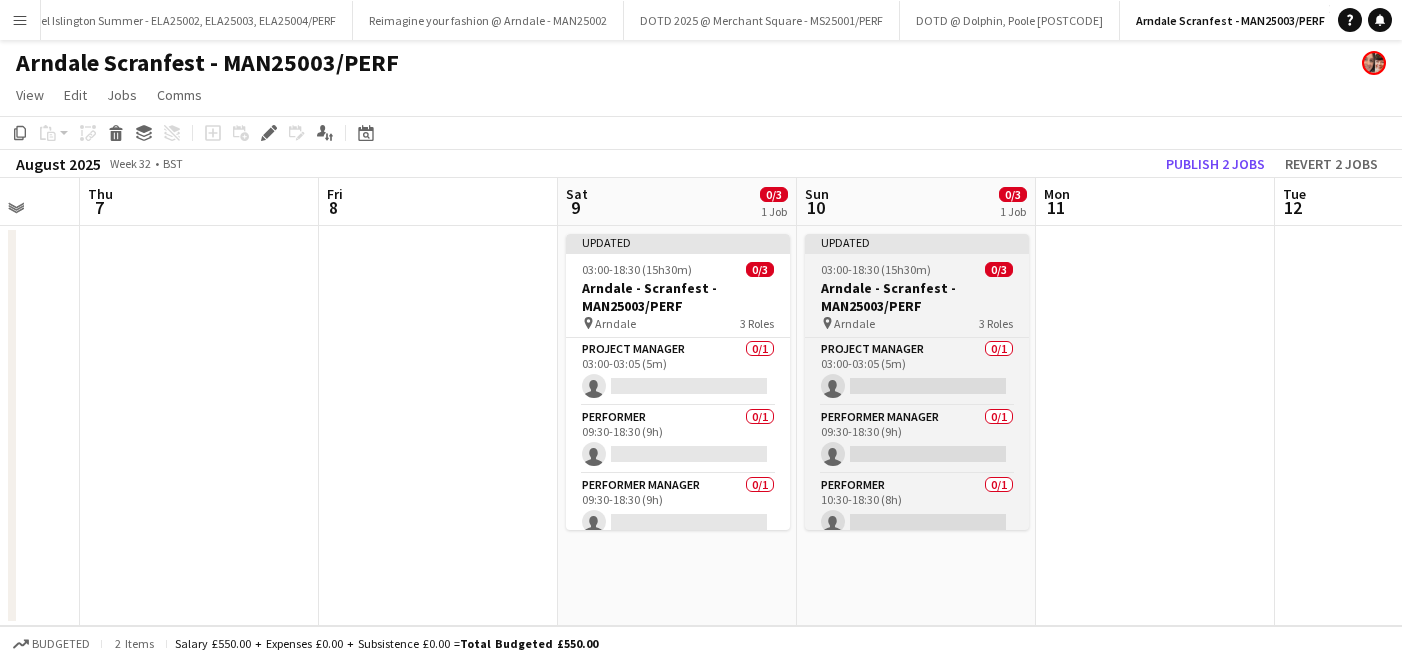 click on "pin
Arndale   3 Roles" at bounding box center [917, 323] 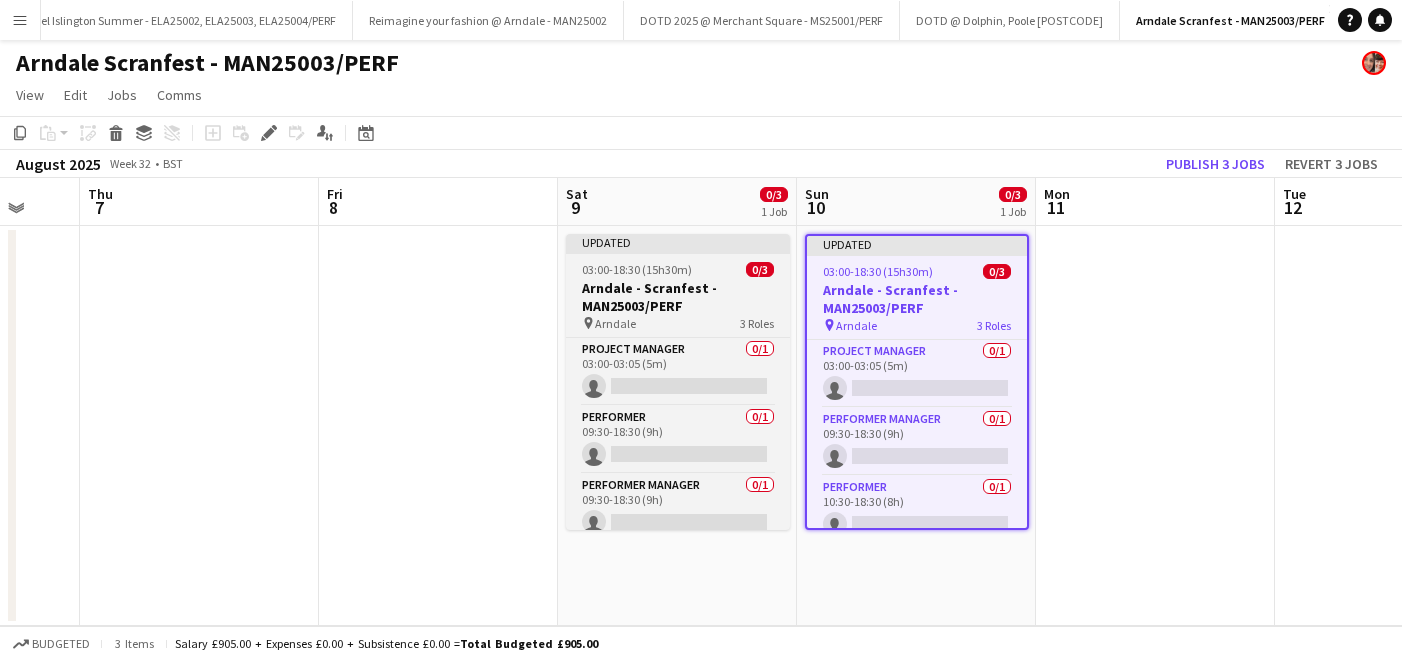 click on "Arndale - Scranfest - MAN25003/PERF" at bounding box center [678, 297] 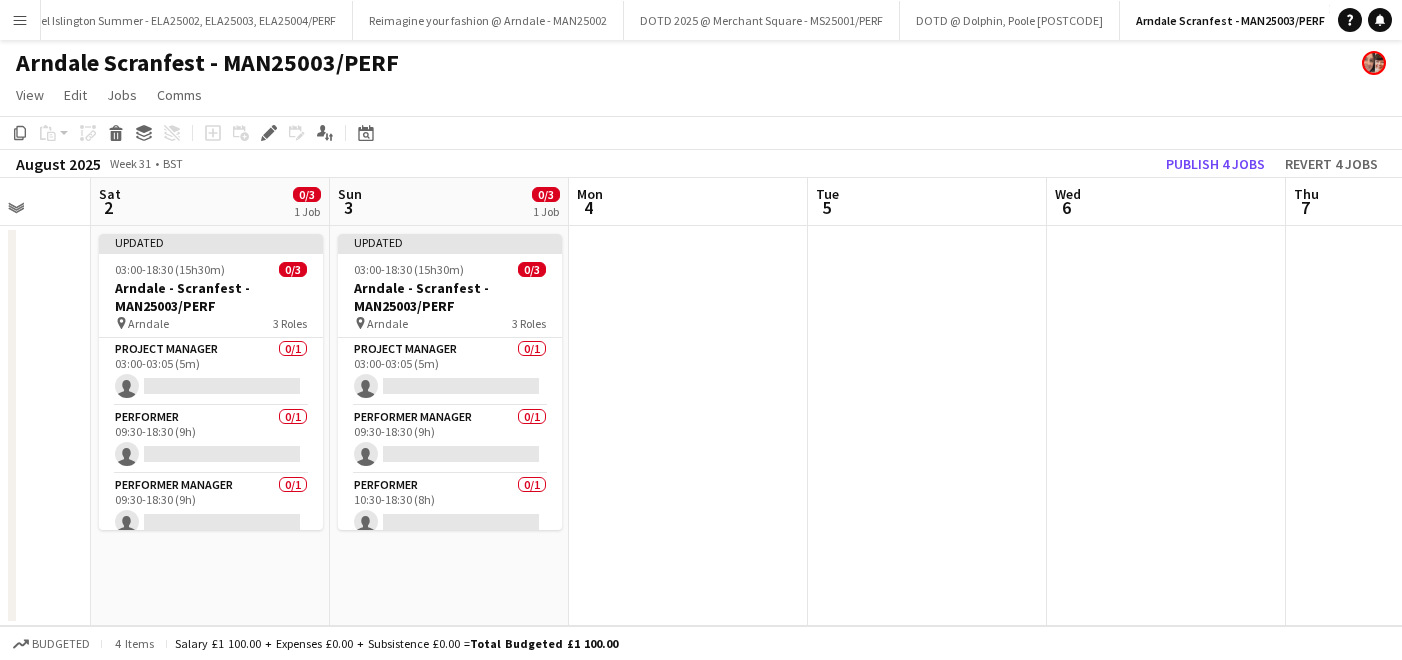 scroll, scrollTop: 0, scrollLeft: 583, axis: horizontal 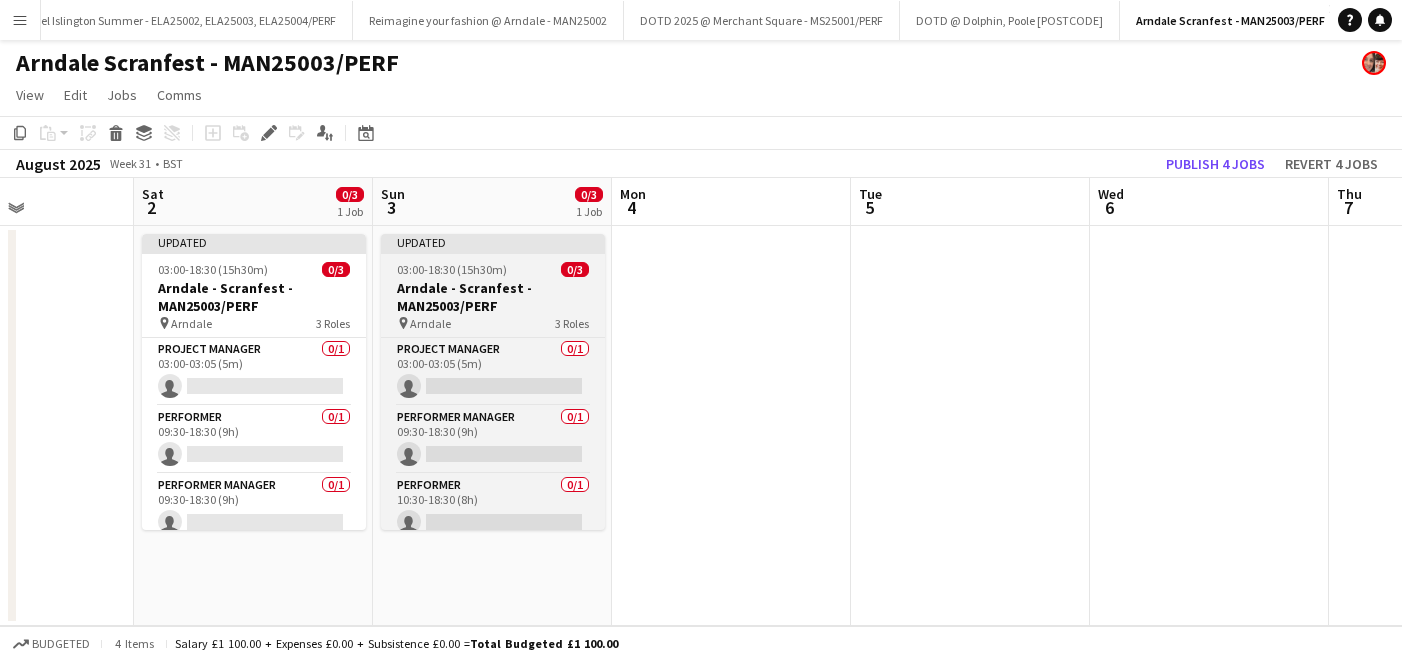 click on "Arndale" at bounding box center [430, 323] 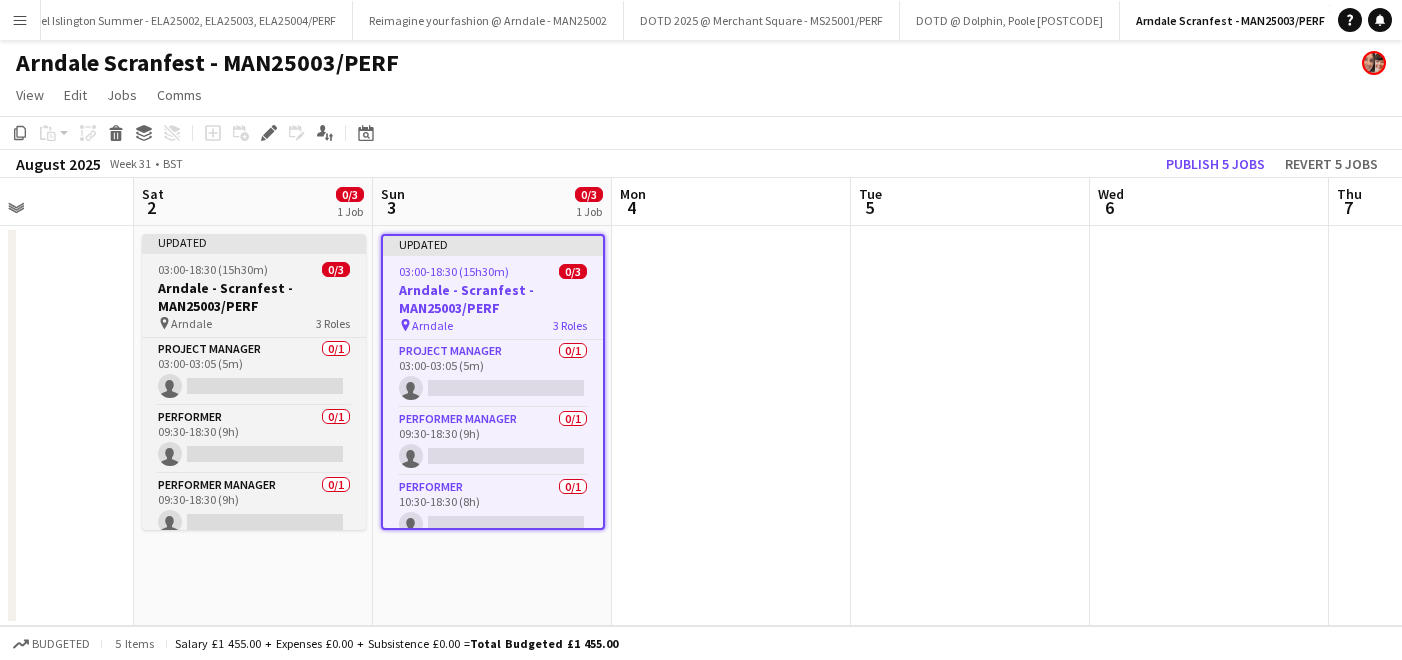 click on "Arndale - Scranfest - MAN25003/PERF" at bounding box center [254, 297] 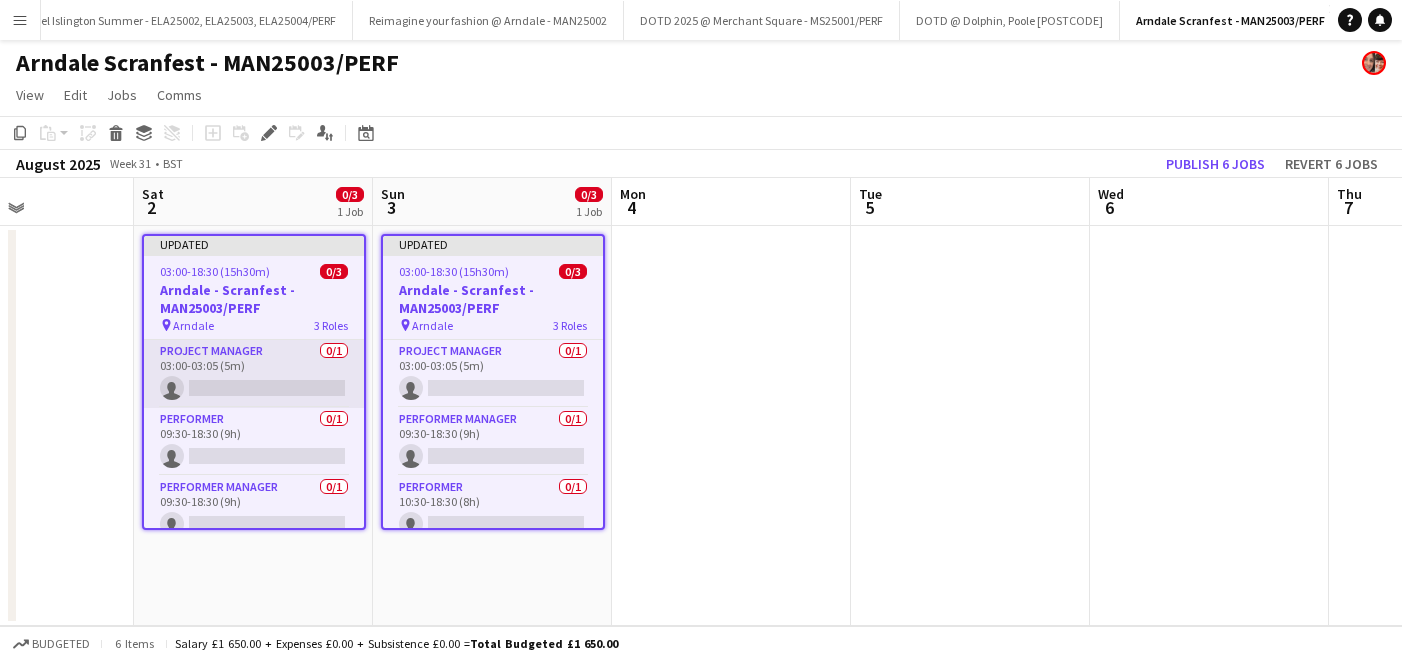 click on "Project Manager   0/1   03:00-03:05 (5m)
single-neutral-actions" at bounding box center [254, 374] 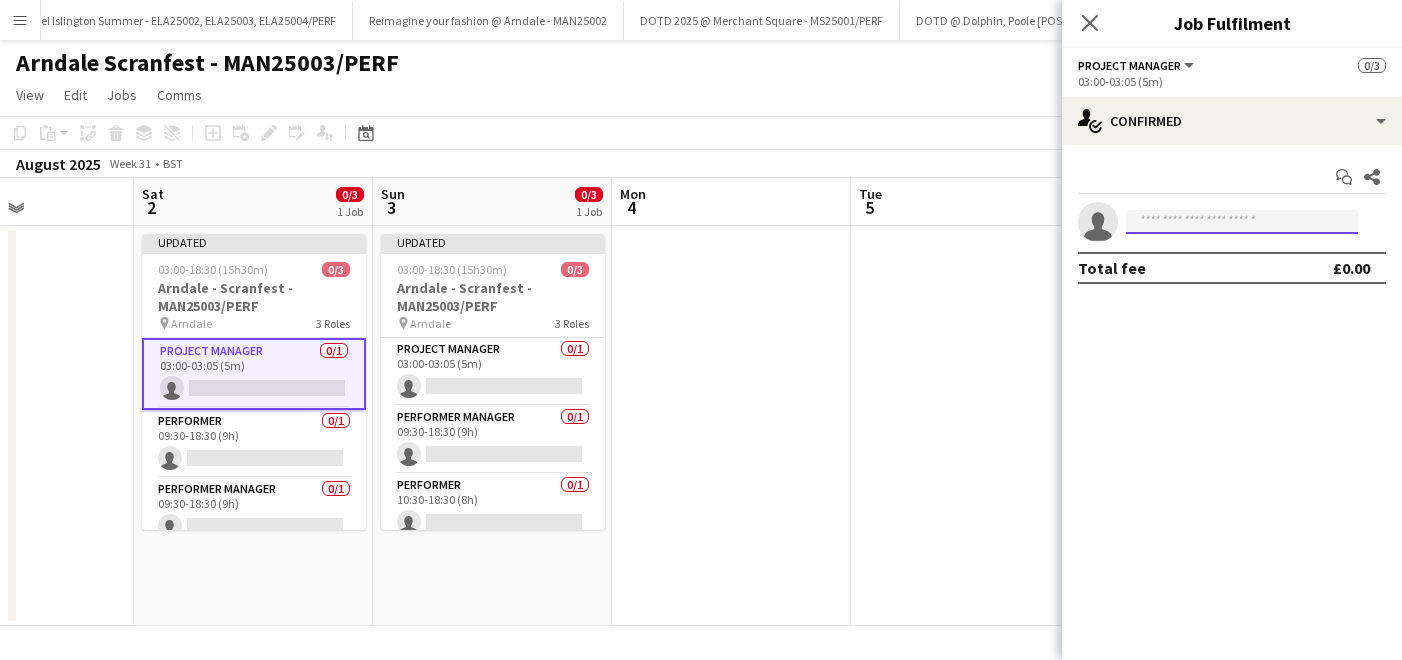 click at bounding box center (1242, 222) 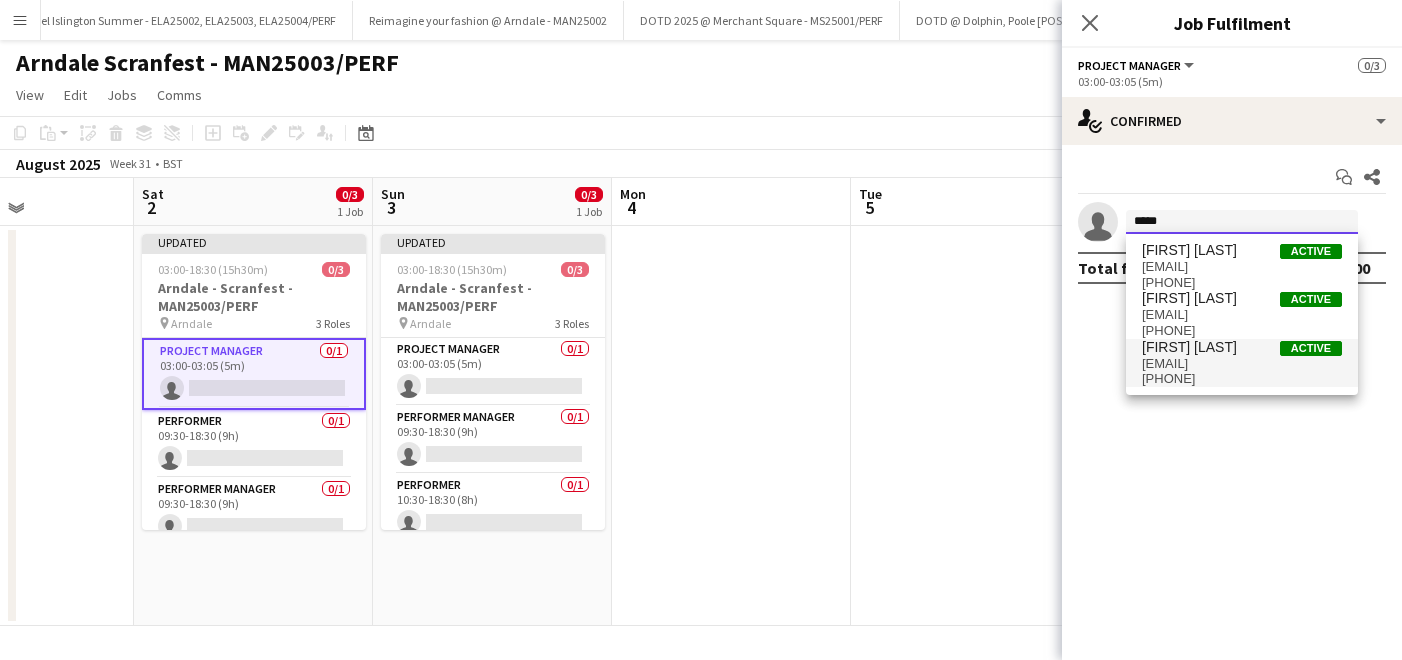 type on "*****" 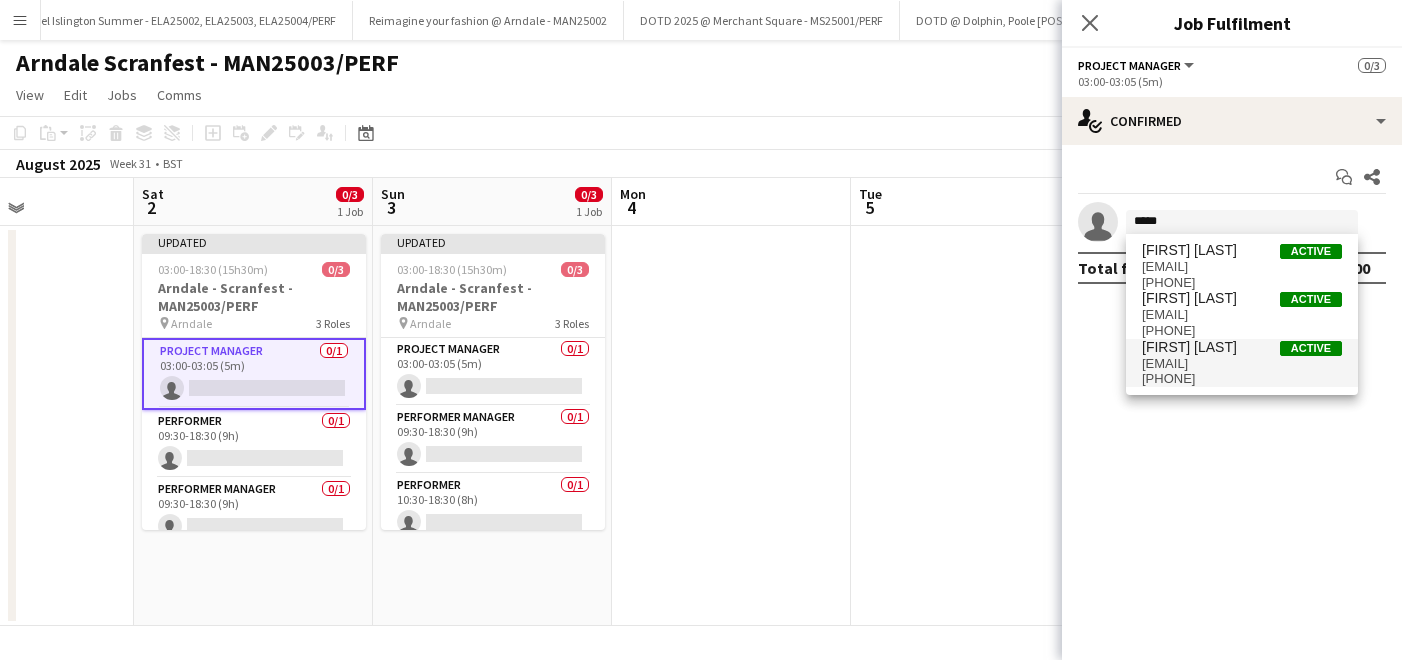 click on "[EMAIL]" at bounding box center (1242, 364) 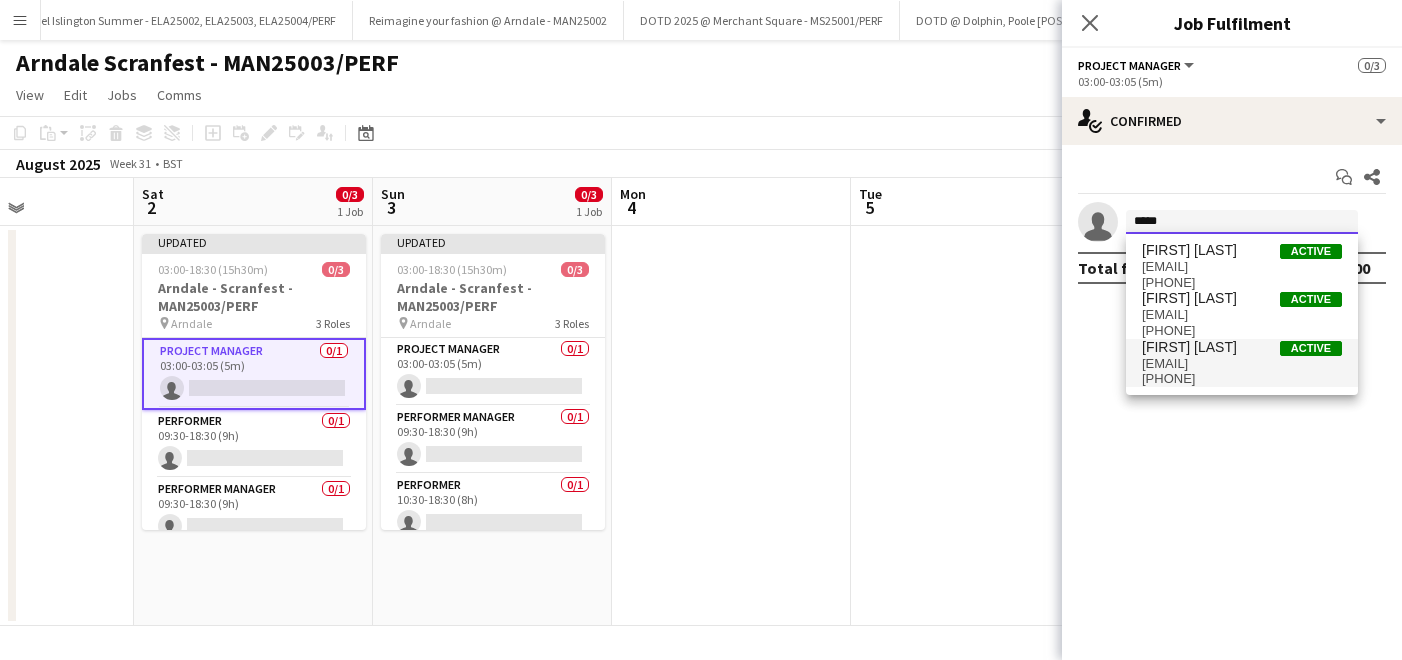 type 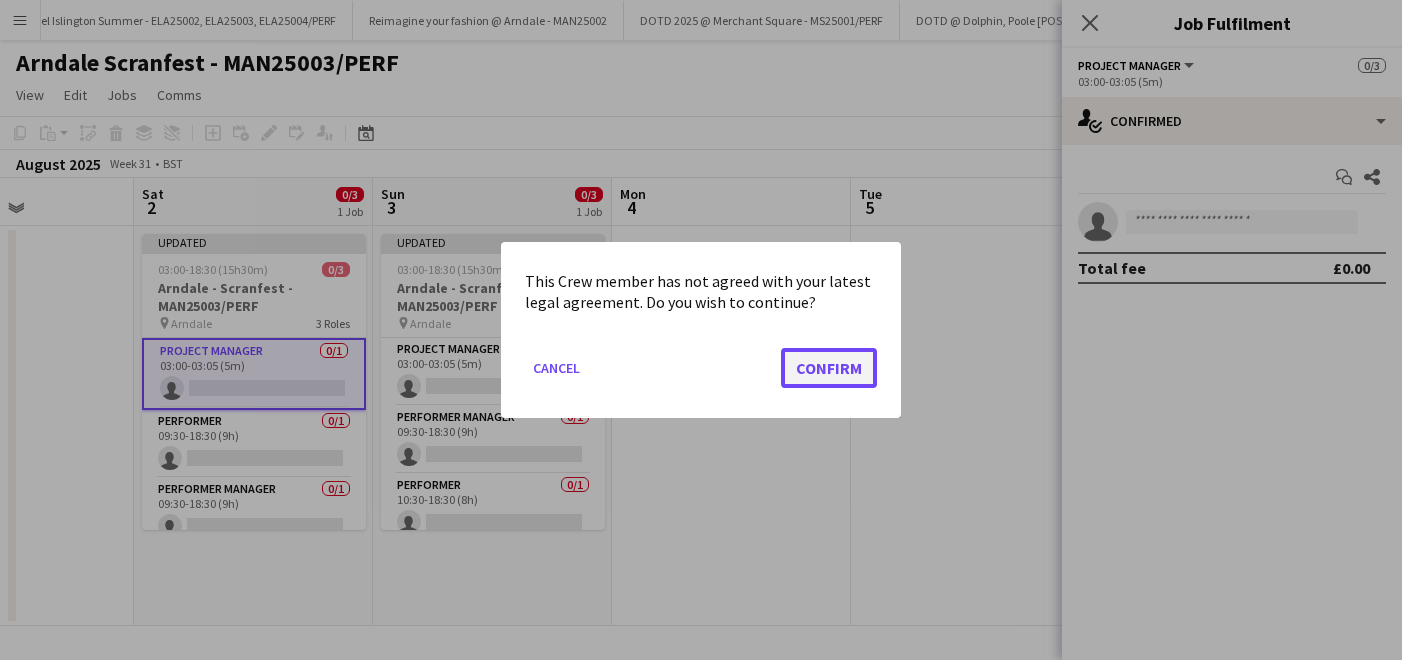 click on "Confirm" 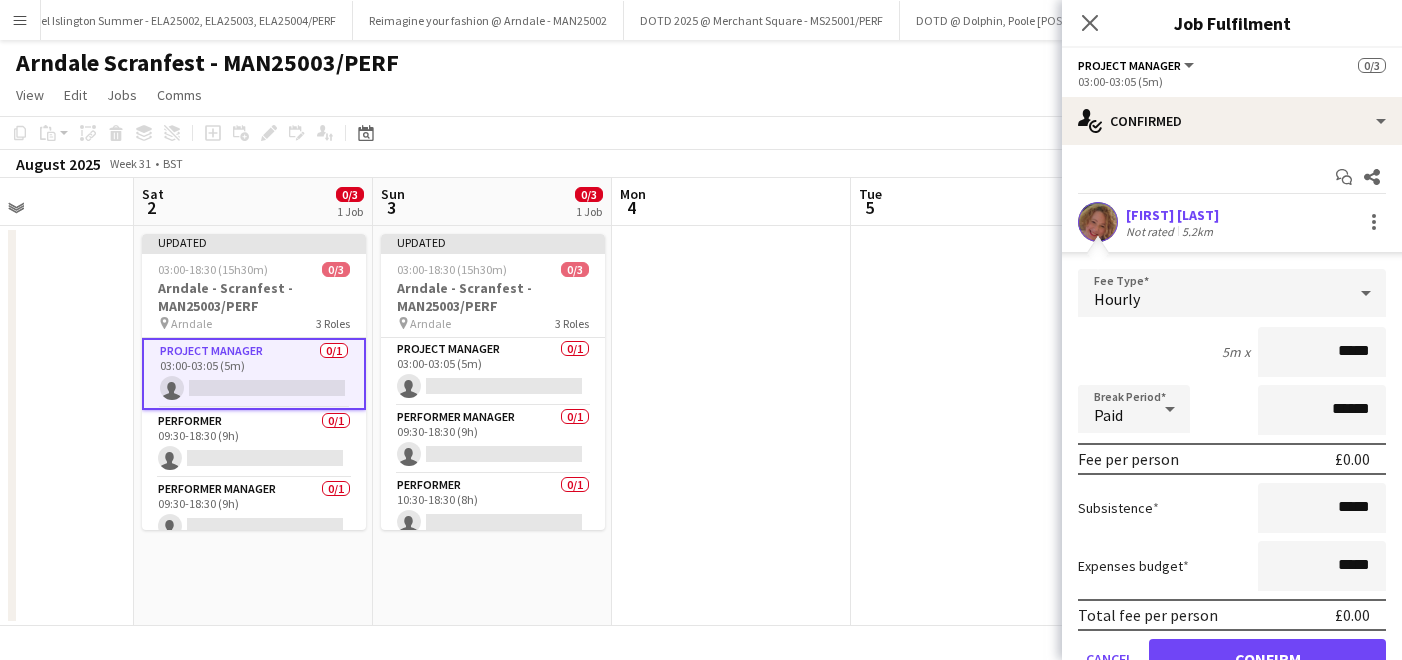 scroll, scrollTop: 94, scrollLeft: 0, axis: vertical 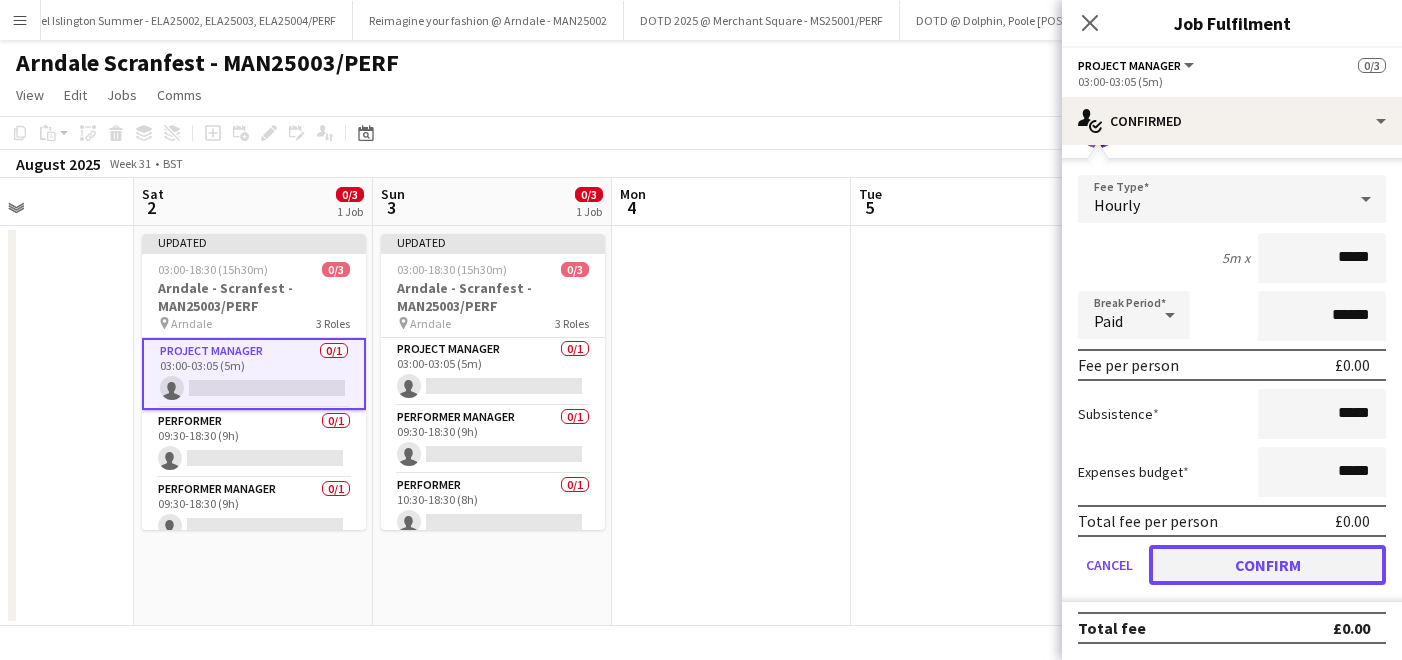 click on "Confirm" at bounding box center (1267, 565) 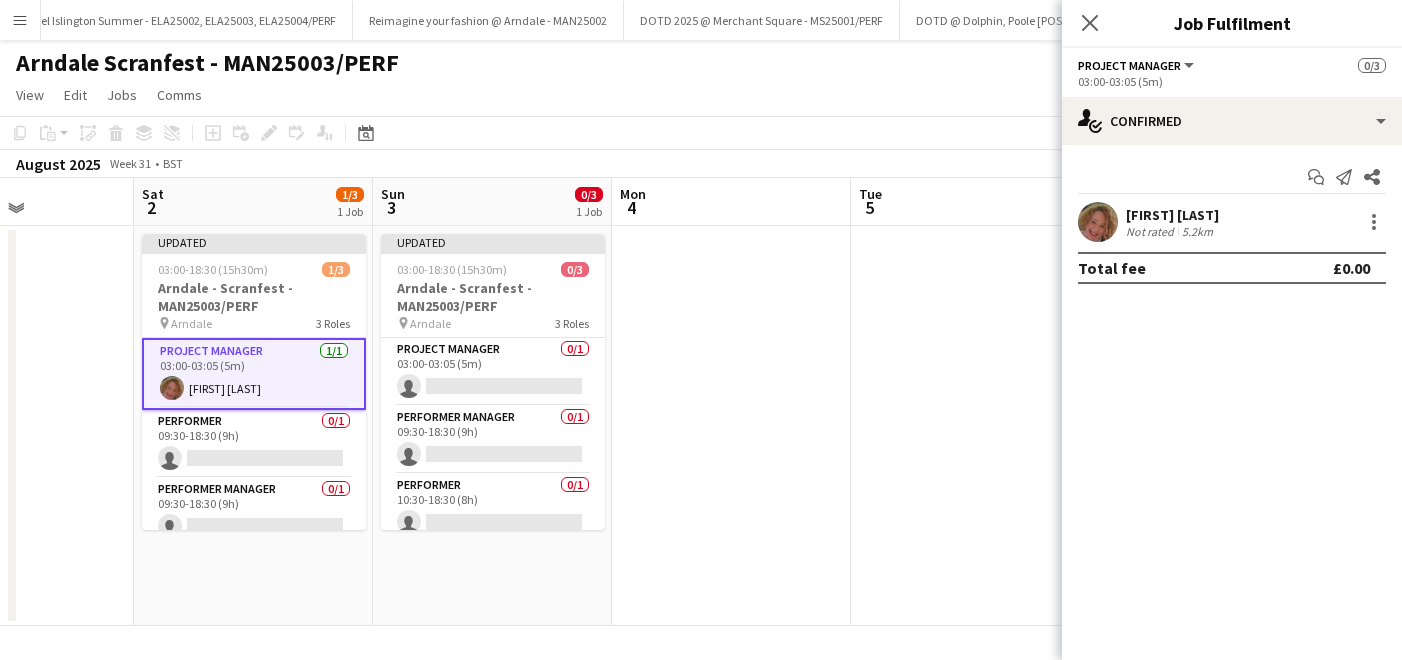 scroll, scrollTop: 0, scrollLeft: 0, axis: both 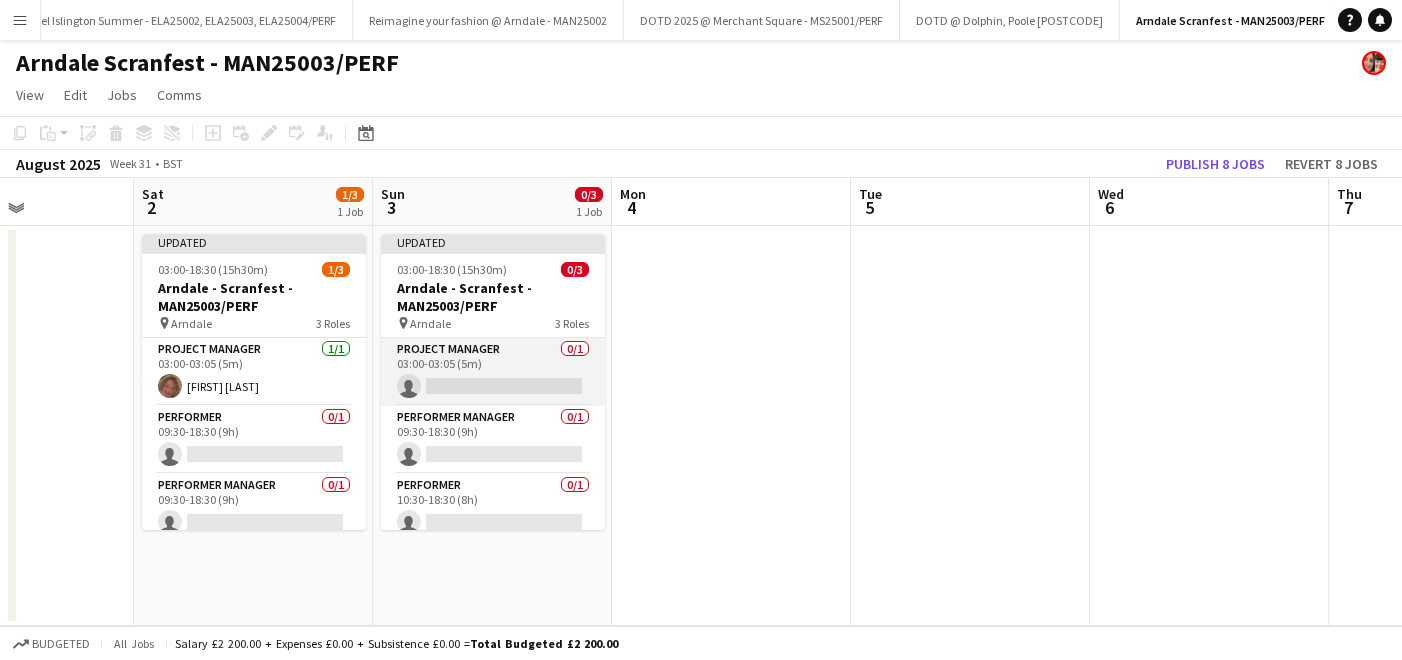 click on "Project Manager   0/1   03:00-03:05 (5m)
single-neutral-actions" at bounding box center (493, 372) 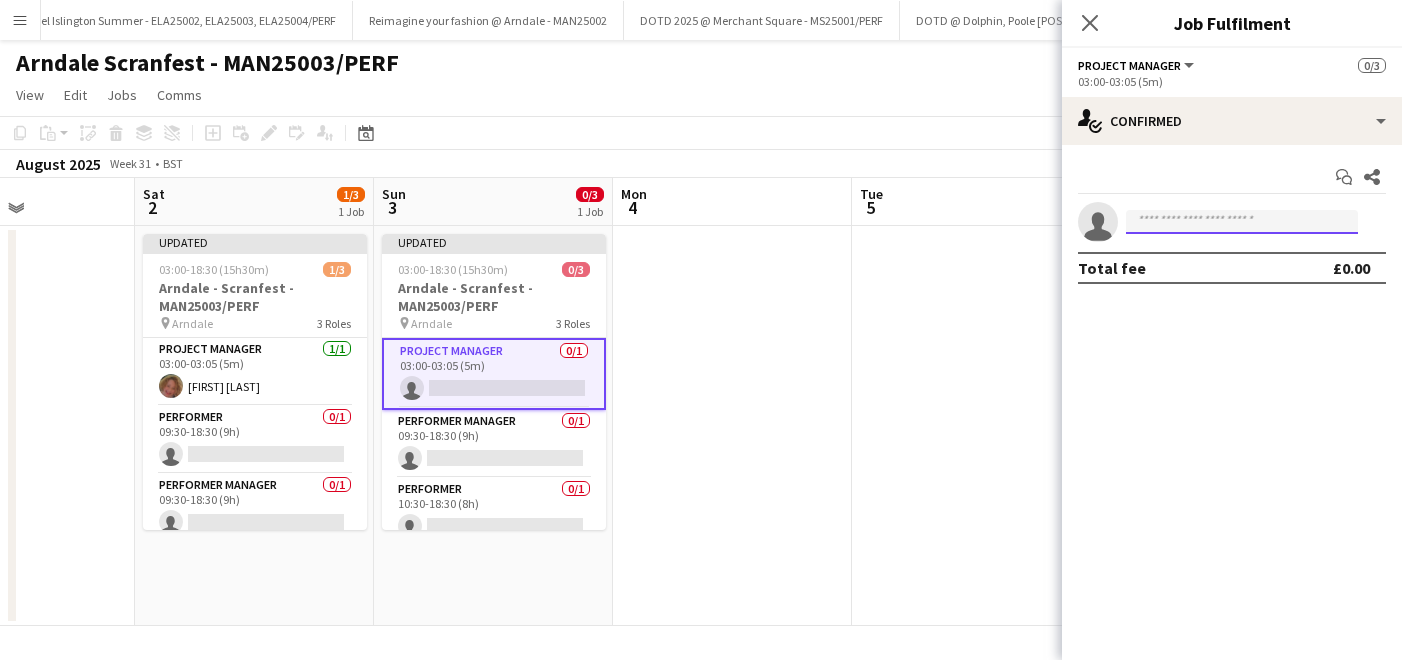click at bounding box center (1242, 222) 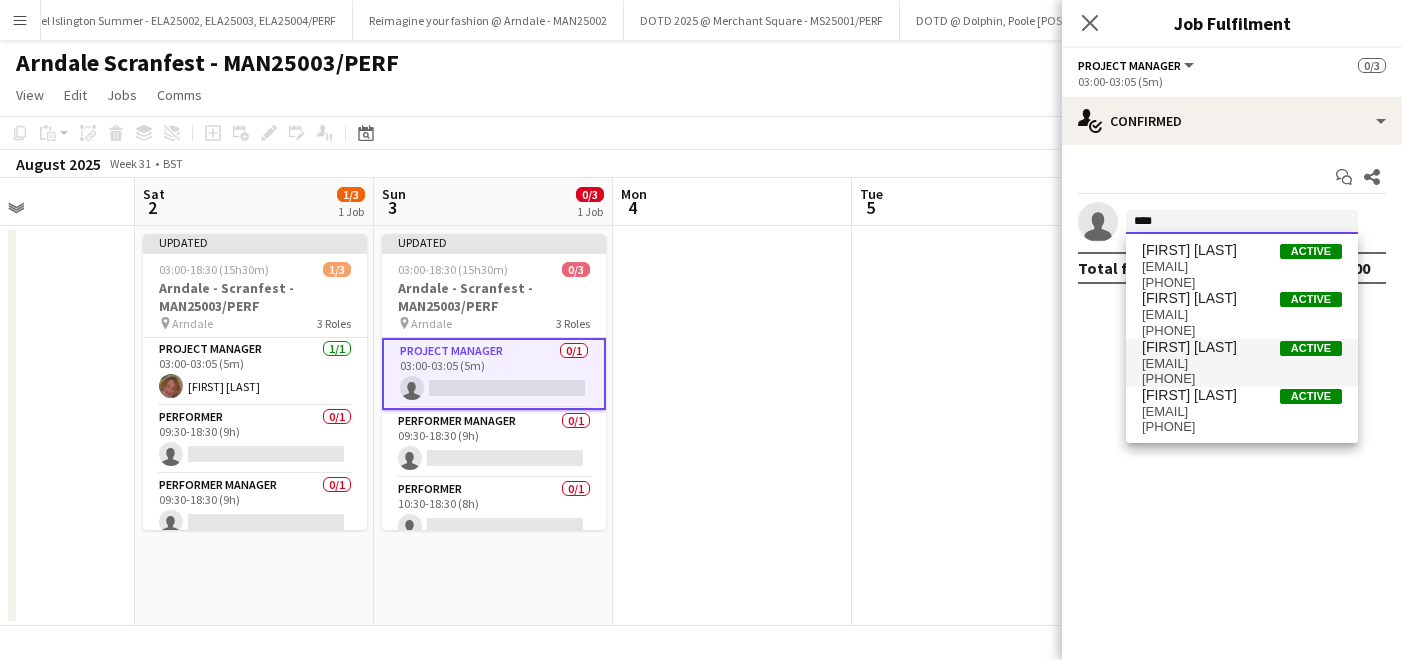 type on "****" 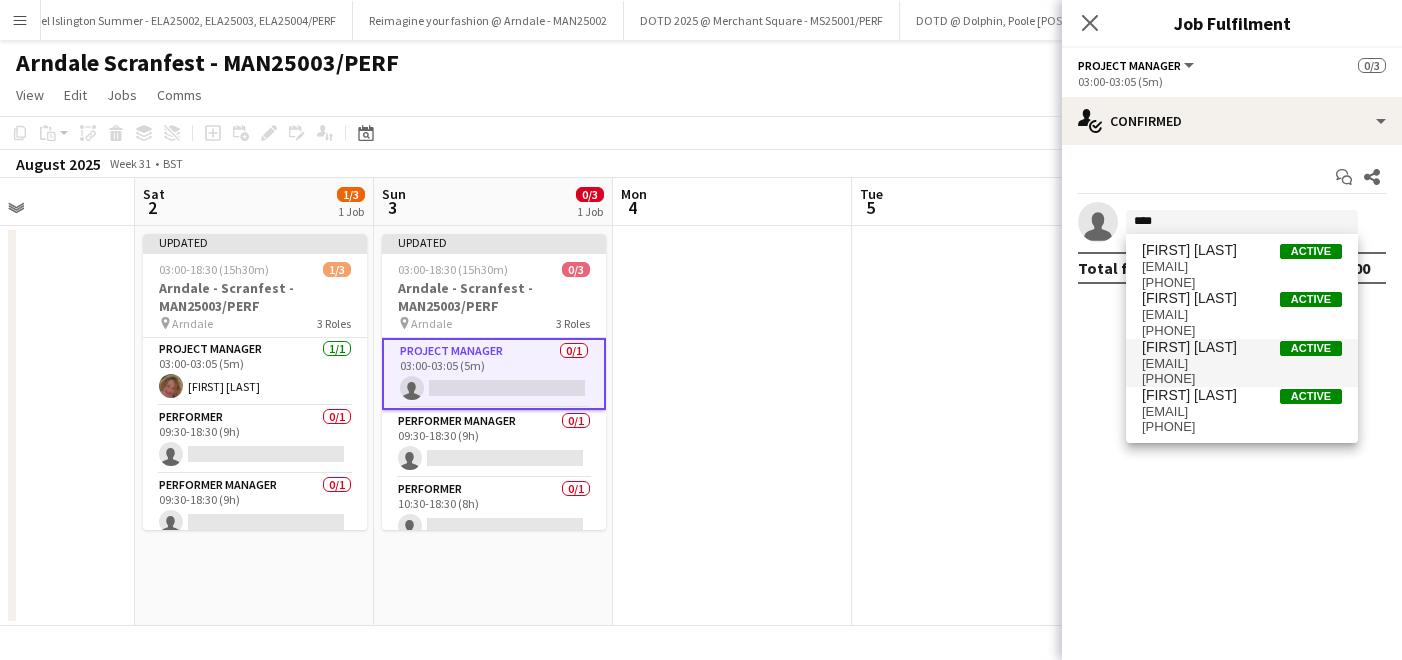 click on "[EMAIL]" at bounding box center (1242, 364) 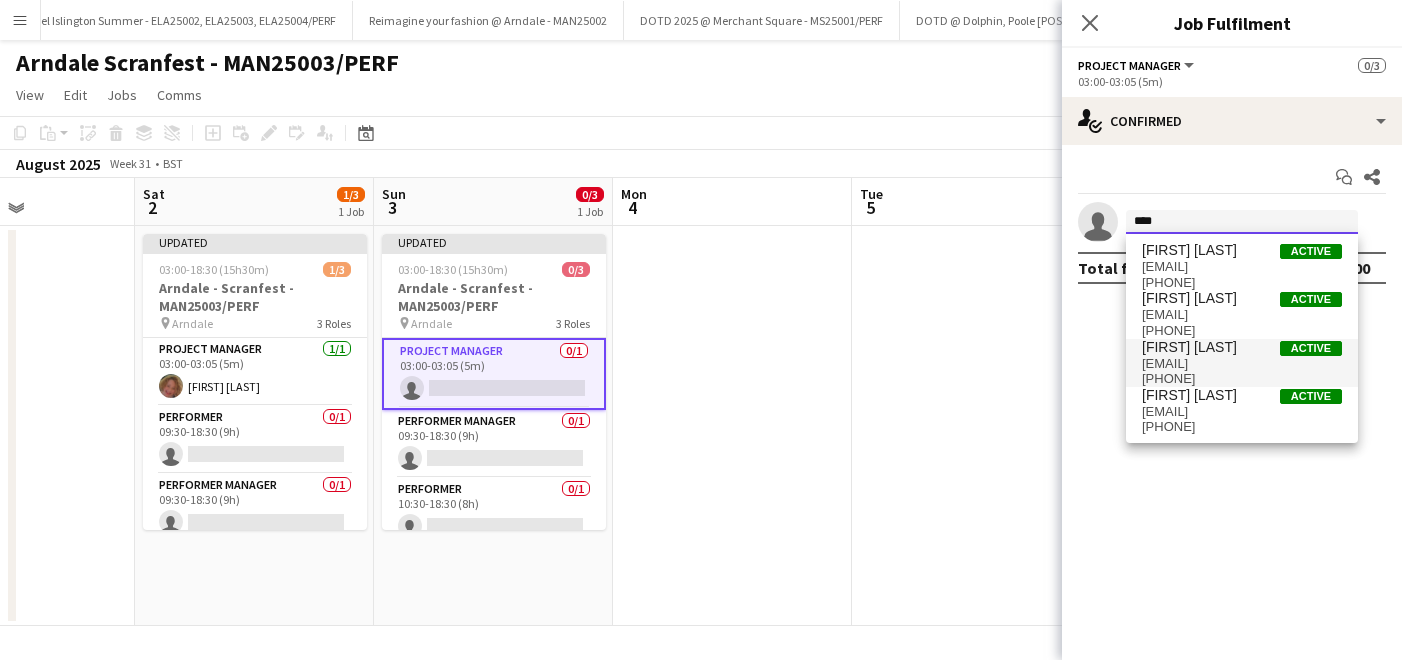 type 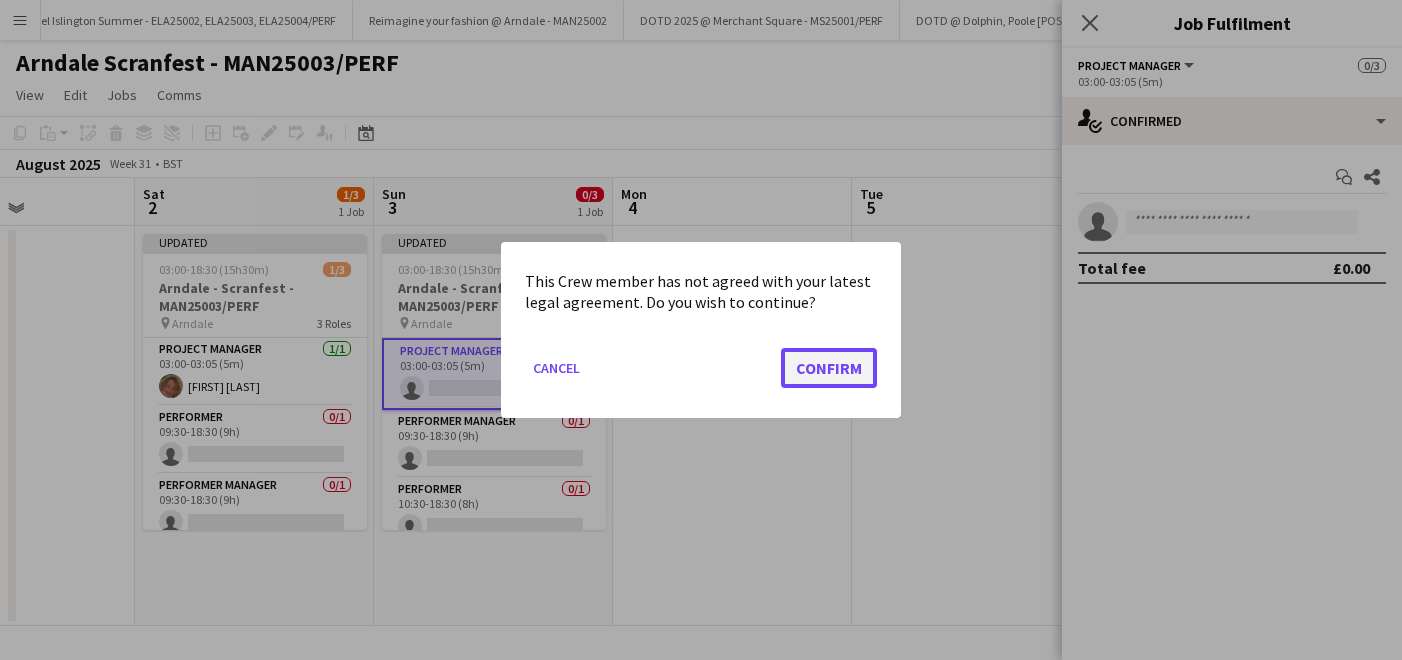click on "Confirm" 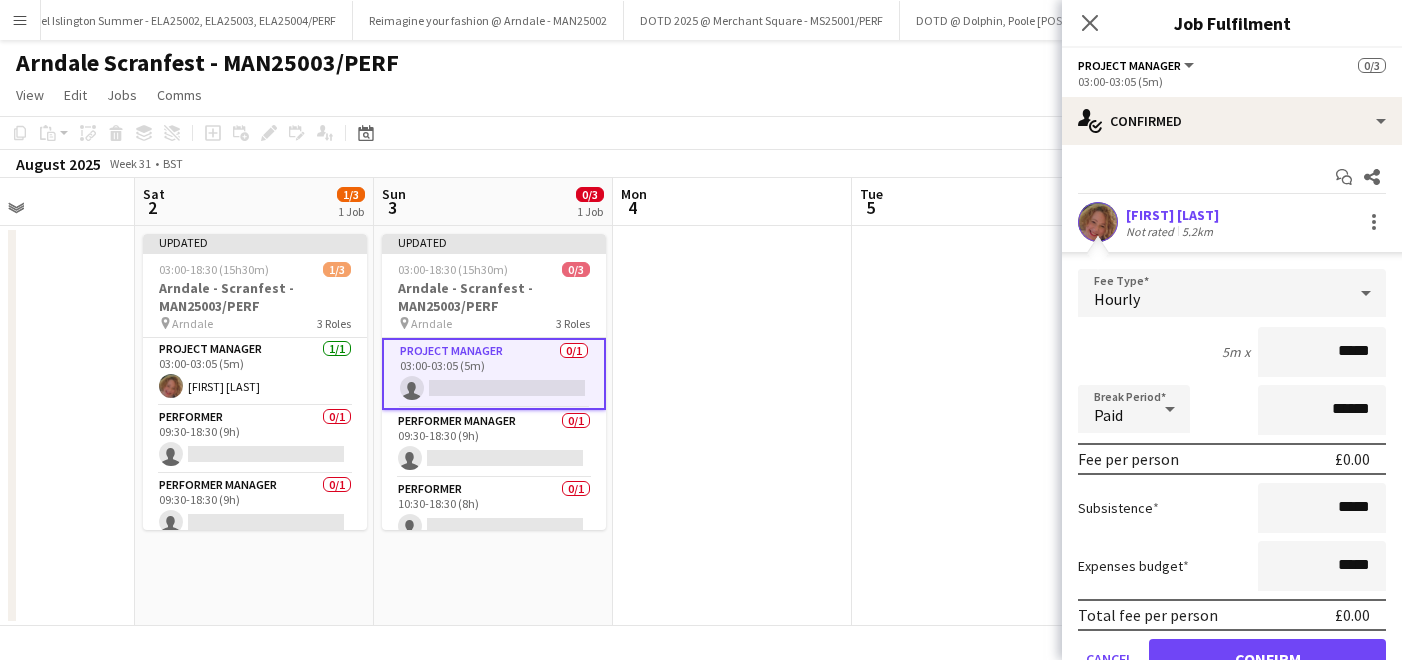 scroll, scrollTop: 94, scrollLeft: 0, axis: vertical 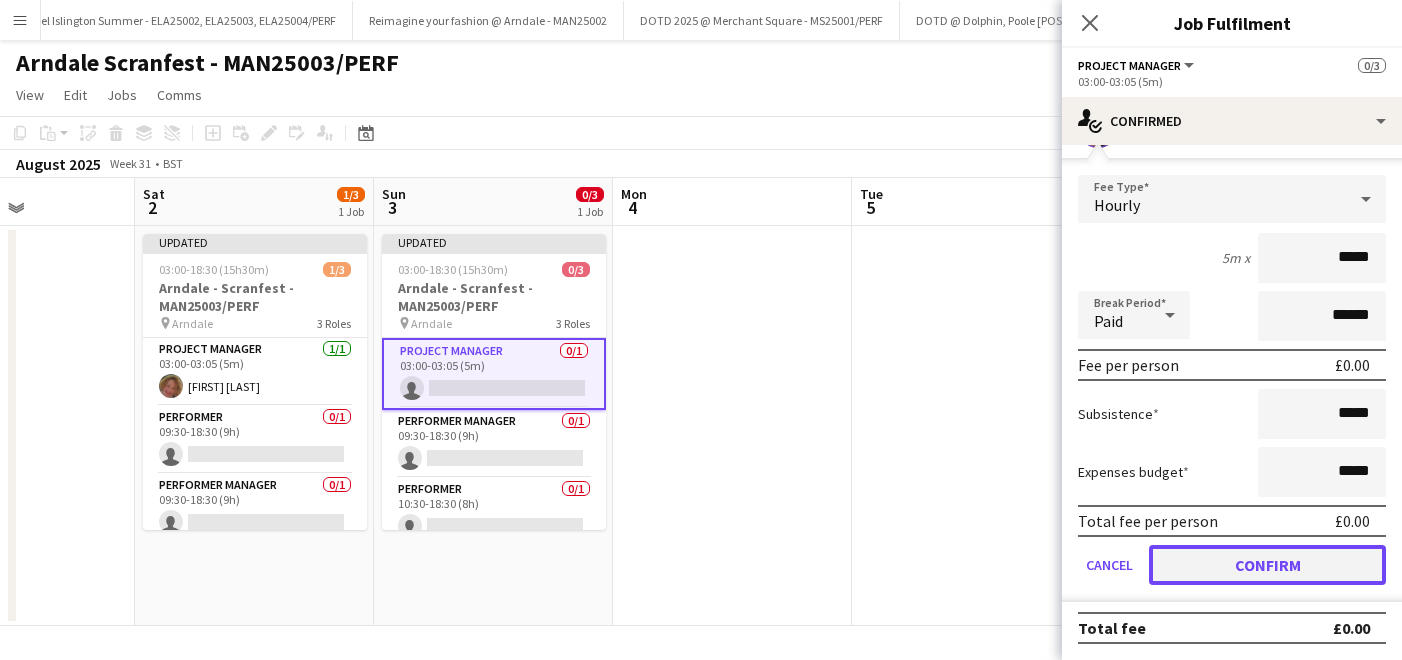 click on "Confirm" at bounding box center (1267, 565) 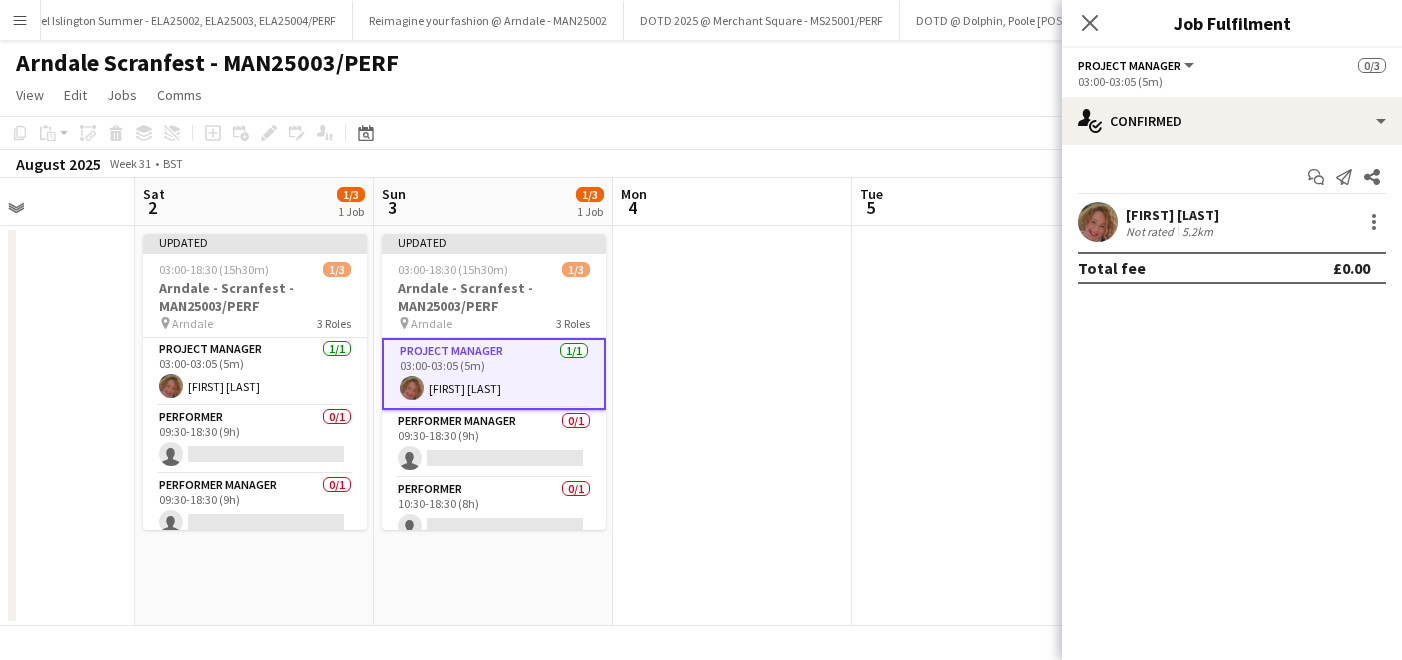 scroll, scrollTop: 0, scrollLeft: 0, axis: both 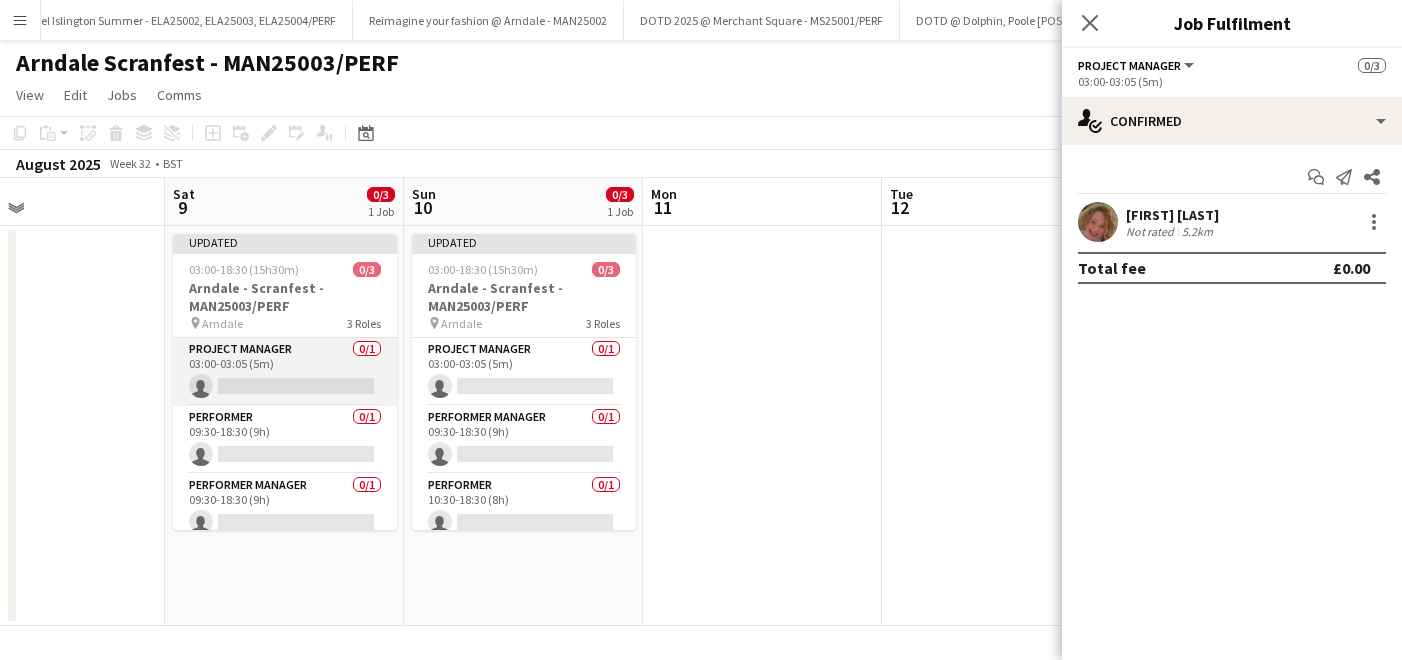 click on "Project Manager   0/1   03:00-03:05 (5m)
single-neutral-actions" at bounding box center [285, 372] 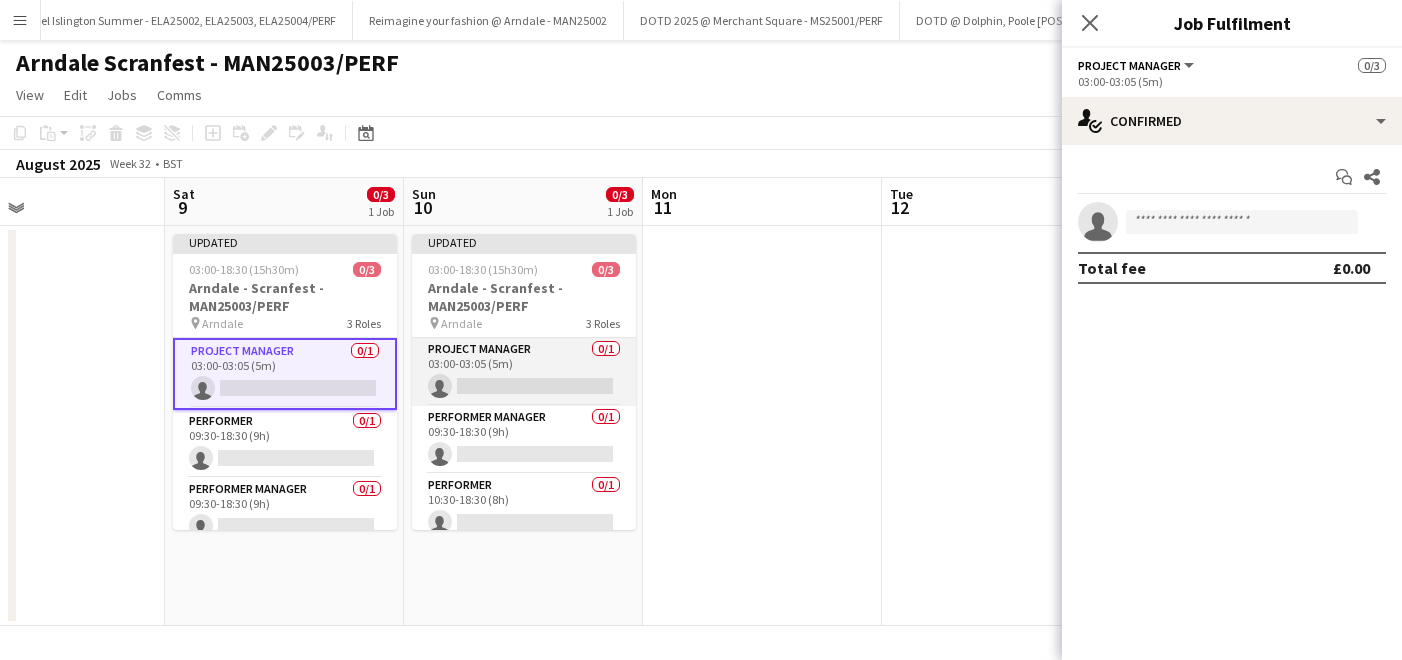 click on "Project Manager   0/1   03:00-03:05 (5m)
single-neutral-actions" at bounding box center [524, 372] 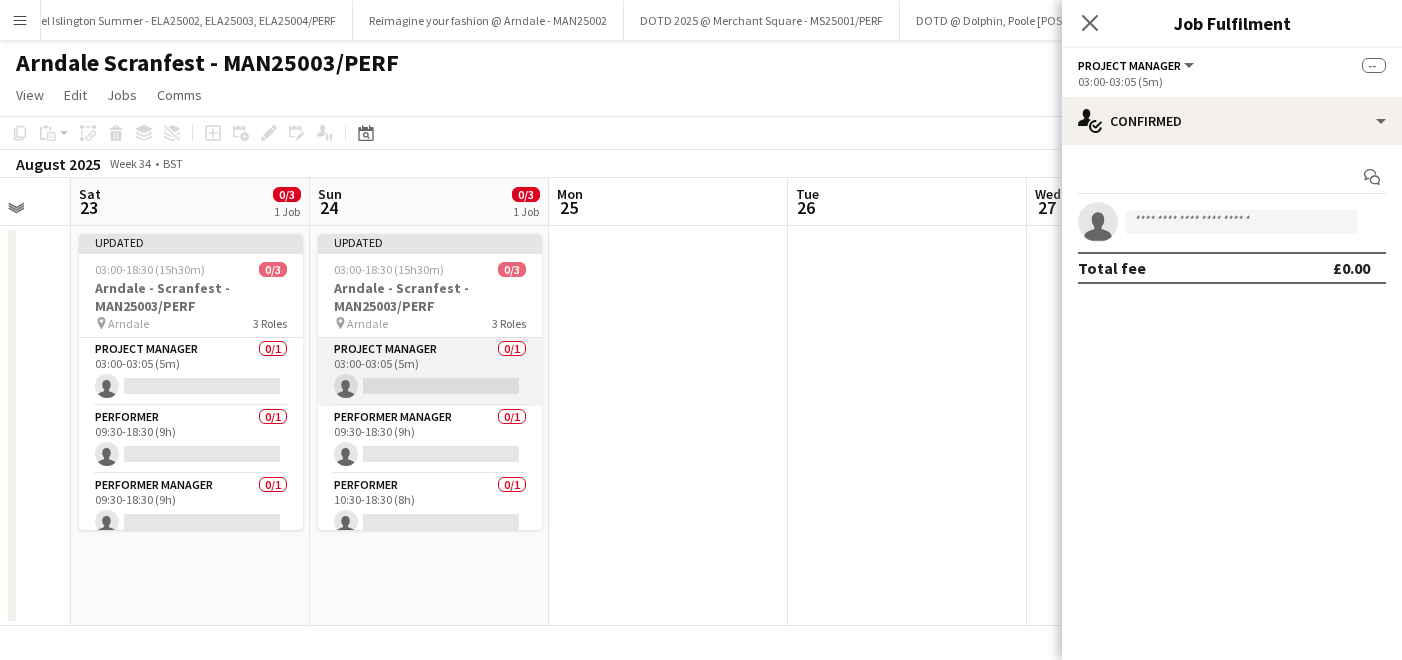 scroll, scrollTop: 0, scrollLeft: 644, axis: horizontal 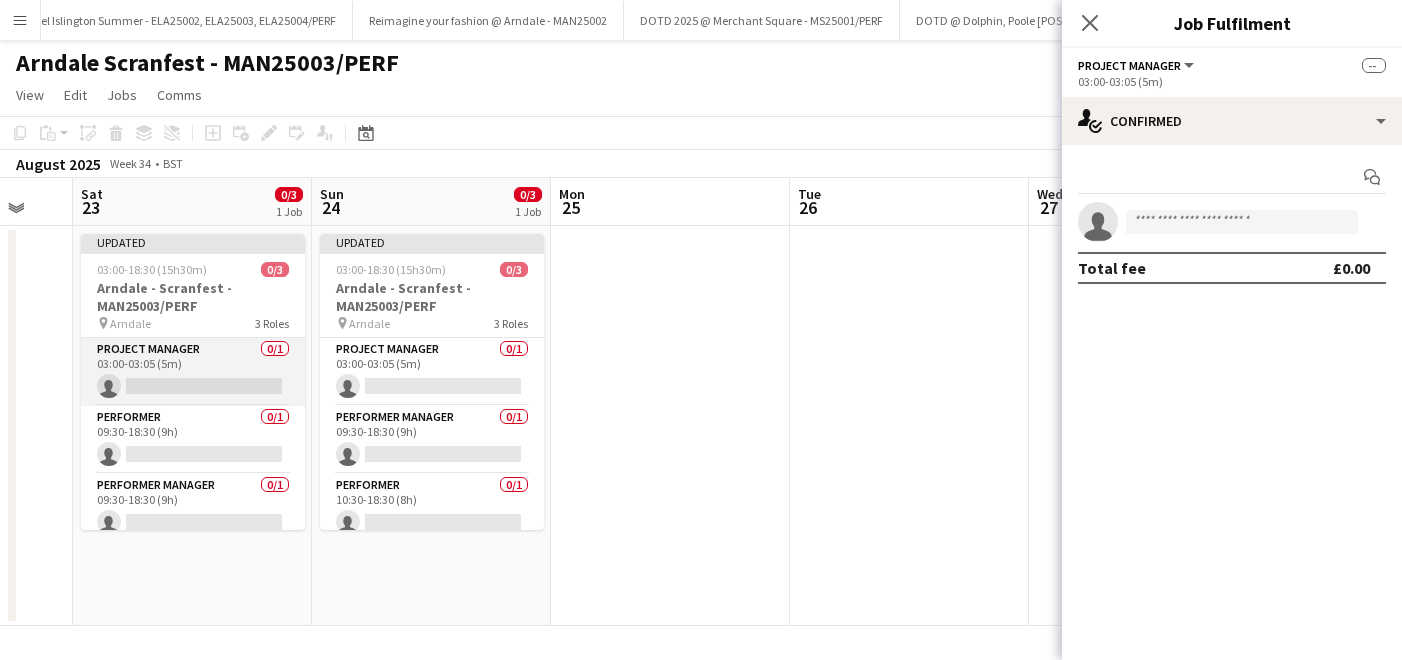 click on "Project Manager   0/1   03:00-03:05 (5m)
single-neutral-actions" at bounding box center (193, 372) 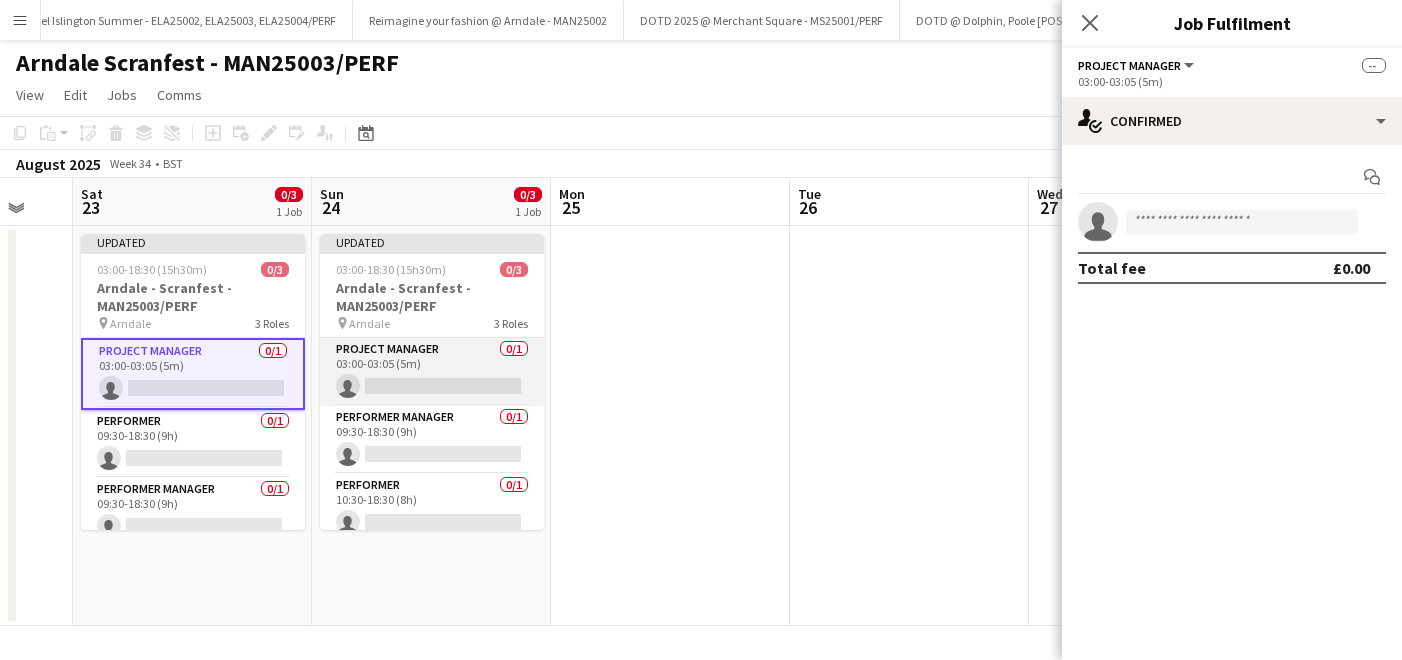 click on "Project Manager   0/1   03:00-03:05 (5m)
single-neutral-actions" at bounding box center (432, 372) 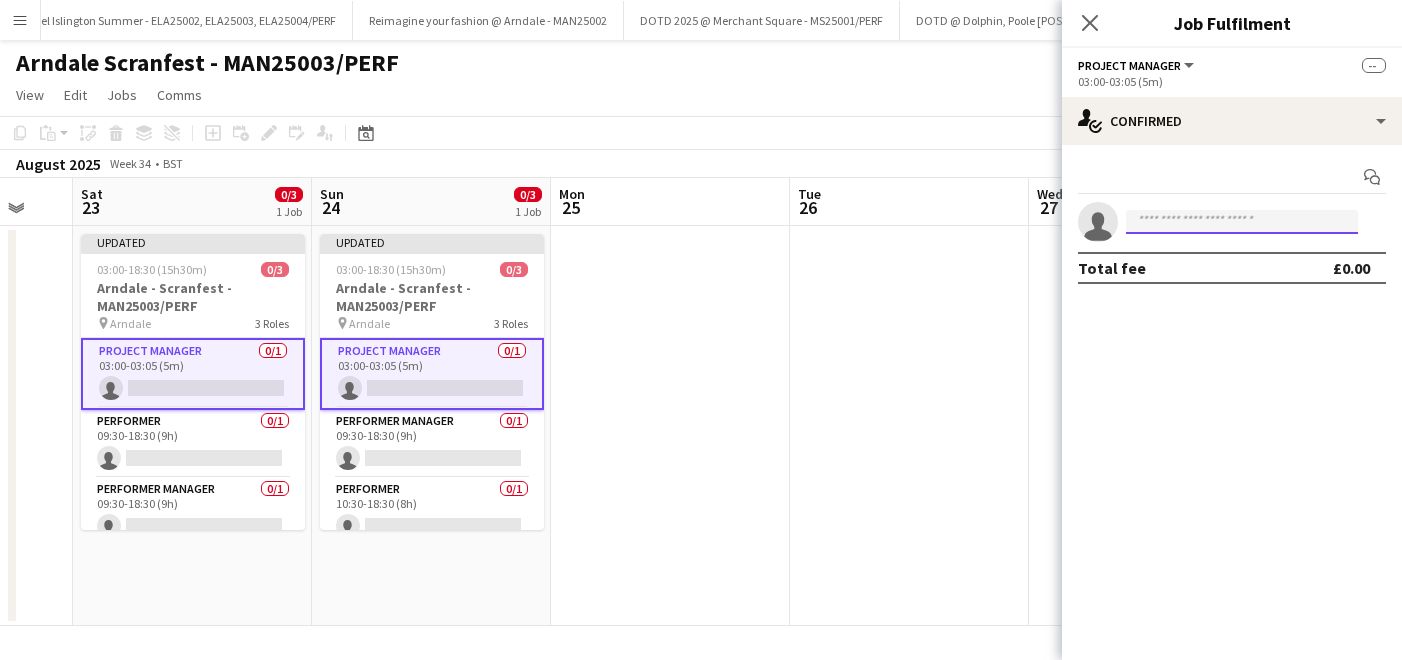 click at bounding box center [1242, 222] 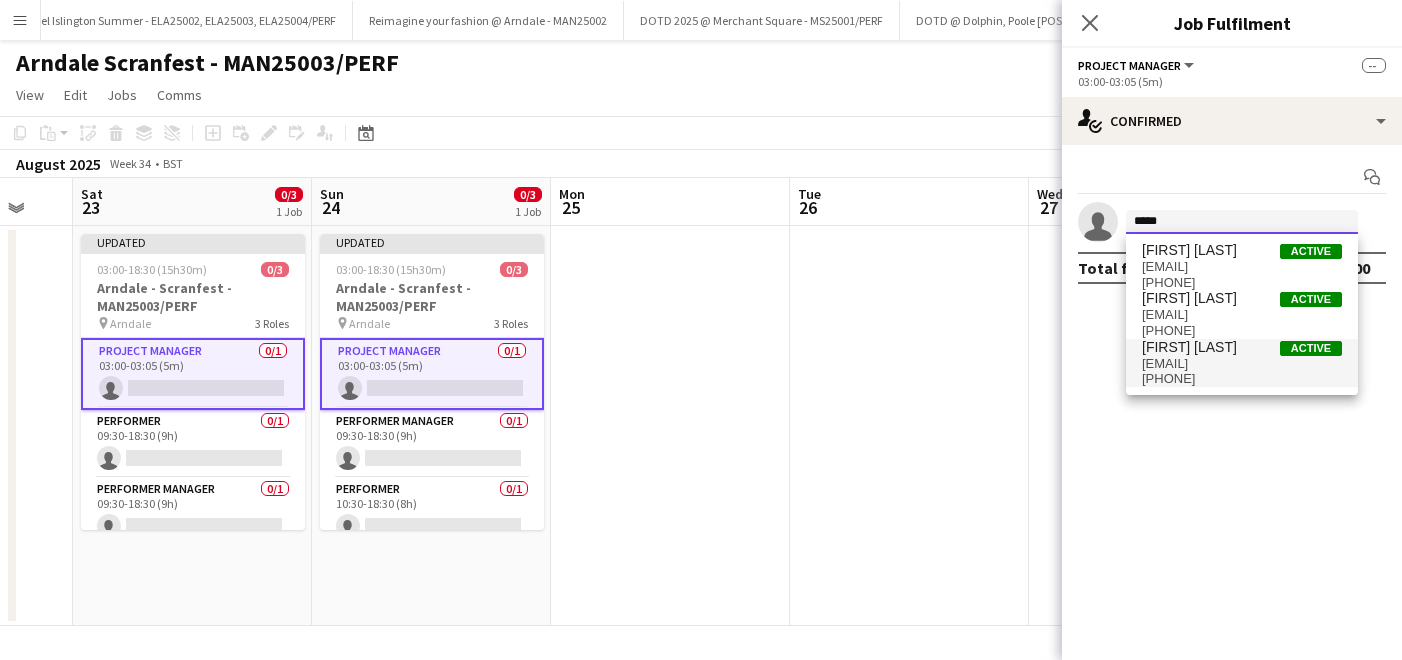 type on "*****" 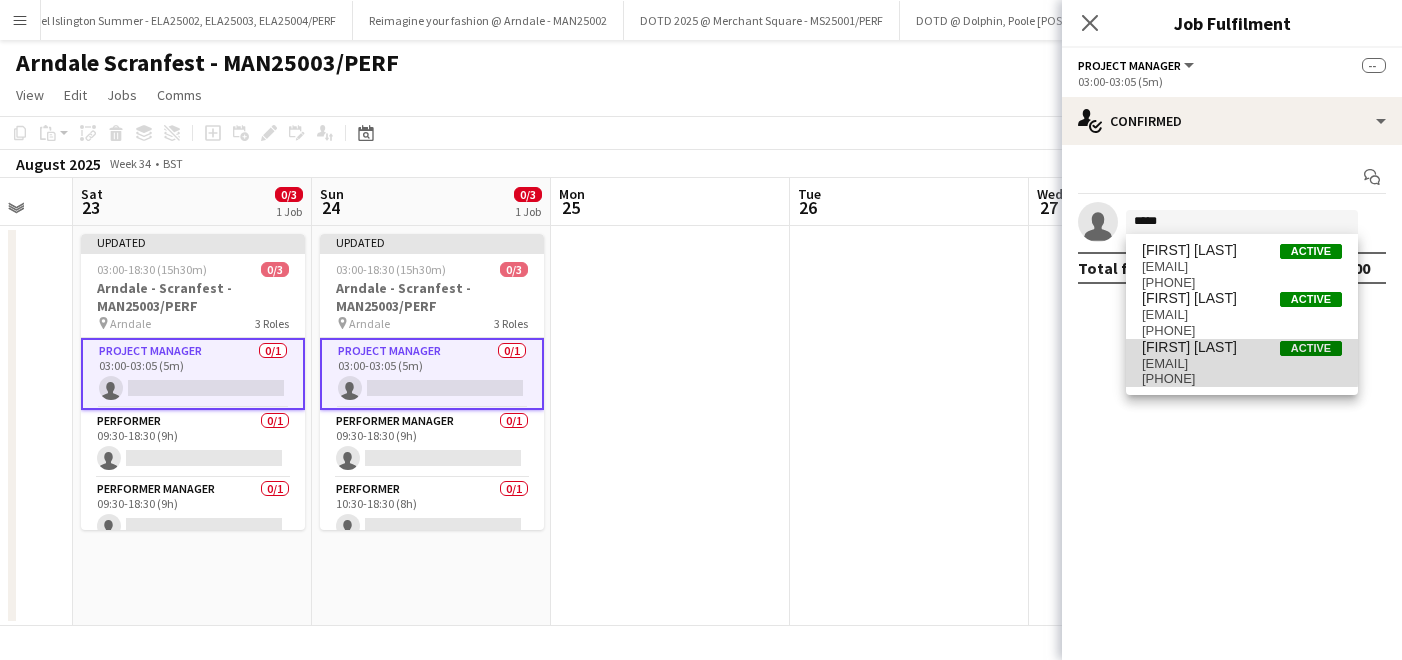 click on "[EMAIL]" at bounding box center [1242, 364] 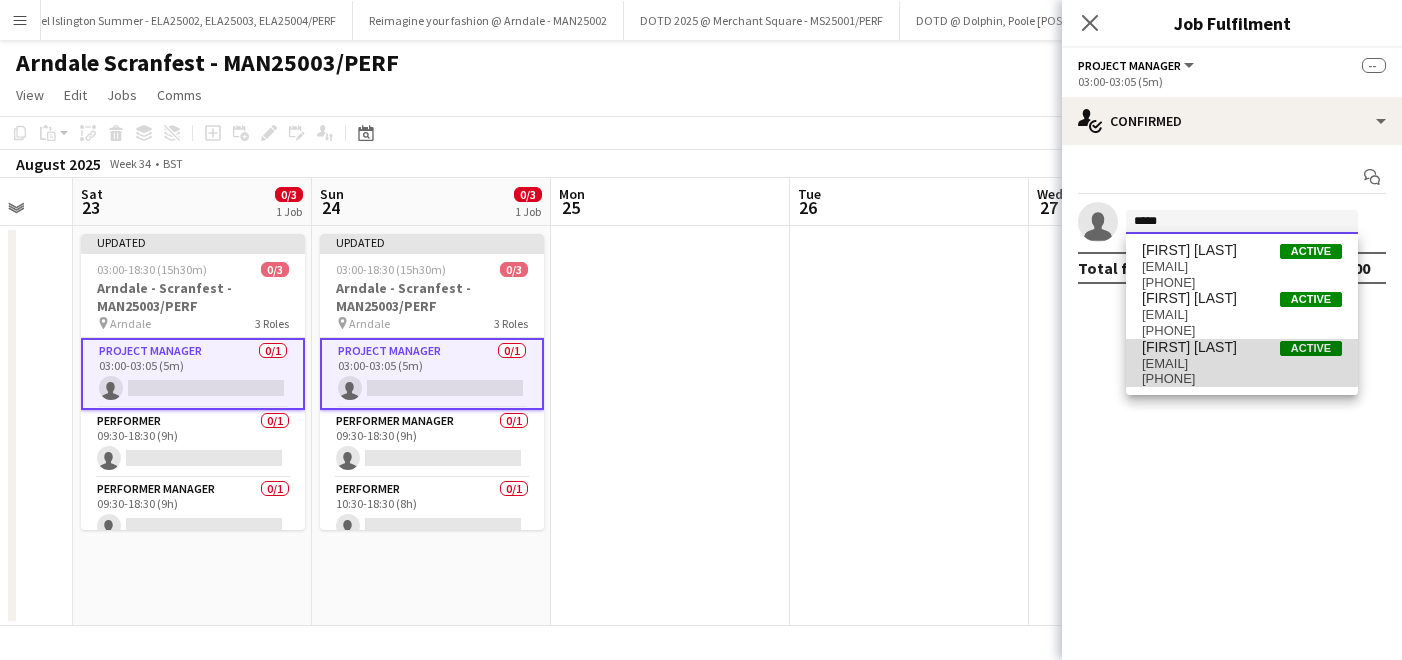 type 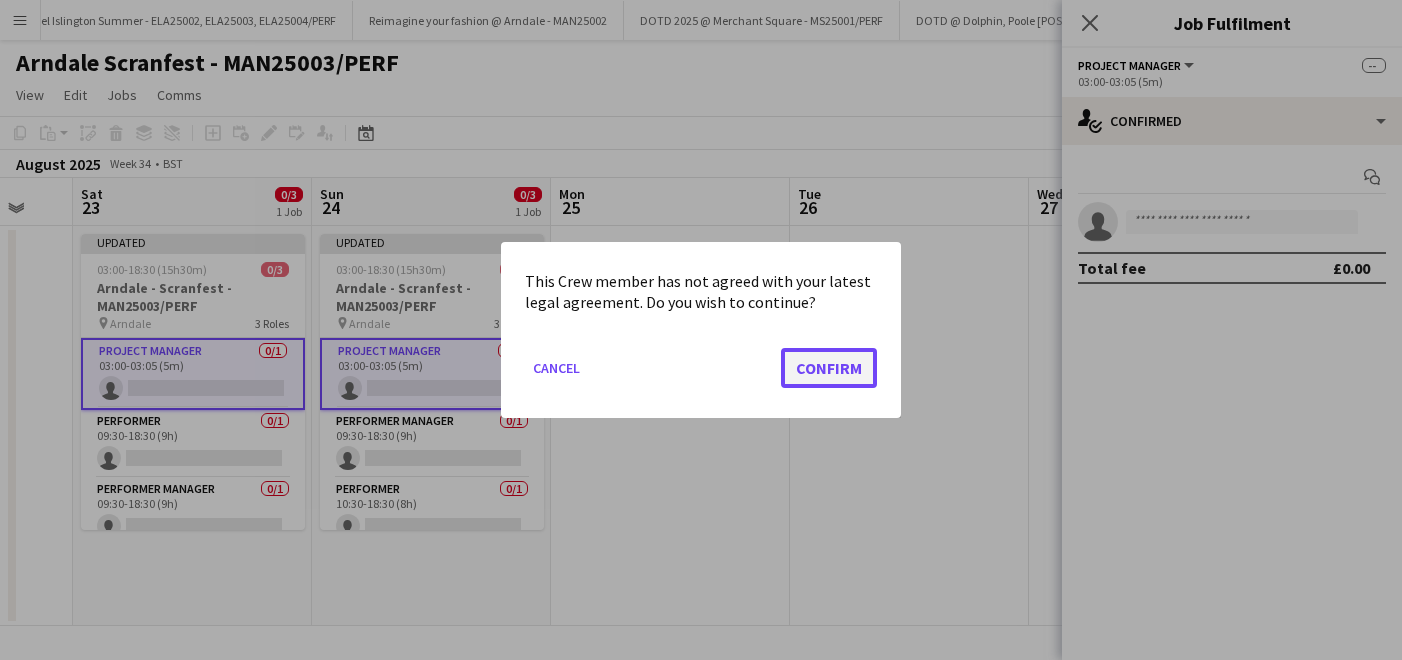 click on "Confirm" 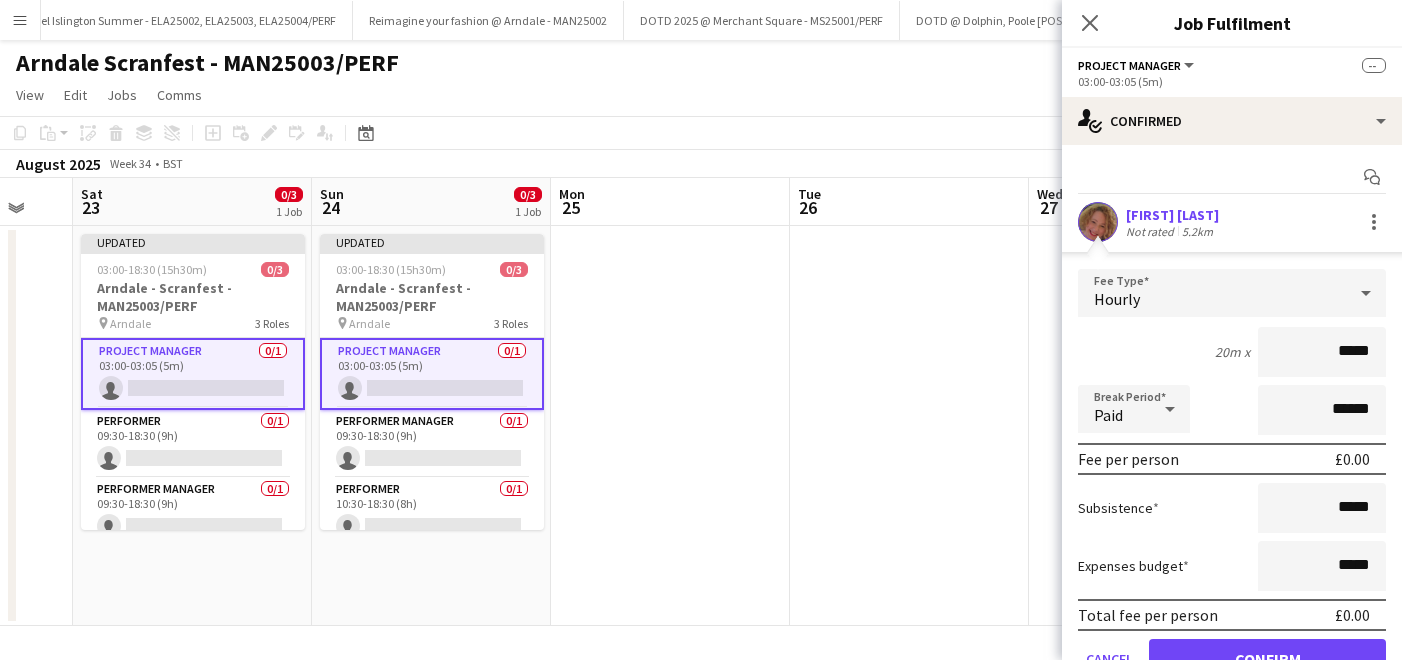 scroll, scrollTop: 94, scrollLeft: 0, axis: vertical 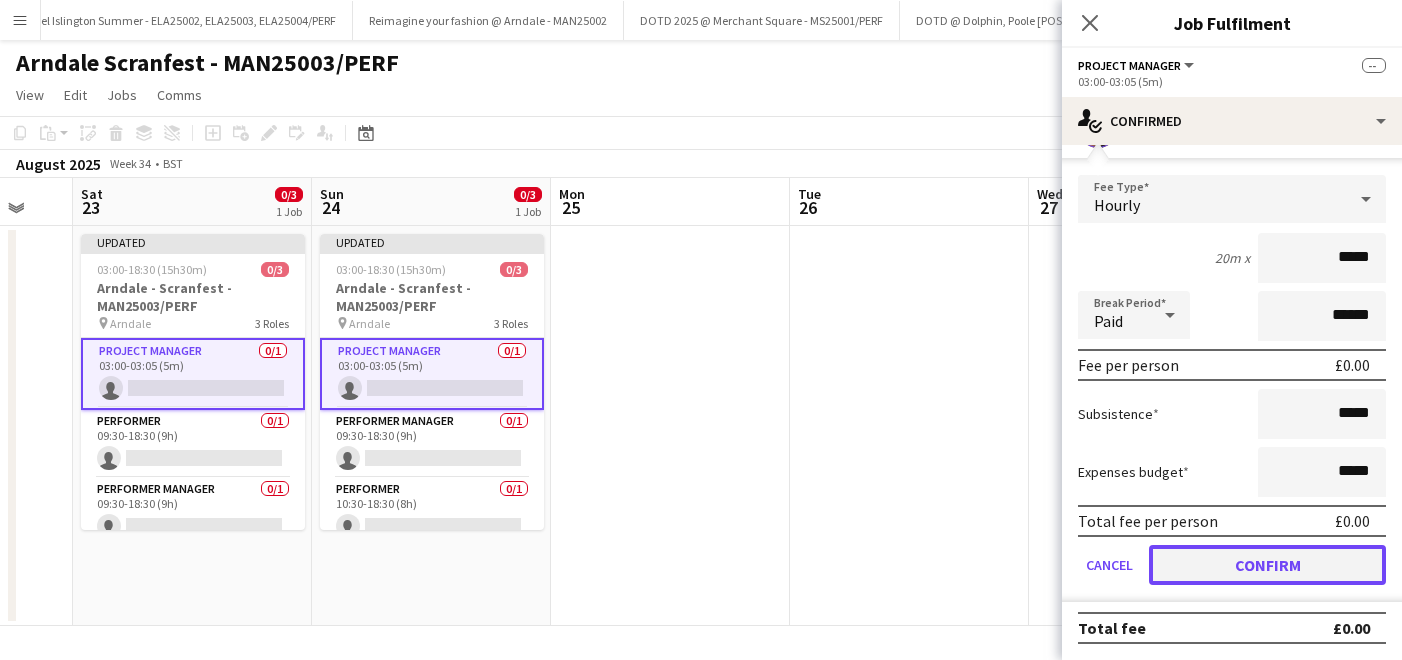 click on "Confirm" at bounding box center [1267, 565] 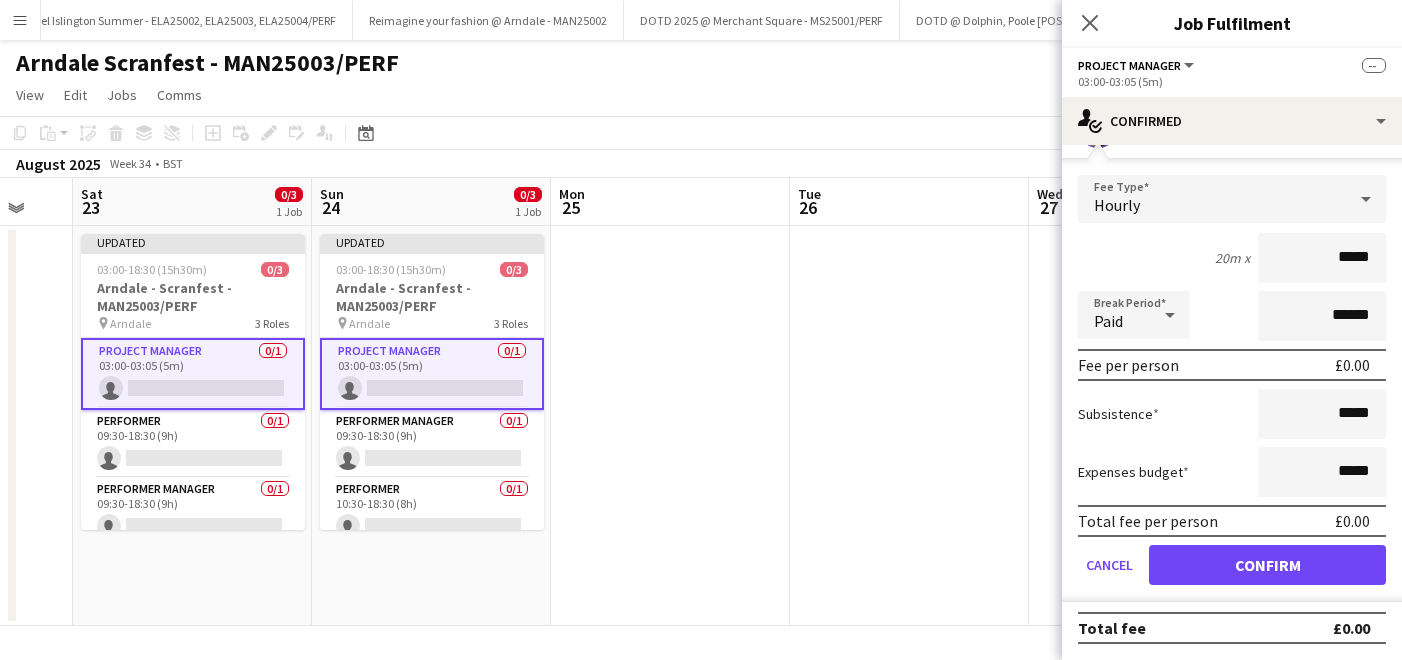 scroll, scrollTop: 0, scrollLeft: 0, axis: both 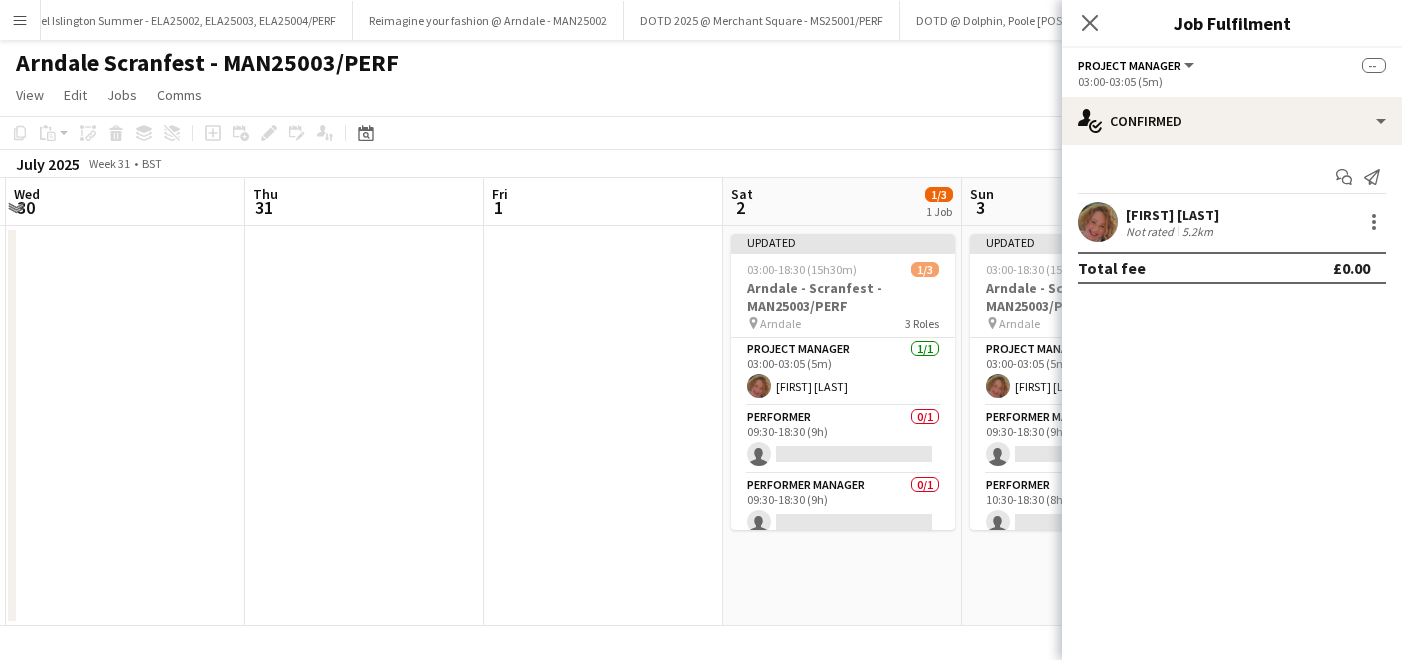 click on "View  Day view expanded Day view collapsed Month view Date picker Jump to today Expand Linked Jobs Collapse Linked Jobs  Edit  Copy
Command
C  Paste  Without Crew
Command
V With Crew
Command
Shift
V Paste as linked job  Group  Group Ungroup  Jobs  New Job Edit Job Delete Job New Linked Job Edit Linked Jobs Job fulfilment Promote Role Copy Role URL  Comms  Notify confirmed crew Create chat" 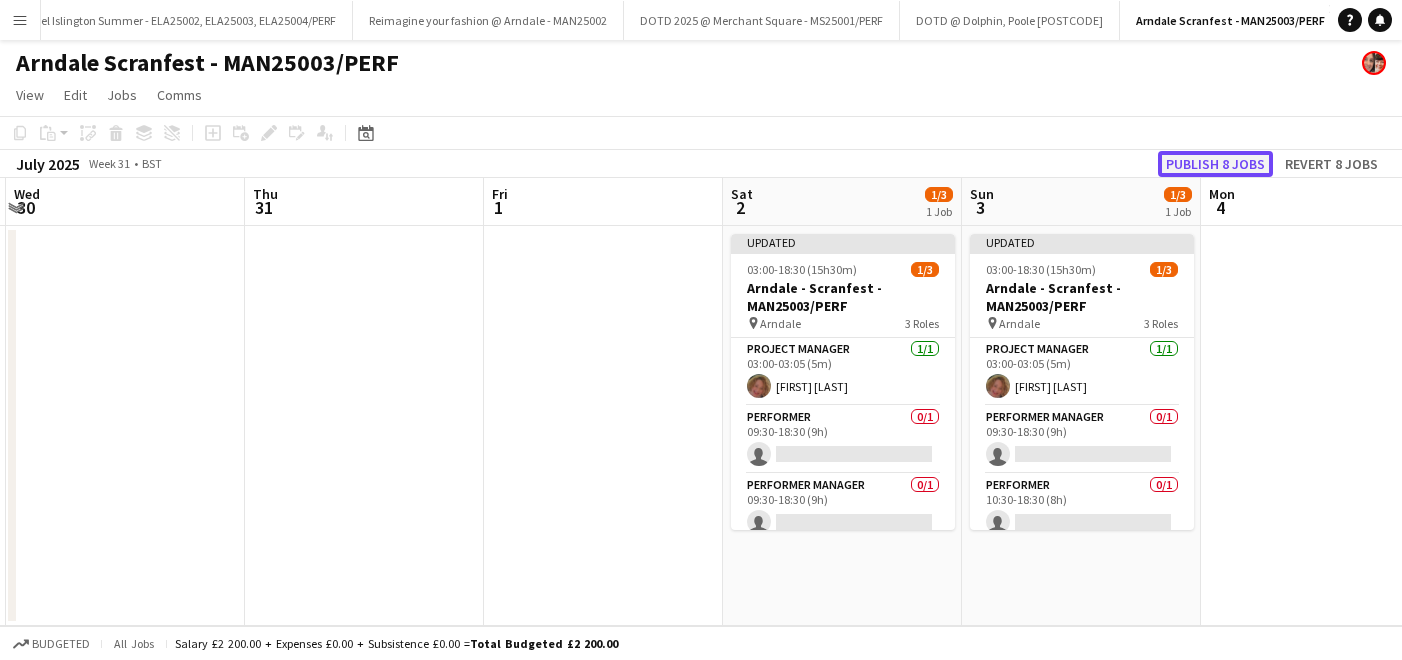 click on "Publish 8 jobs" 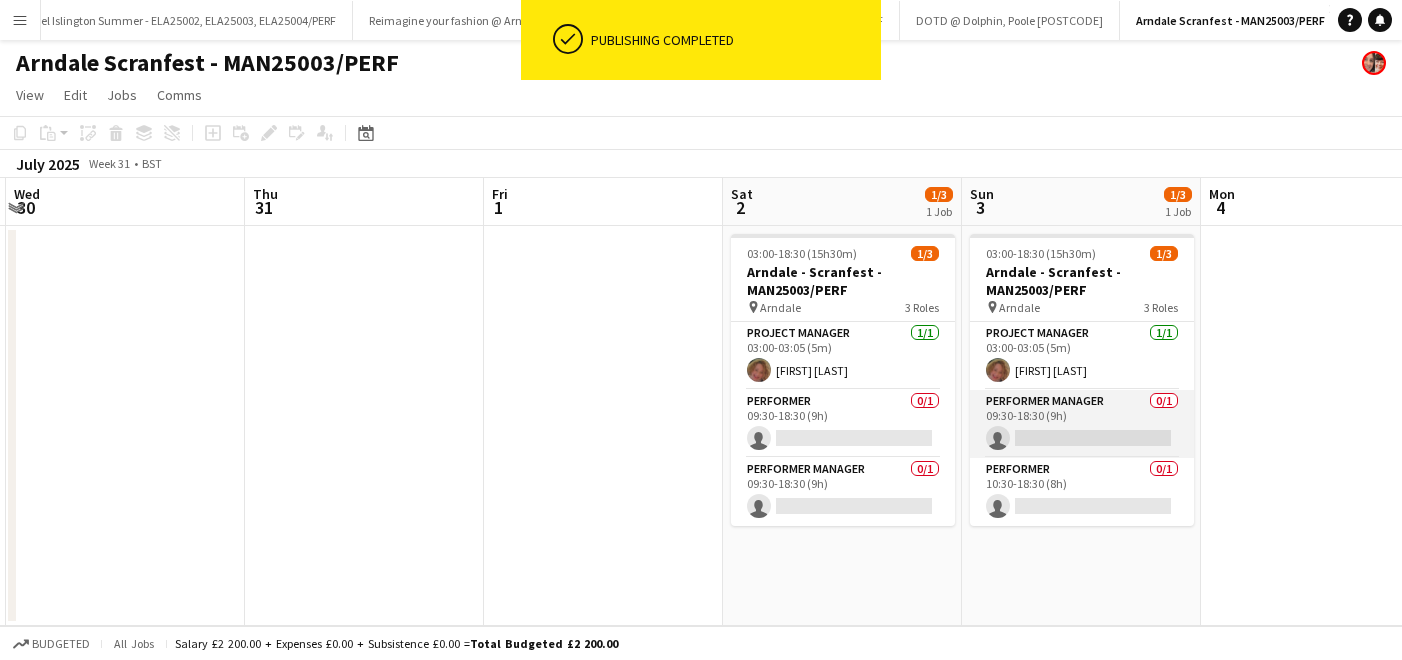 click on "Performer Manager   0/1   09:30-18:30 (9h)
single-neutral-actions" at bounding box center (1082, 424) 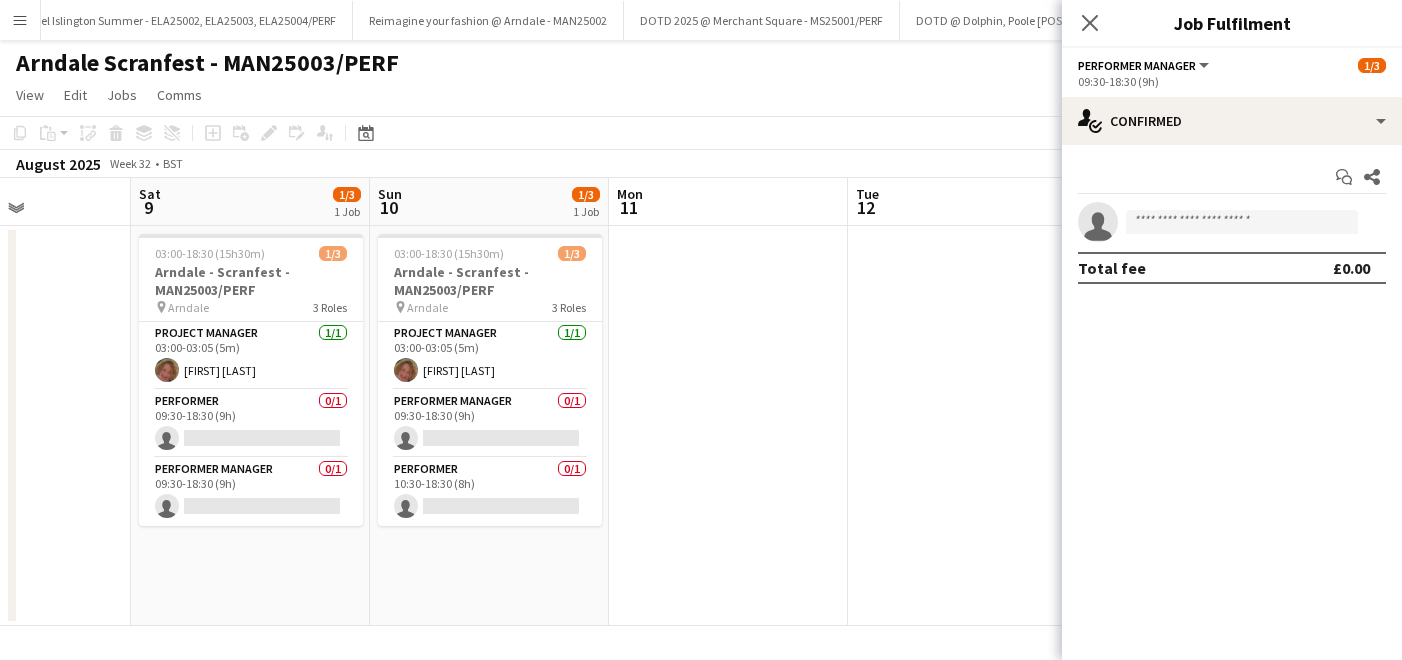 scroll, scrollTop: 0, scrollLeft: 590, axis: horizontal 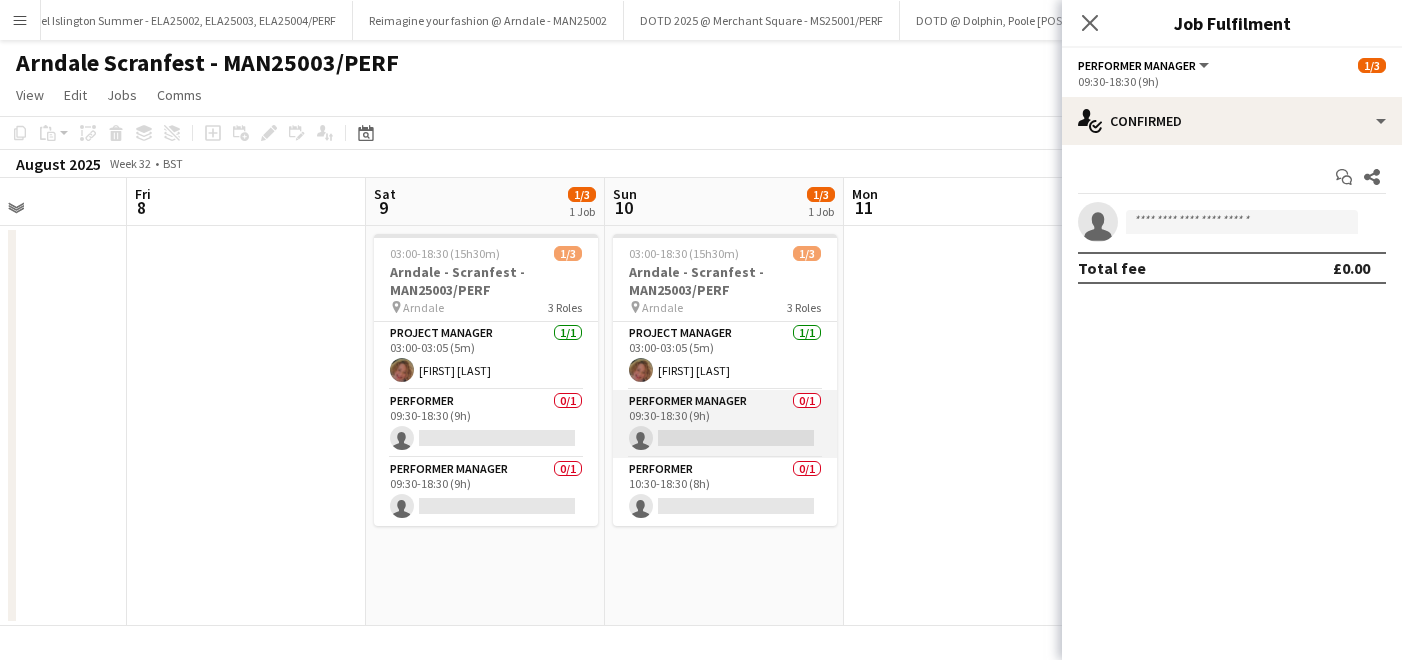 click on "Performer Manager   0/1   09:30-18:30 (9h)
single-neutral-actions" at bounding box center [725, 424] 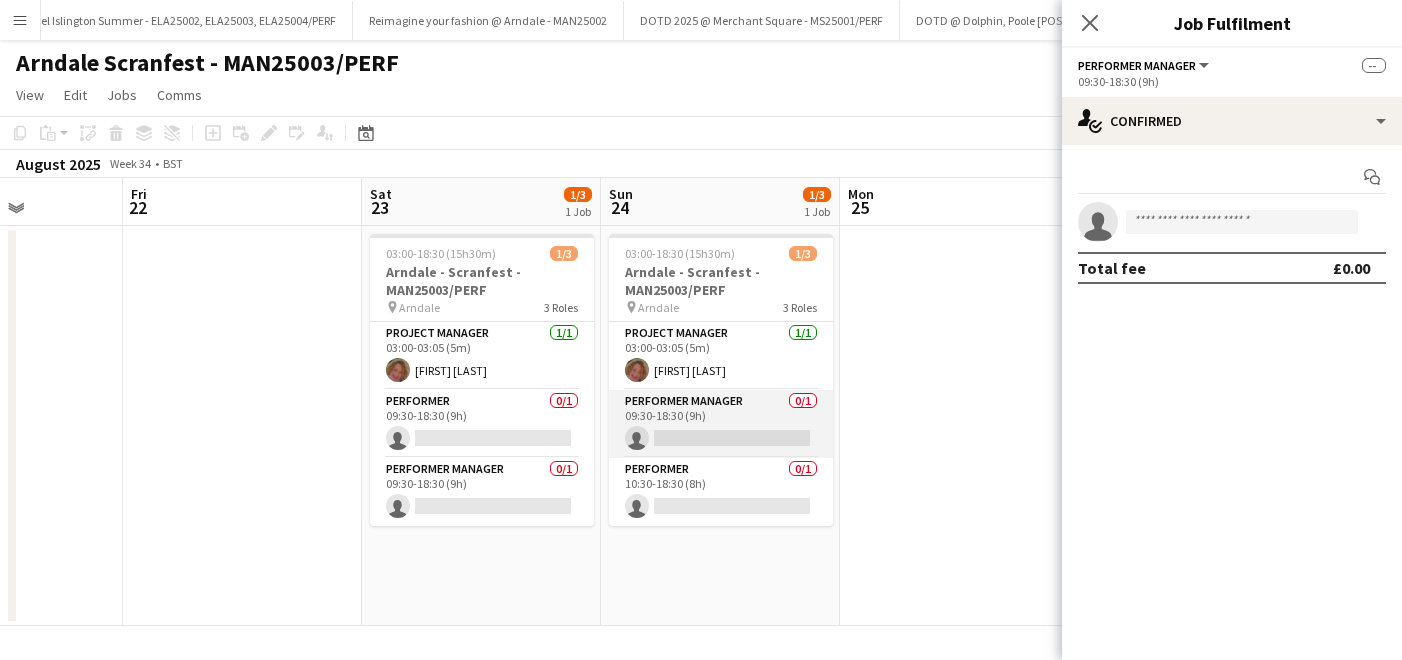 click on "Performer Manager   0/1   09:30-18:30 (9h)
single-neutral-actions" at bounding box center (721, 424) 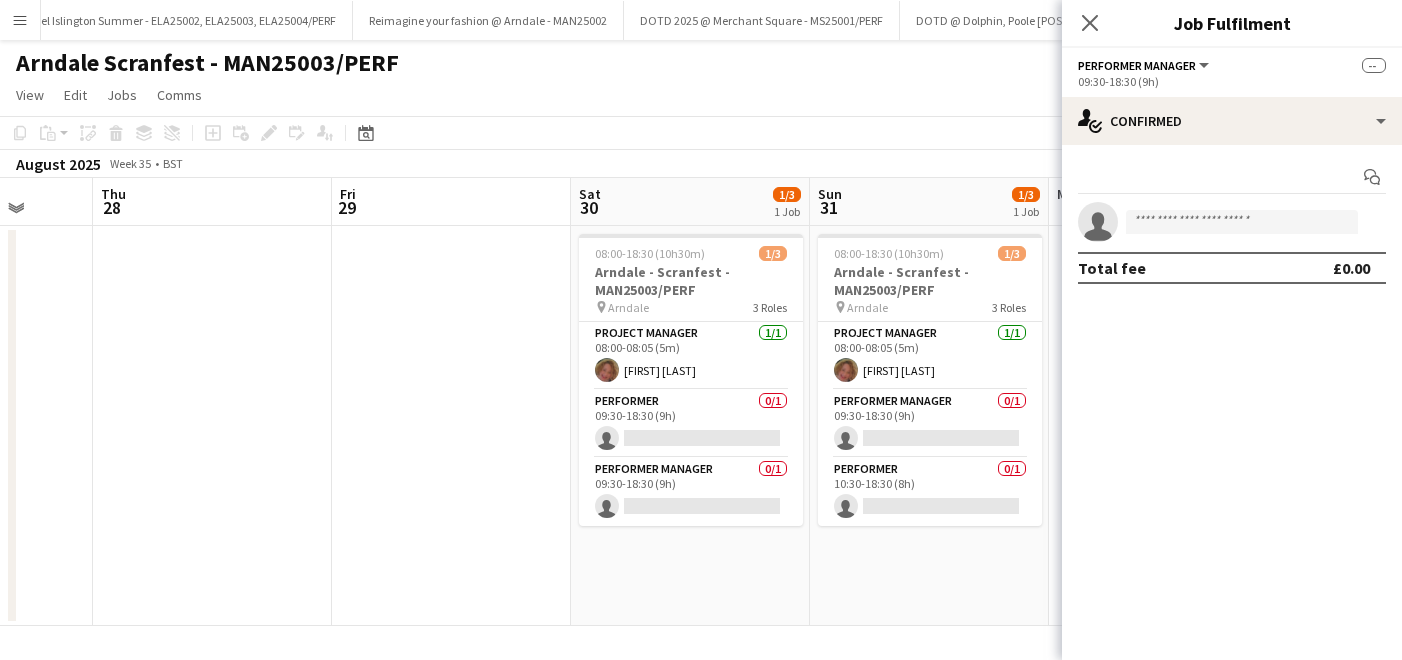 scroll, scrollTop: 0, scrollLeft: 667, axis: horizontal 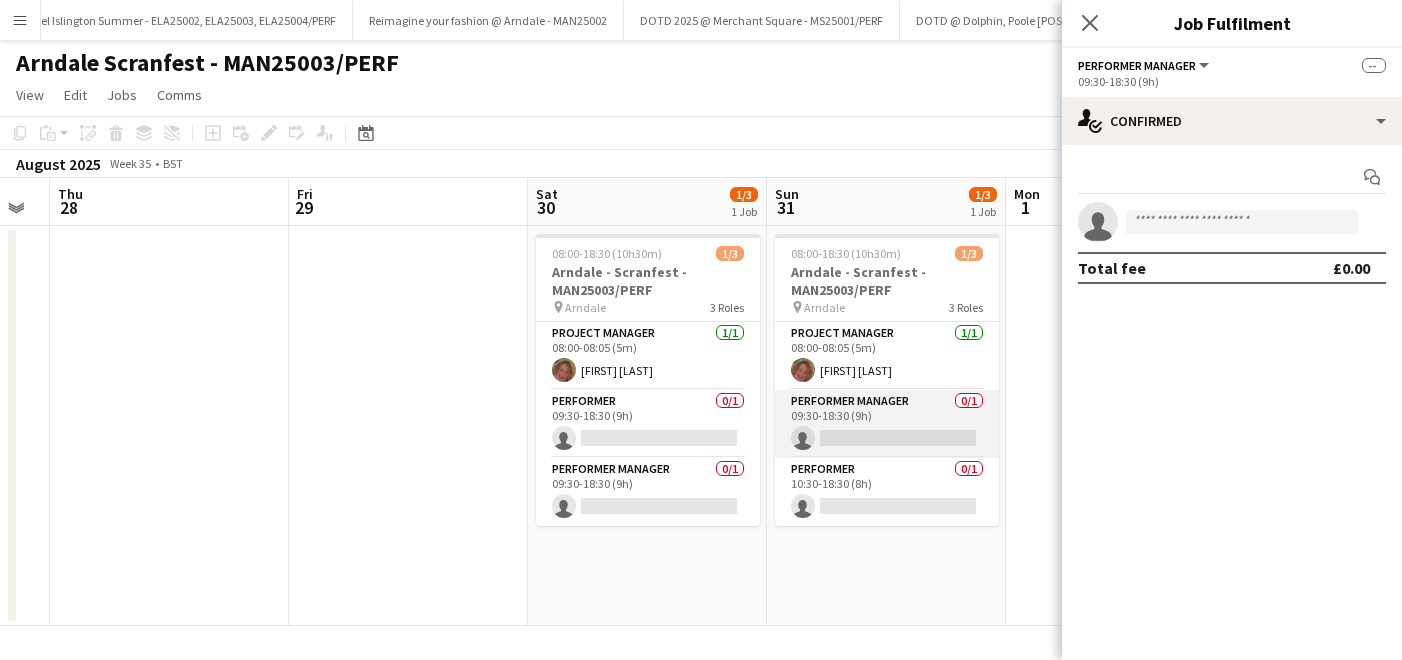 click on "Performer Manager   0/1   09:30-18:30 (9h)
single-neutral-actions" at bounding box center [887, 424] 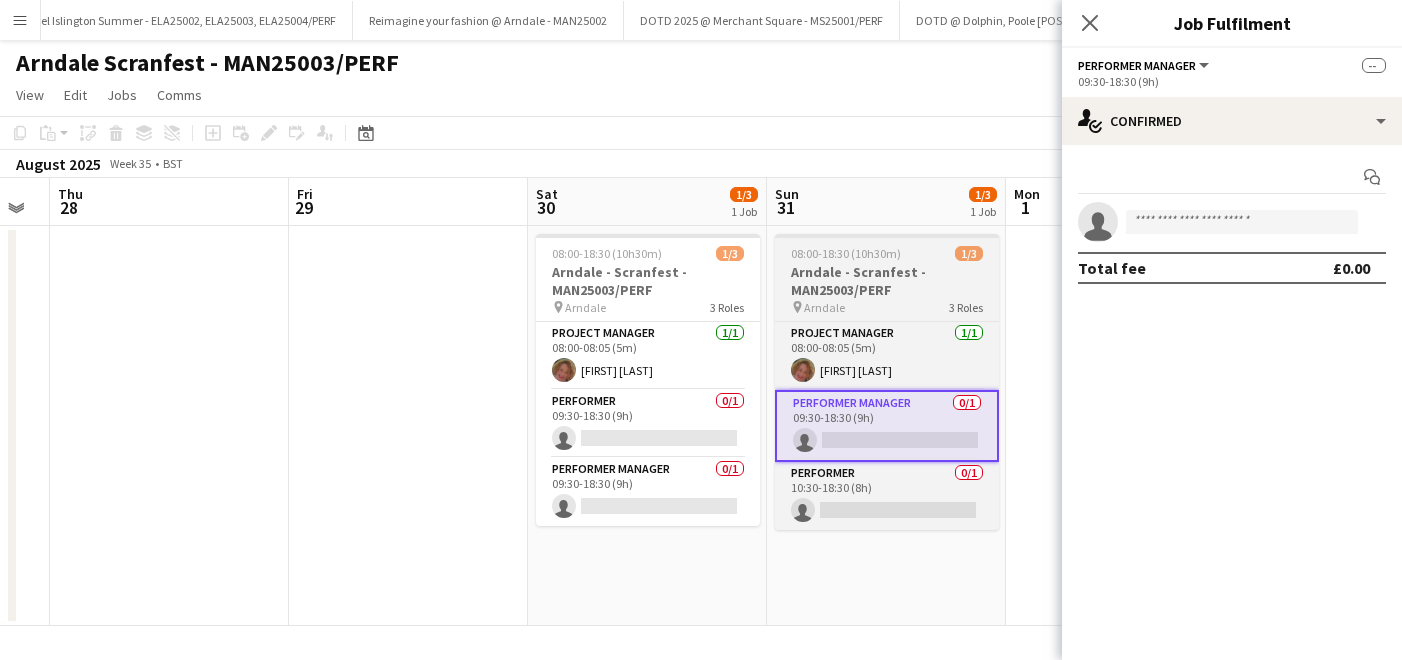 click on "Arndale - Scranfest - MAN25003/PERF" at bounding box center [887, 281] 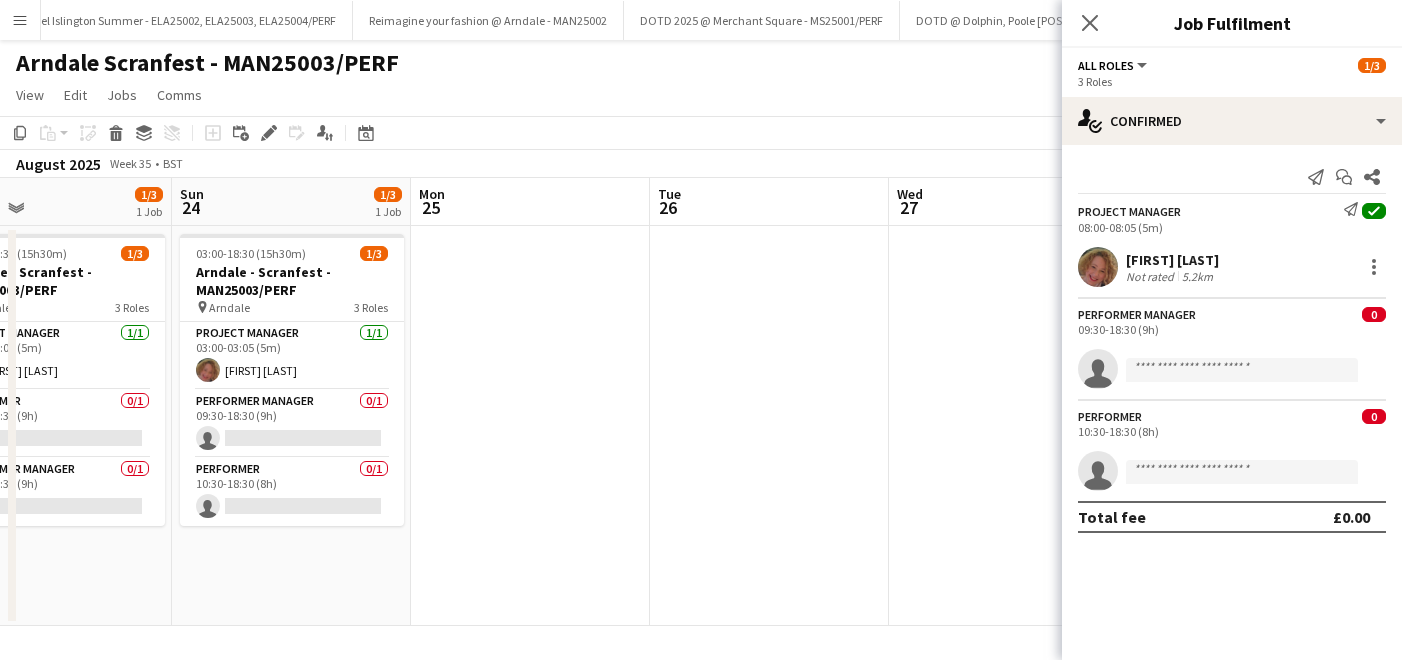 scroll, scrollTop: 0, scrollLeft: 498, axis: horizontal 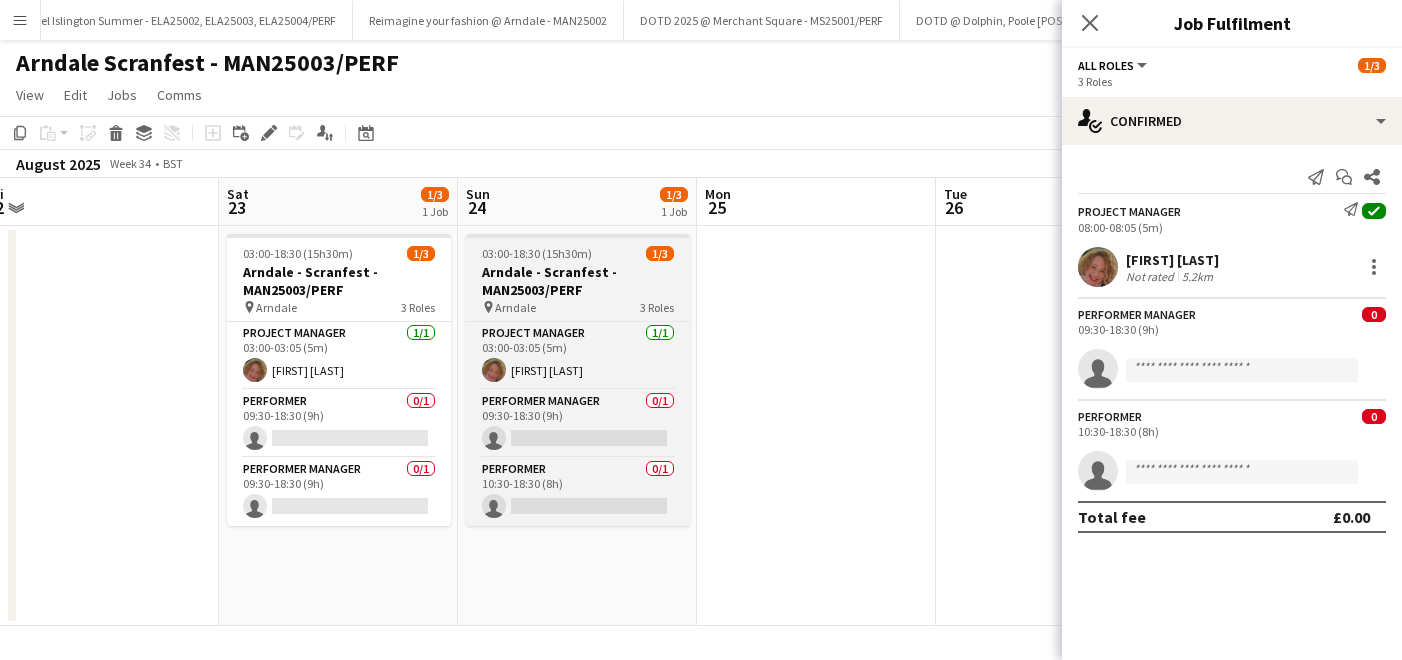 click on "Arndale - Scranfest - MAN25003/PERF" at bounding box center [578, 281] 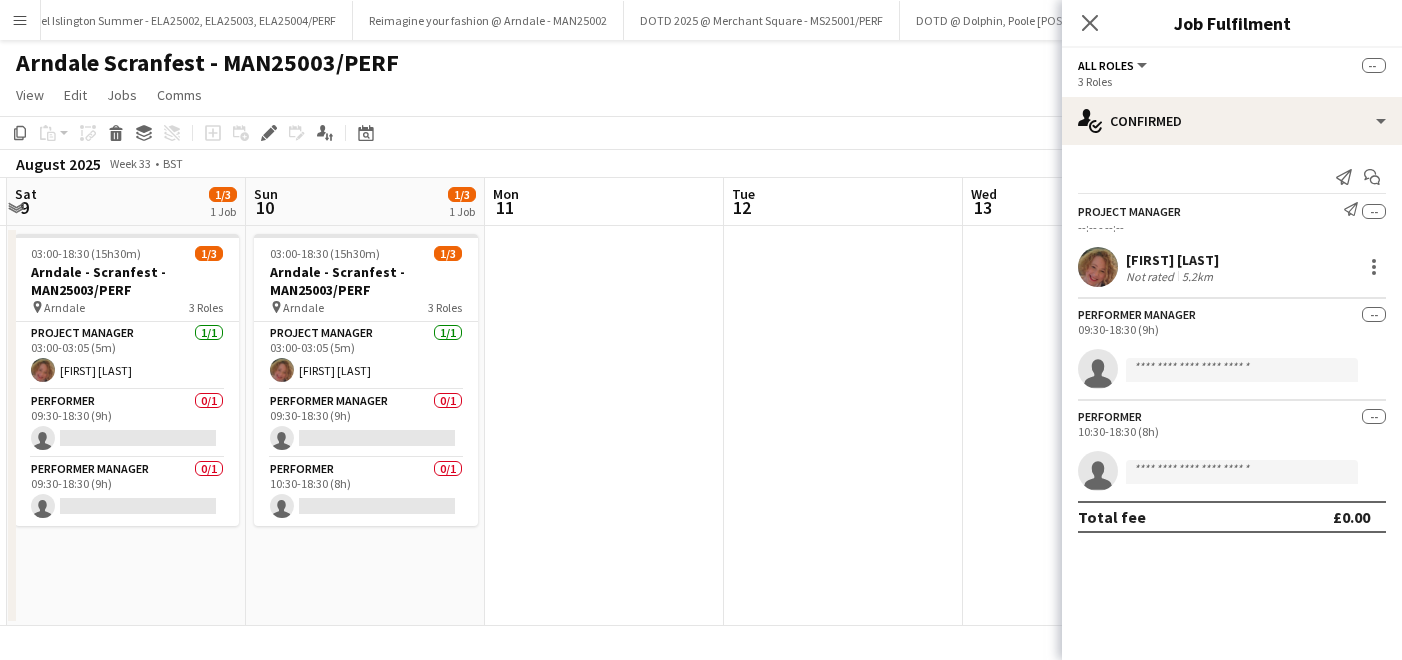 scroll, scrollTop: 0, scrollLeft: 454, axis: horizontal 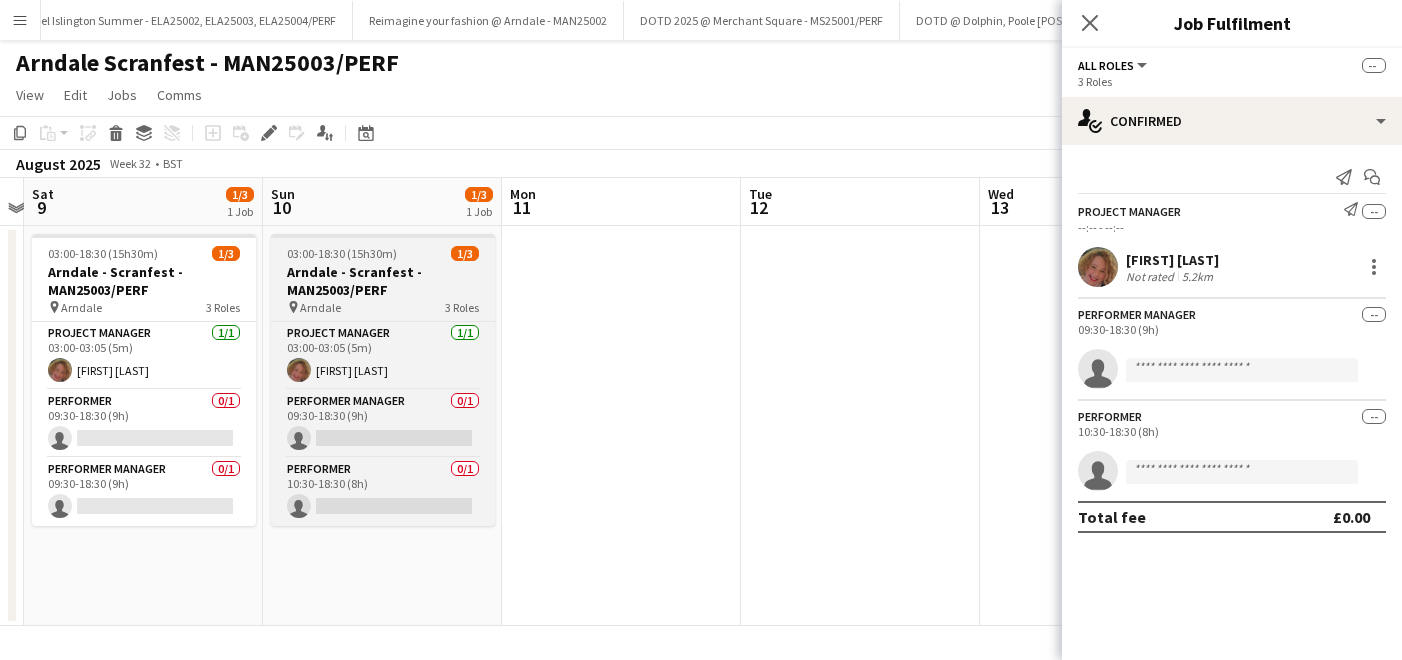 click on "Arndale - Scranfest - MAN25003/PERF" at bounding box center [383, 281] 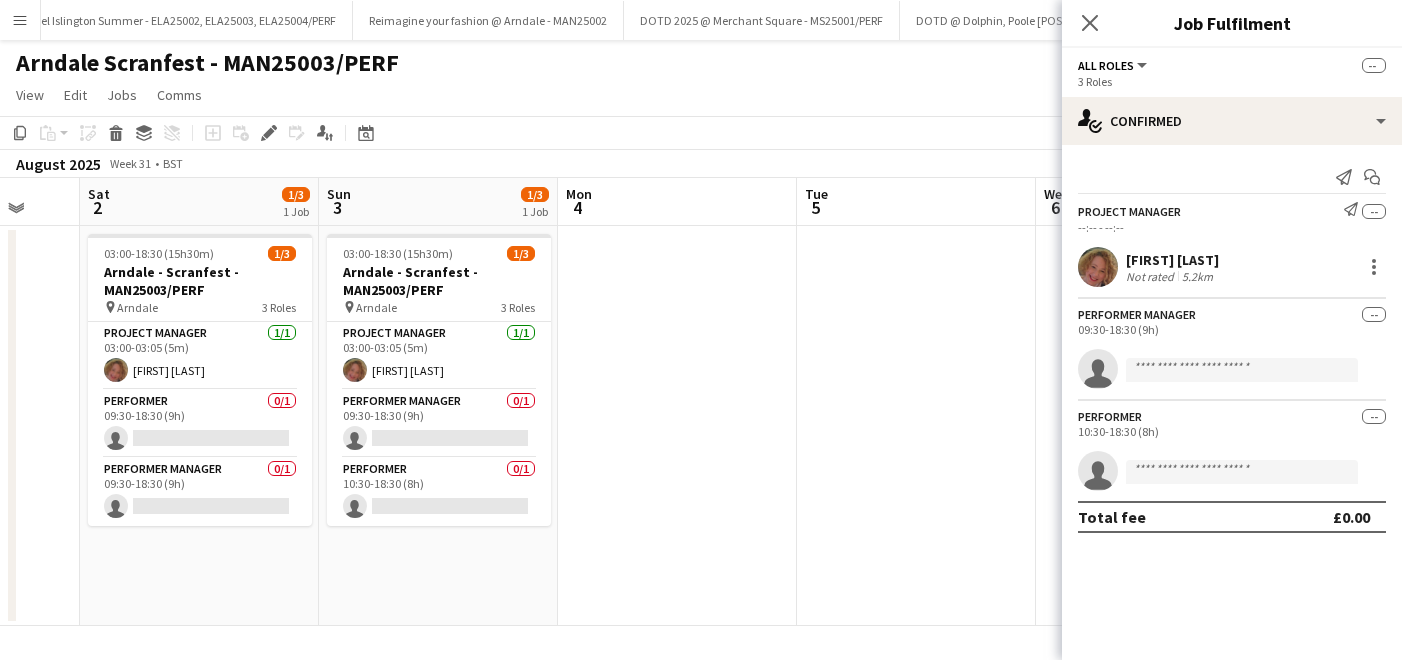 scroll, scrollTop: 0, scrollLeft: 561, axis: horizontal 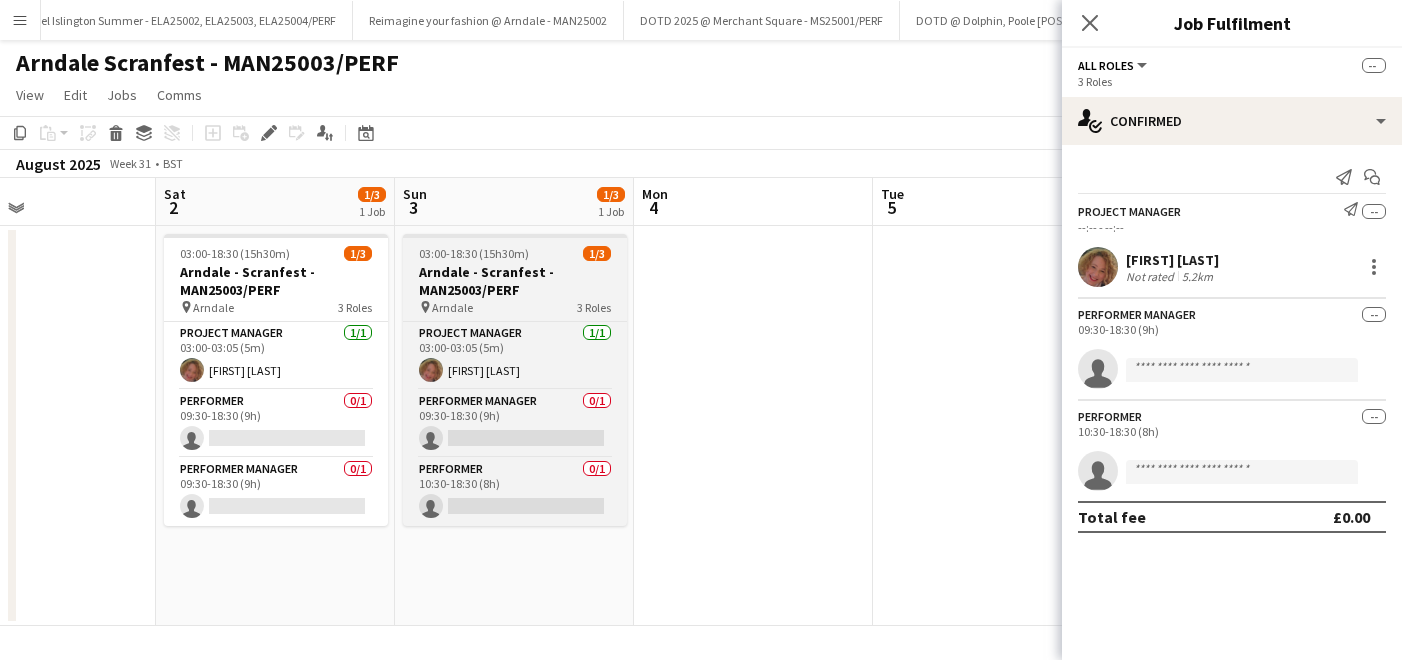 click on "Arndale - Scranfest - MAN25003/PERF" at bounding box center (515, 281) 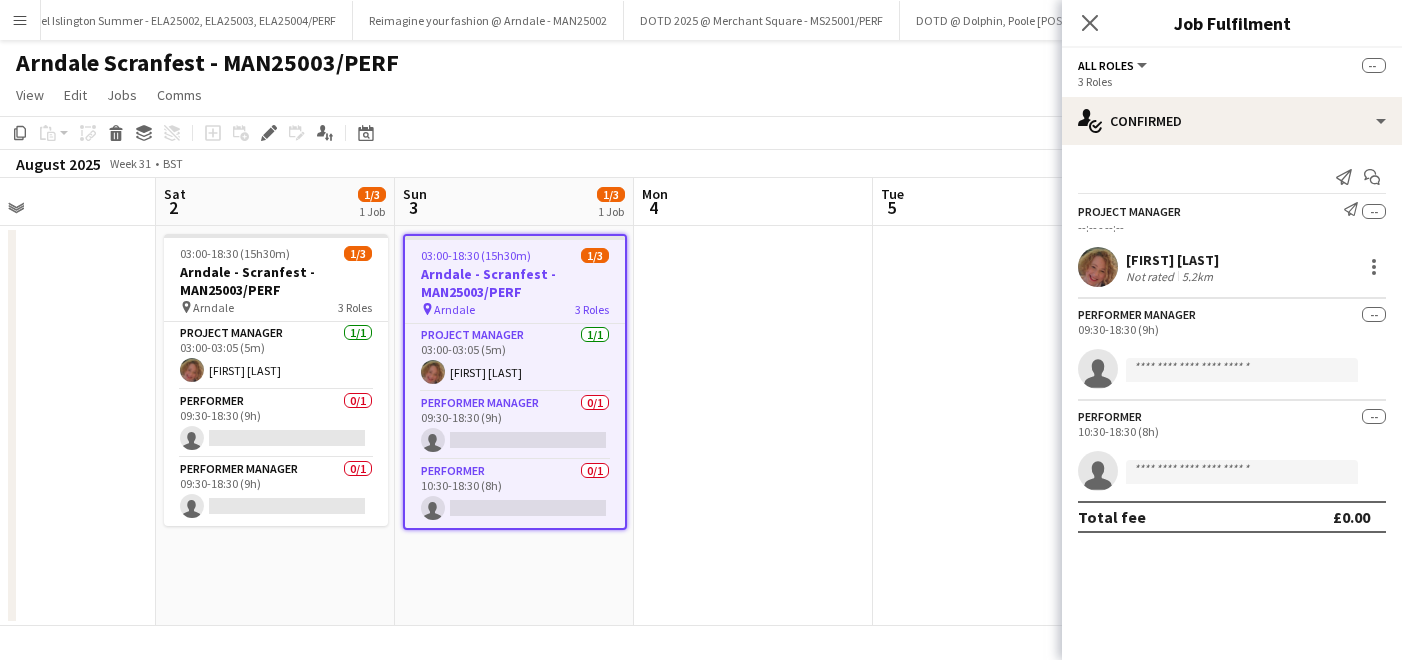 click on "--" at bounding box center (1374, 314) 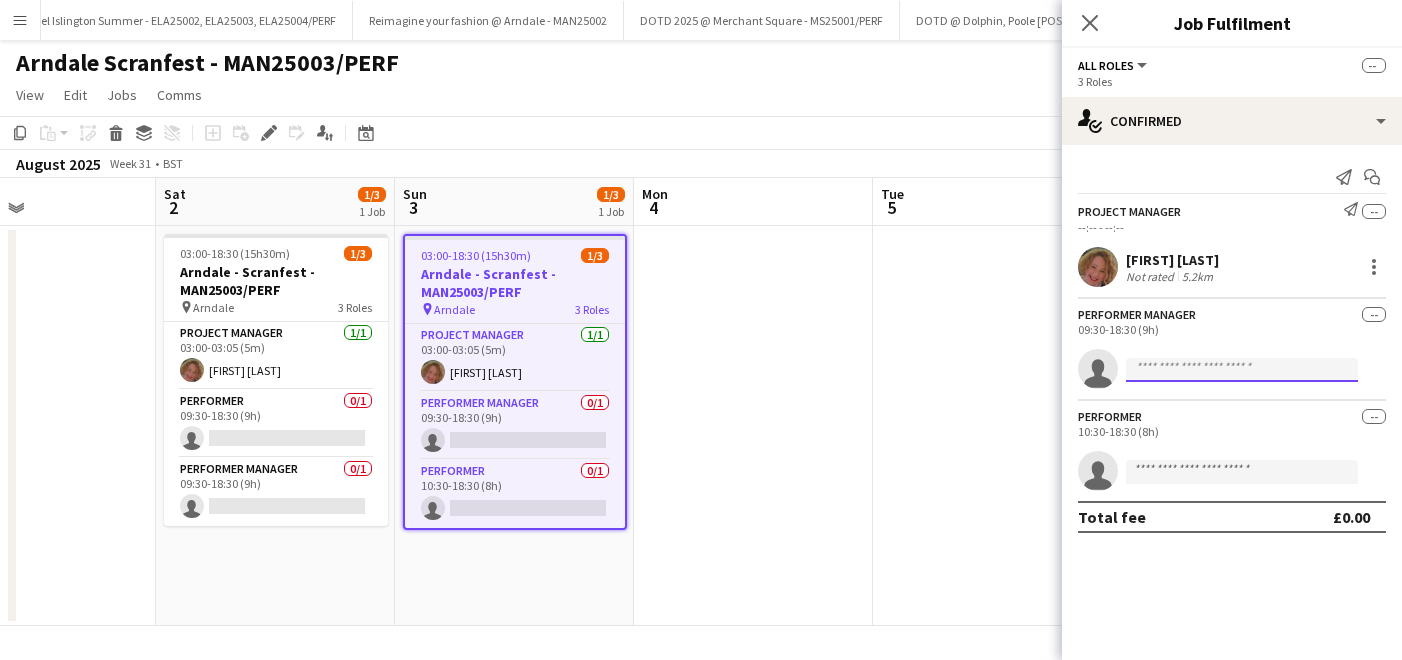 click at bounding box center [1242, 370] 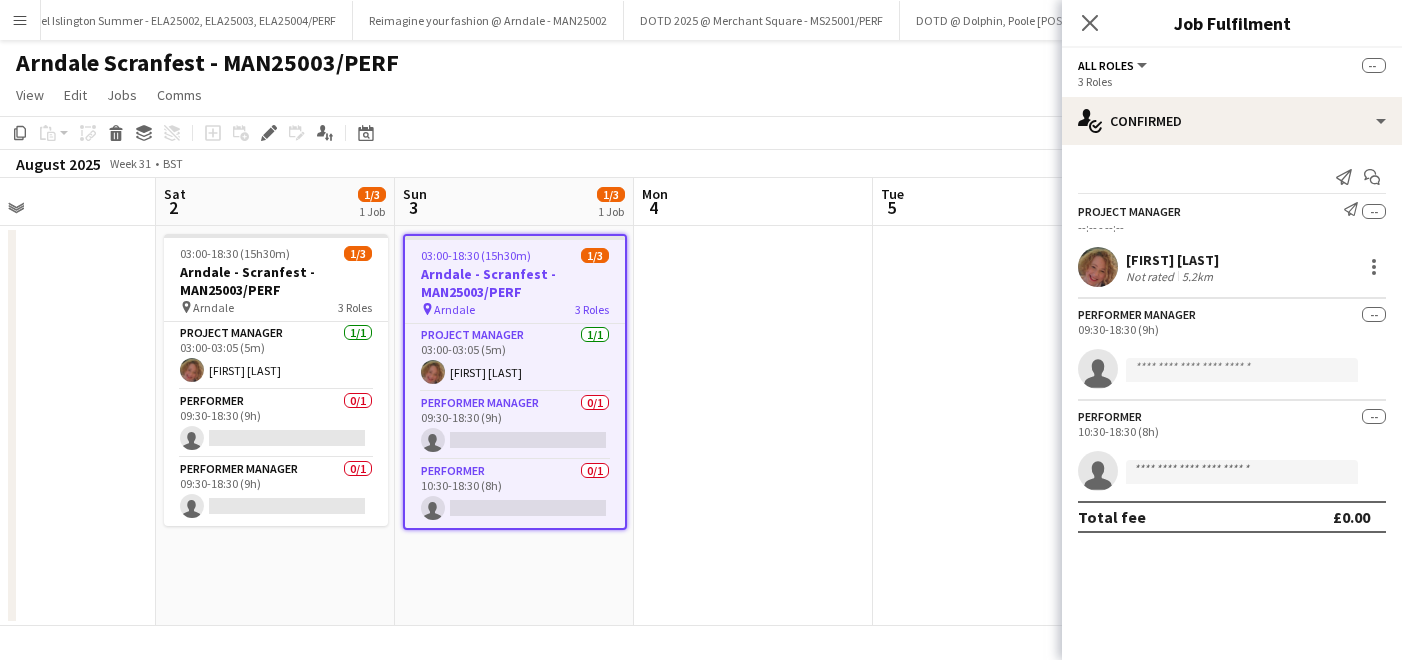click on "Performer Manager   --   09:30-18:30 (9h)
single-neutral-actions" at bounding box center [1232, 343] 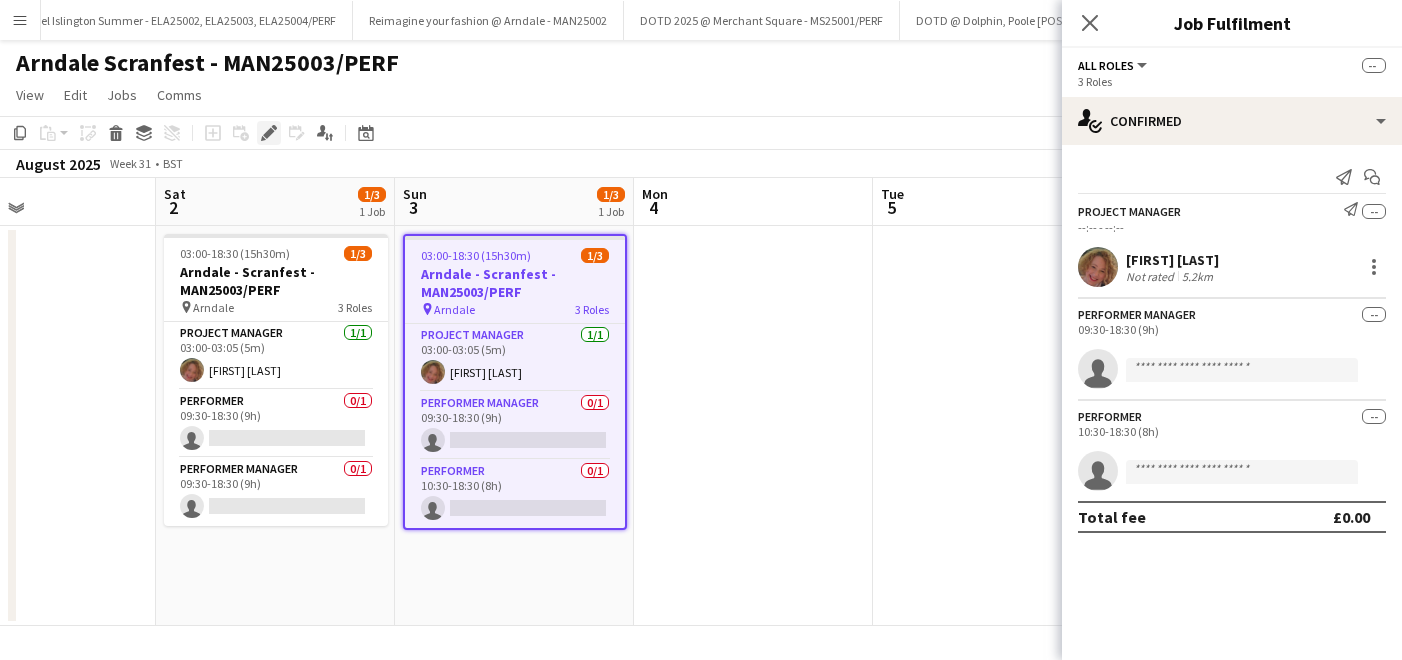 click on "Edit" 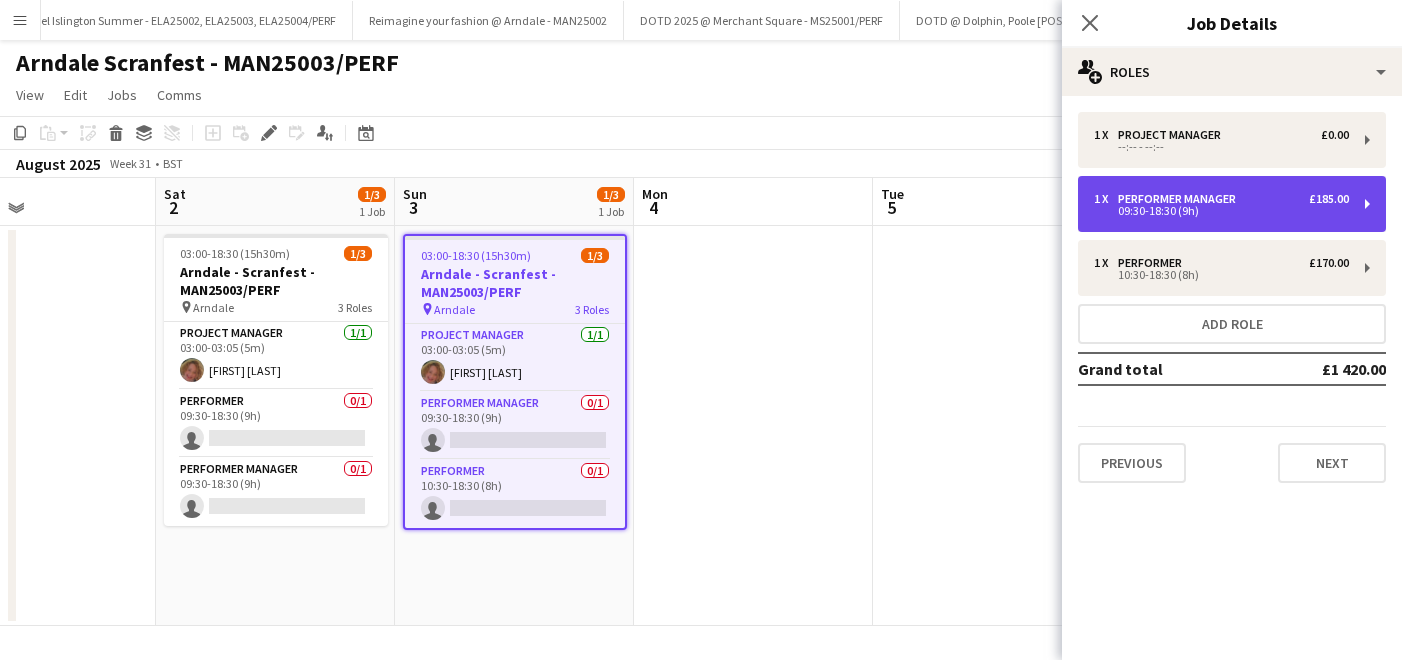 click on "09:30-18:30 (9h)" at bounding box center [1221, 211] 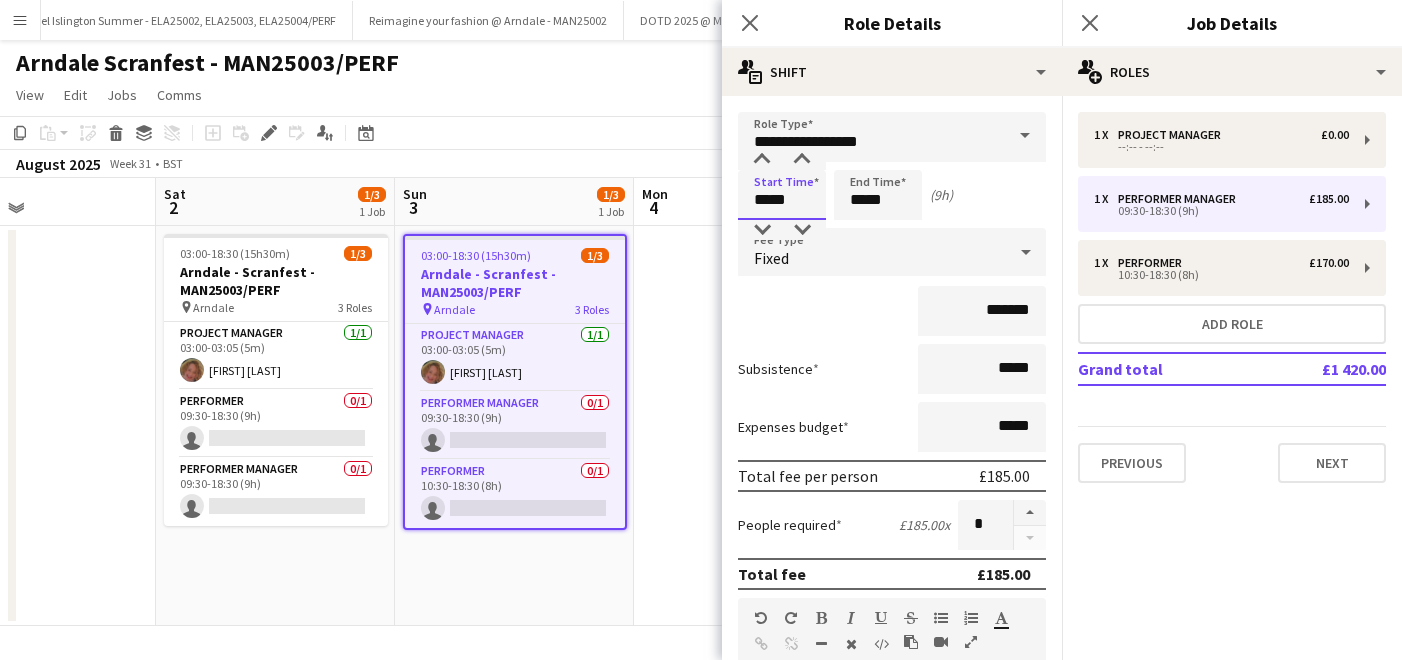 drag, startPoint x: 767, startPoint y: 202, endPoint x: 752, endPoint y: 202, distance: 15 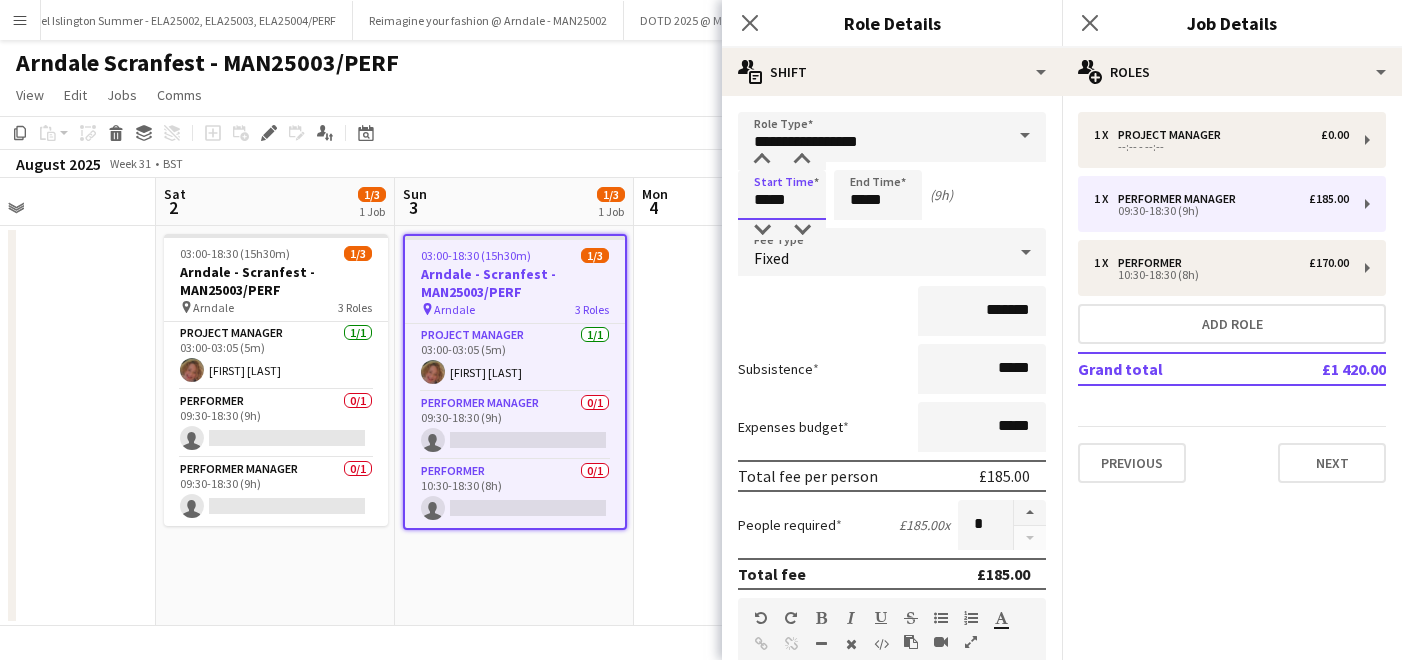click on "*****" at bounding box center (782, 195) 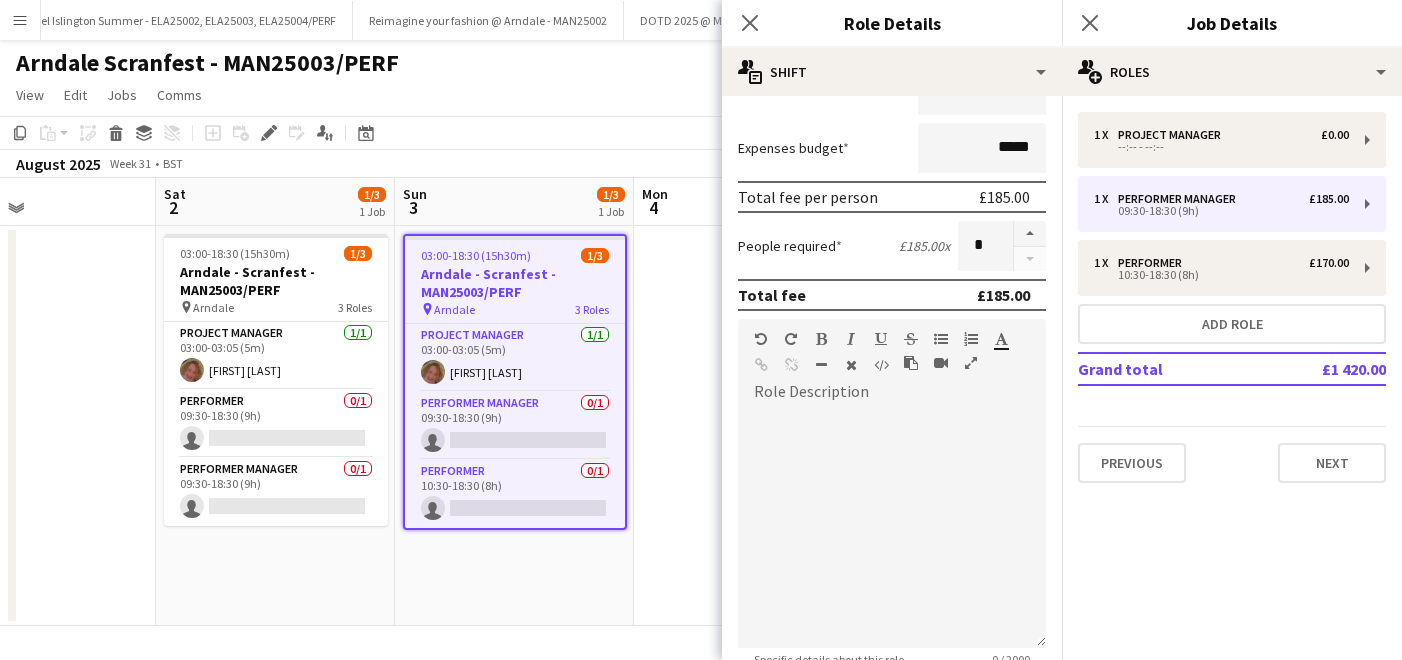 scroll, scrollTop: 494, scrollLeft: 0, axis: vertical 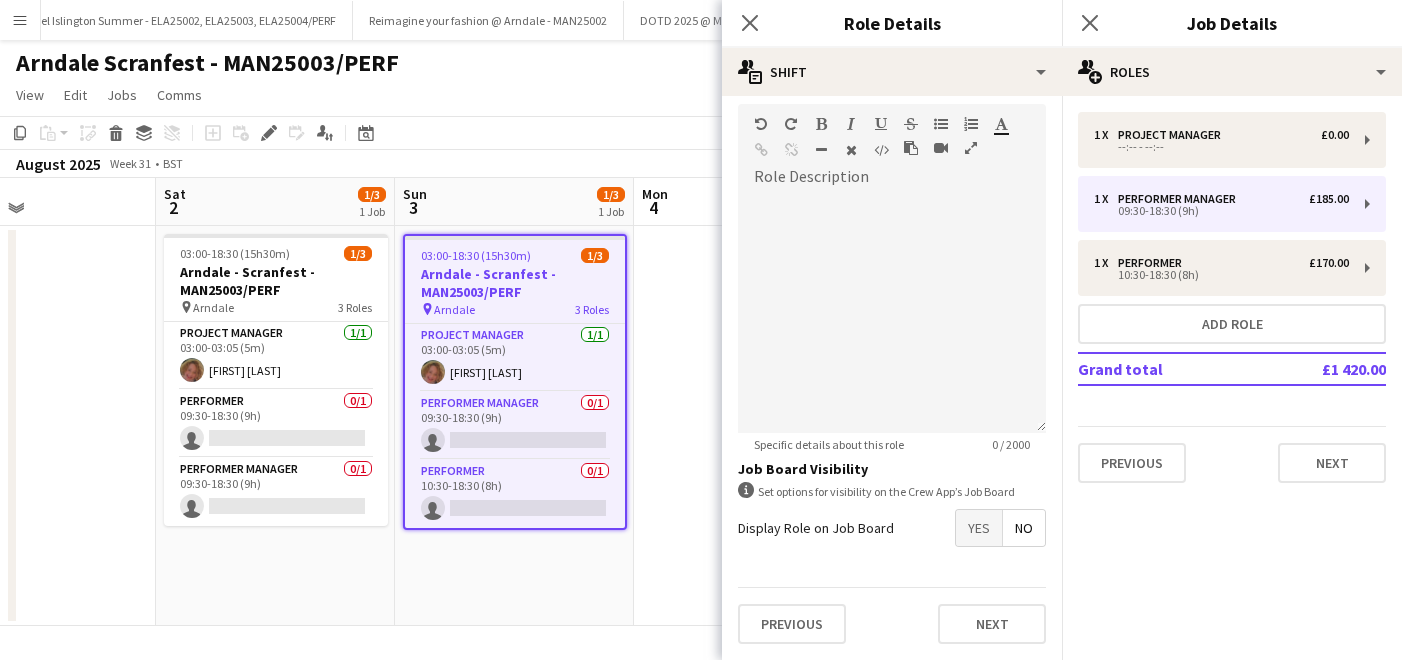type on "*****" 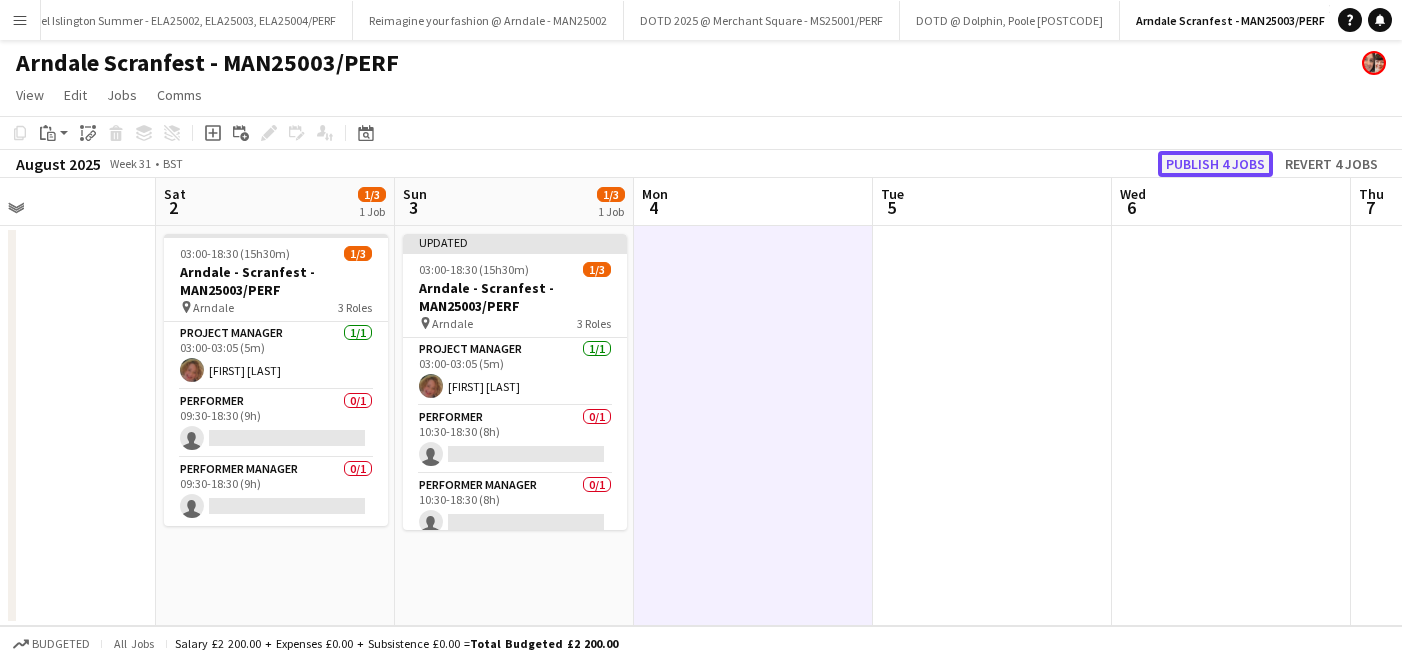 click on "Publish 4 jobs" 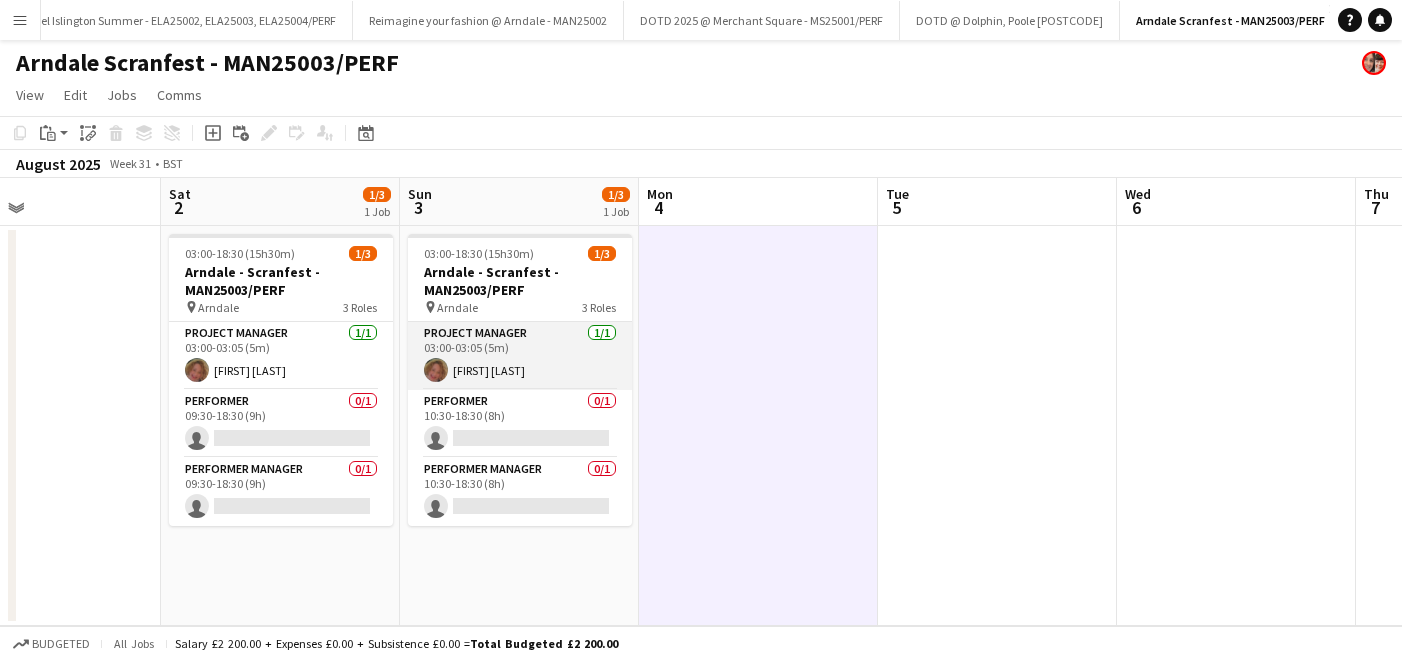 scroll, scrollTop: 0, scrollLeft: 548, axis: horizontal 